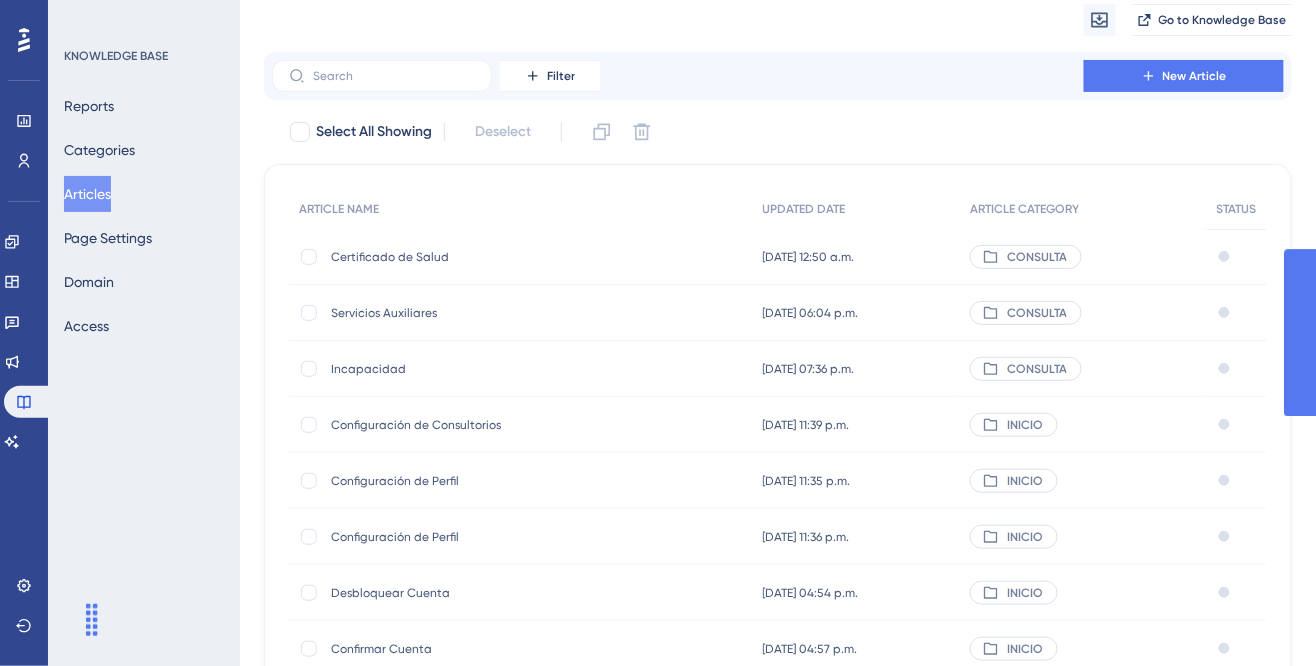 scroll, scrollTop: 0, scrollLeft: 0, axis: both 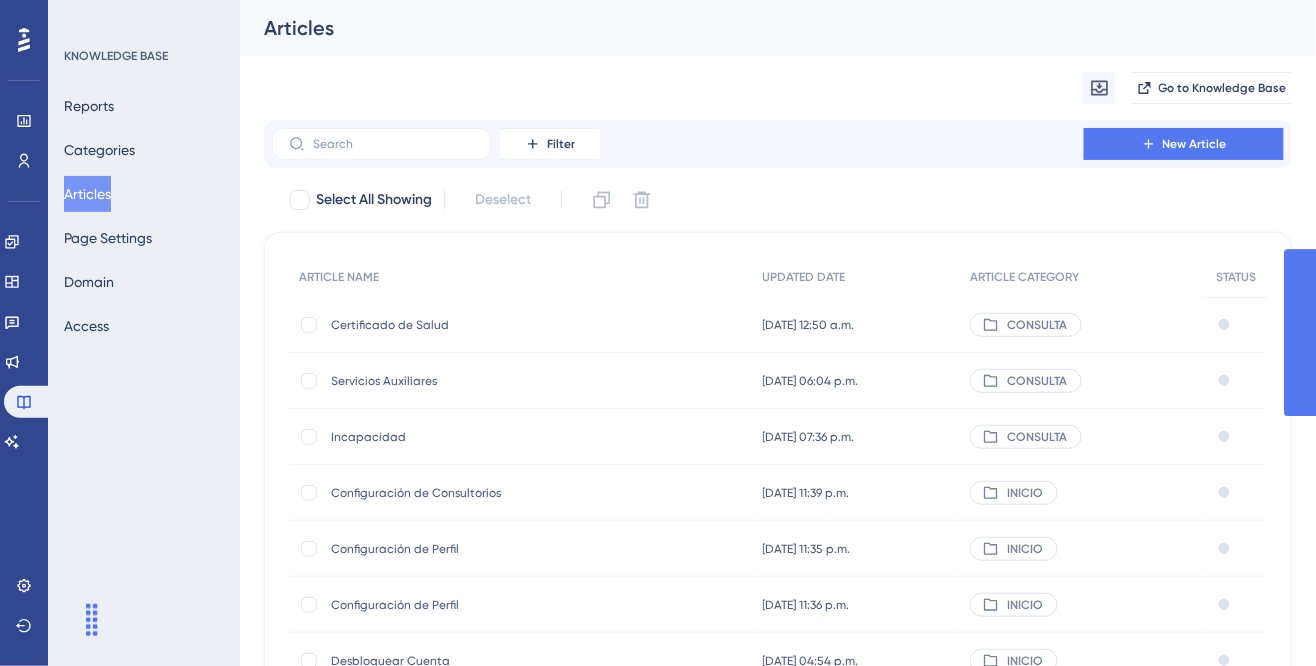 click on "Certificado de Salud" at bounding box center [491, 325] 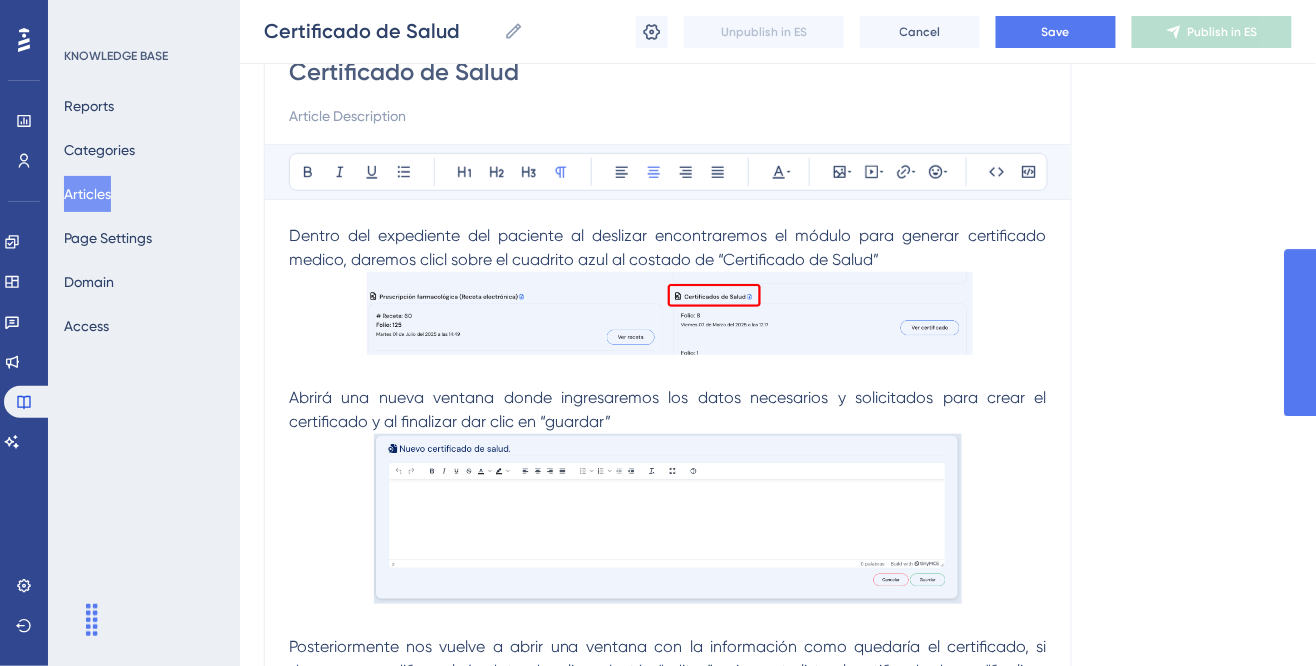 scroll, scrollTop: 0, scrollLeft: 0, axis: both 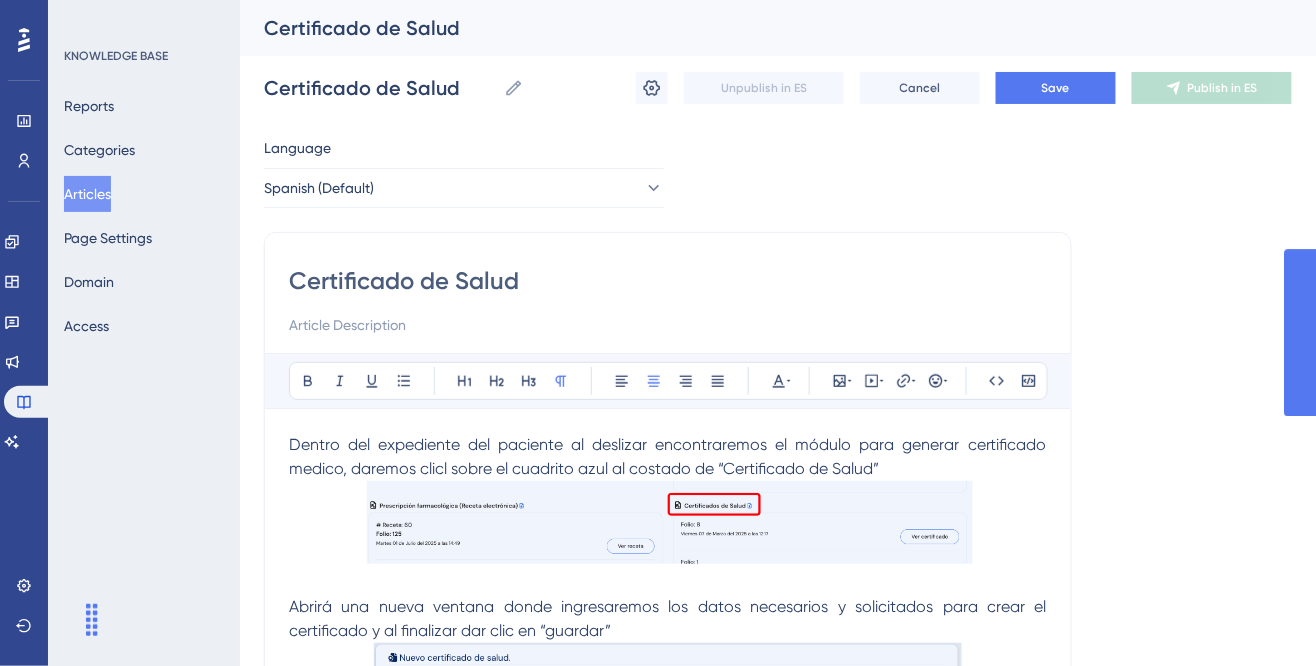 click on "Dentro del expediente del paciente al deslizar encontraremos el módulo para generar certificado medico, daremos clicl sobre el cuadrito azul al costado de “Certificado de Salud”" at bounding box center (670, 456) 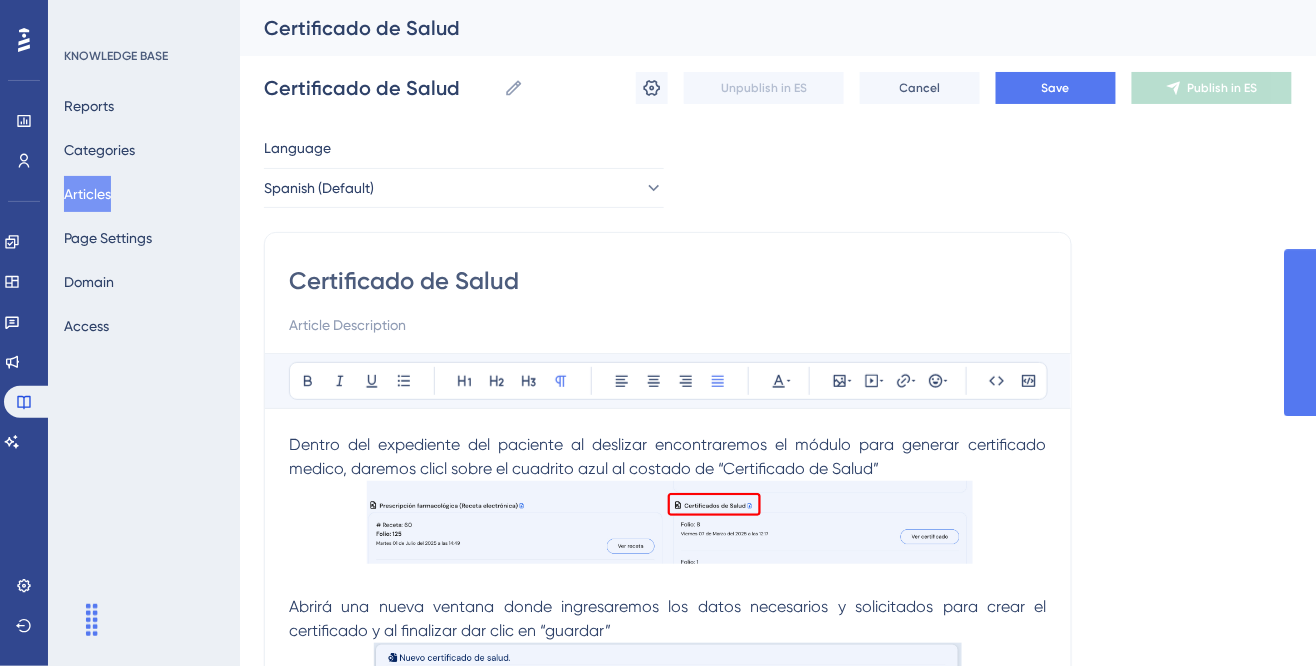 click on "Dentro del expediente del paciente al deslizar encontraremos el módulo para generar certificado medico, daremos clicl sobre el cuadrito azul al costado de “Certificado de Salud”" at bounding box center [668, 457] 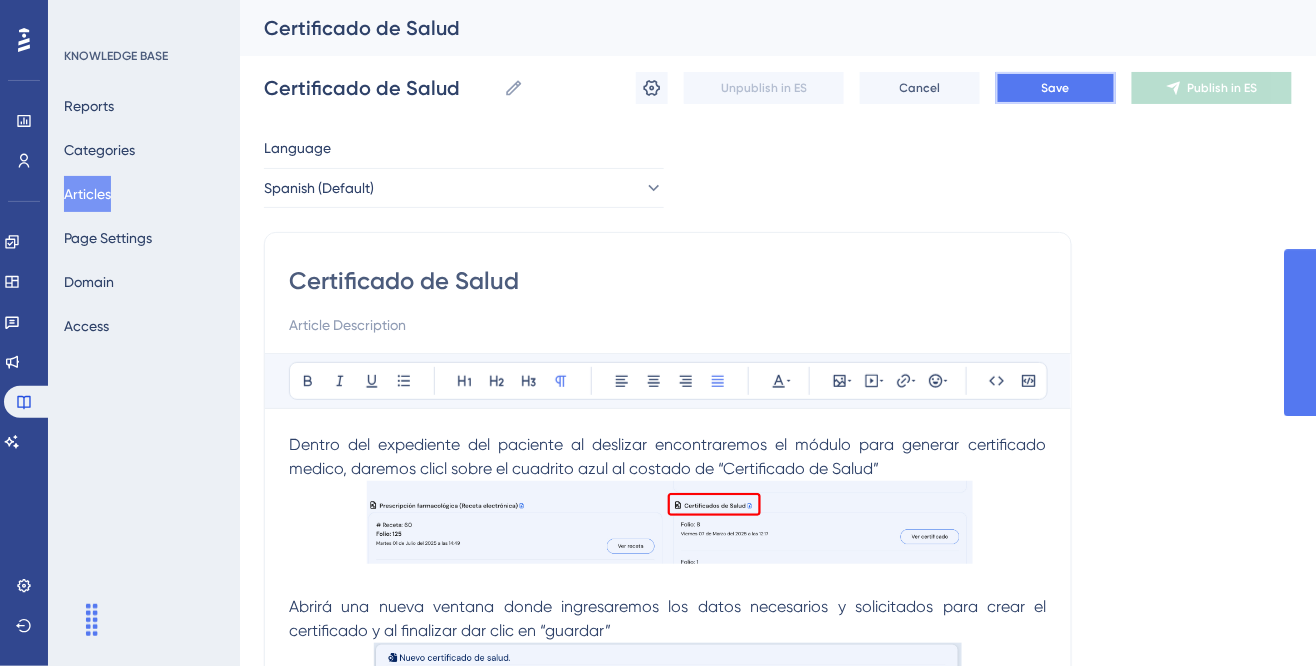click on "Save" at bounding box center (1056, 88) 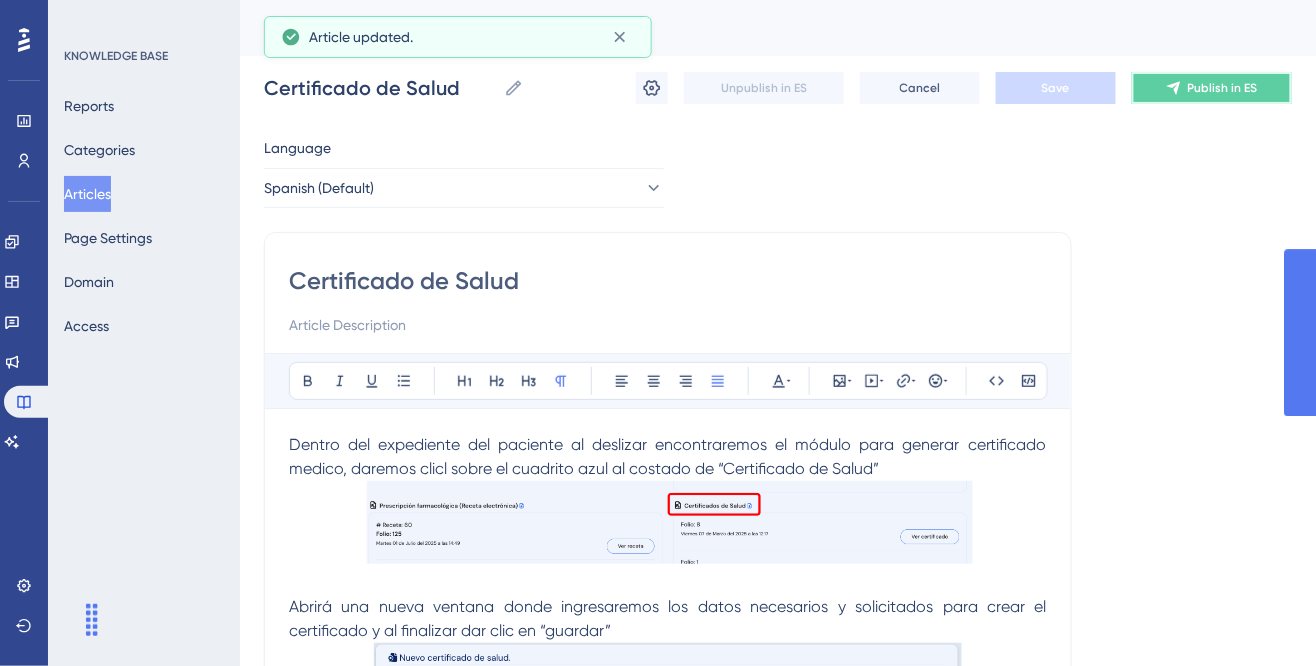 click on "Publish in ES" at bounding box center (1223, 88) 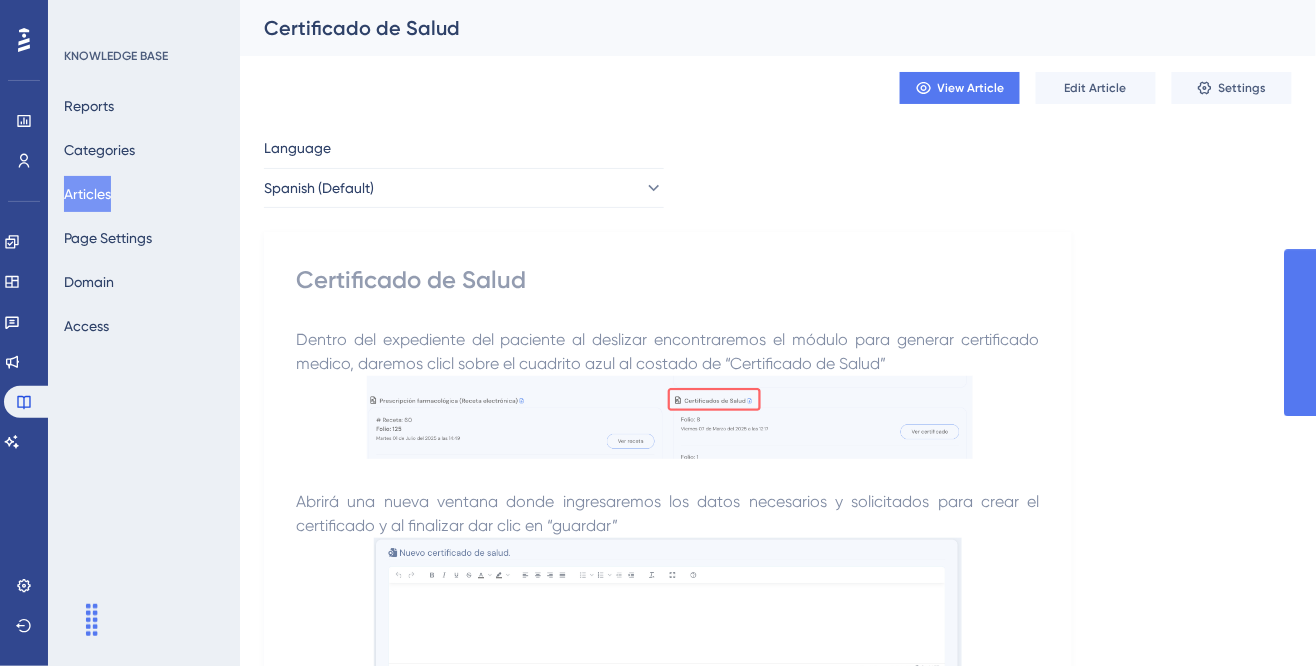 click on "Articles" at bounding box center (87, 194) 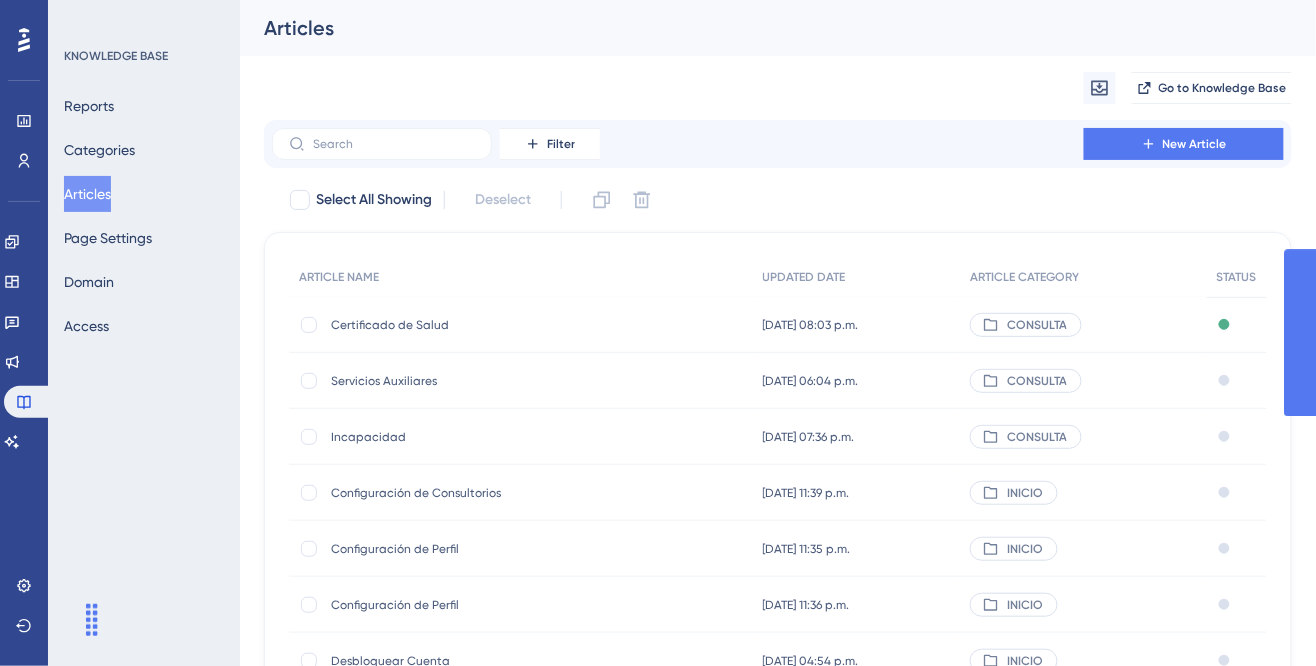 click on "Servicios Auxiliares" at bounding box center [491, 381] 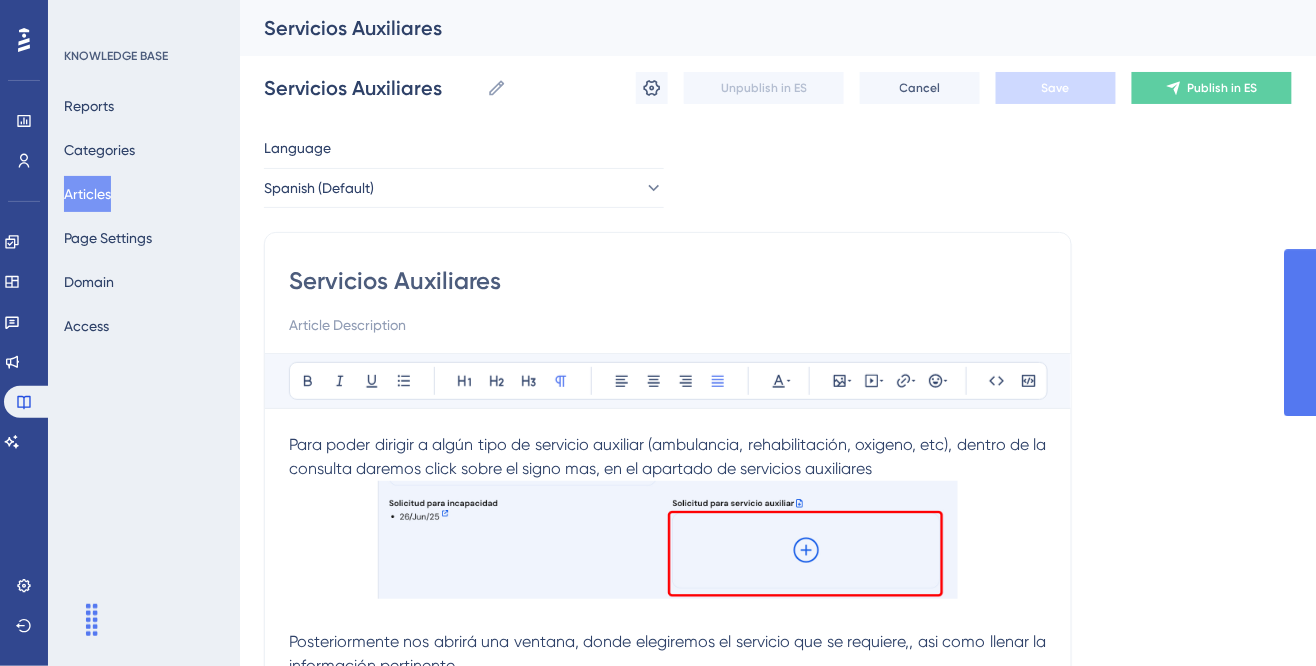 scroll, scrollTop: 56, scrollLeft: 0, axis: vertical 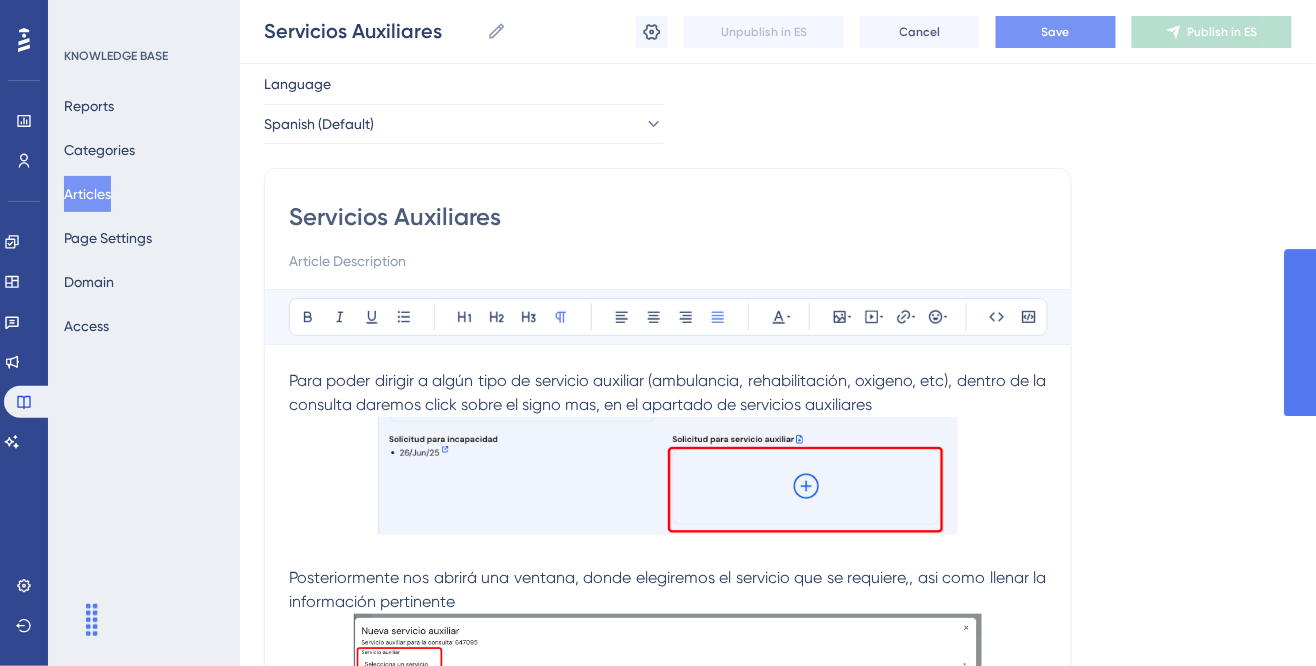 click on "Save" at bounding box center [1056, 32] 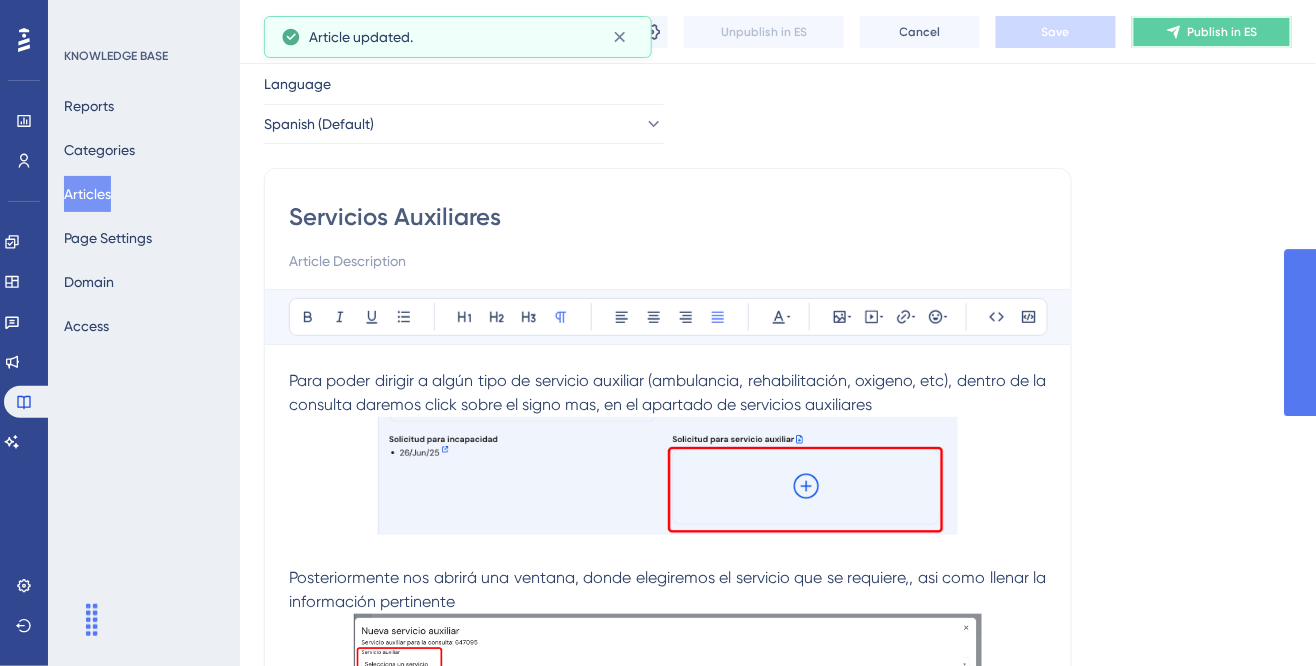 click on "Publish in ES" at bounding box center [1223, 32] 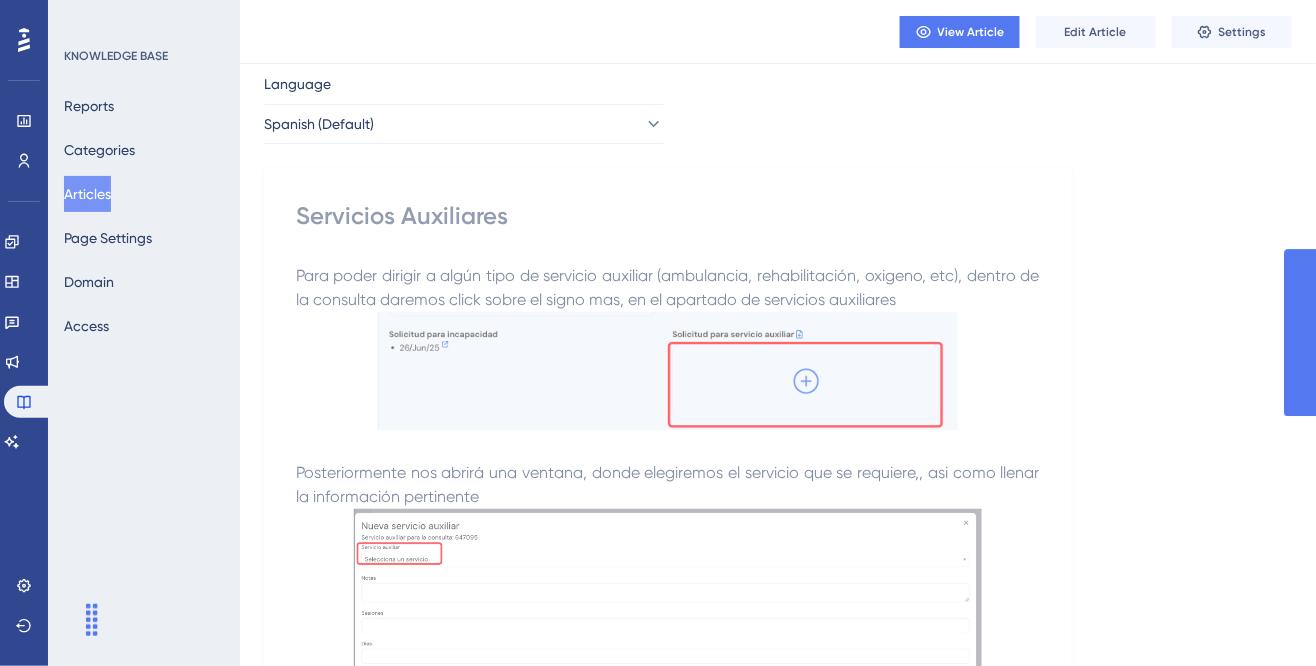 click on "Articles" at bounding box center [87, 194] 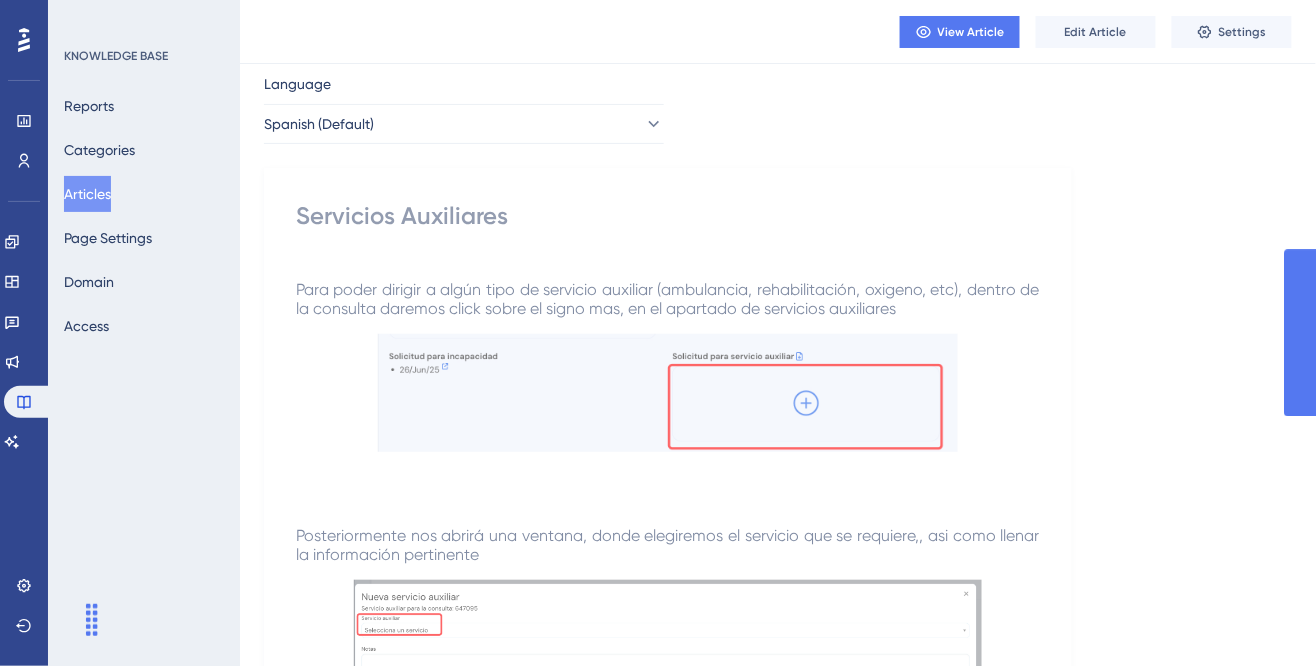 scroll, scrollTop: 0, scrollLeft: 0, axis: both 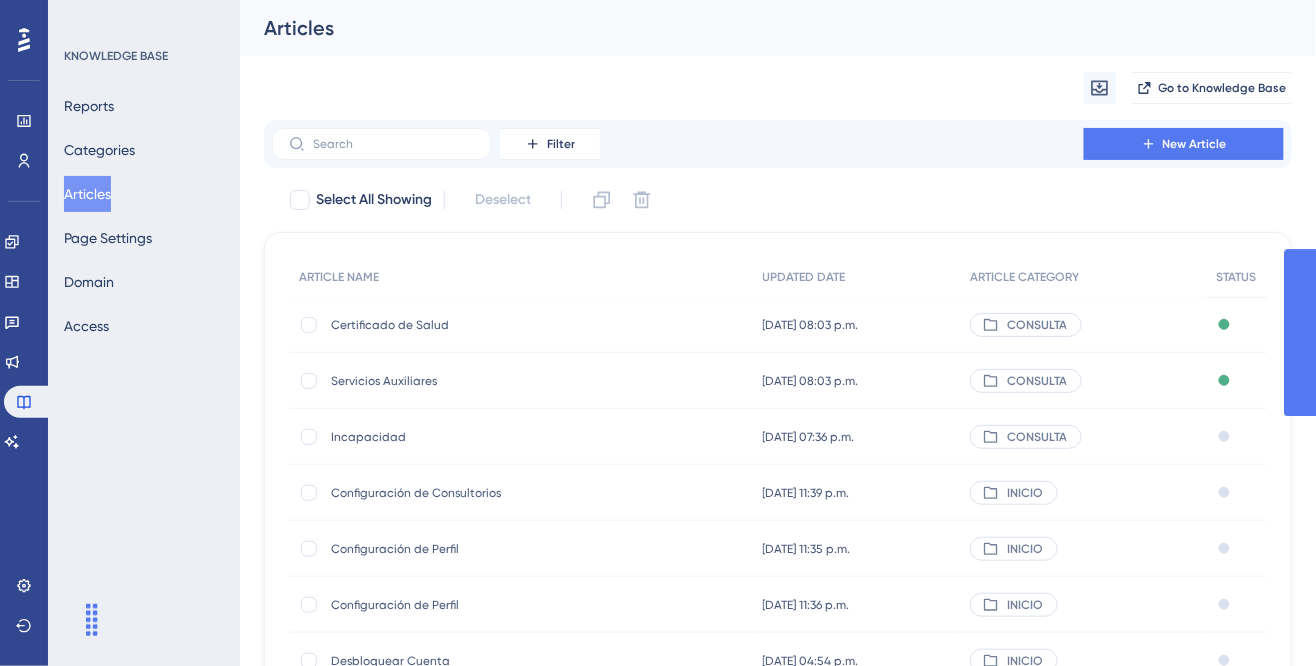 click on "Incapacidad" at bounding box center [491, 437] 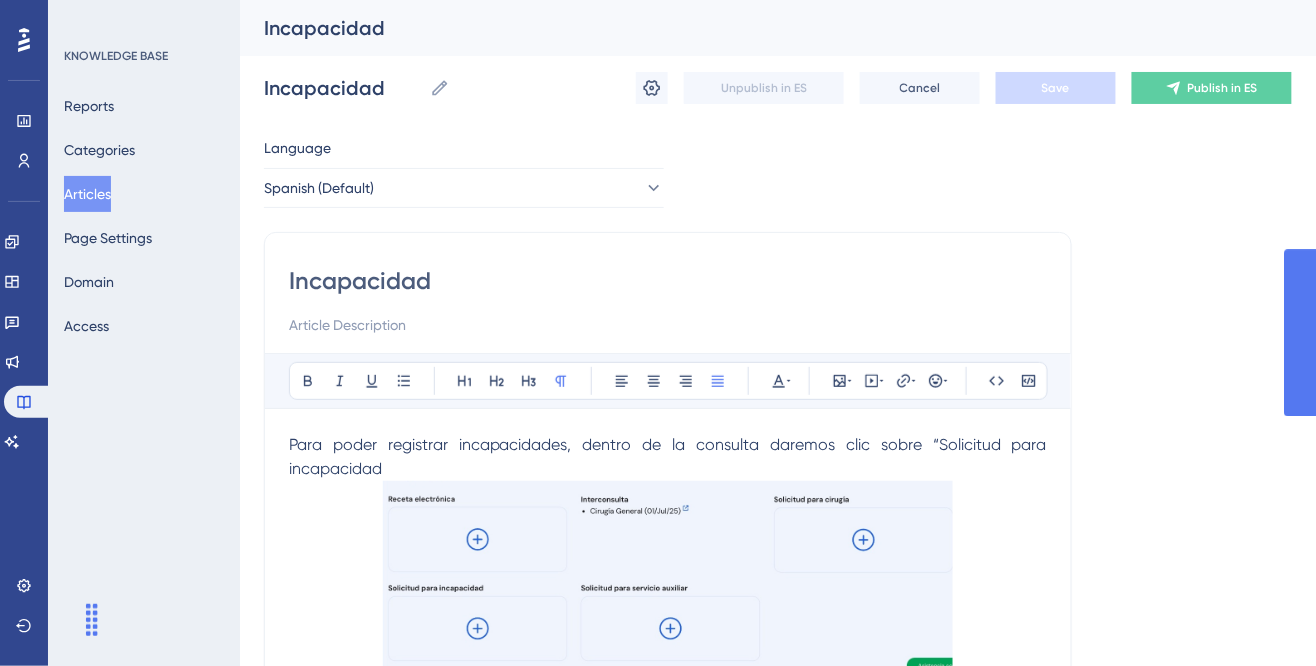 scroll, scrollTop: 32, scrollLeft: 0, axis: vertical 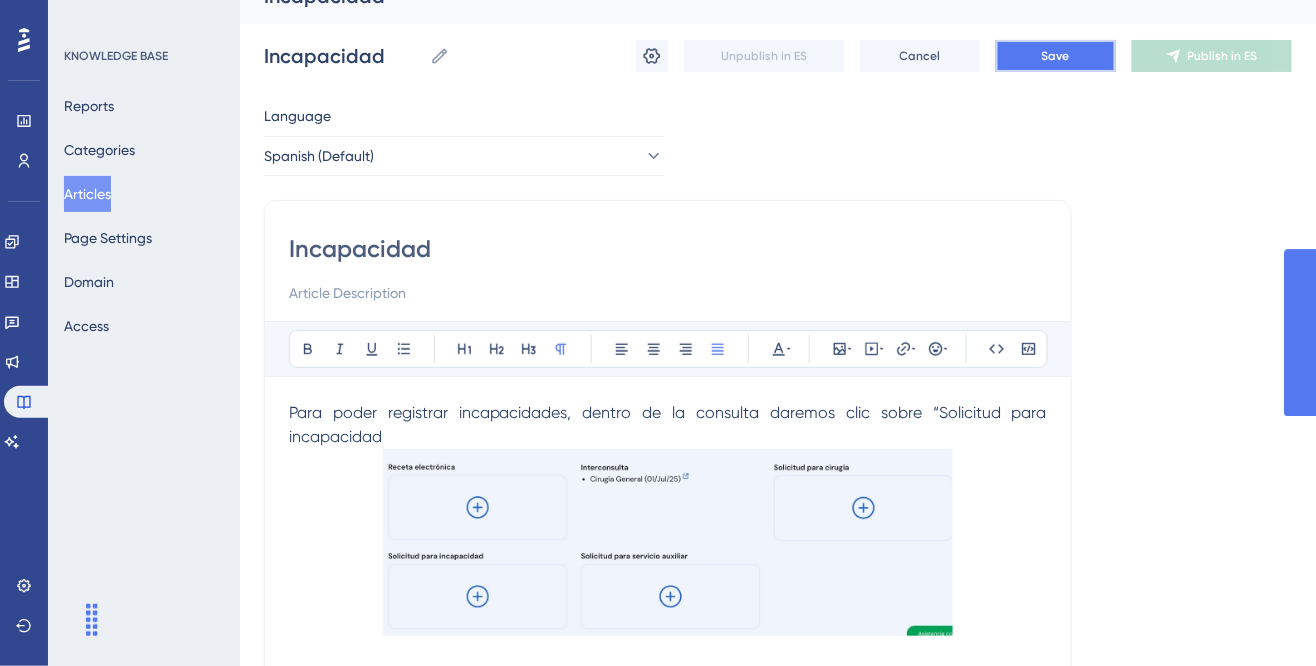 click on "Save" at bounding box center (1056, 56) 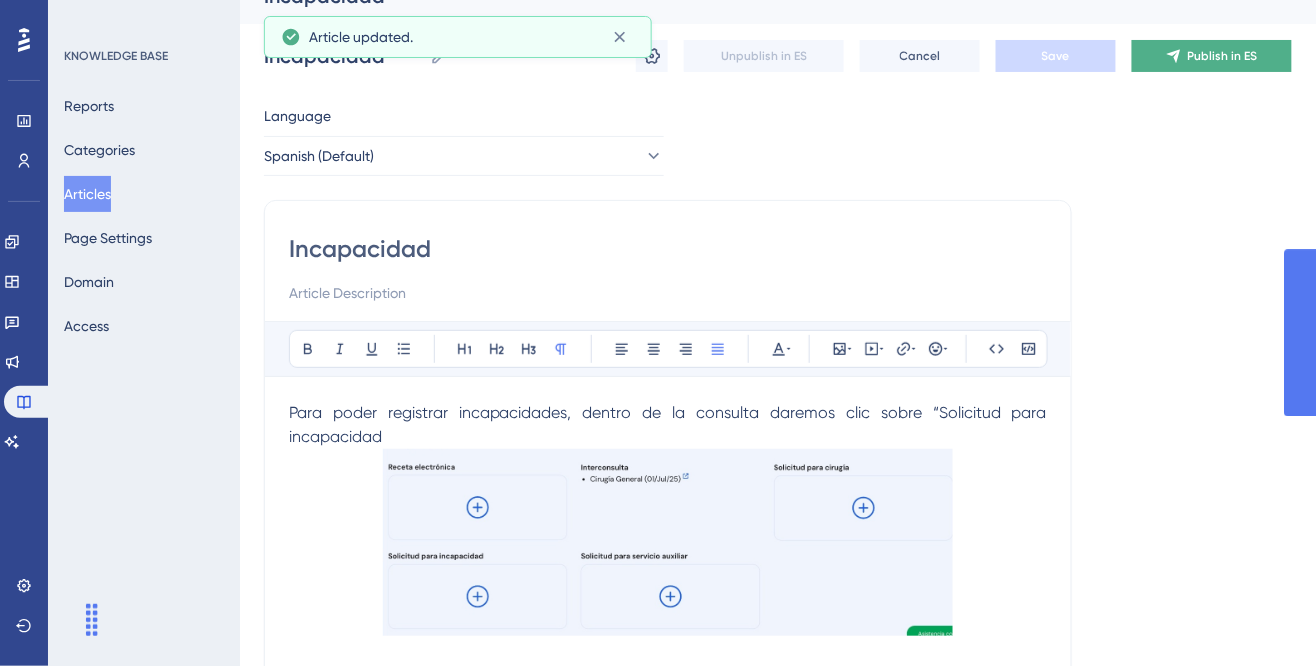 click on "Publish in ES" at bounding box center (1223, 56) 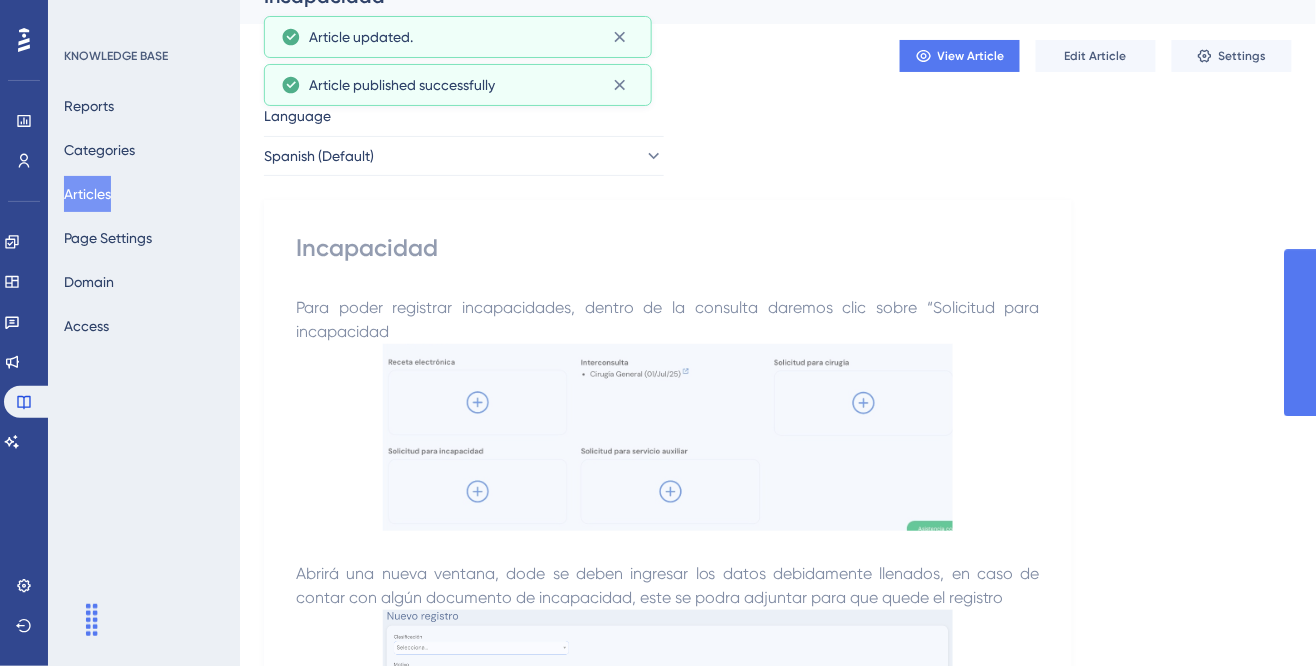 click on "Articles" at bounding box center [87, 194] 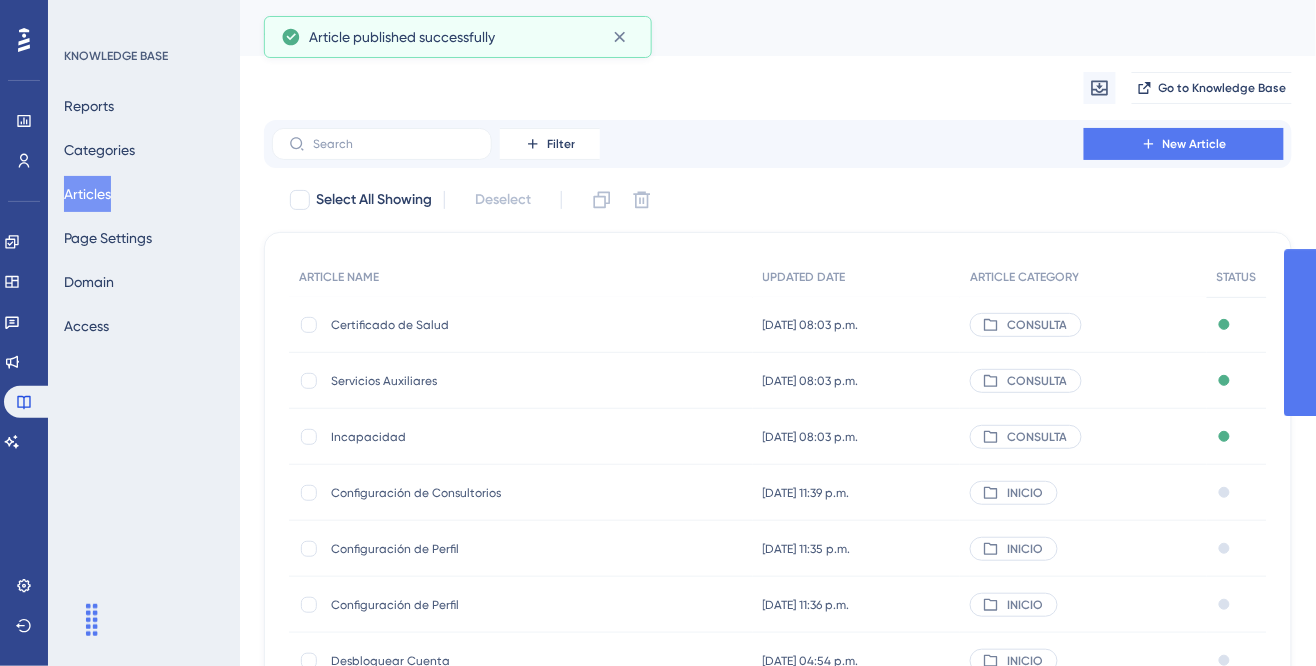 scroll, scrollTop: 58, scrollLeft: 0, axis: vertical 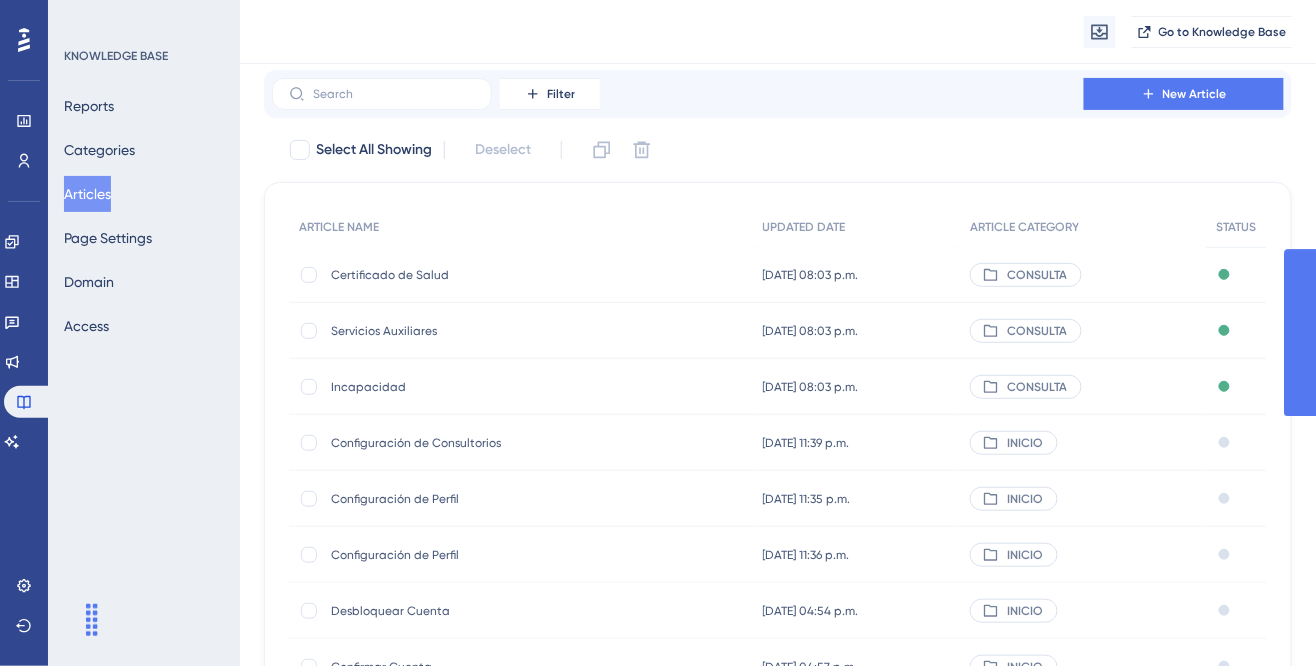 click on "Configuración de Consultorios" at bounding box center (491, 443) 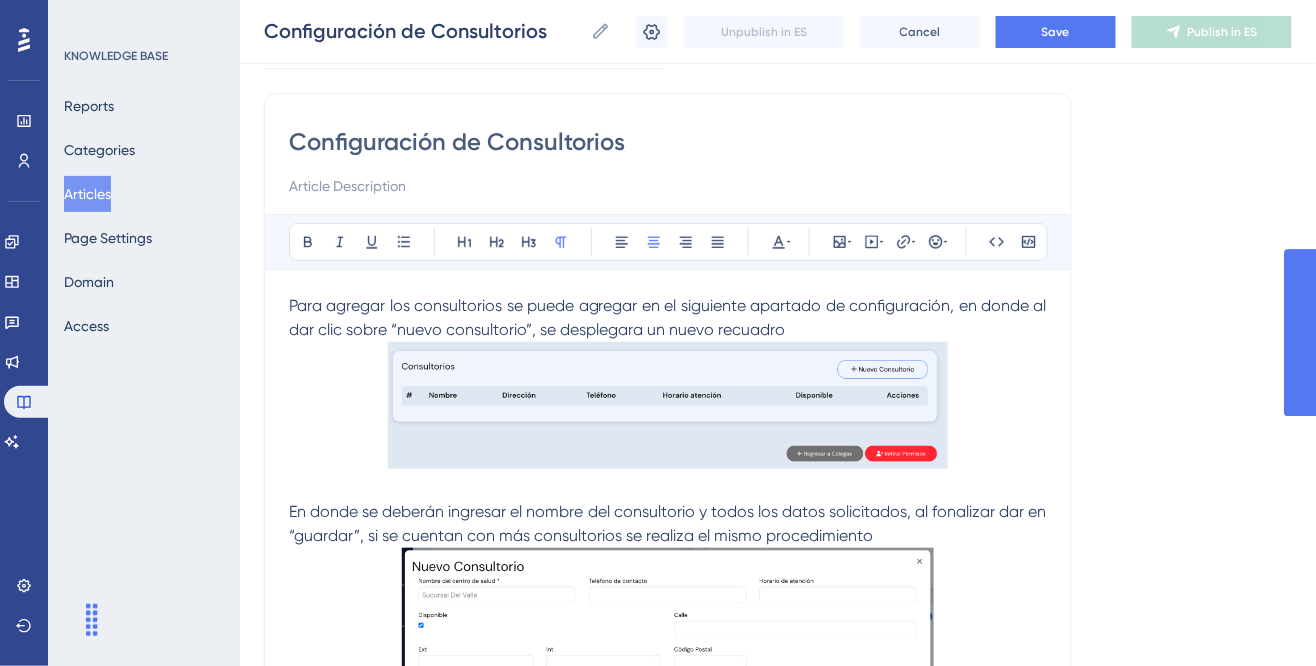 scroll, scrollTop: 0, scrollLeft: 0, axis: both 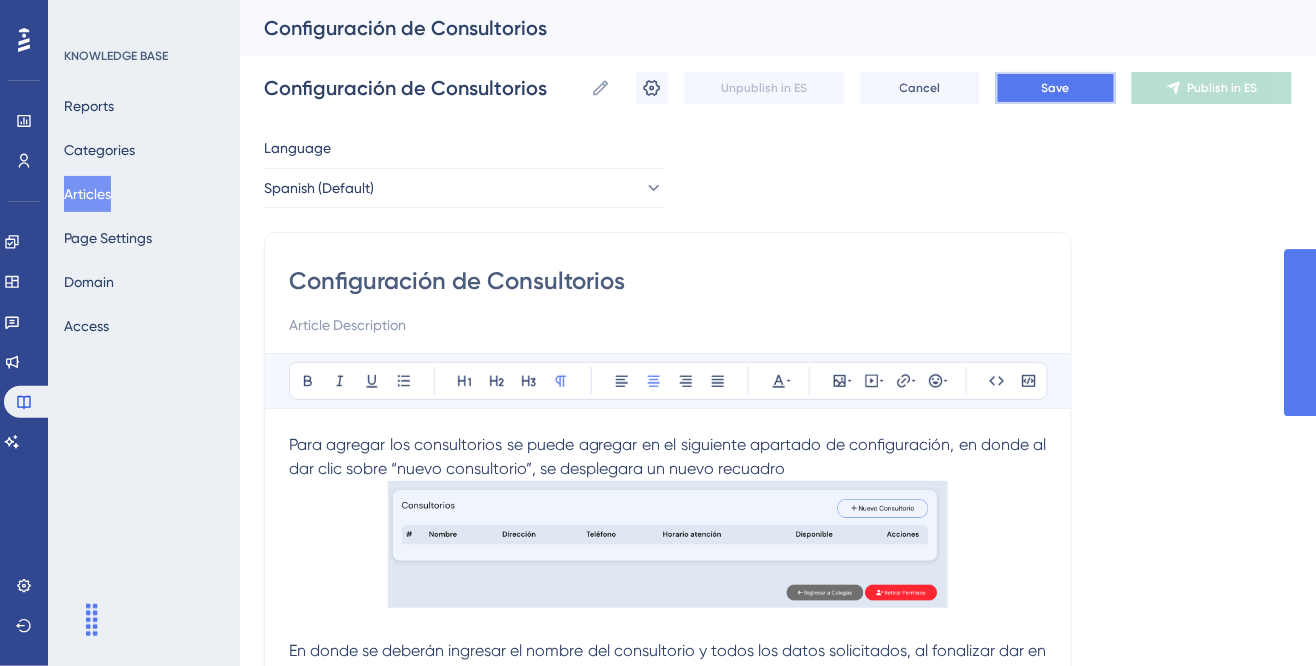 click on "Save" at bounding box center [1056, 88] 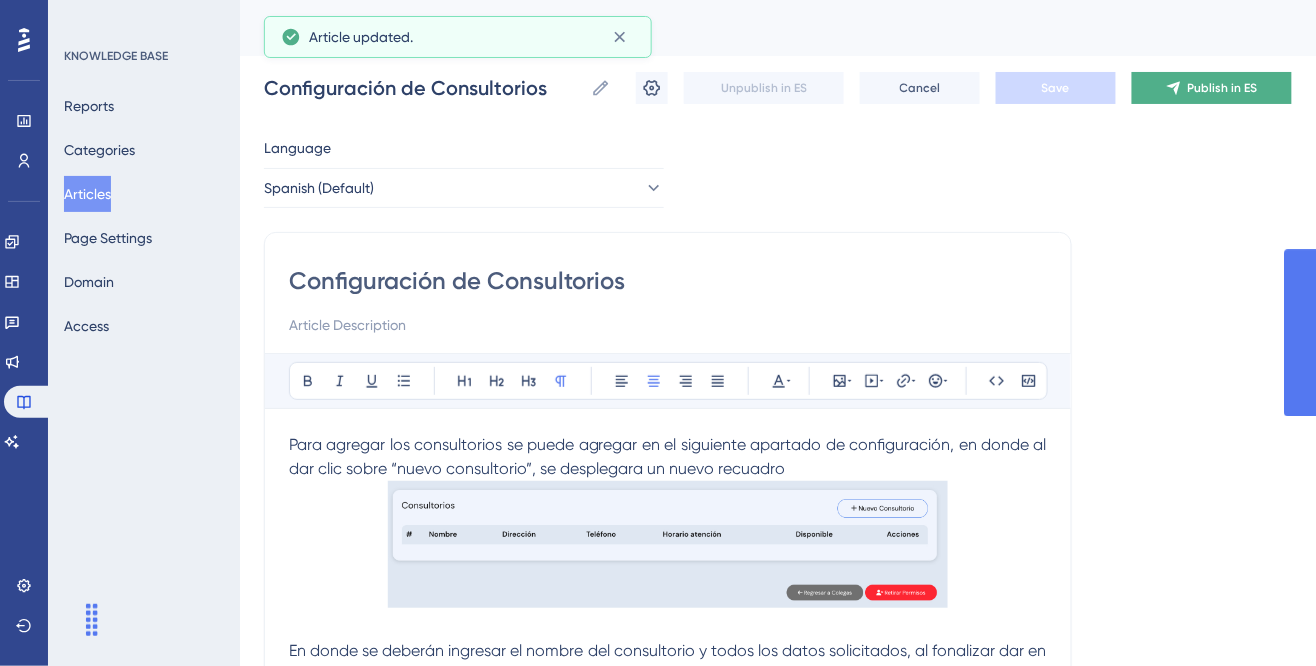 click on "Publish in ES" at bounding box center [1212, 88] 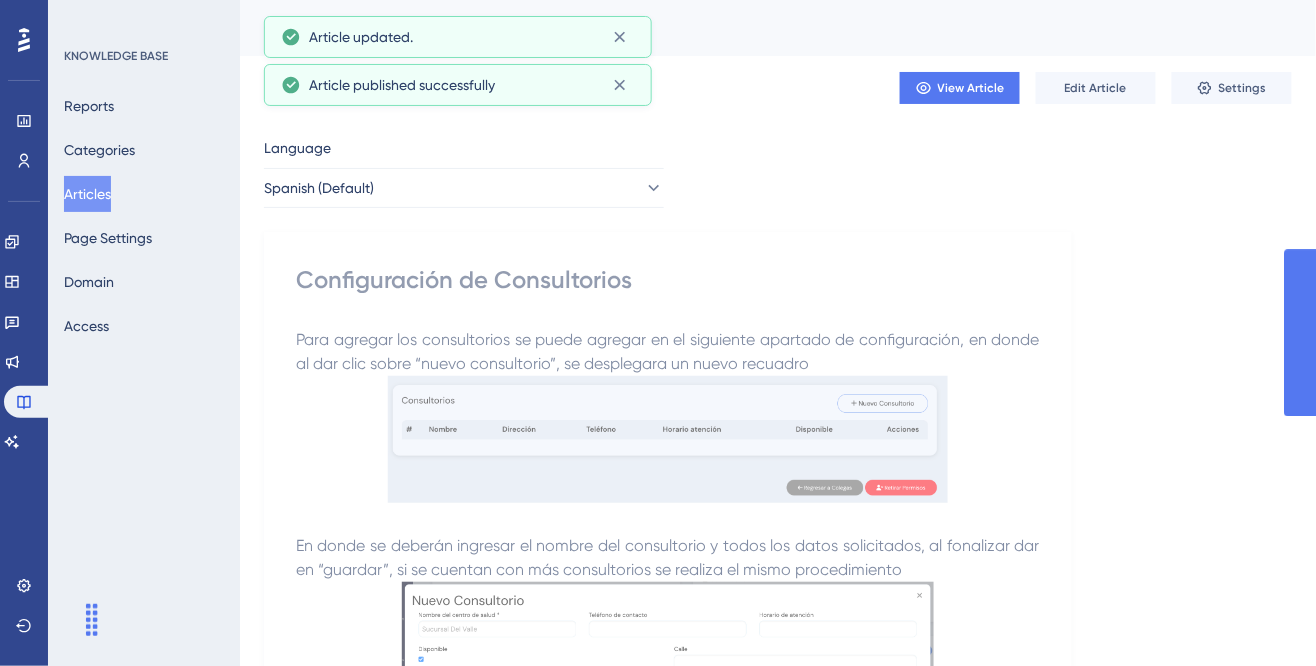 click on "Articles" at bounding box center (87, 194) 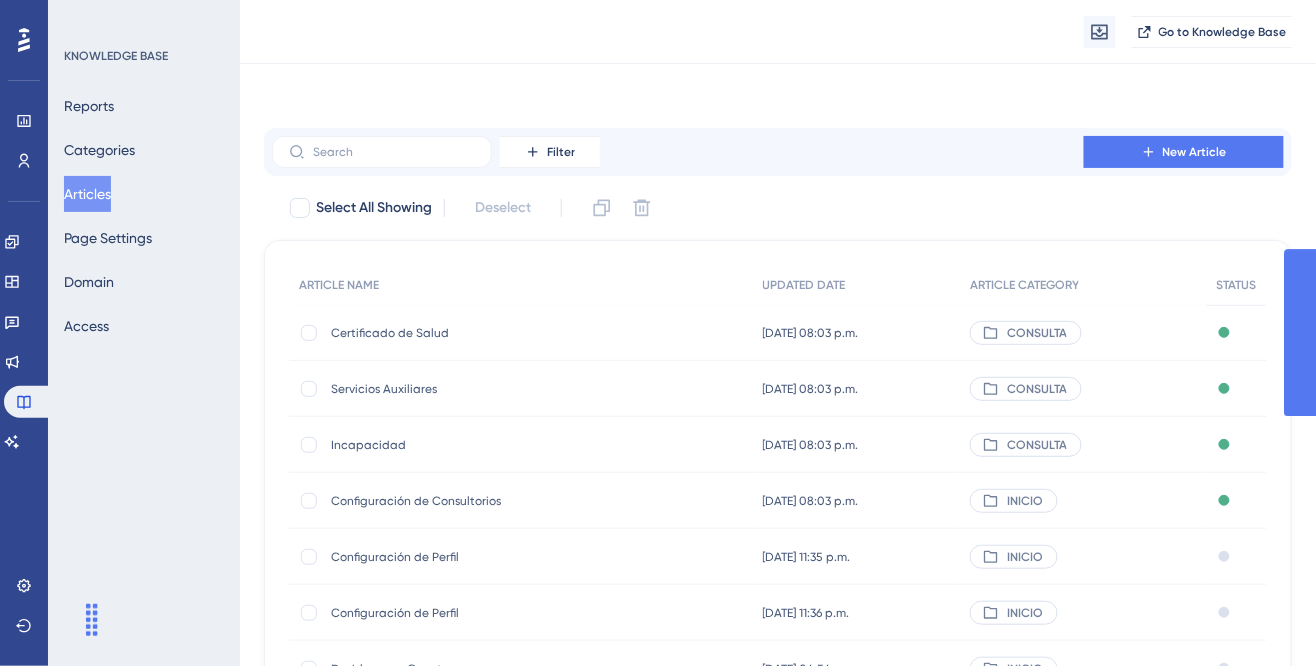 scroll, scrollTop: 116, scrollLeft: 0, axis: vertical 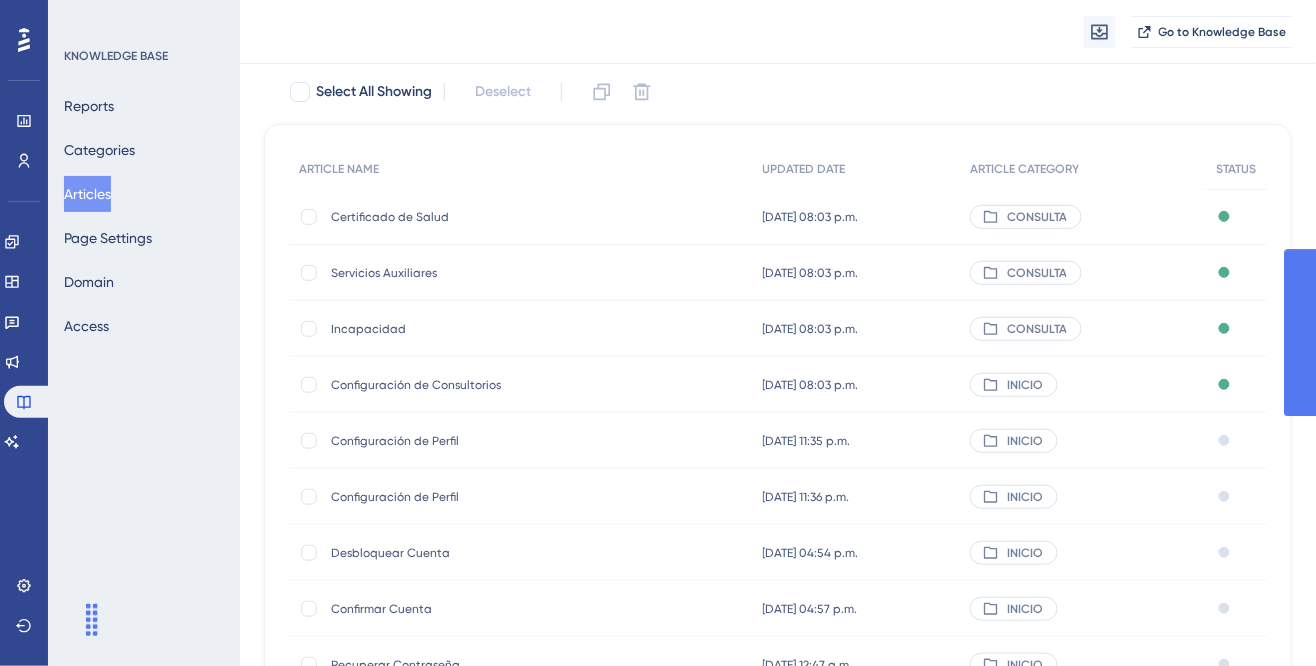 click on "Configuración de Perfil" at bounding box center (491, 441) 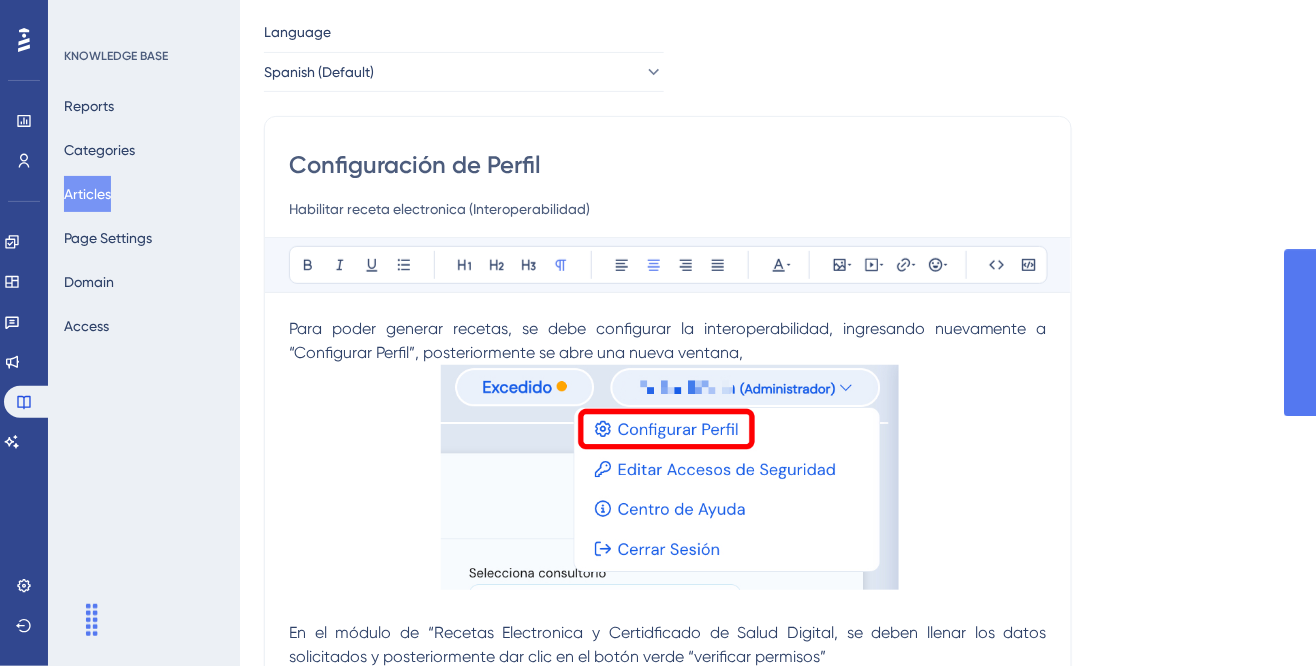 scroll, scrollTop: 168, scrollLeft: 0, axis: vertical 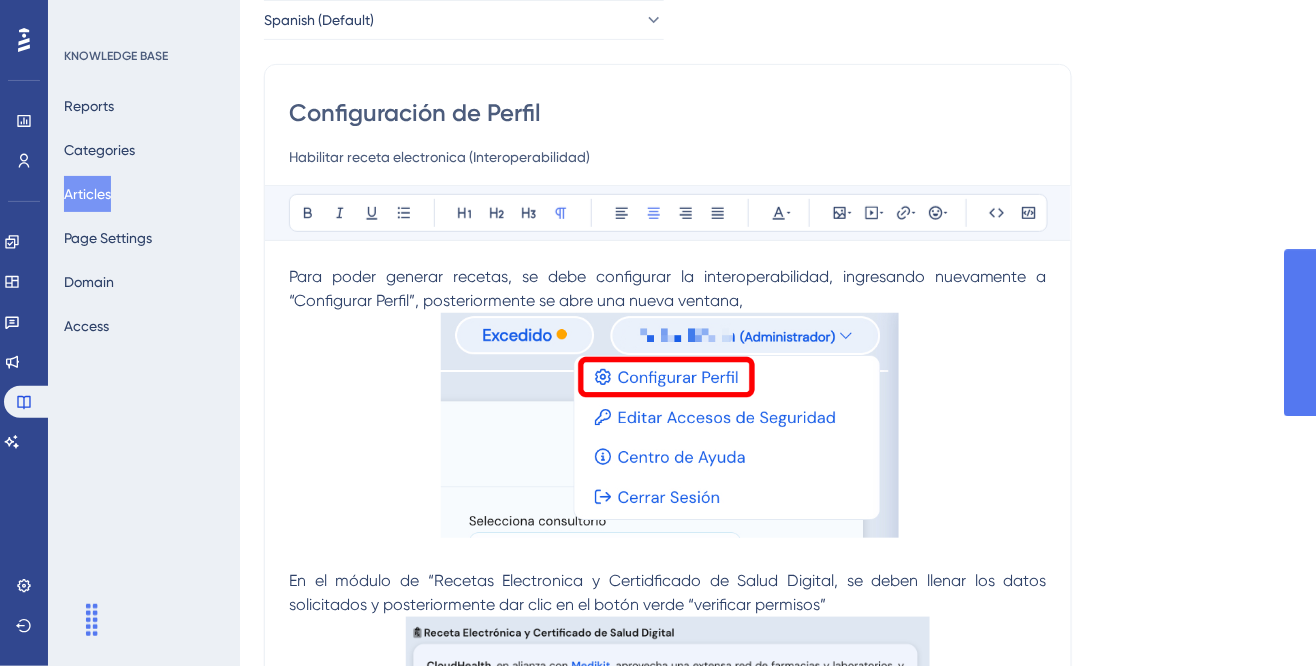 click at bounding box center (668, 429) 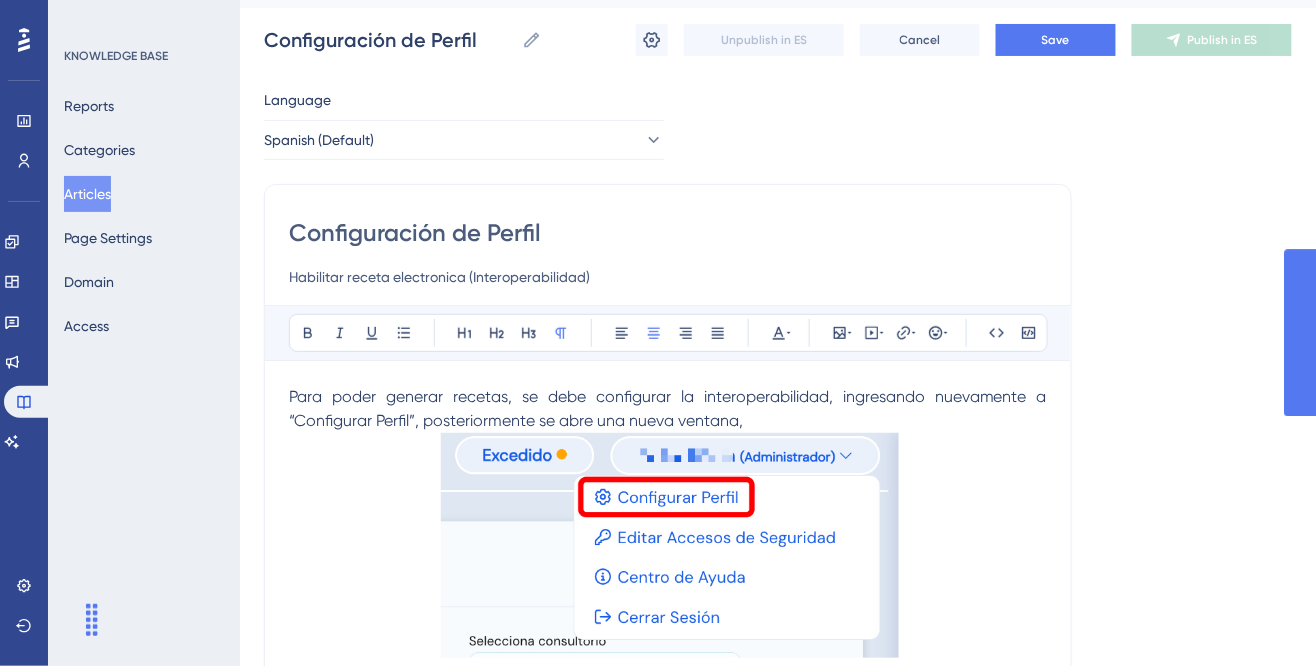scroll, scrollTop: 0, scrollLeft: 0, axis: both 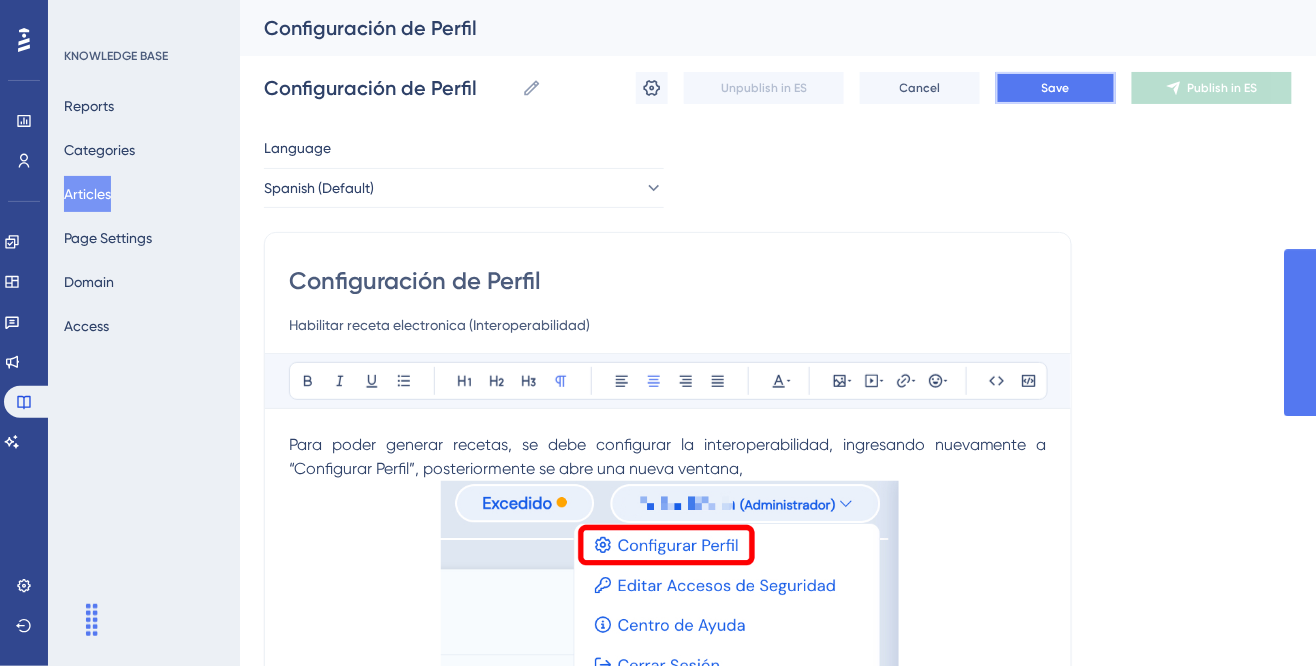 click on "Save" at bounding box center (1056, 88) 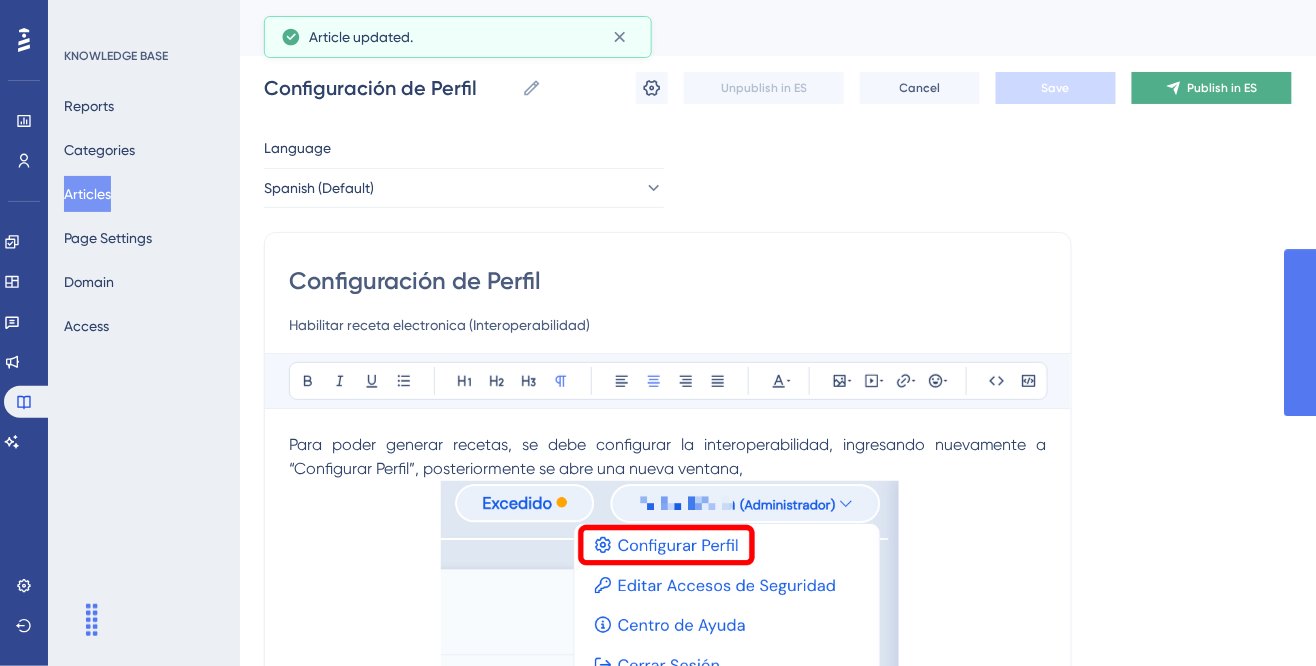 click on "Publish in ES" at bounding box center (1212, 88) 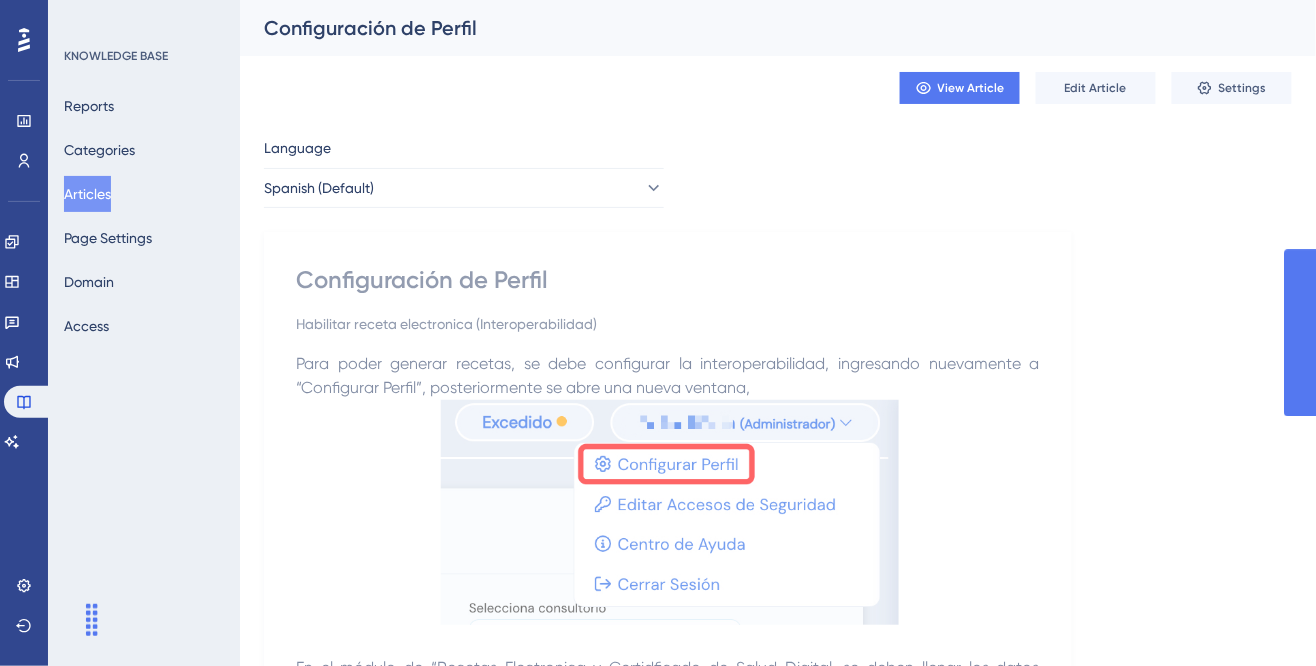 click on "Para poder generar recetas, se debe configurar la interoperabilidad, ingresando nuevamente a “Configurar Perfil”, posteriormente se abre una nueva ventana," at bounding box center [670, 375] 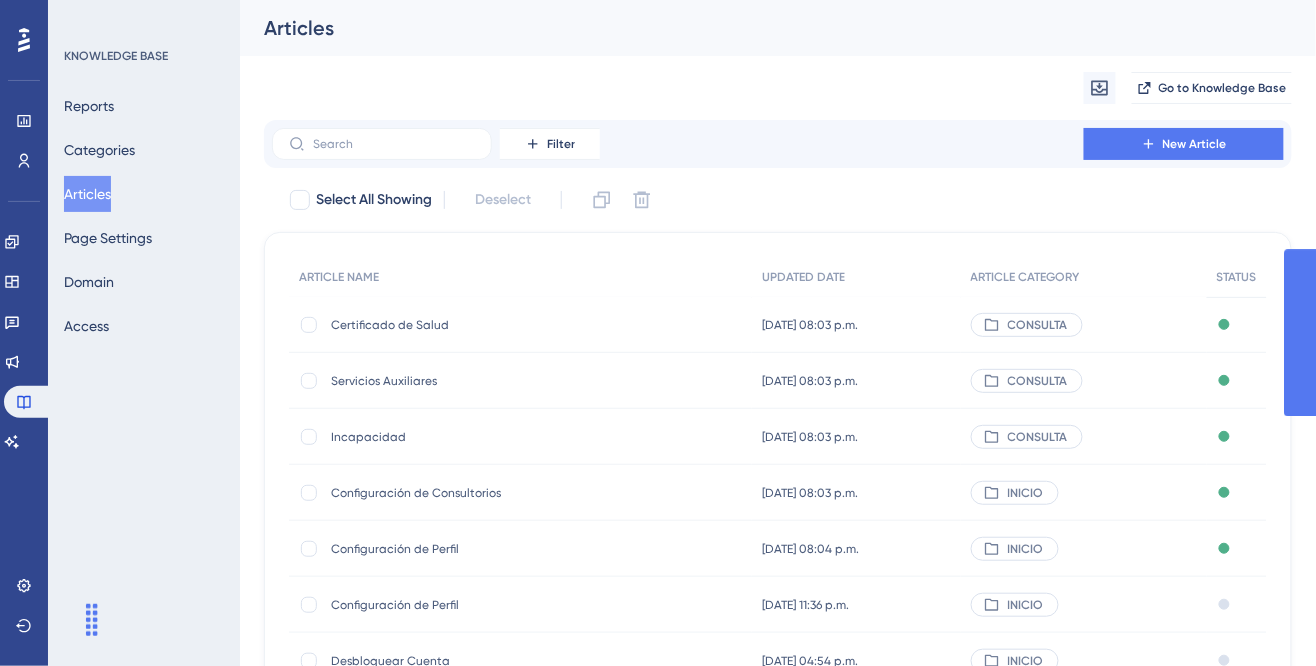 click on "Configuración de Perfil" at bounding box center (491, 549) 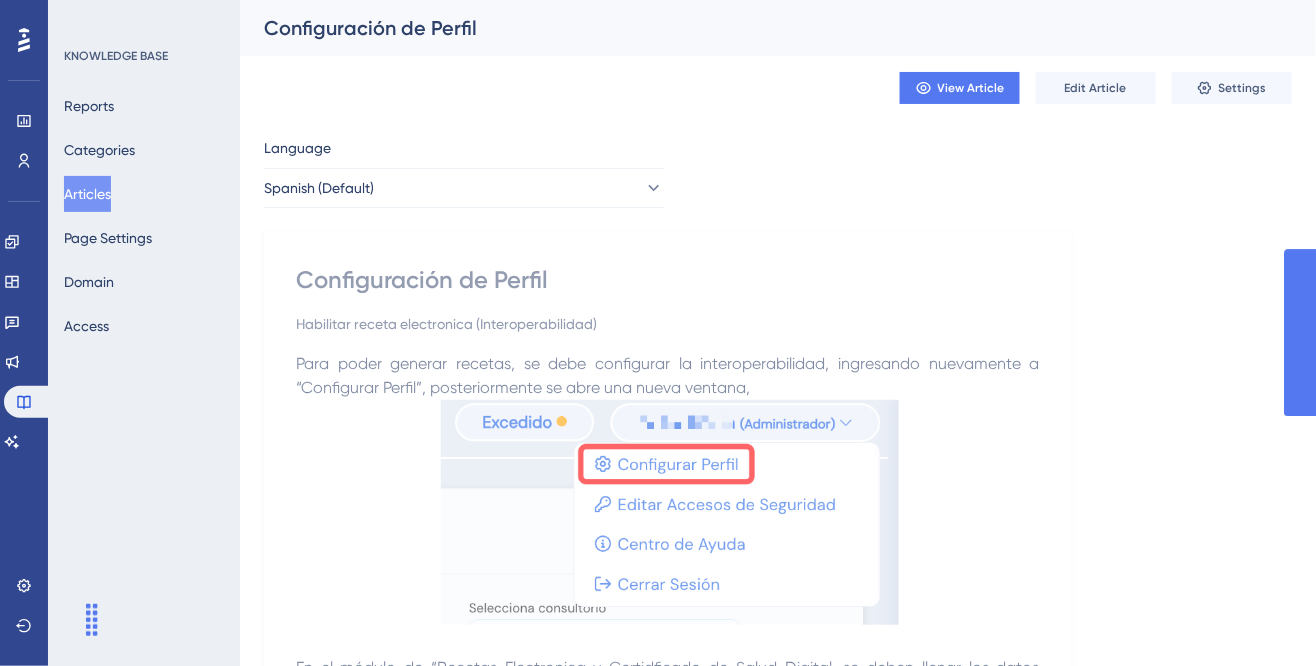 click on "Articles" at bounding box center [87, 194] 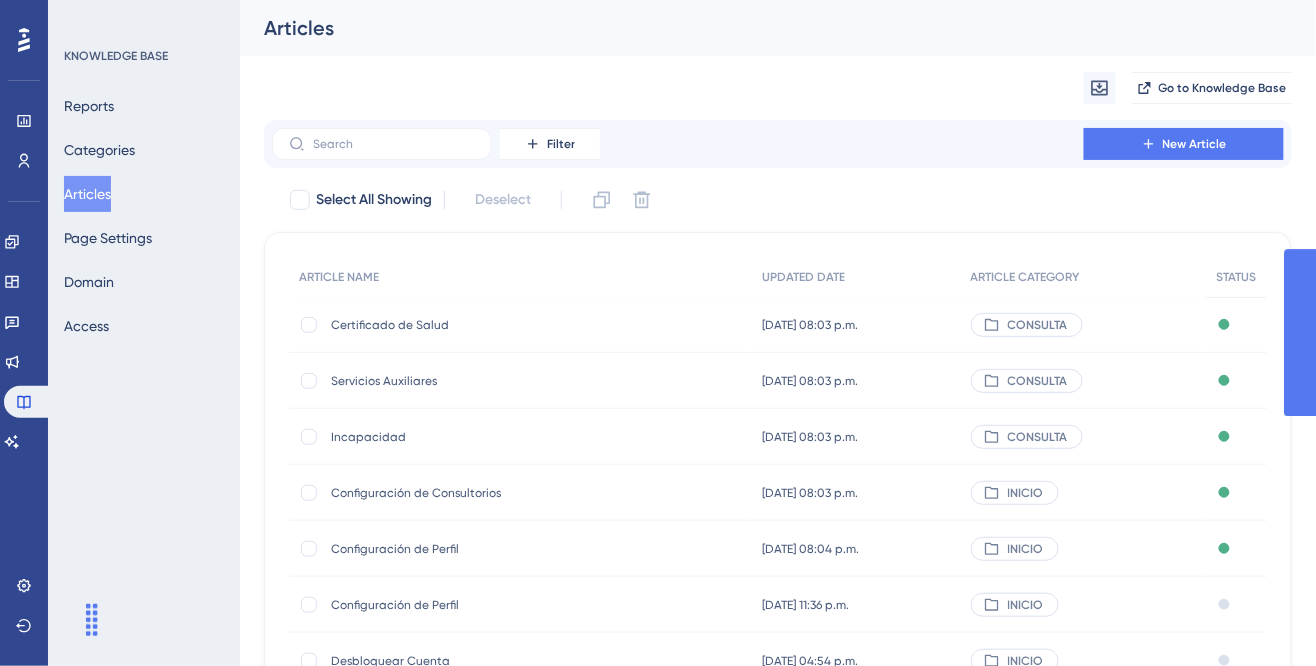 click on "Configuración de Perfil Configuración de Perfil" at bounding box center [491, 605] 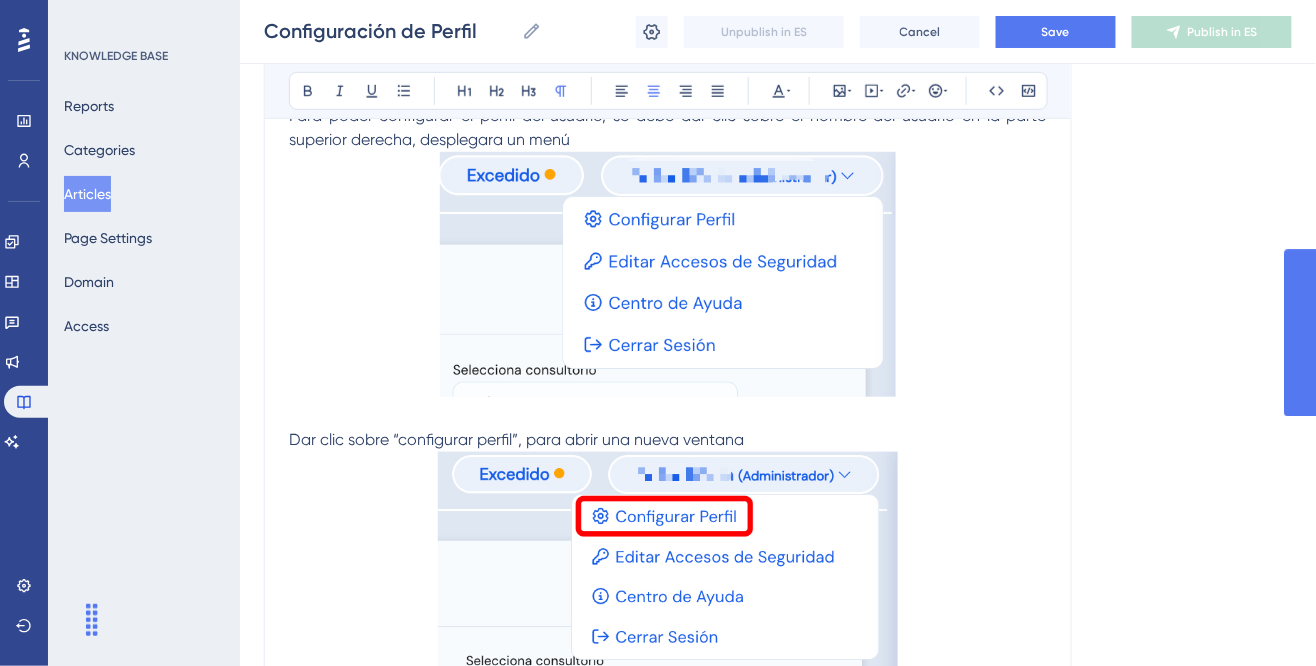 scroll, scrollTop: 105, scrollLeft: 0, axis: vertical 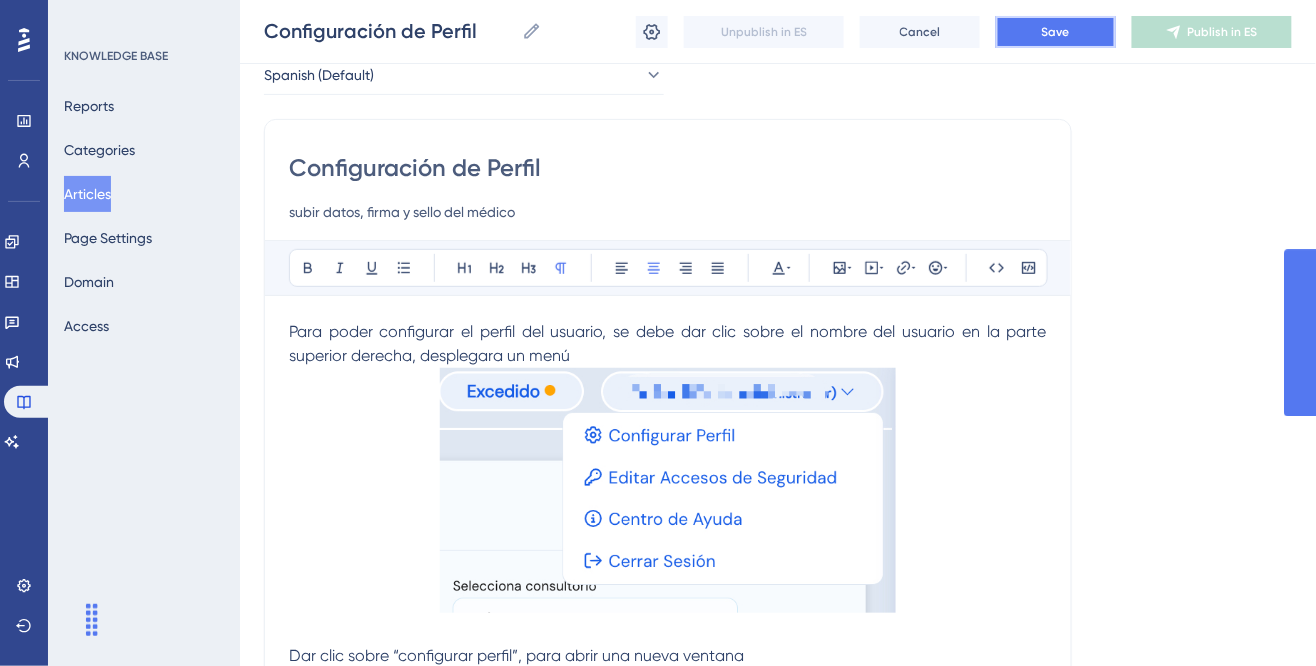 click on "Save" at bounding box center [1056, 32] 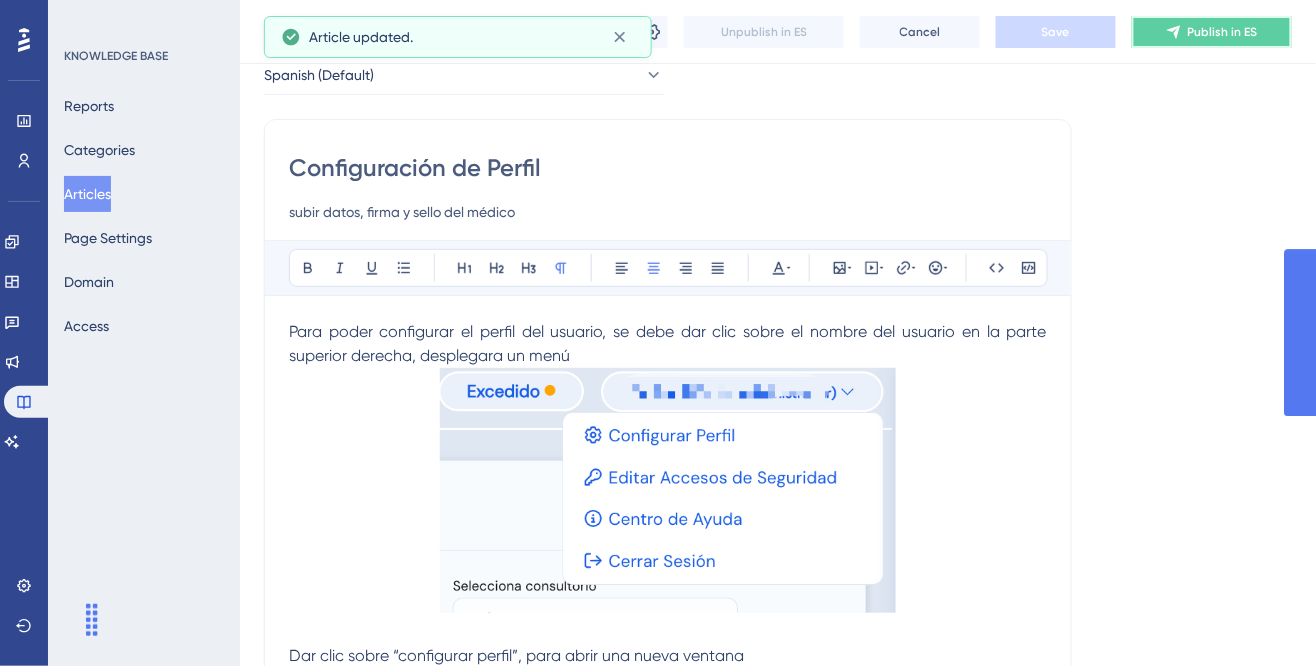 click on "Publish in ES" at bounding box center [1212, 32] 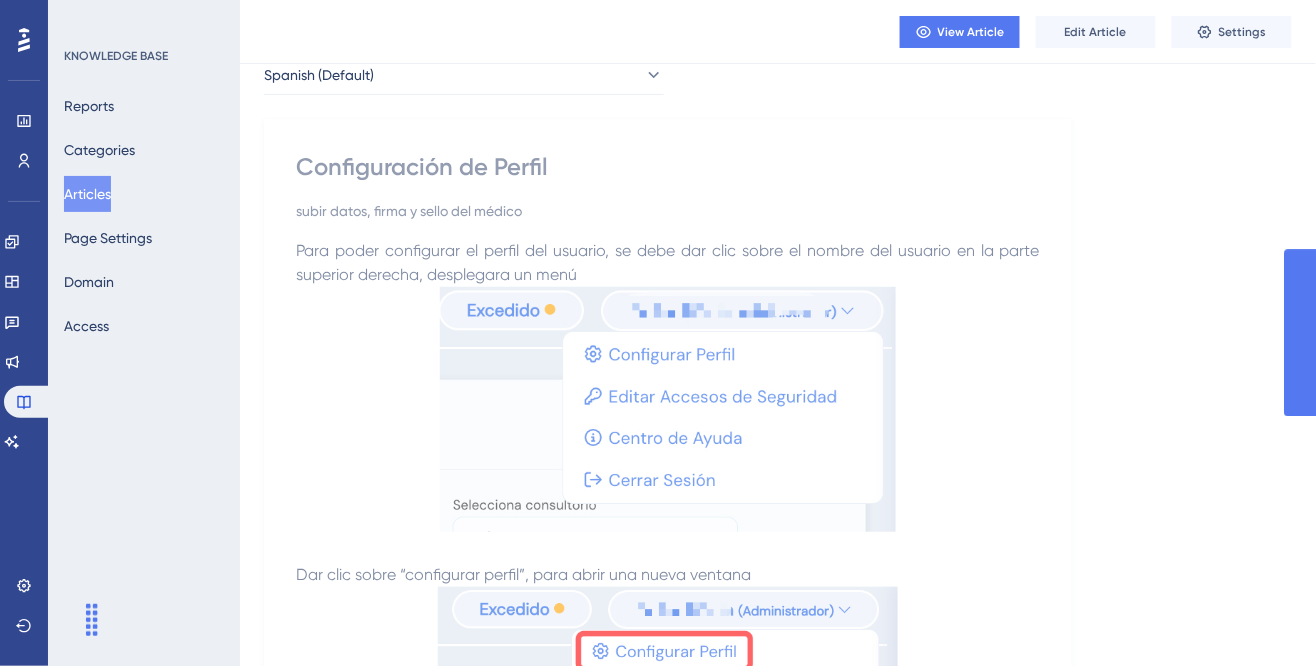 click on "Articles" at bounding box center [87, 194] 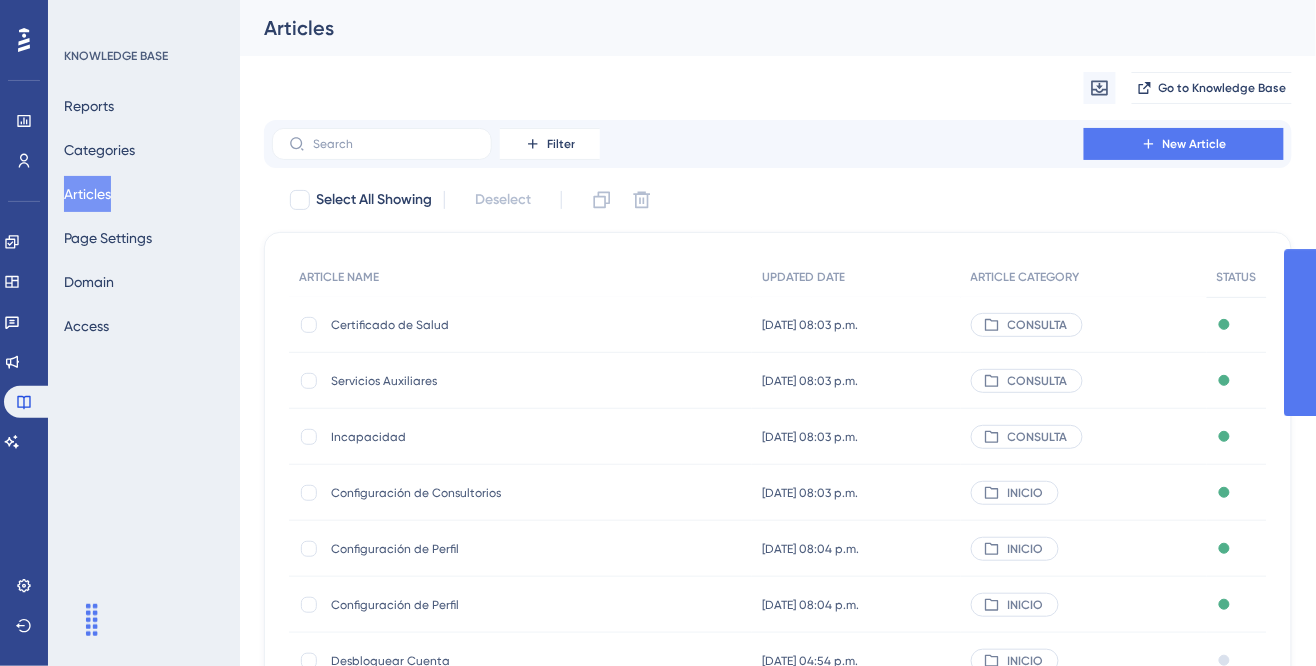 scroll, scrollTop: 146, scrollLeft: 0, axis: vertical 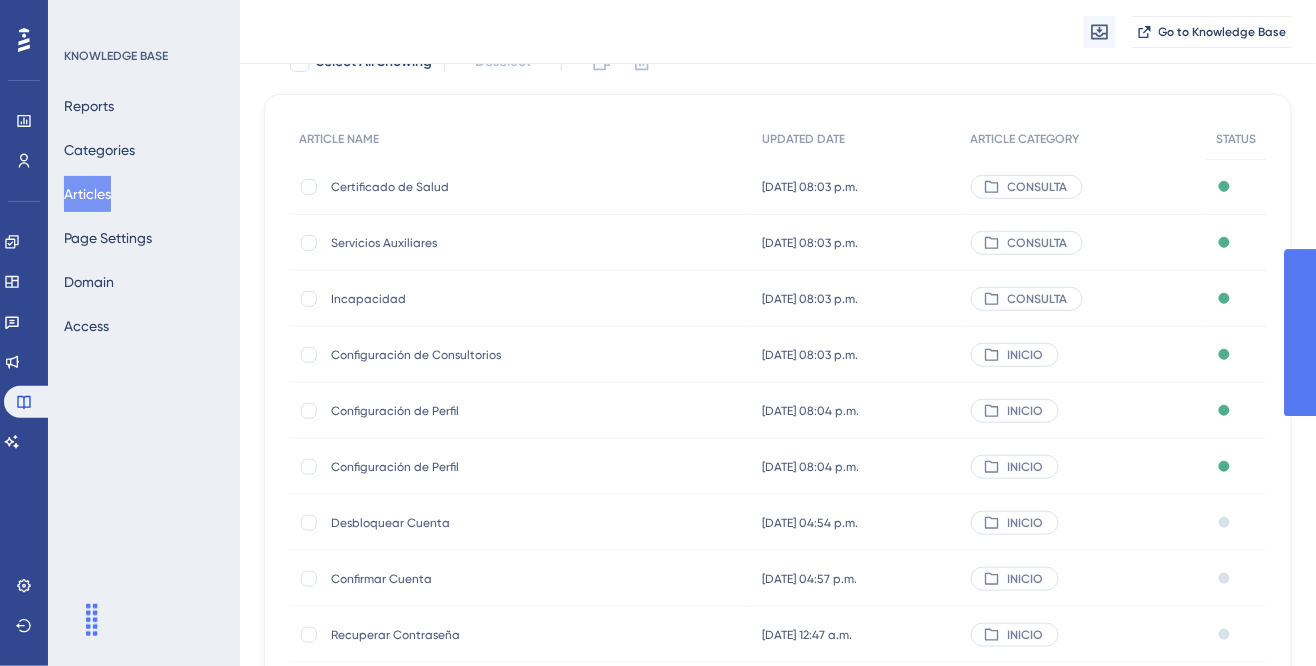 click on "Desbloquear Cuenta" at bounding box center [491, 523] 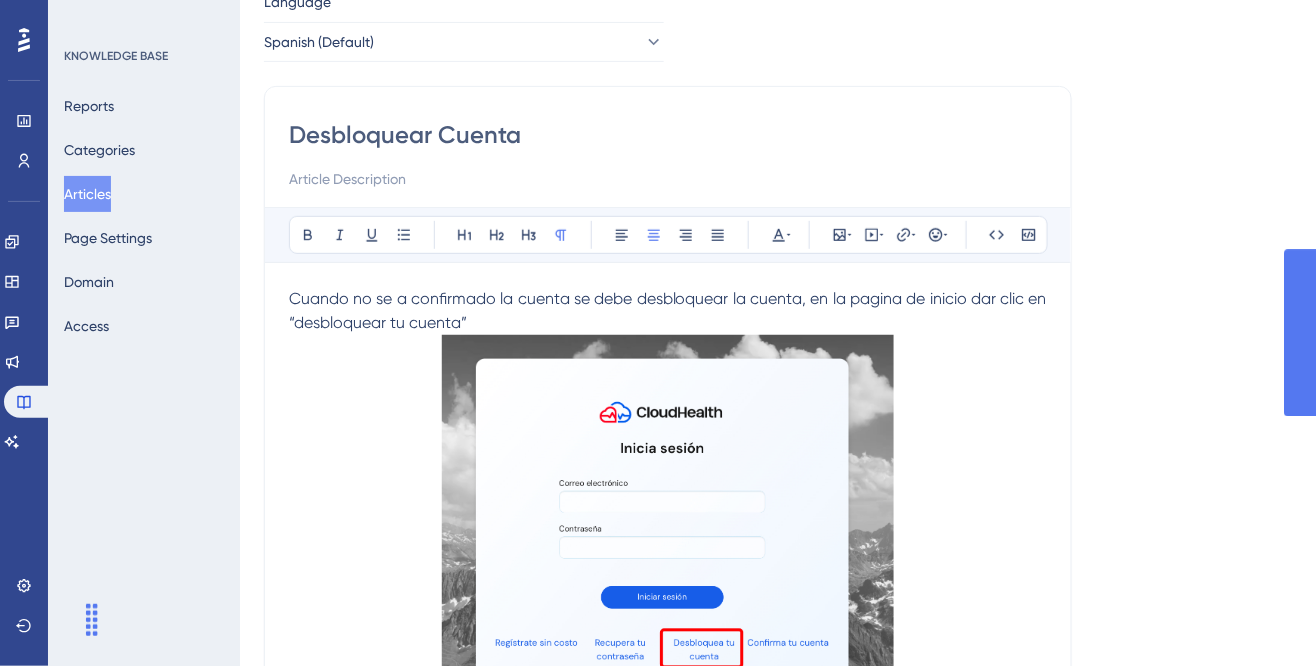 scroll, scrollTop: 0, scrollLeft: 0, axis: both 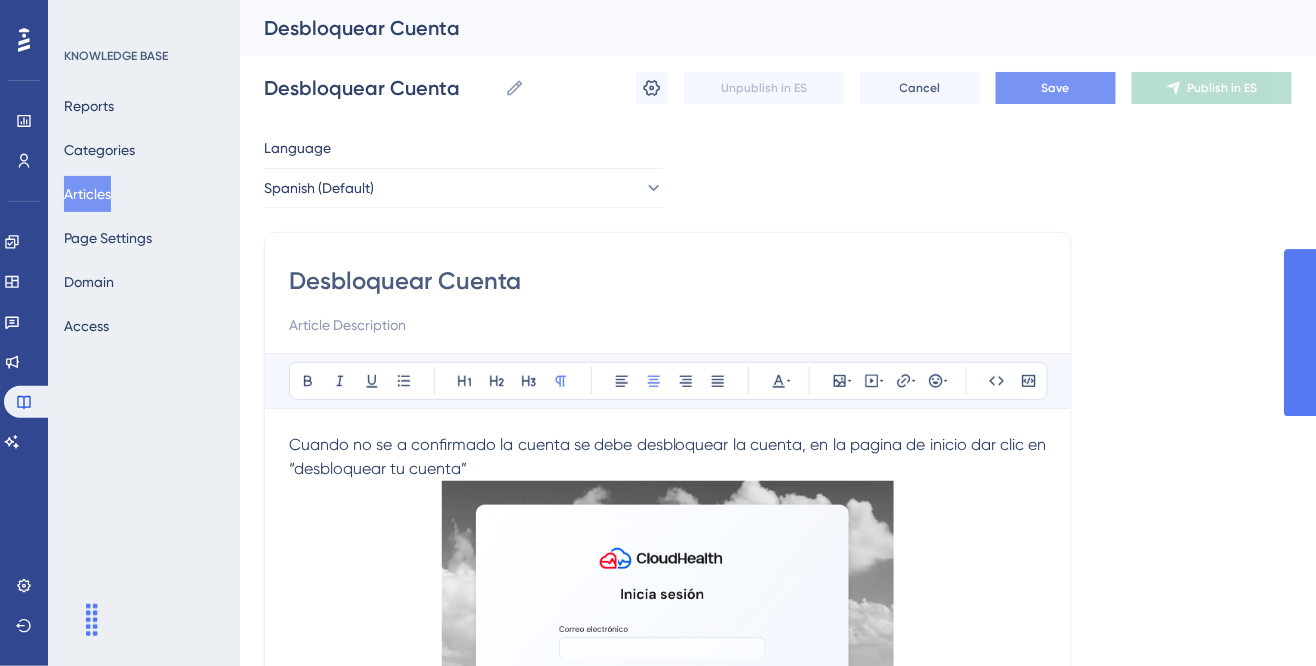 click on "Save" at bounding box center (1056, 88) 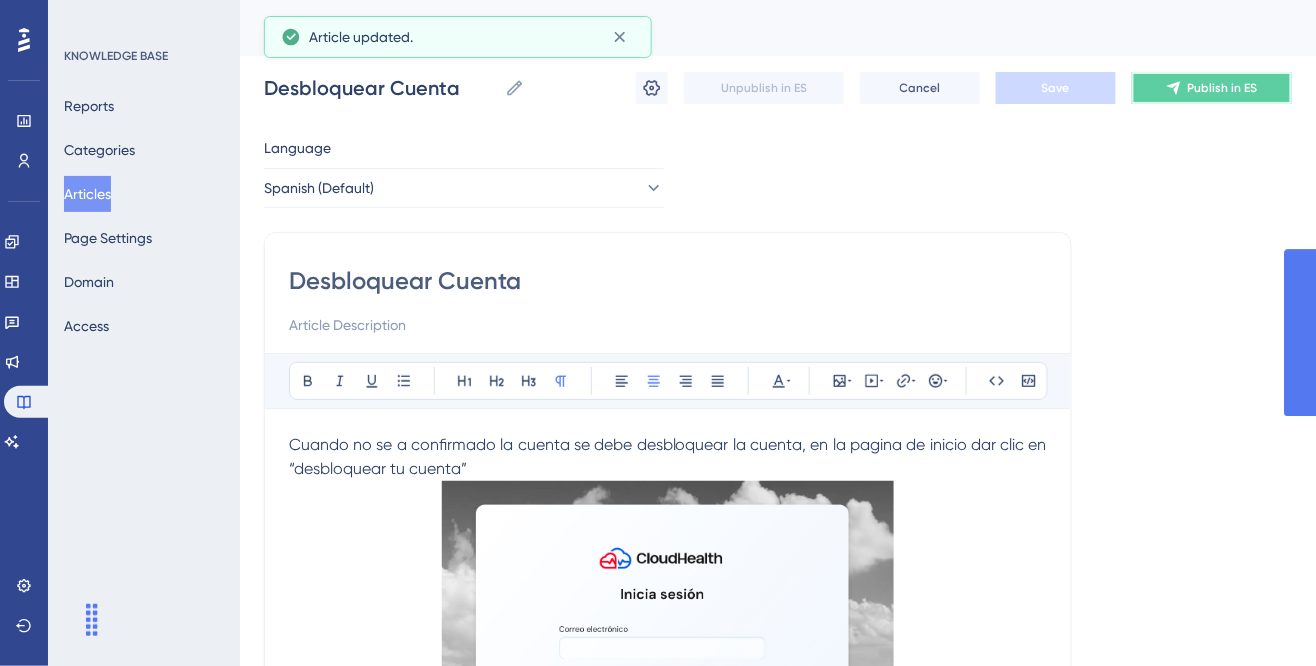 click 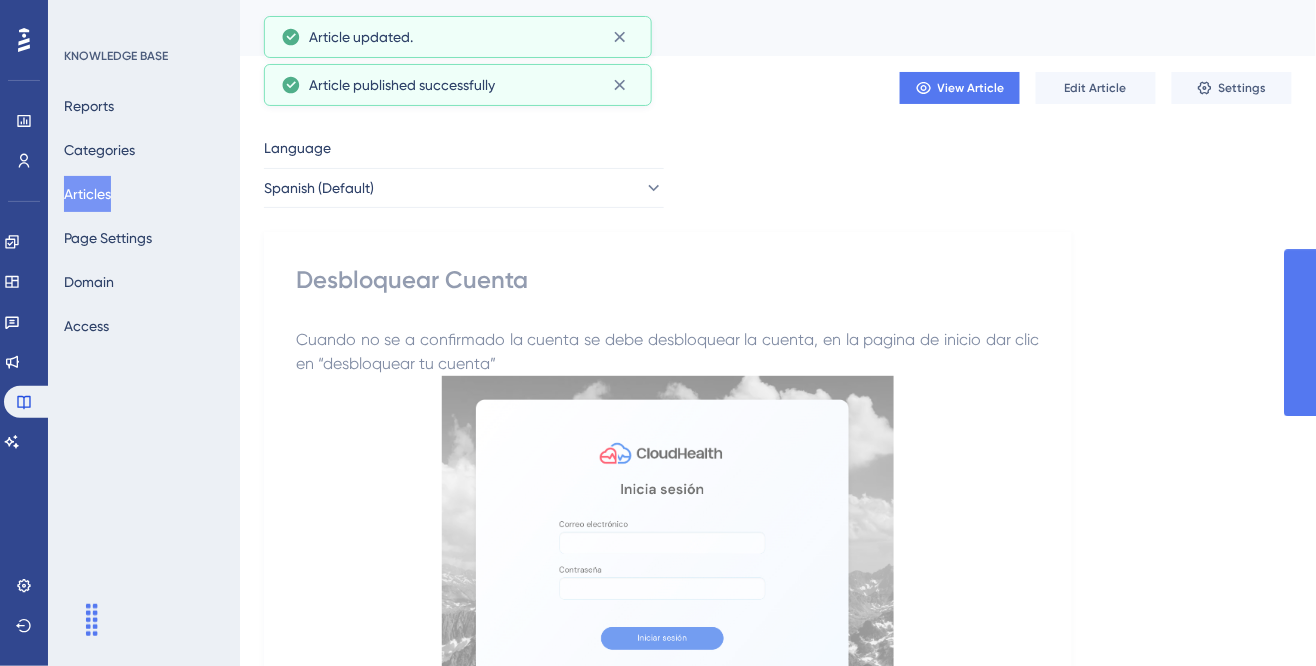 click on "Articles" at bounding box center [87, 194] 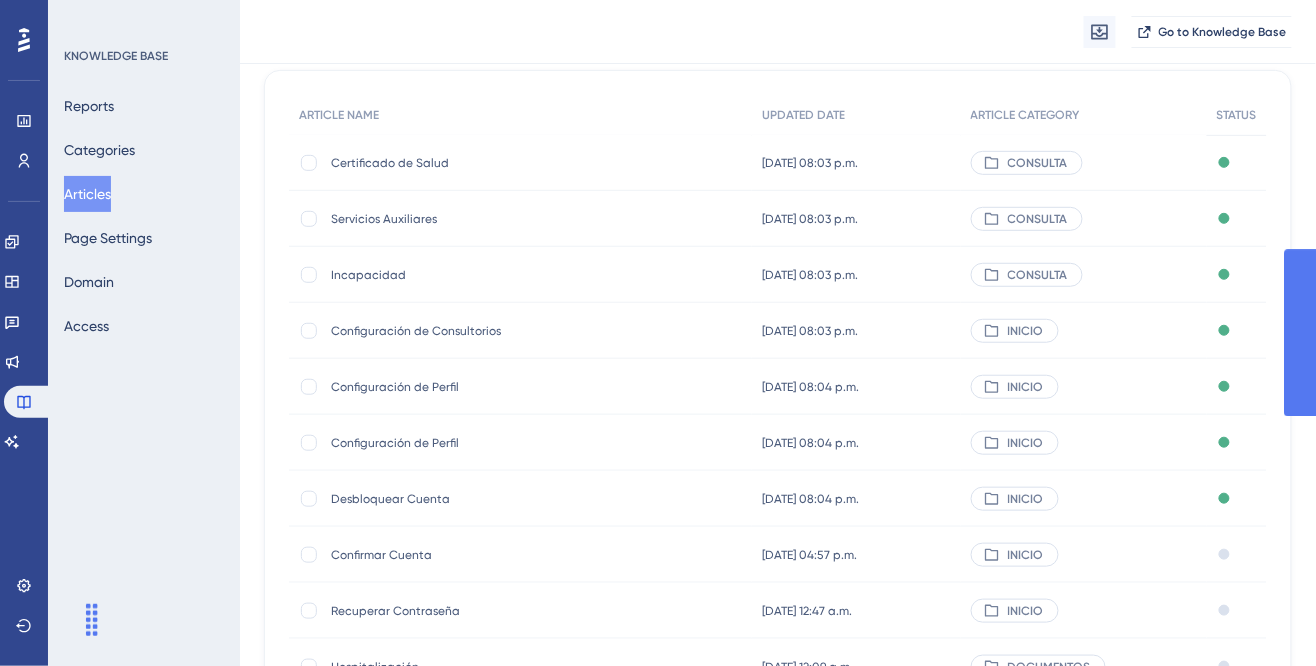scroll, scrollTop: 177, scrollLeft: 0, axis: vertical 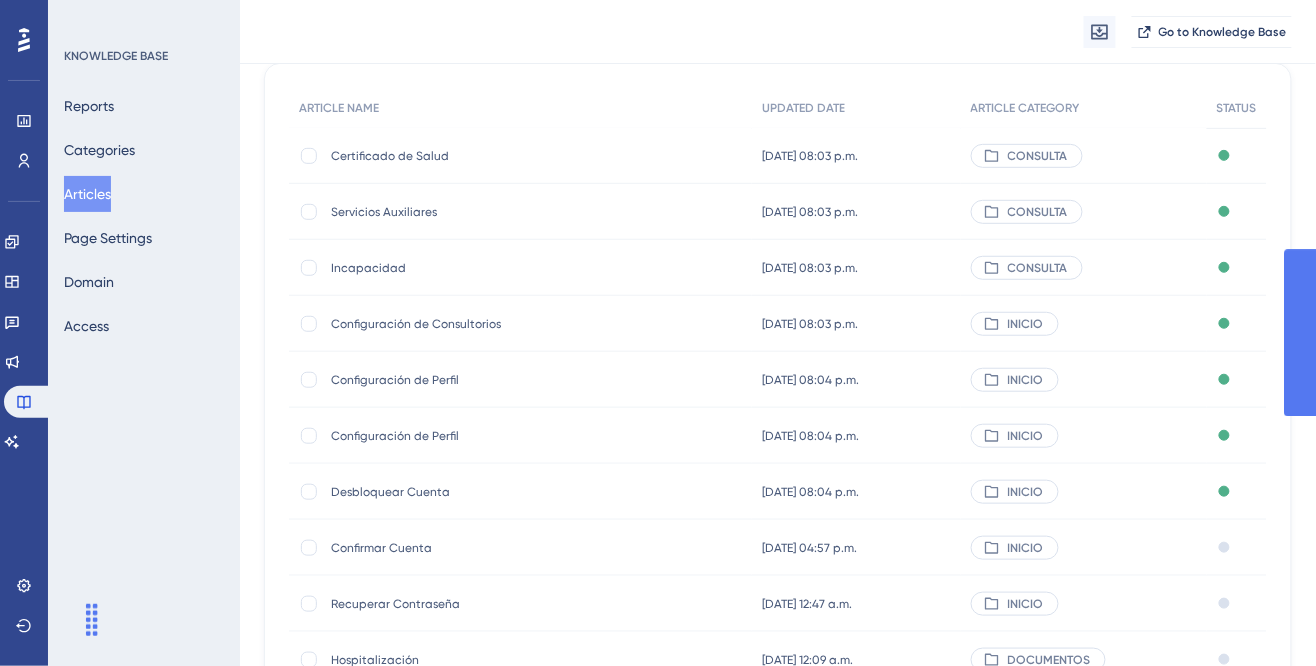 click on "Confirmar Cuenta" at bounding box center [491, 548] 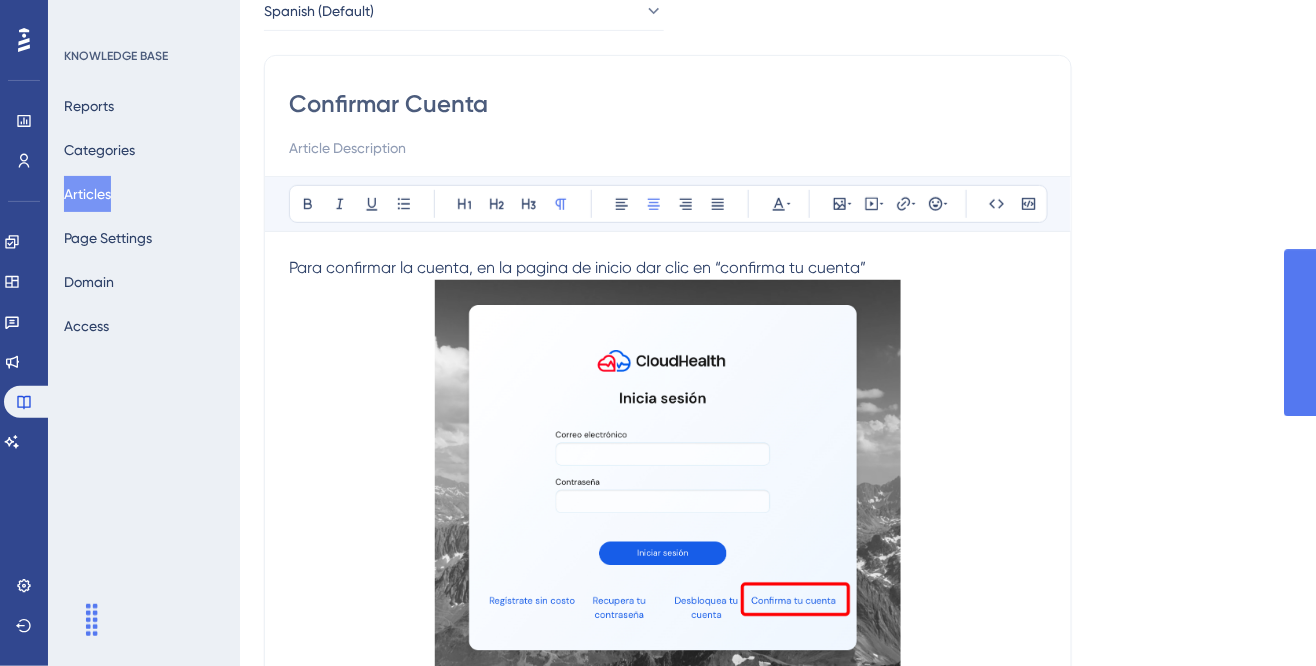 scroll, scrollTop: 0, scrollLeft: 0, axis: both 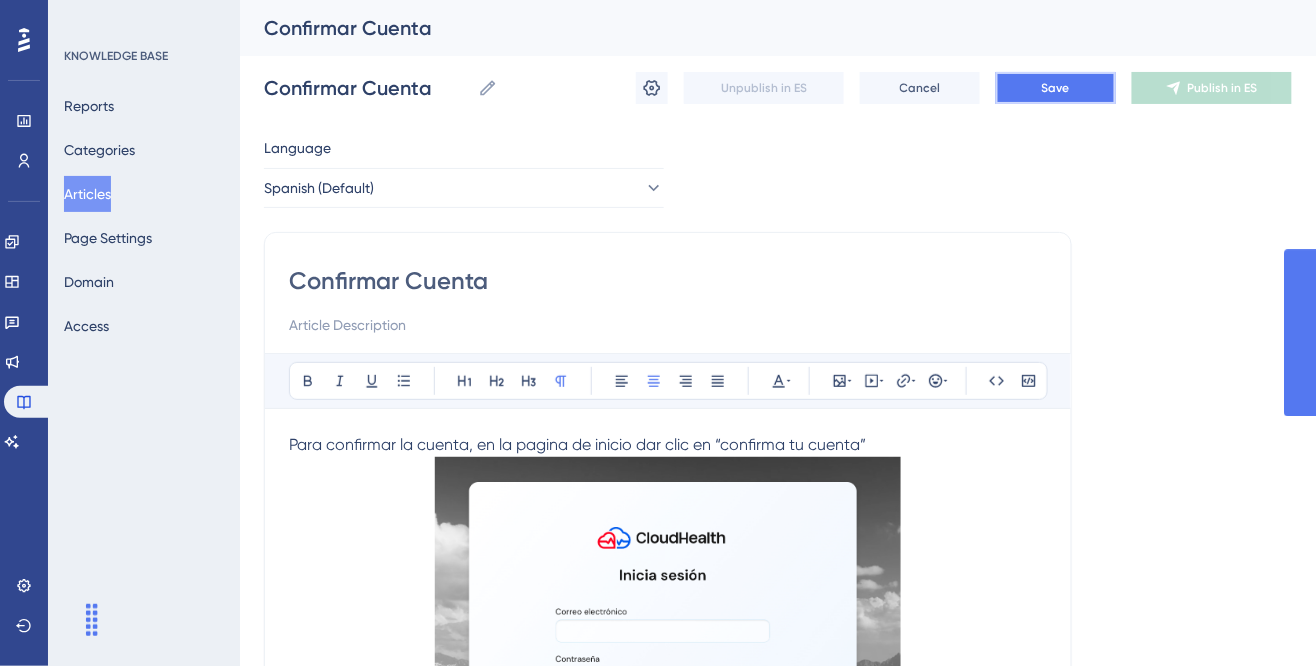 click on "Save" at bounding box center [1056, 88] 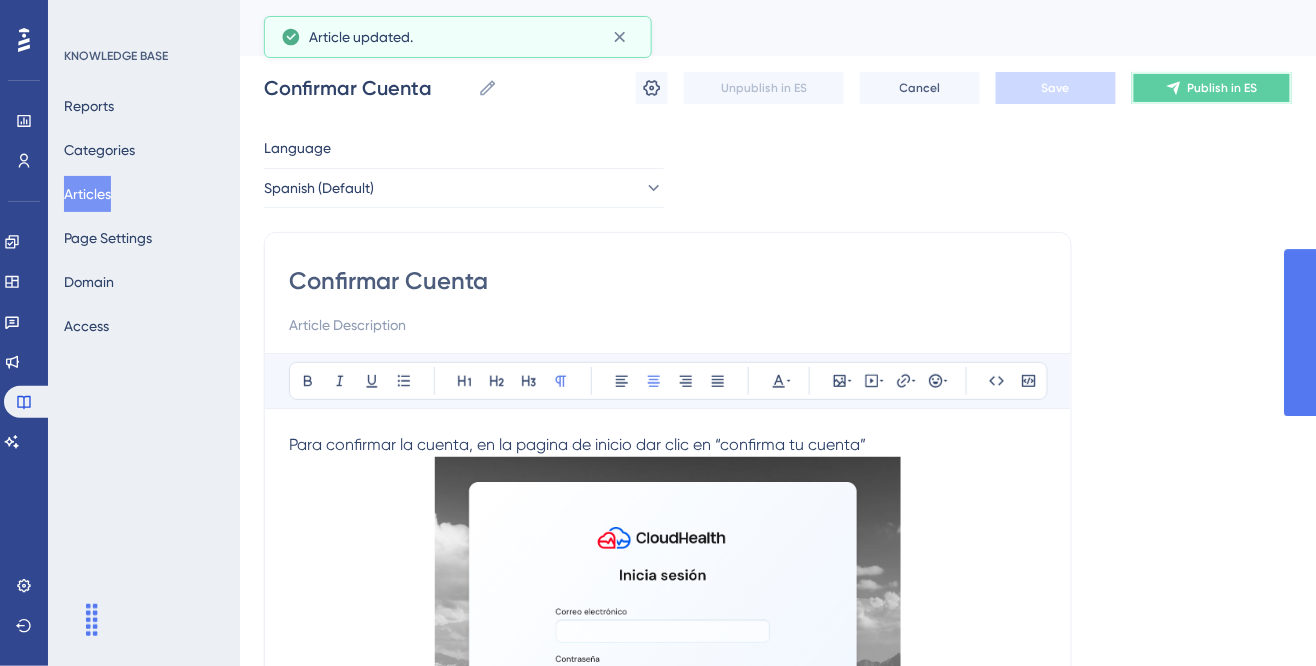 click on "Publish in ES" at bounding box center (1223, 88) 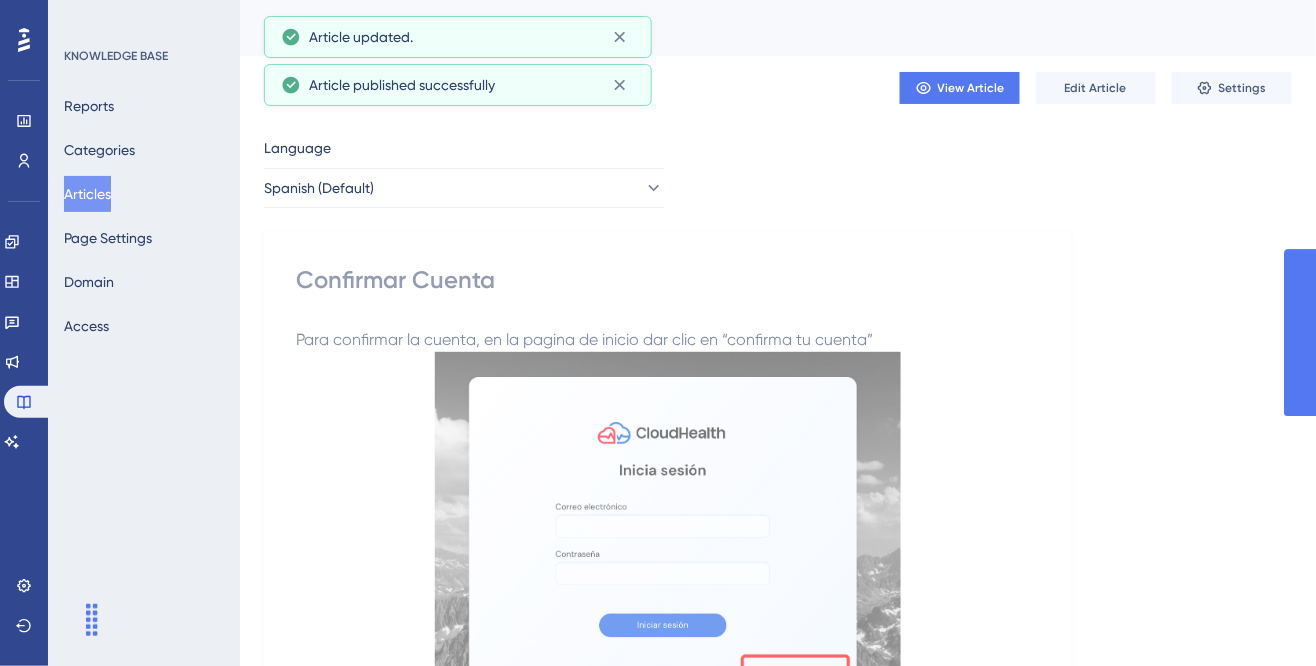 click on "Articles" at bounding box center [87, 194] 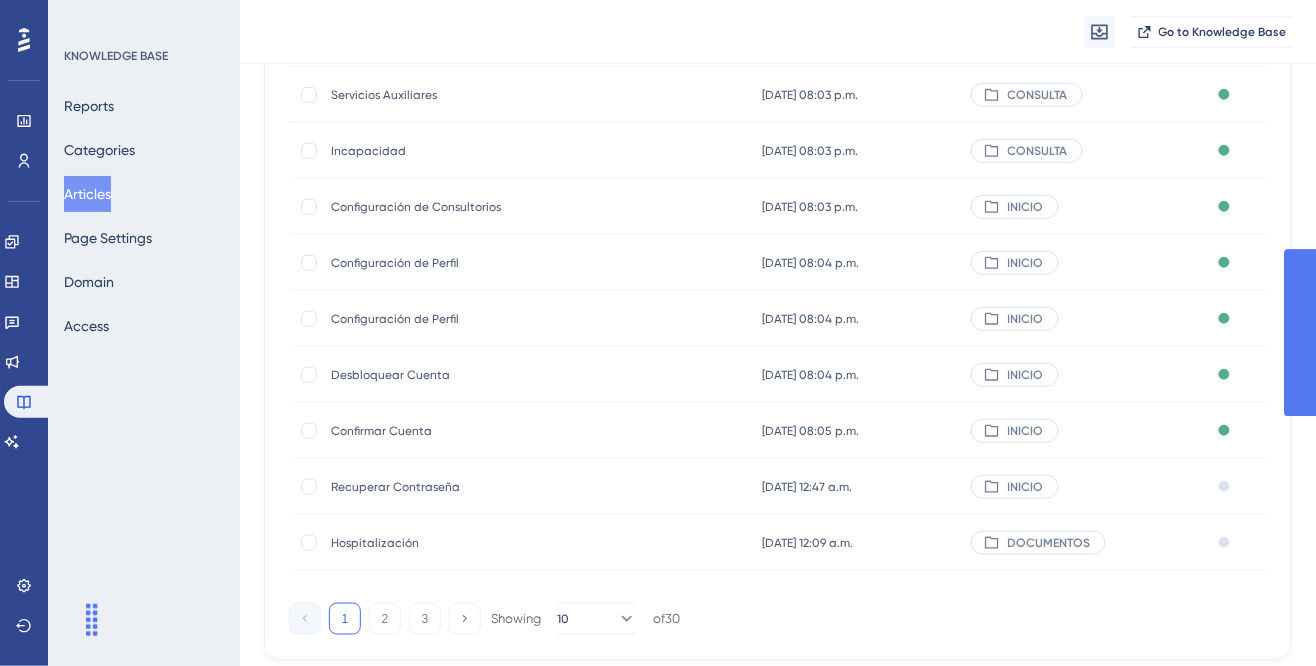 scroll, scrollTop: 302, scrollLeft: 0, axis: vertical 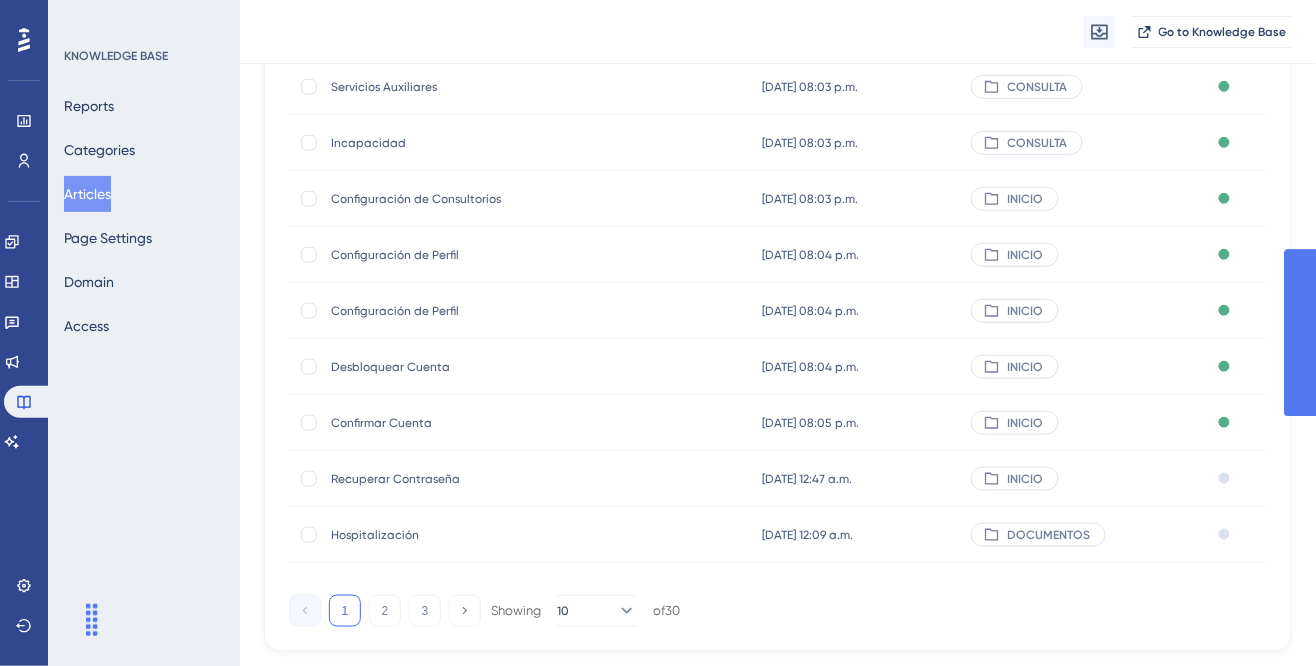 click on "Recuperar Contraseña" at bounding box center [491, 479] 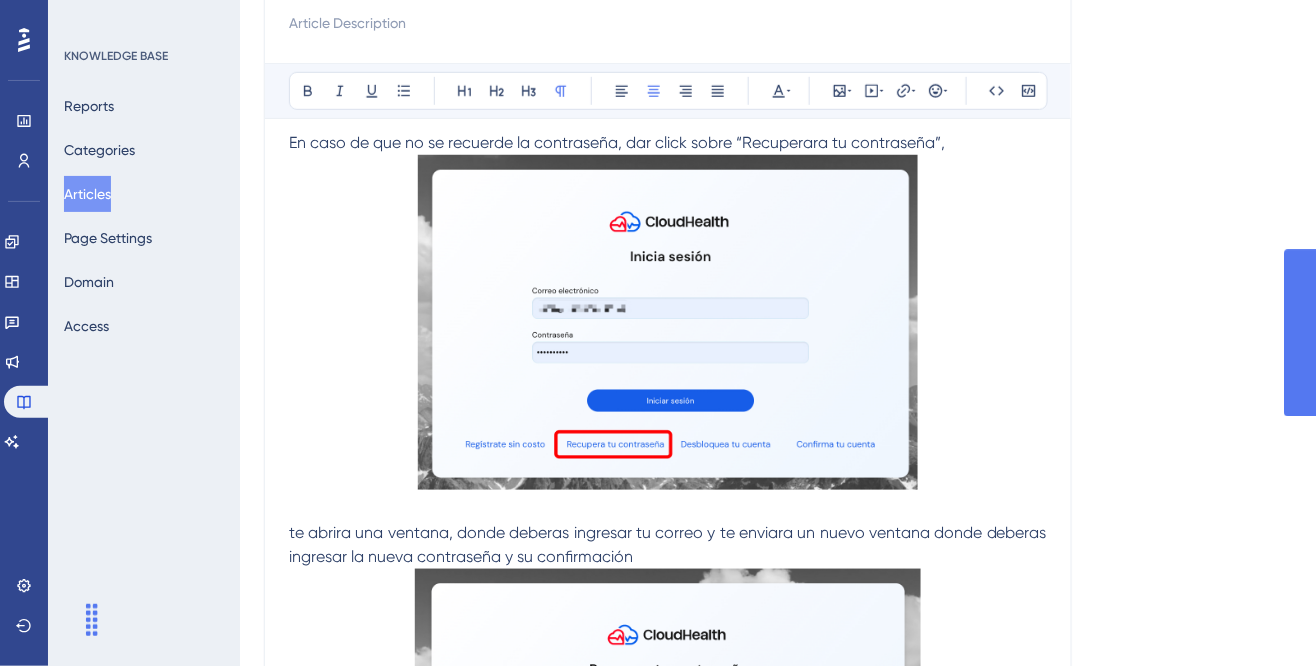 scroll, scrollTop: 0, scrollLeft: 0, axis: both 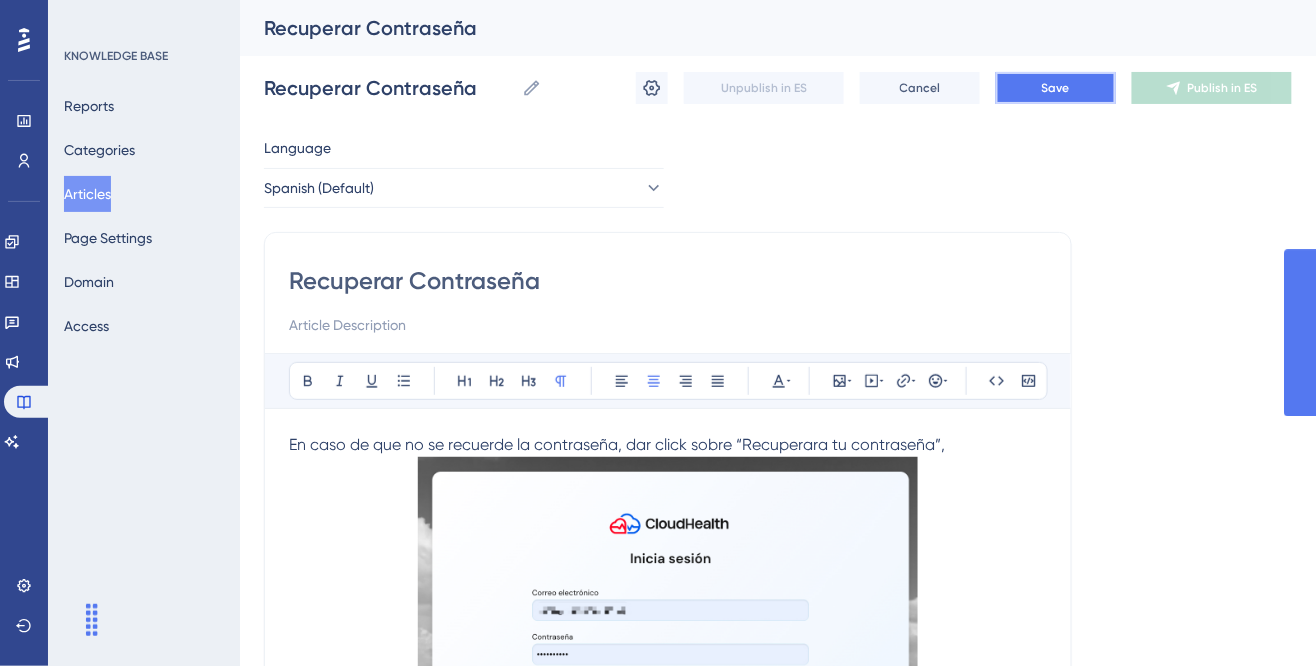 click on "Save" at bounding box center [1056, 88] 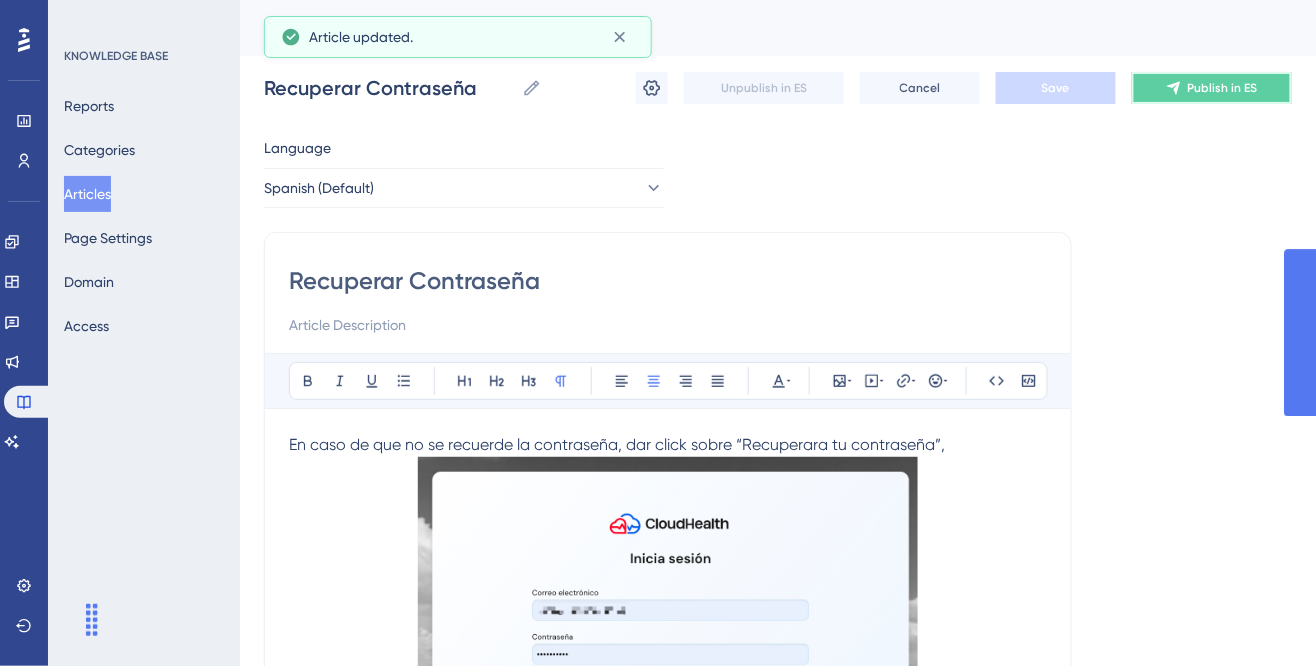 click 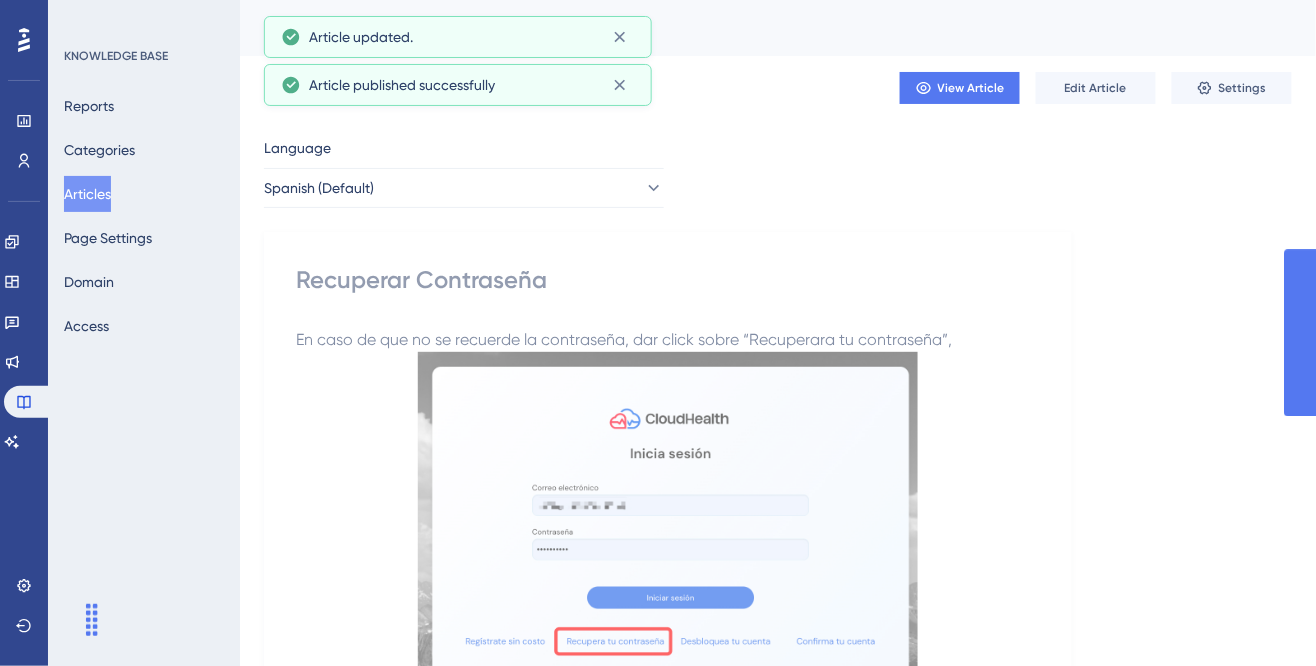 click on "Articles" at bounding box center (87, 194) 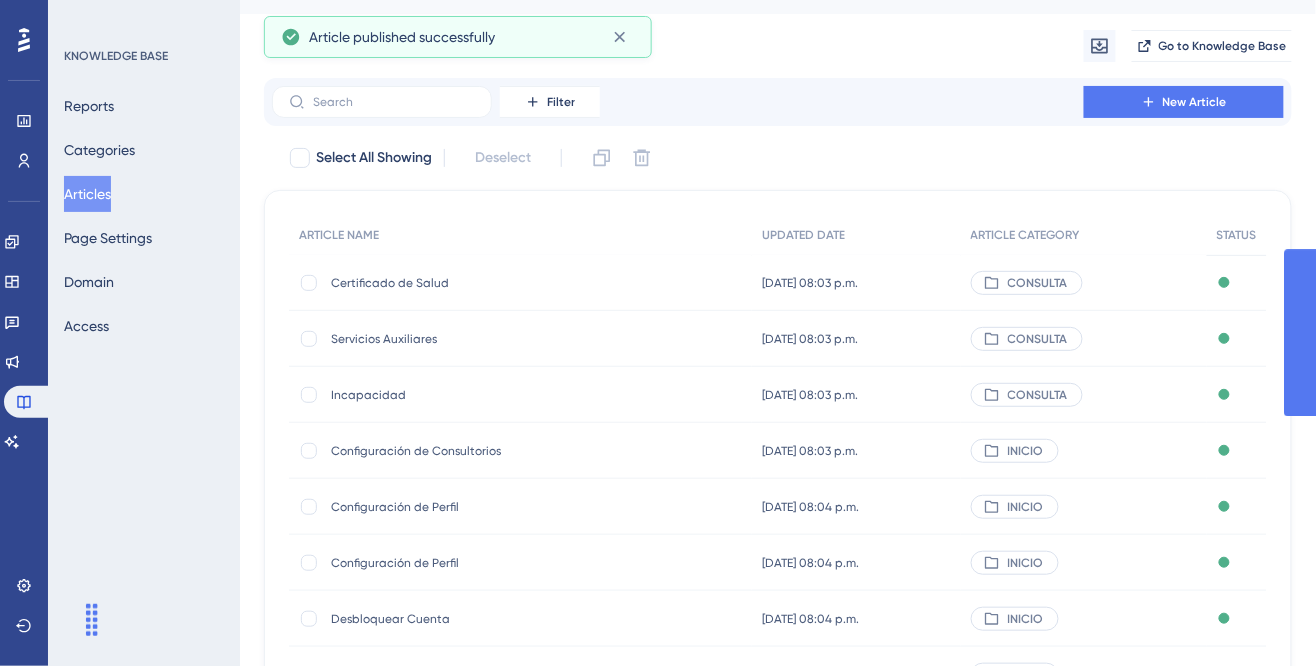 scroll, scrollTop: 350, scrollLeft: 0, axis: vertical 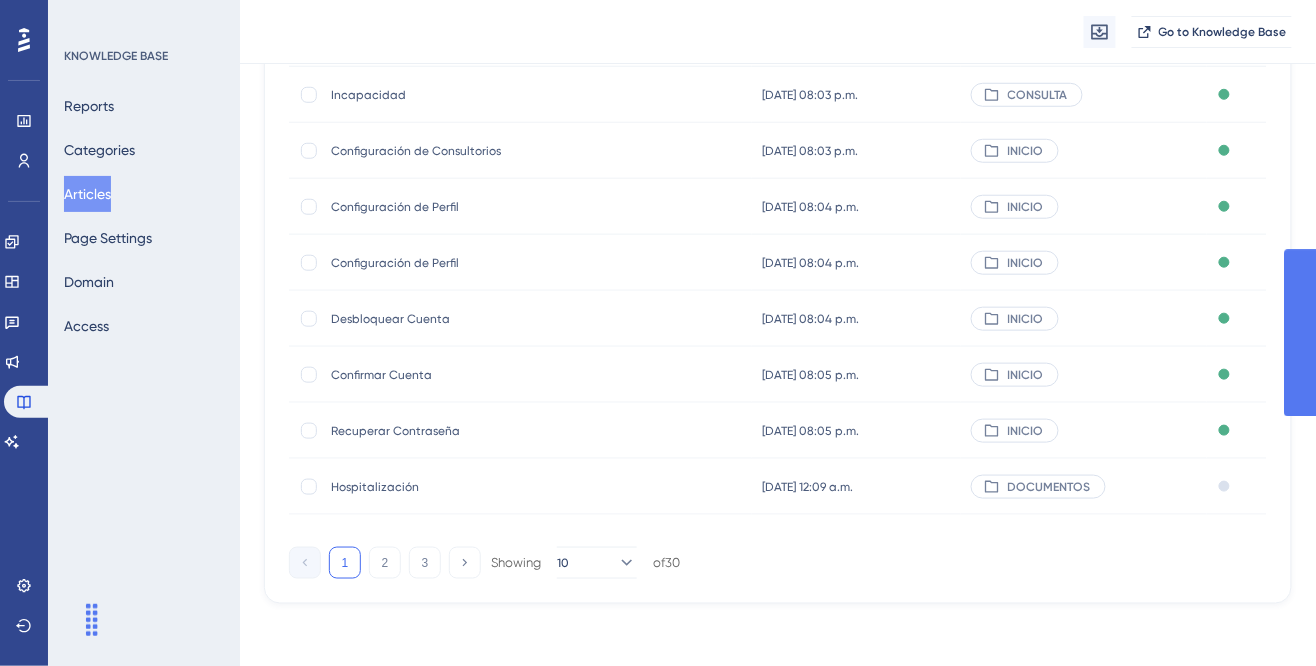 click on "Hospitalización" at bounding box center [491, 487] 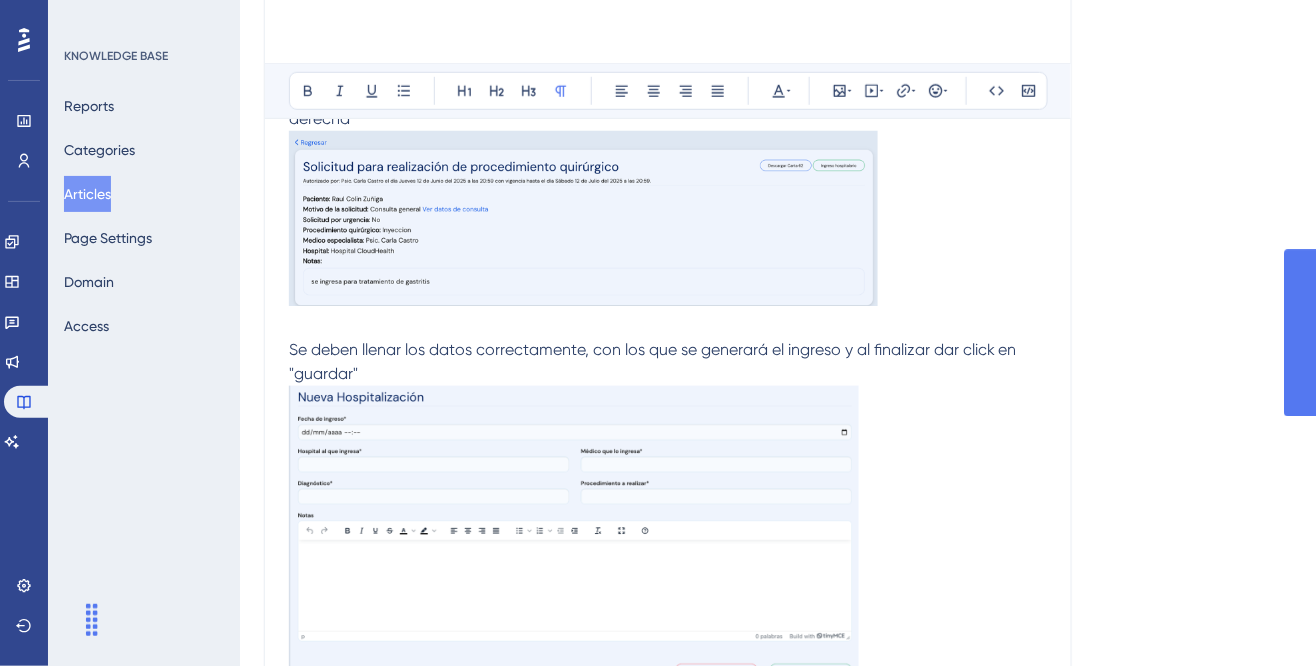 scroll, scrollTop: 1, scrollLeft: 0, axis: vertical 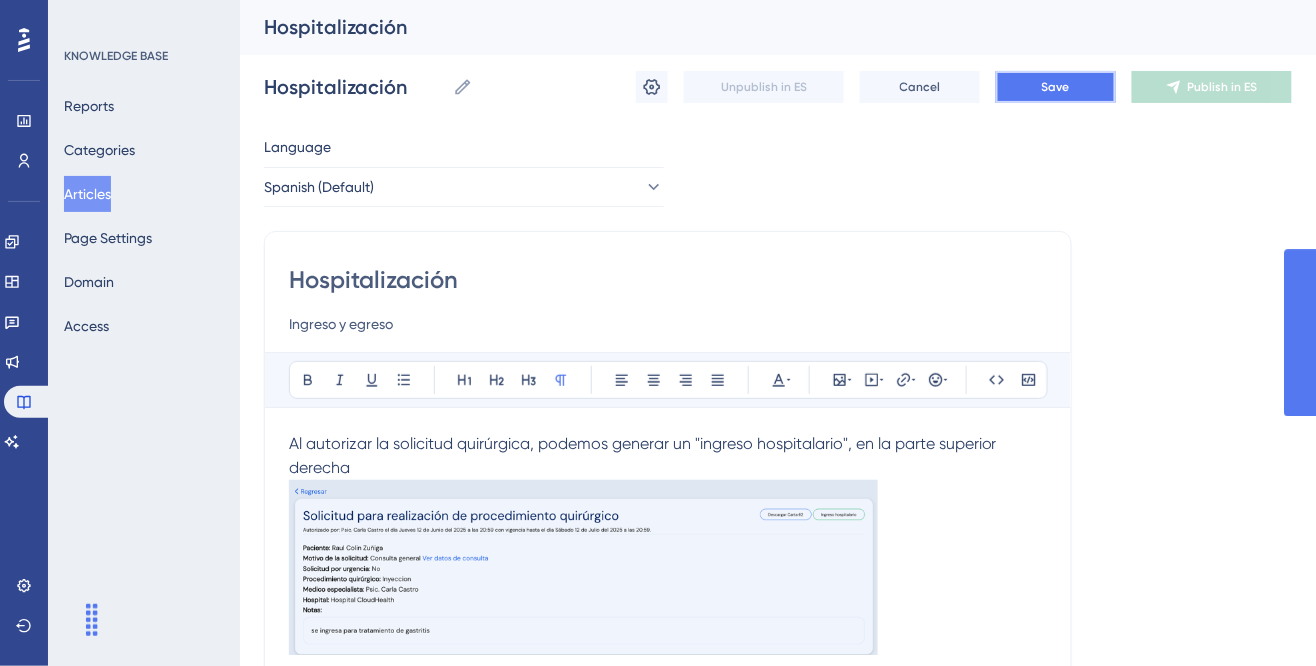 click on "Save" at bounding box center (1056, 87) 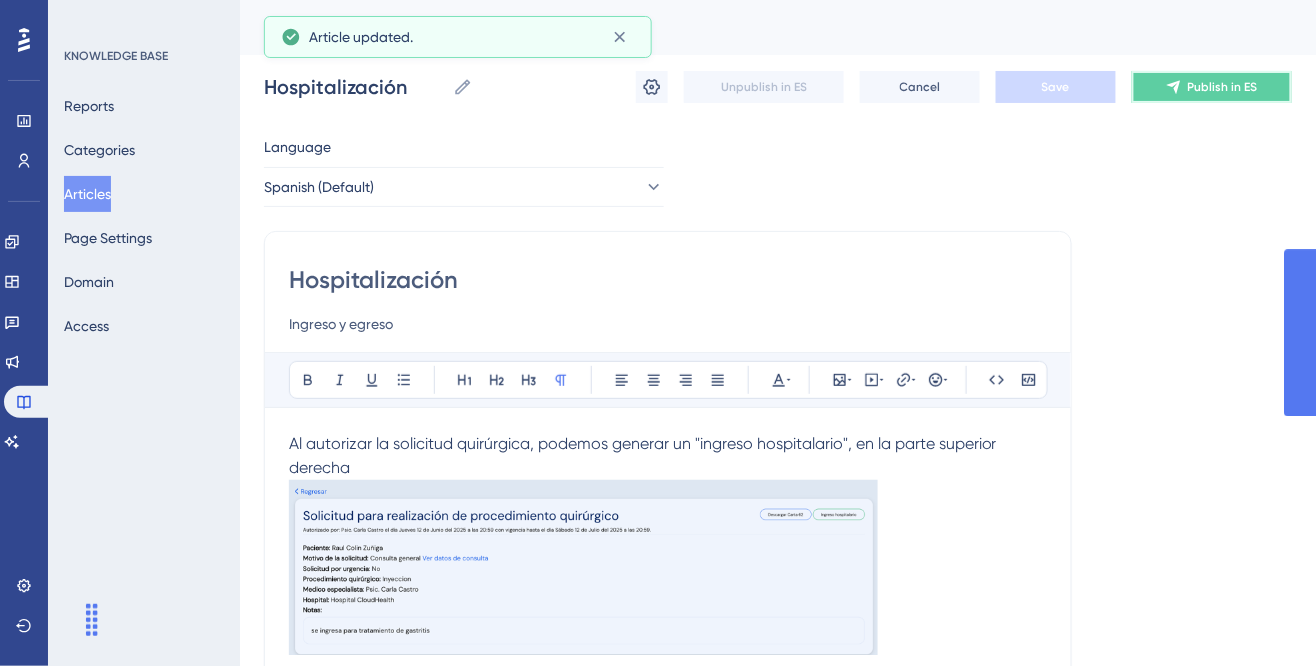 click 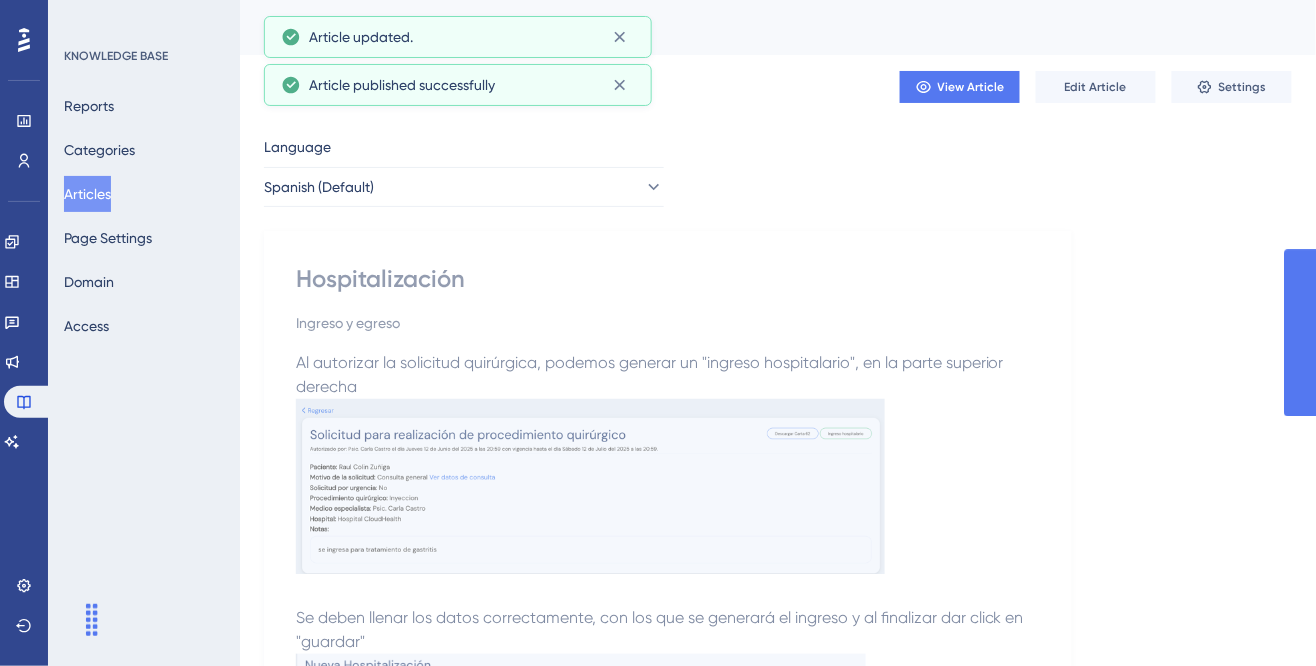 click on "Articles" at bounding box center (87, 194) 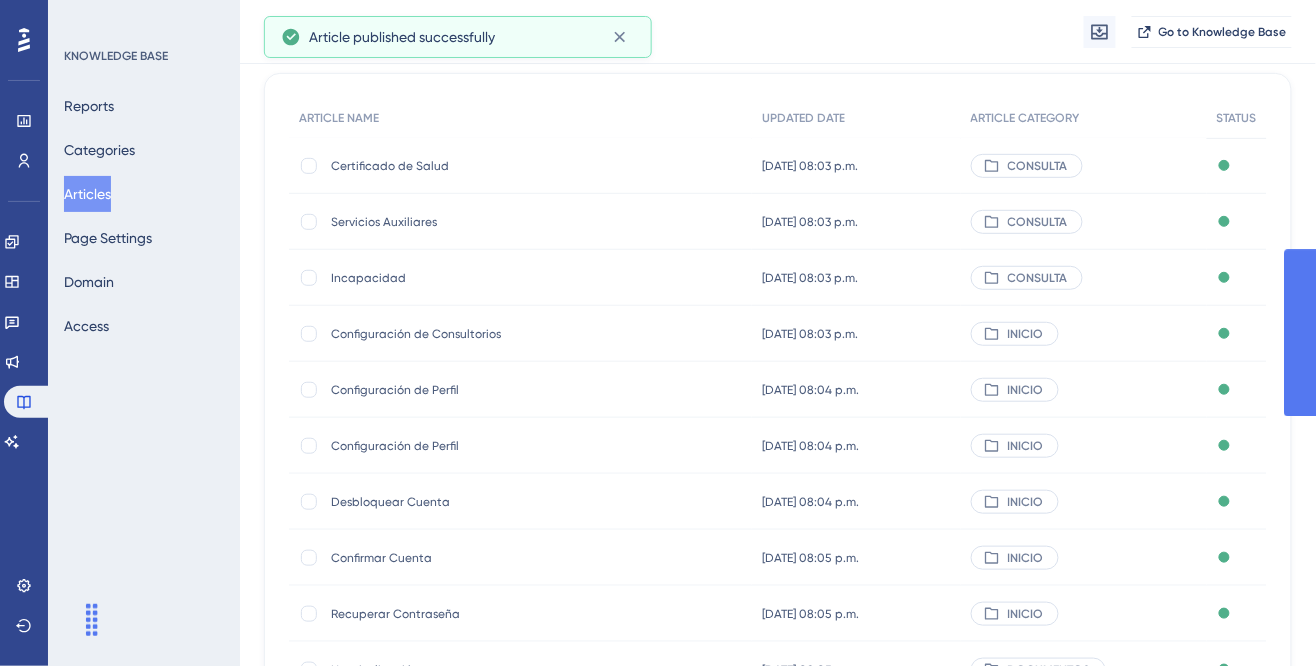 scroll, scrollTop: 350, scrollLeft: 0, axis: vertical 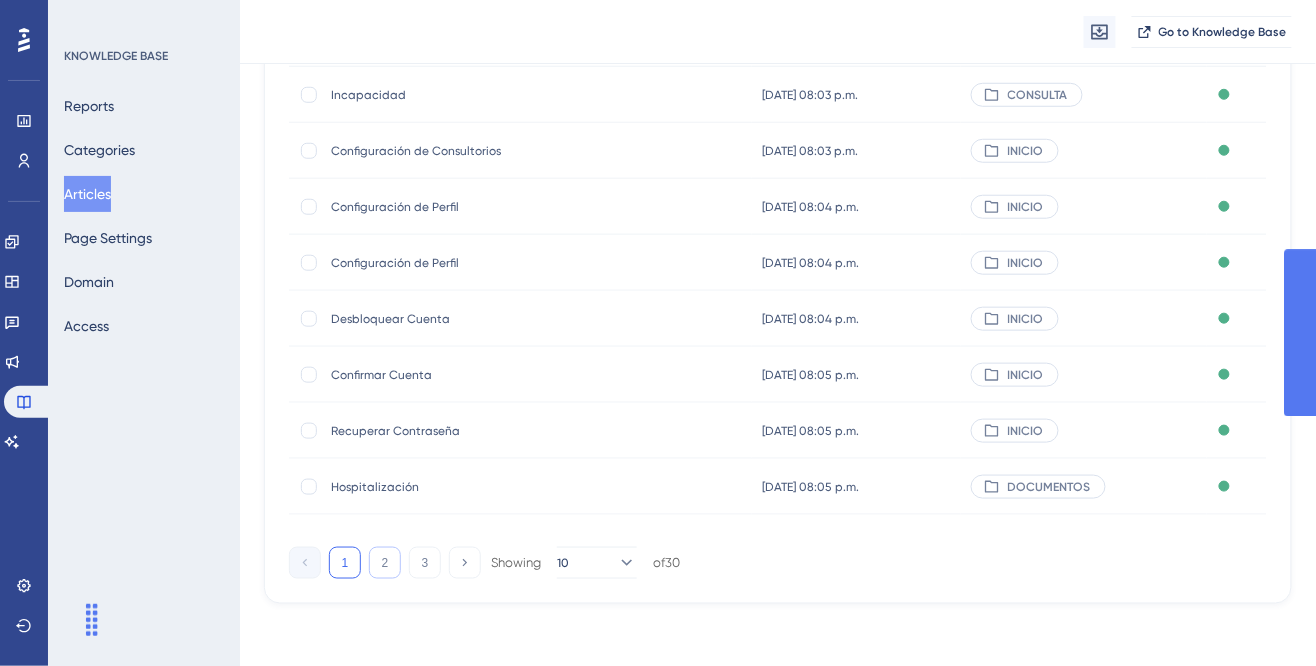 click on "2" at bounding box center (385, 563) 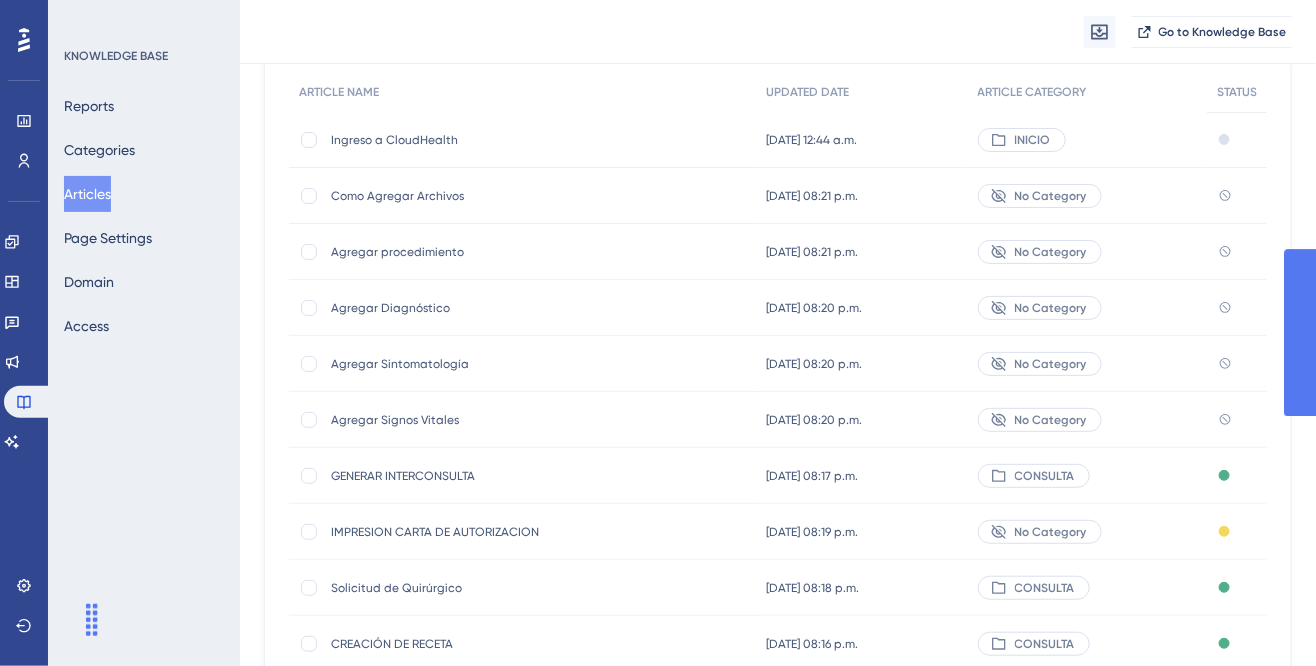 scroll, scrollTop: 0, scrollLeft: 0, axis: both 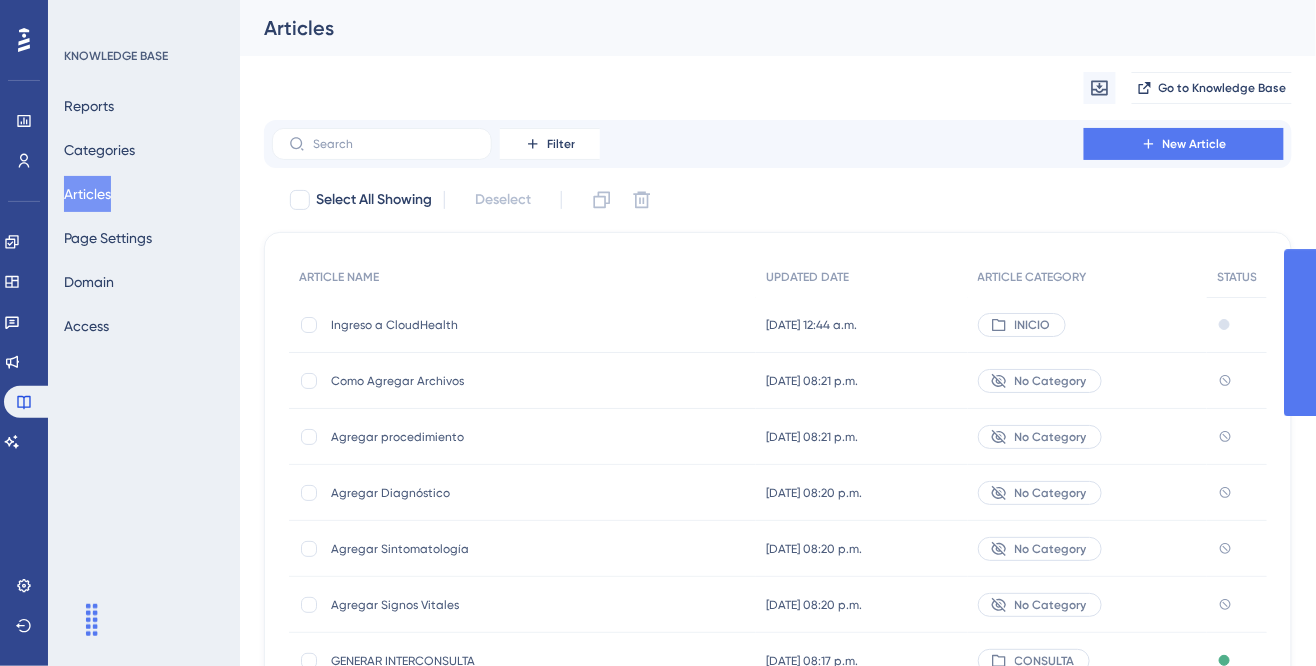 click on "Ingreso a CloudHealth" at bounding box center [491, 325] 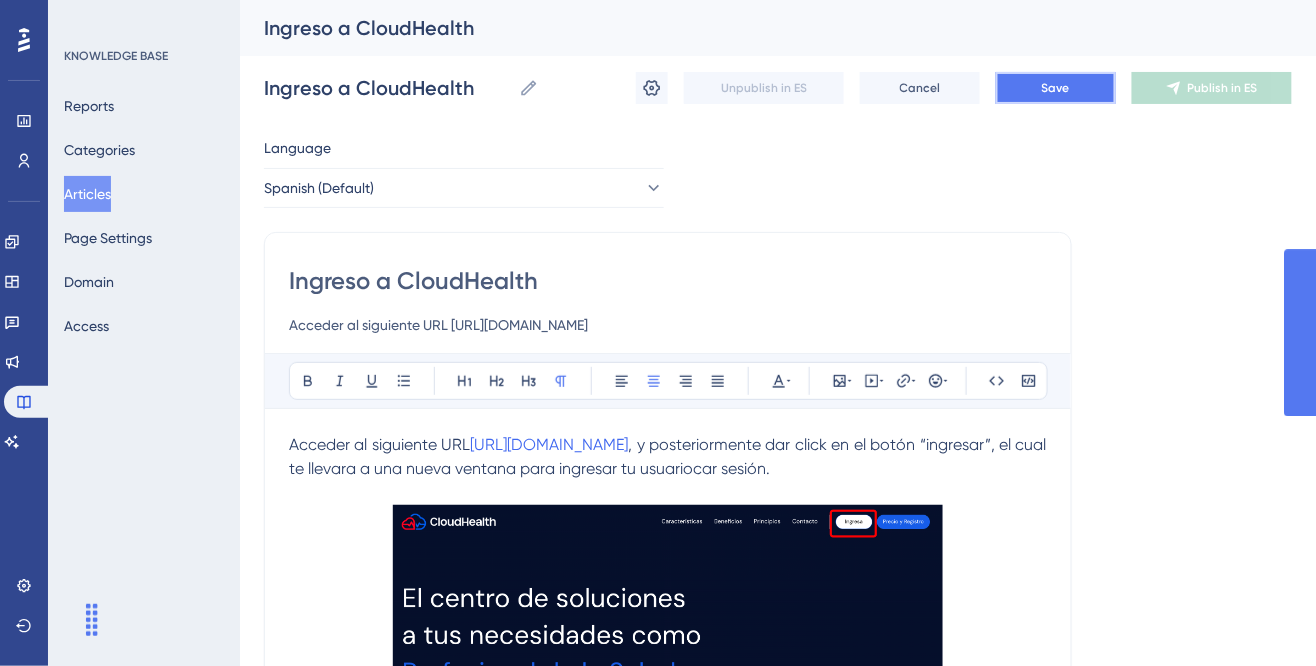 click on "Save" at bounding box center (1056, 88) 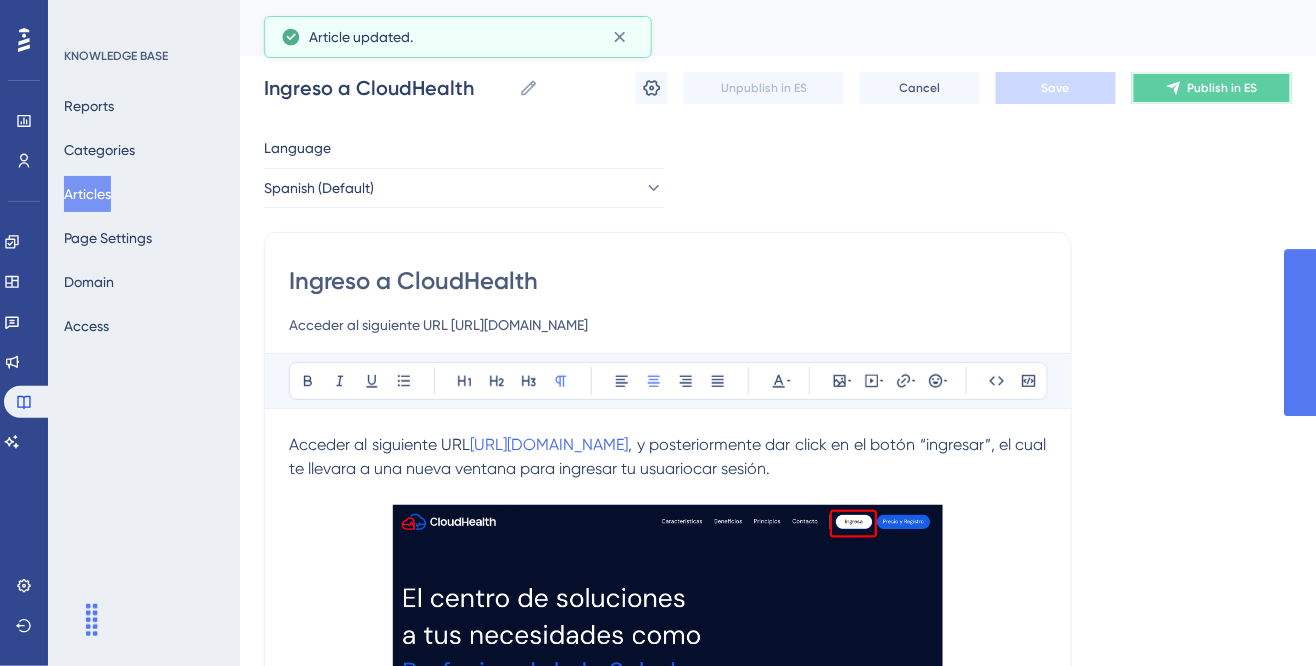 click on "Publish in ES" at bounding box center [1223, 88] 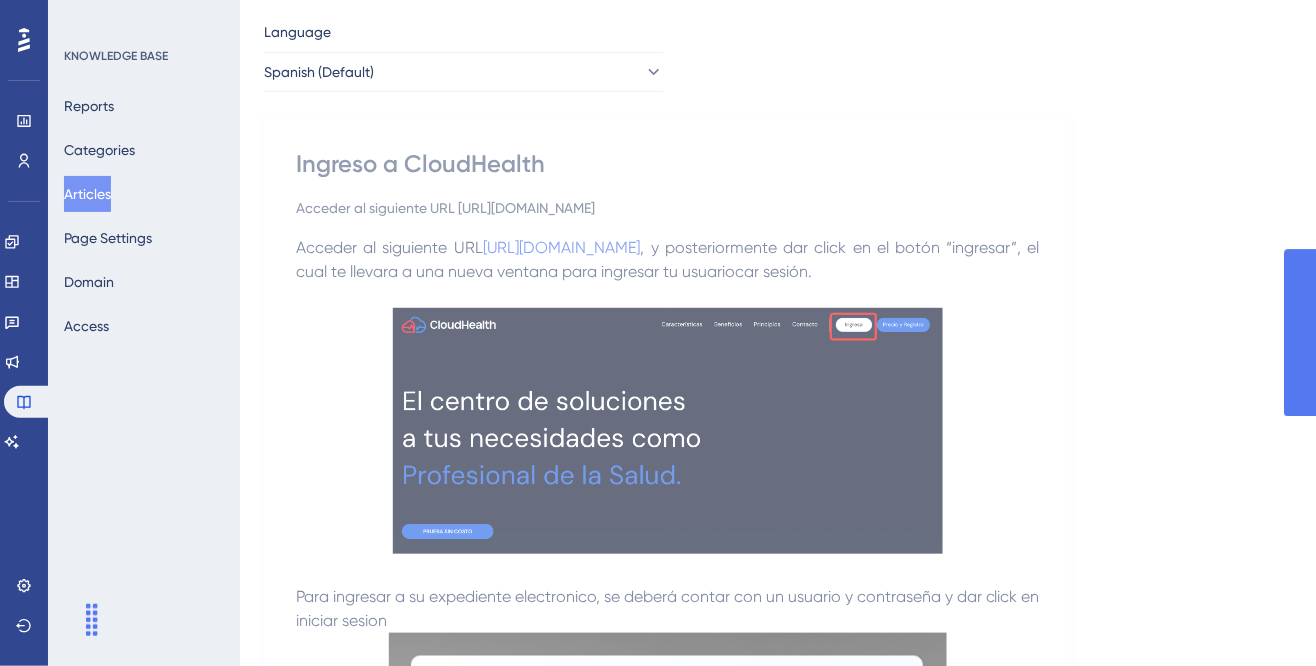 scroll, scrollTop: 0, scrollLeft: 0, axis: both 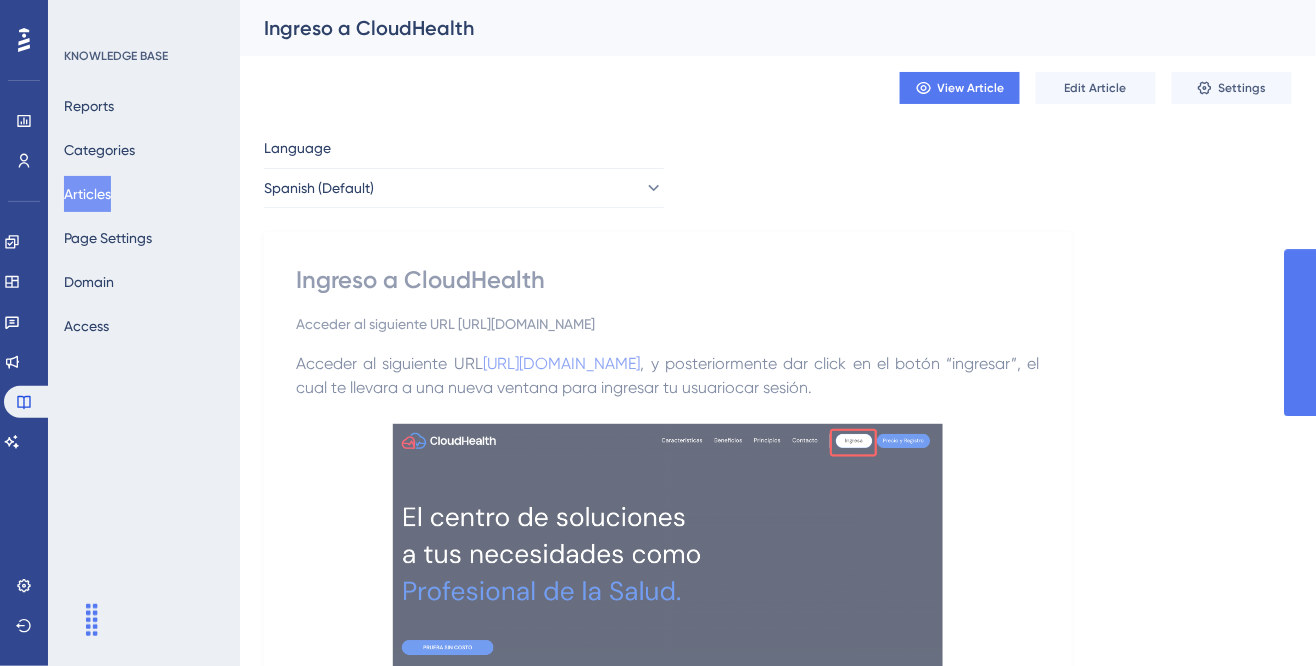 click on "Articles" at bounding box center (87, 194) 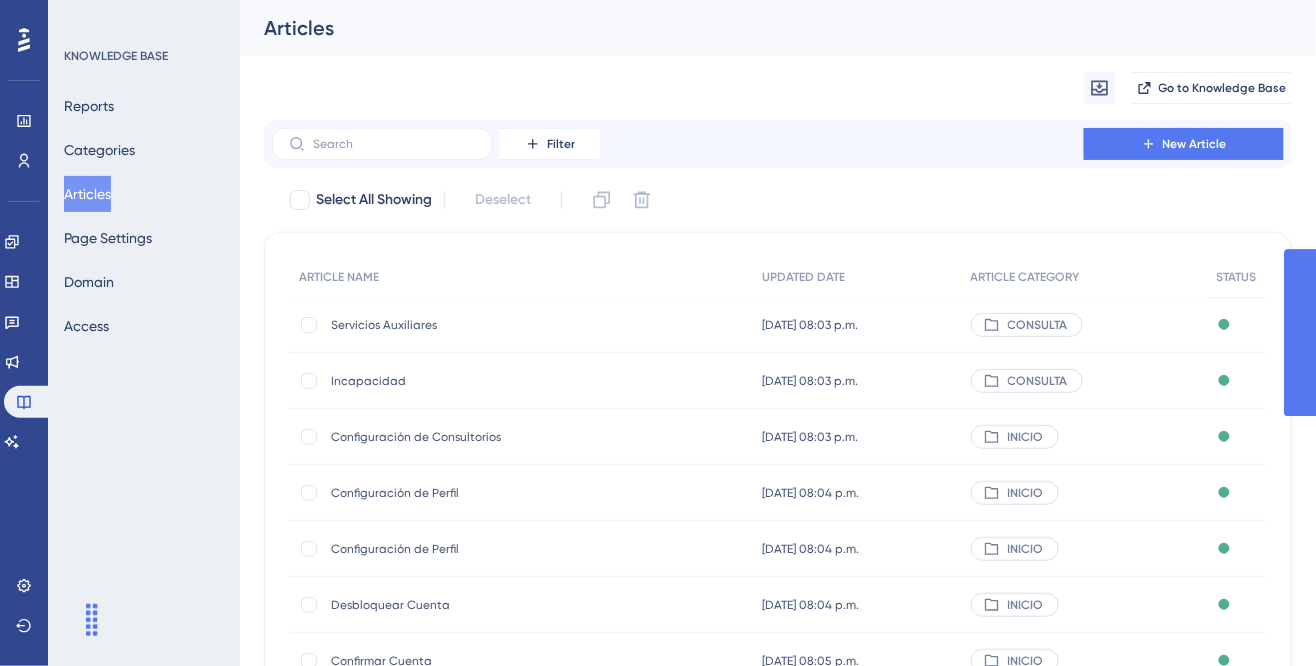 scroll, scrollTop: 350, scrollLeft: 0, axis: vertical 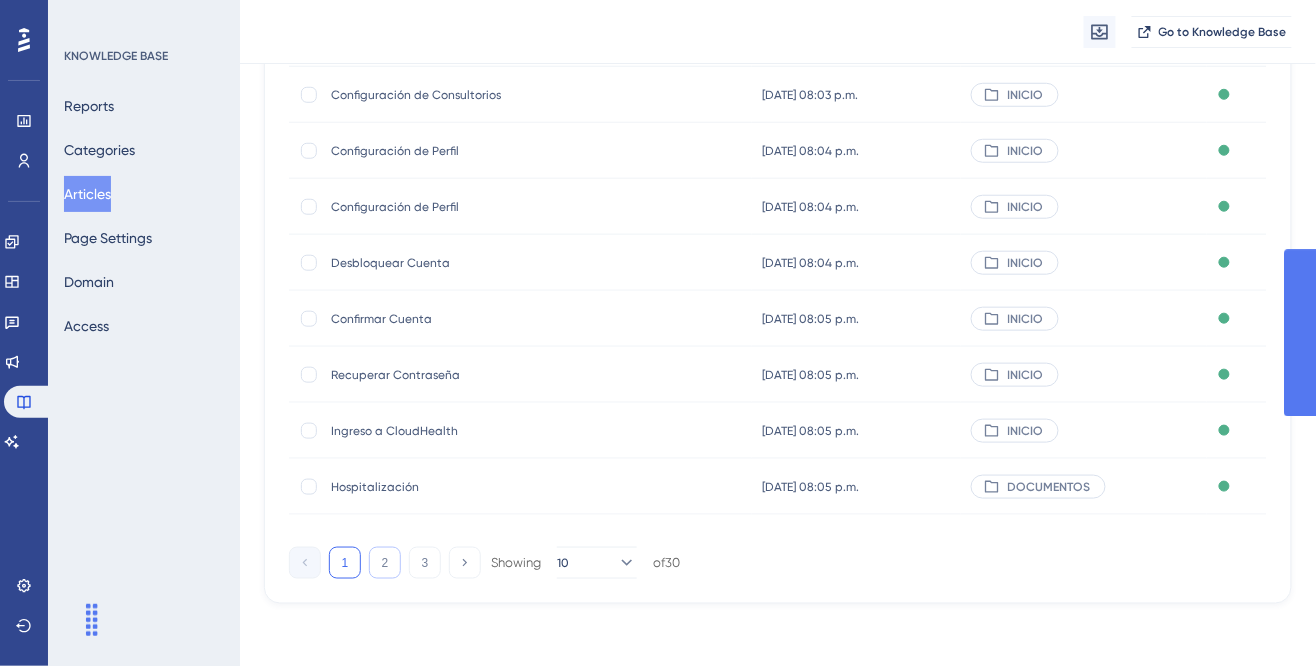click on "2" at bounding box center (385, 563) 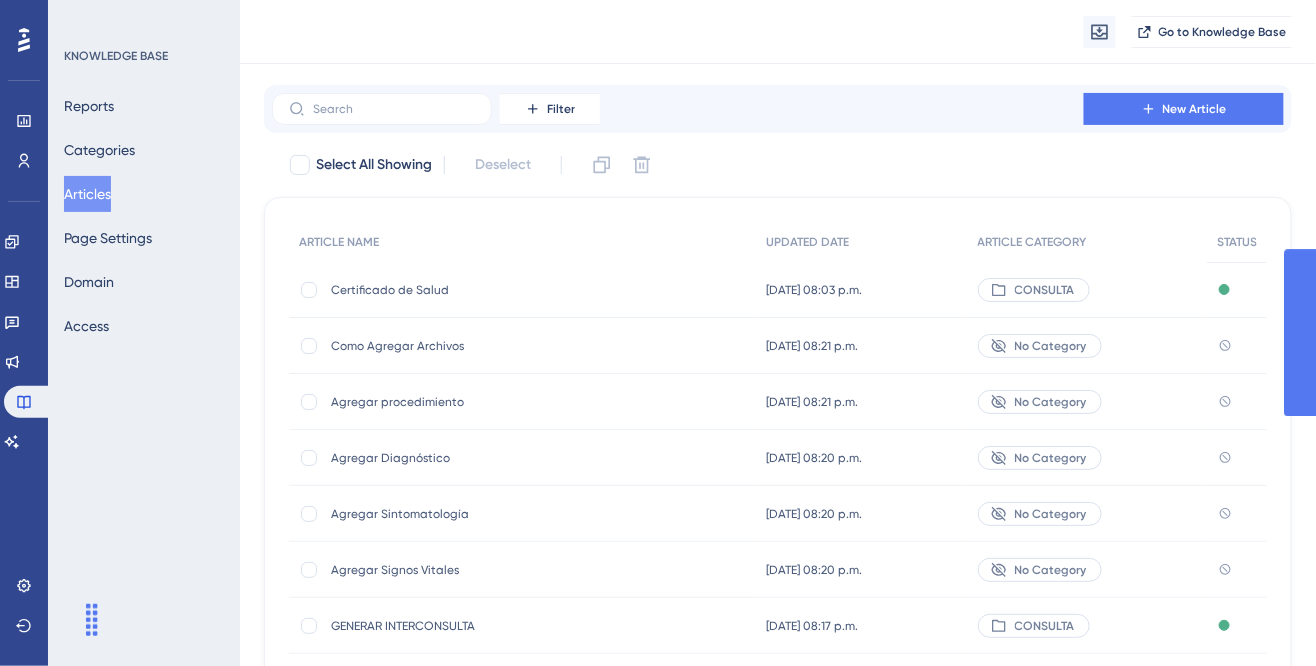 scroll, scrollTop: 0, scrollLeft: 0, axis: both 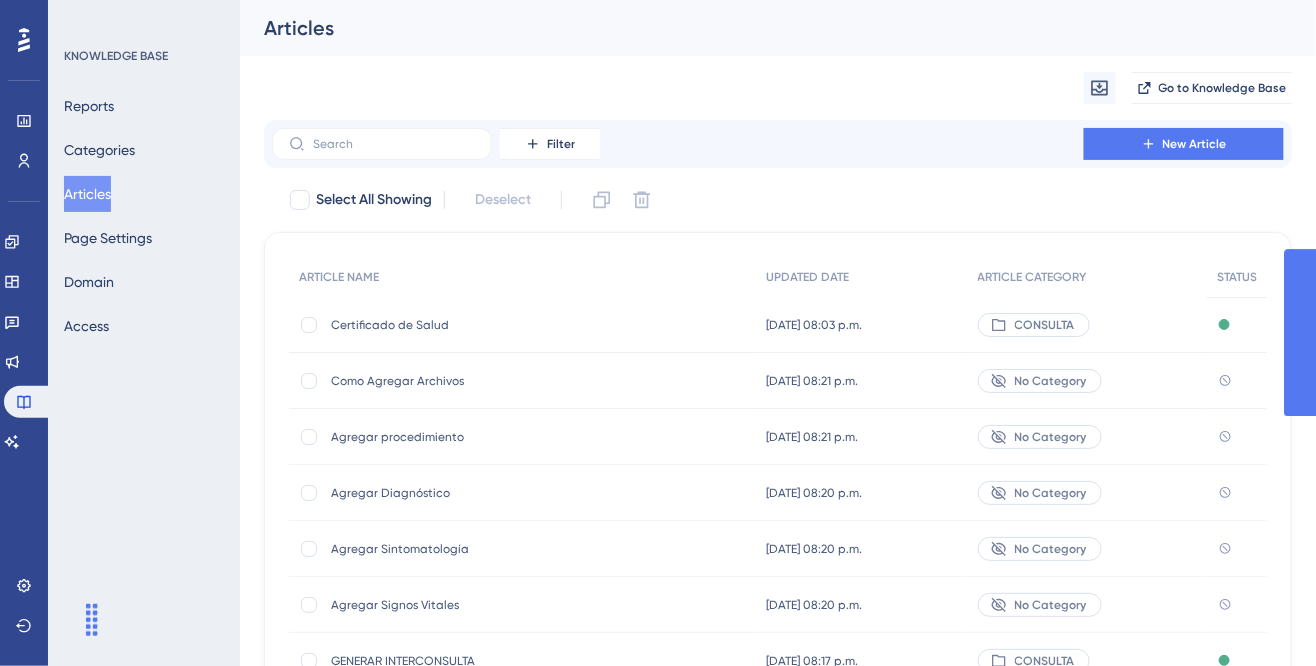 click on "Como Agregar Archivos" at bounding box center [491, 381] 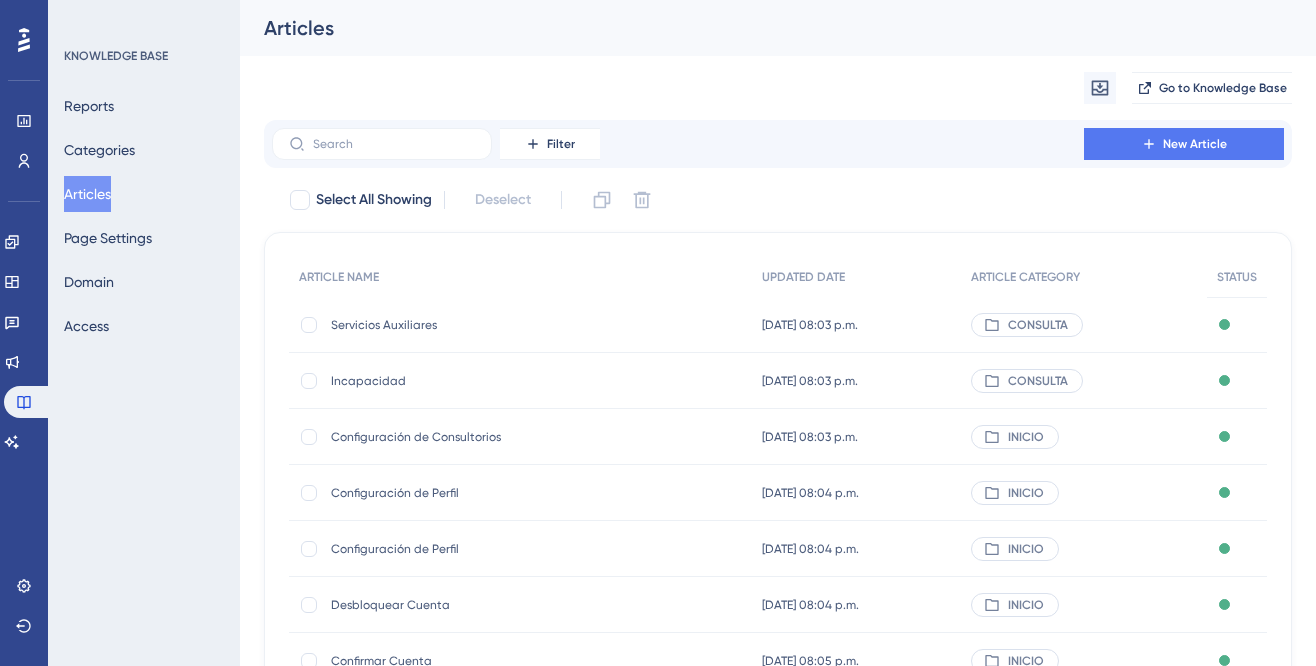 scroll, scrollTop: 0, scrollLeft: 0, axis: both 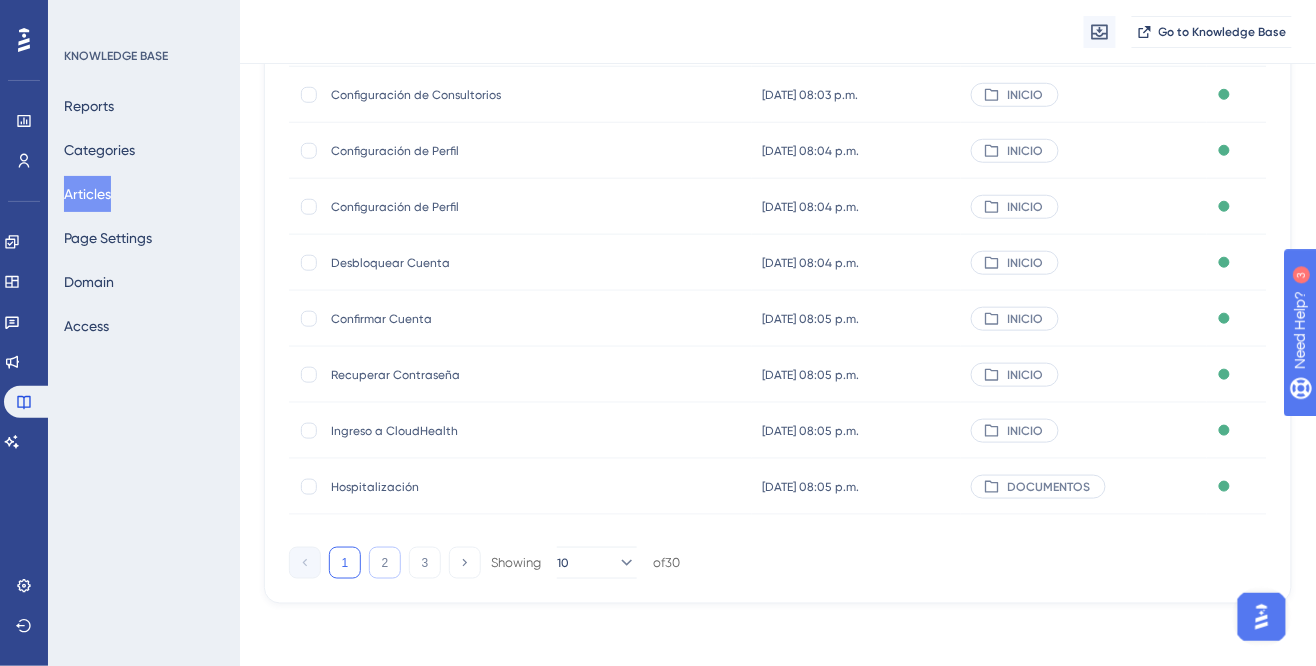 click on "2" at bounding box center (385, 563) 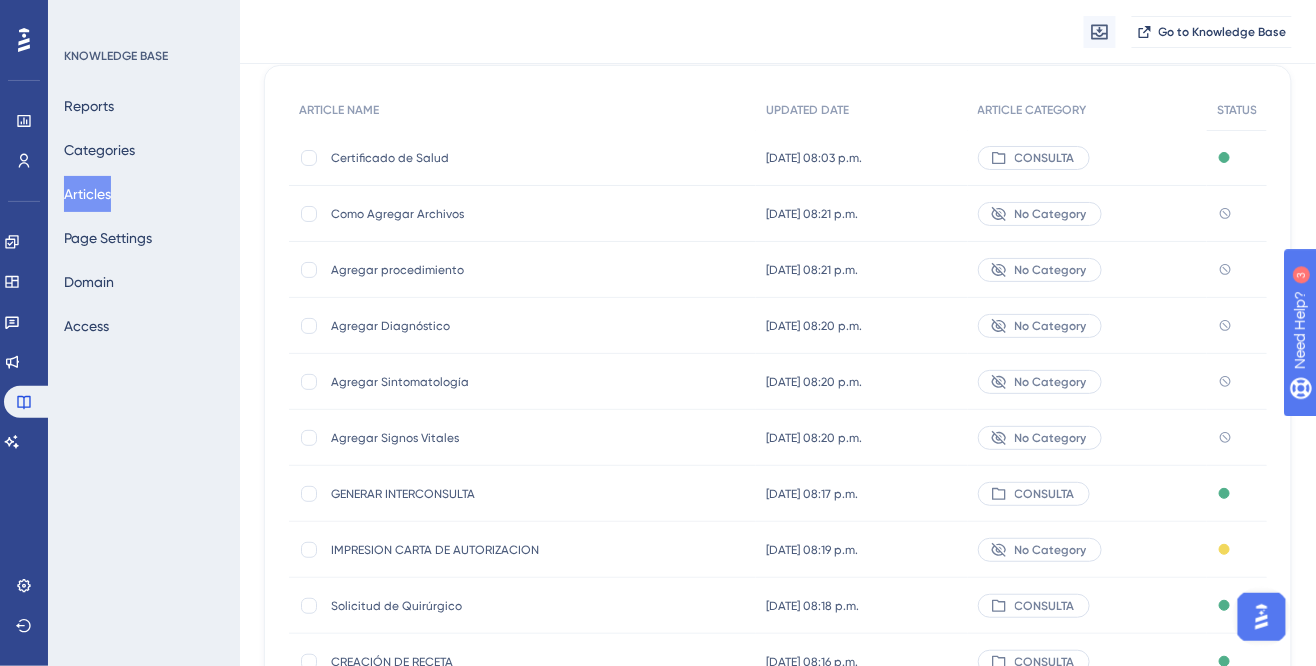 scroll, scrollTop: 219, scrollLeft: 0, axis: vertical 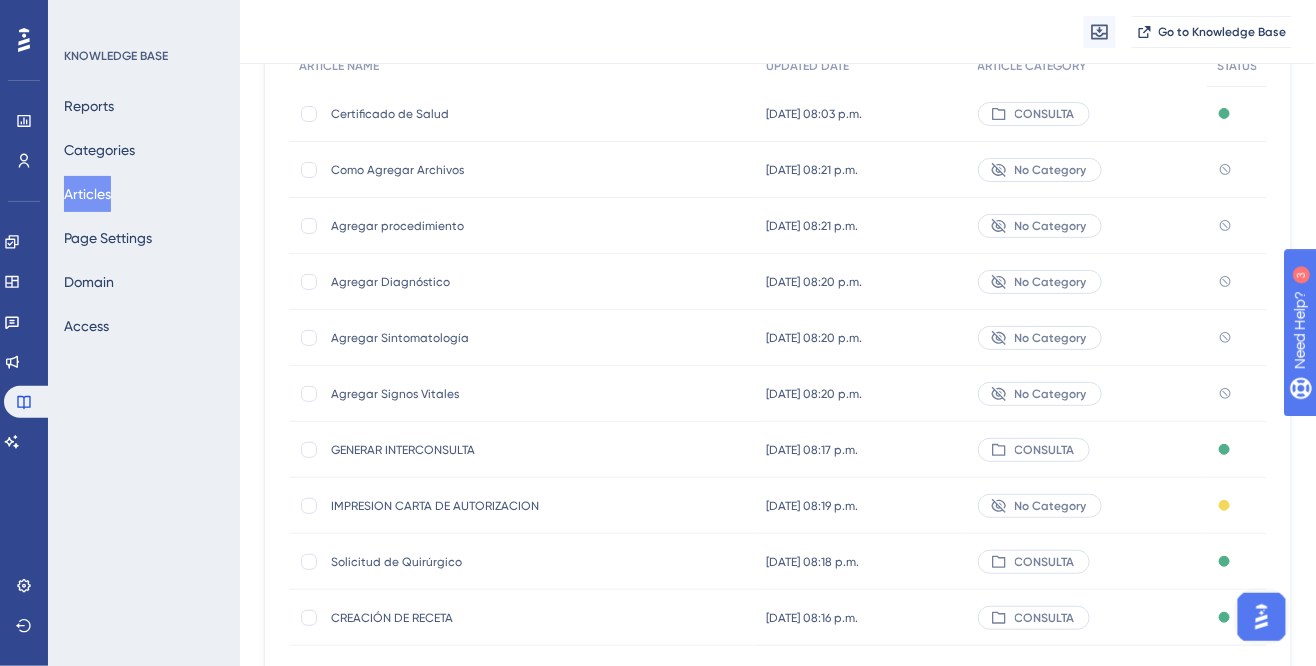 click on "Agregar procedimiento" at bounding box center (491, 226) 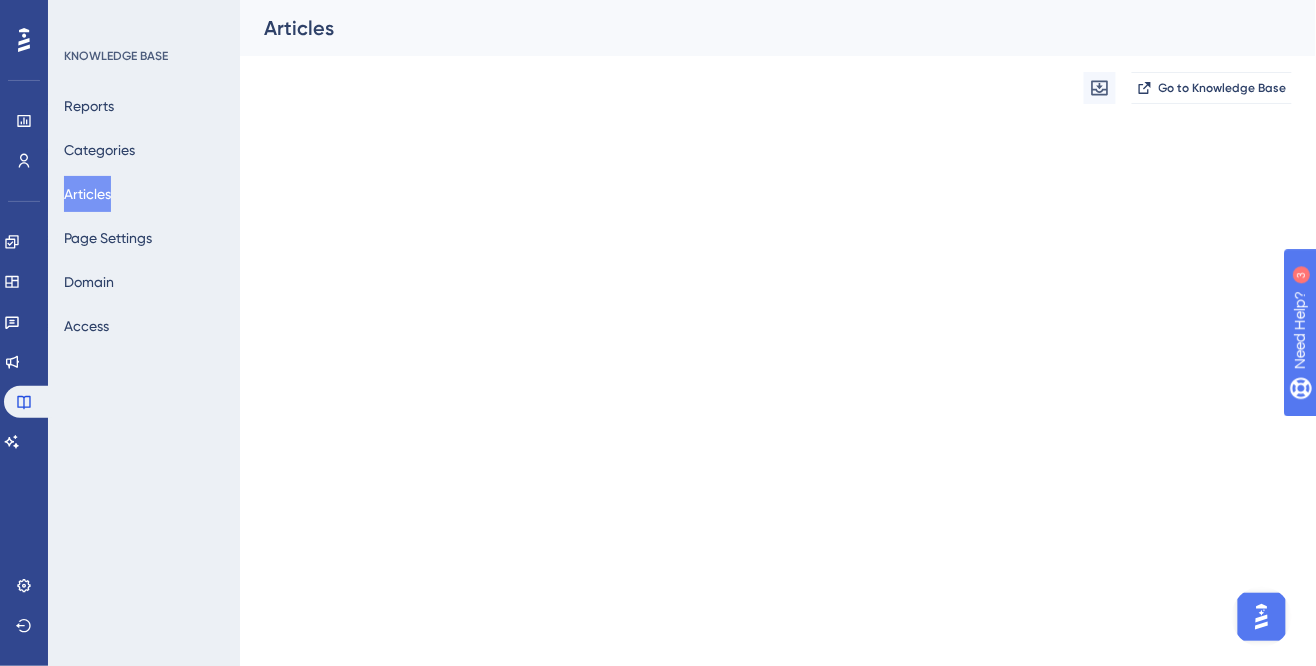 scroll, scrollTop: 0, scrollLeft: 0, axis: both 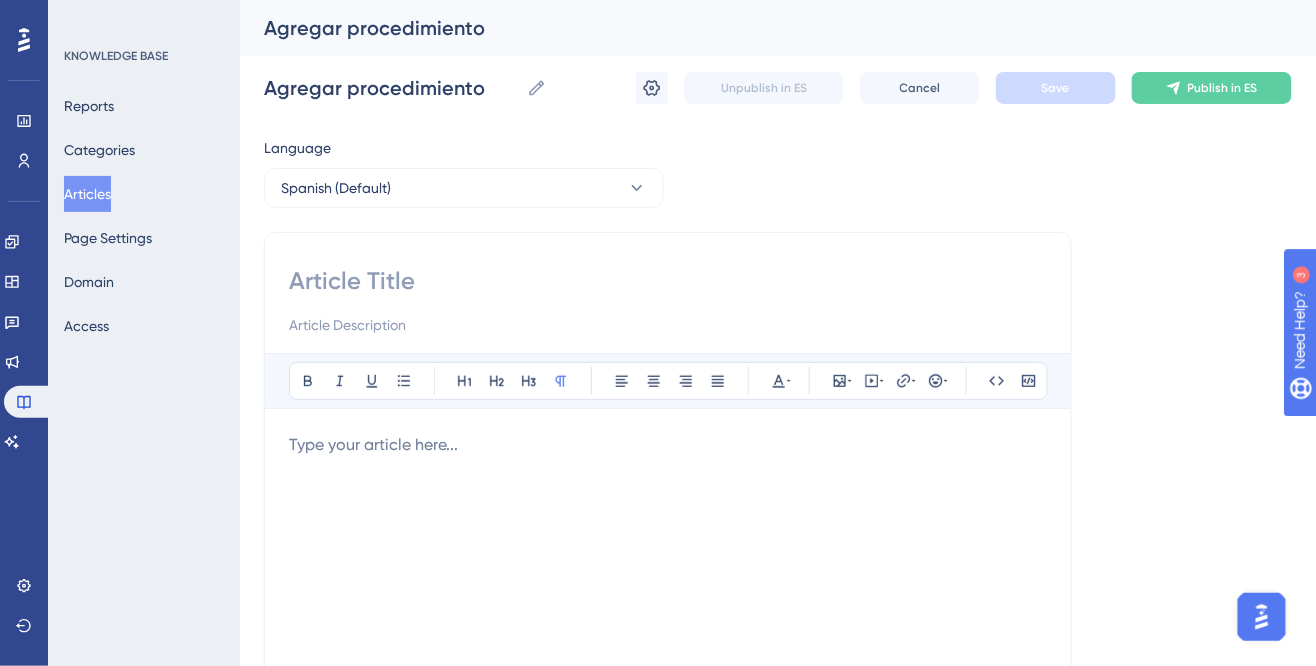 click at bounding box center [668, 445] 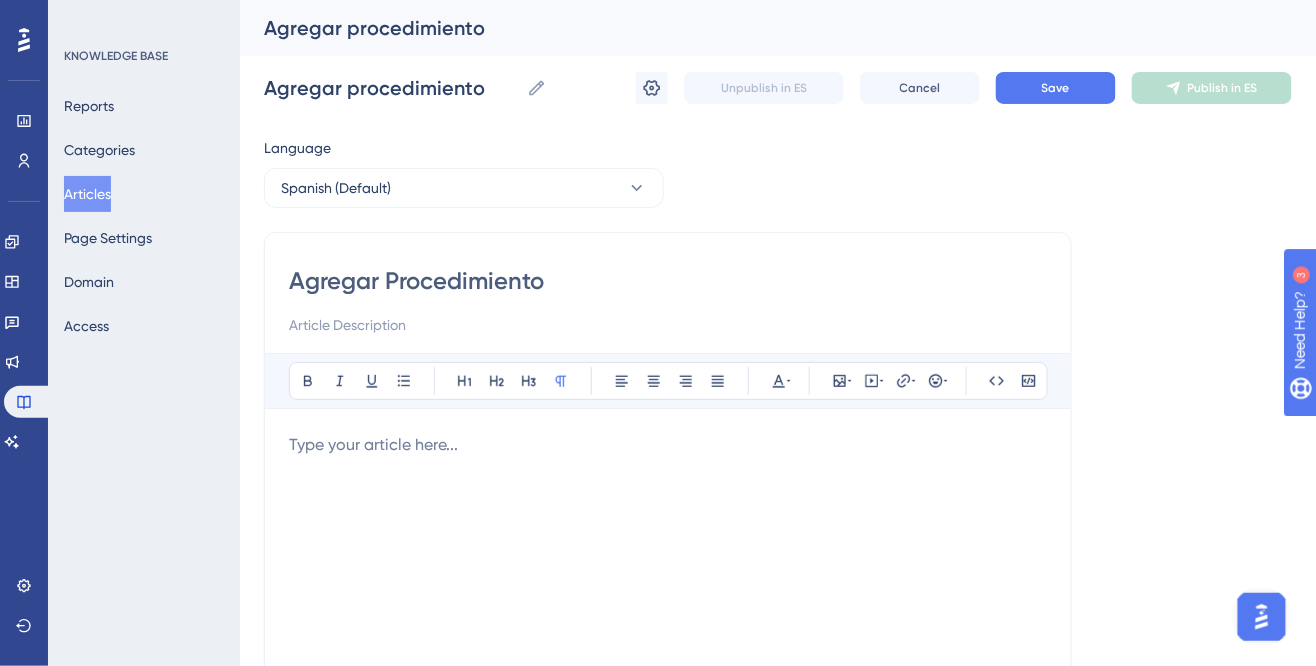 type on "Agregar Procedimiento" 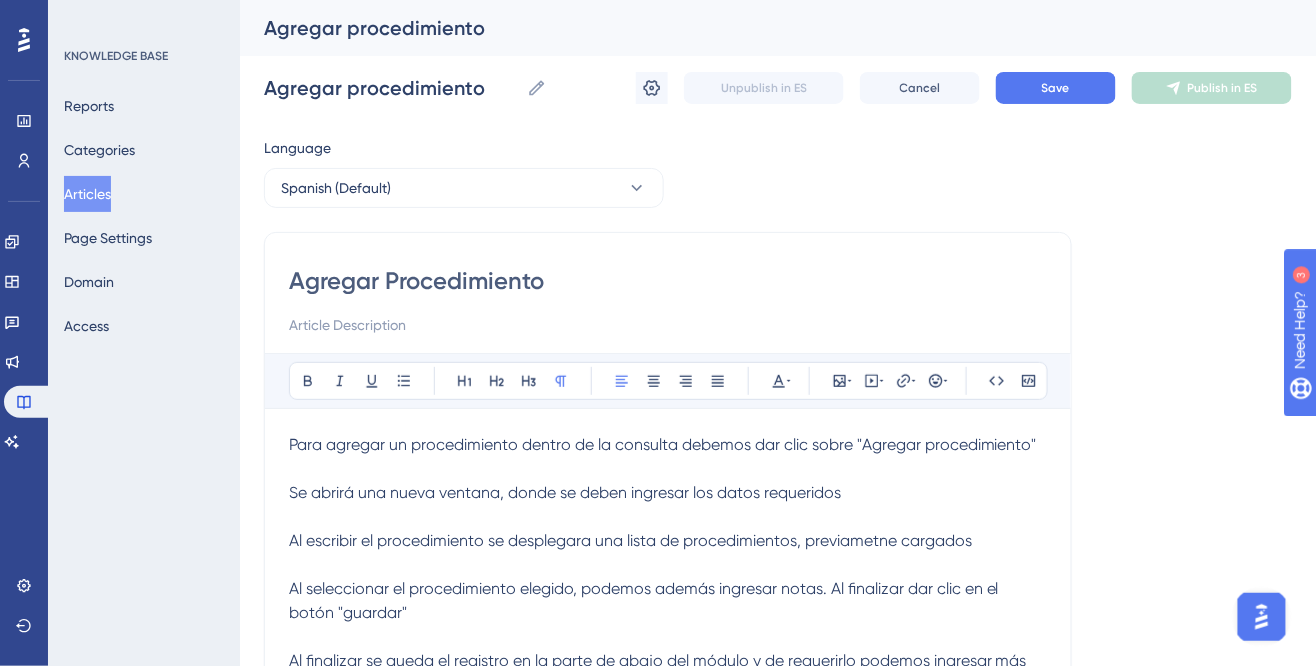 scroll, scrollTop: 8, scrollLeft: 0, axis: vertical 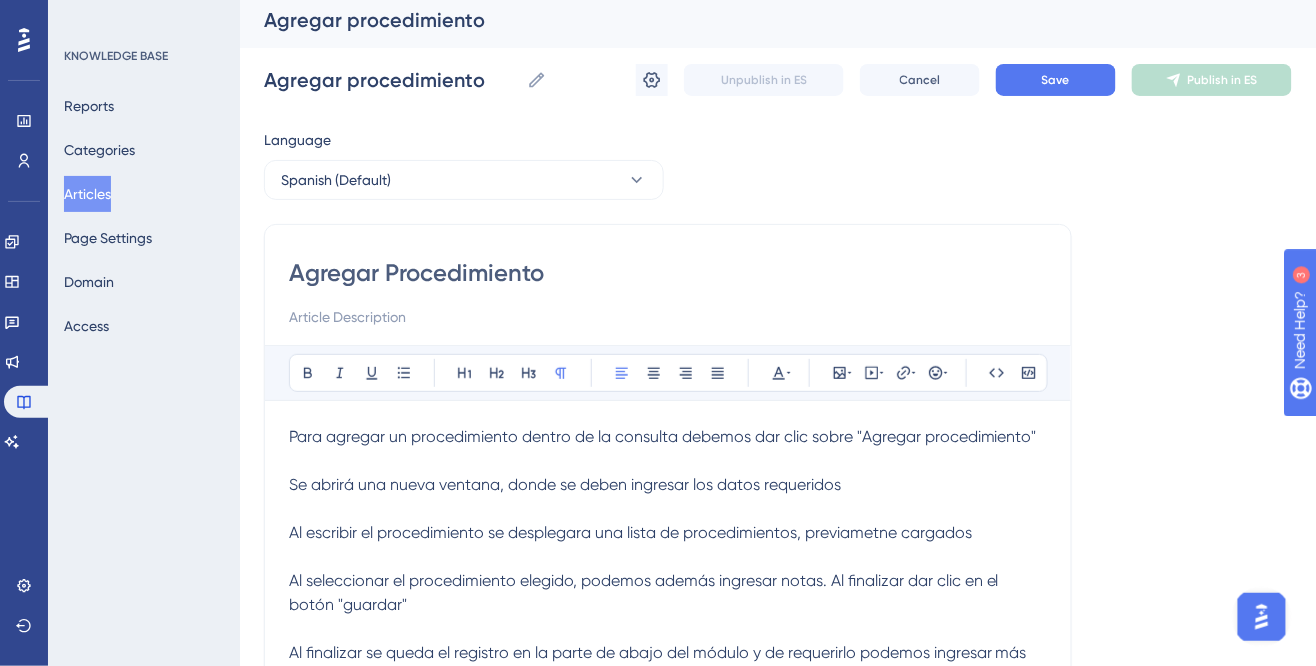 click at bounding box center (668, 461) 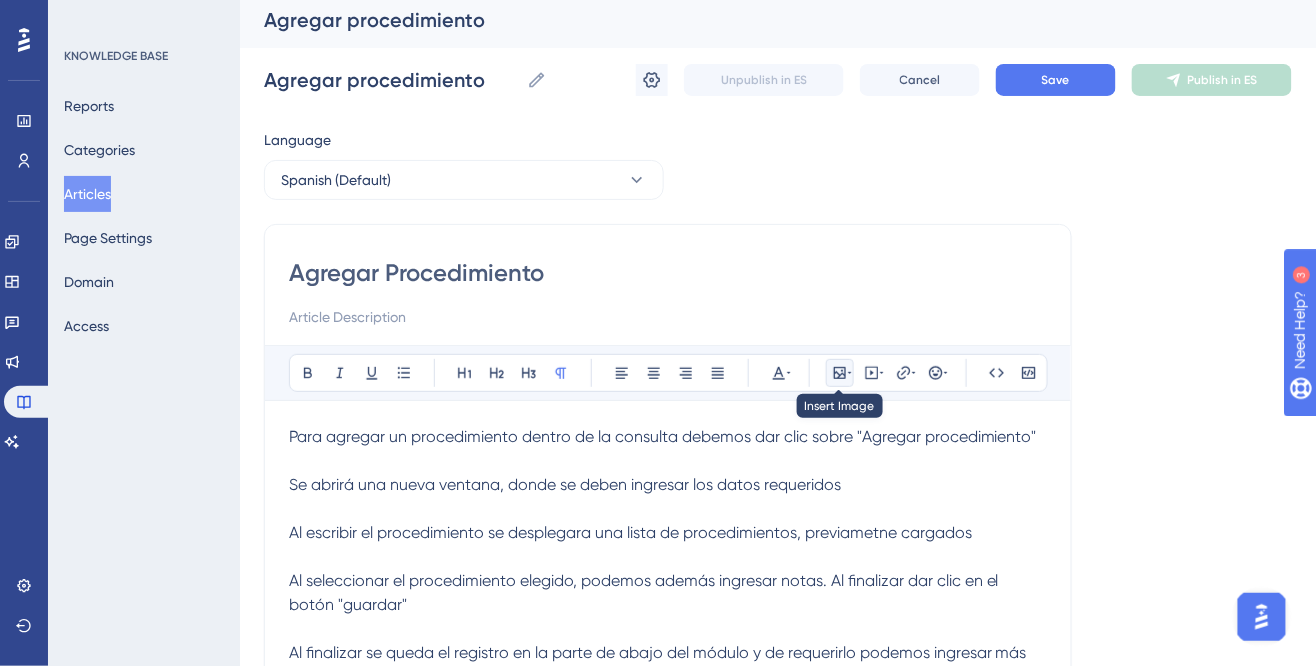 click 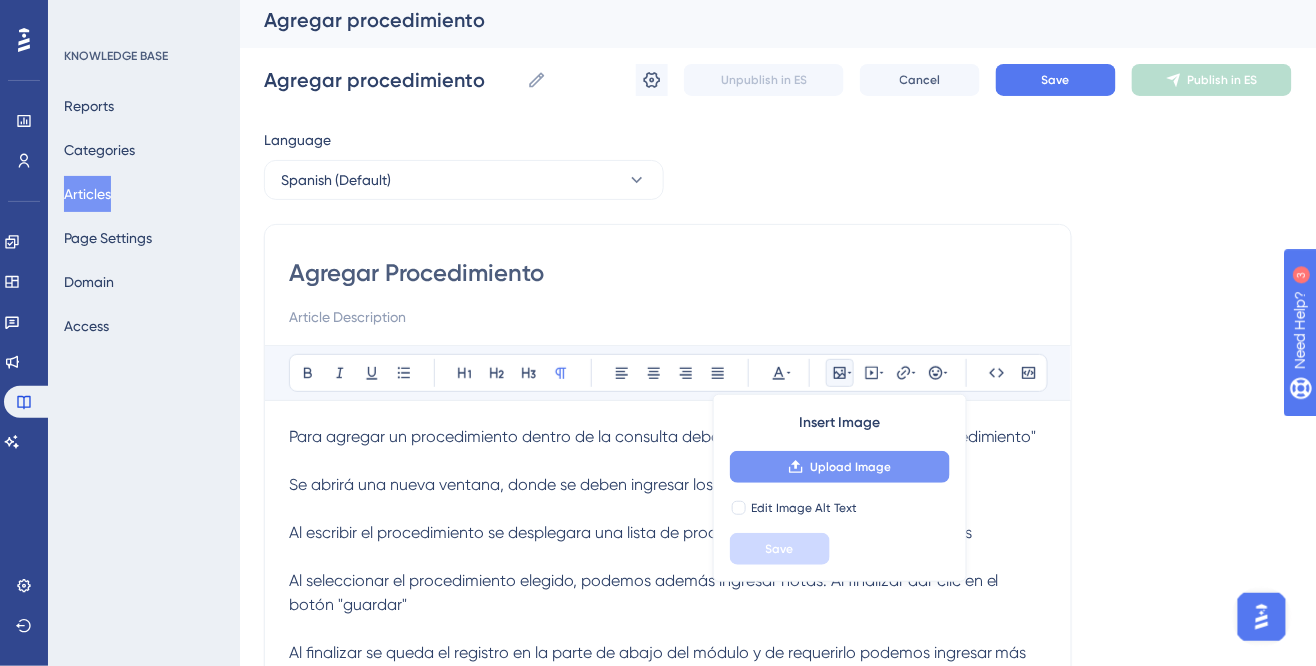 click 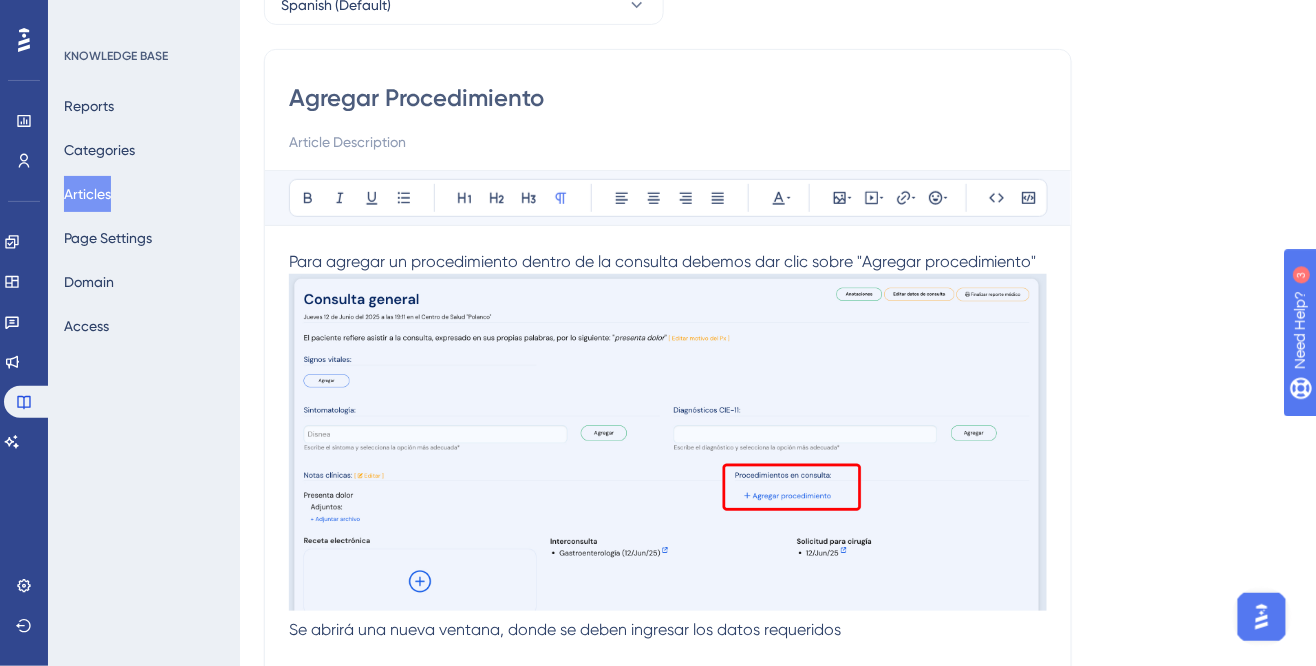 scroll, scrollTop: 191, scrollLeft: 0, axis: vertical 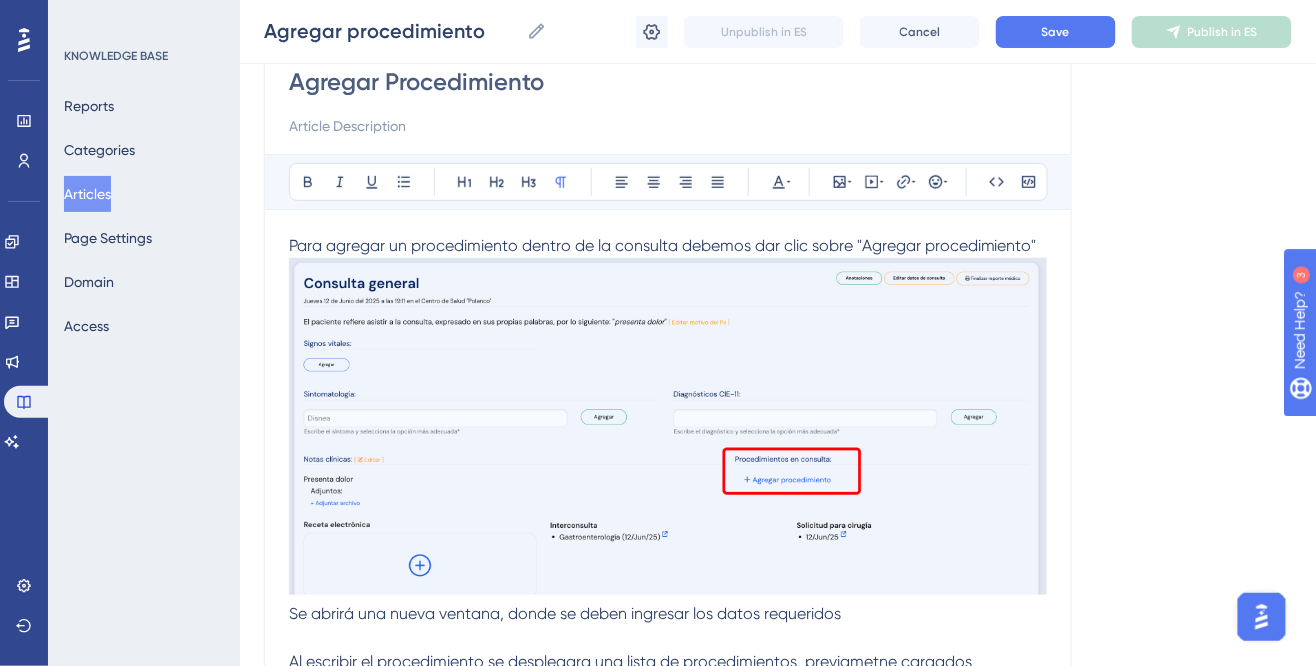 click at bounding box center (668, 426) 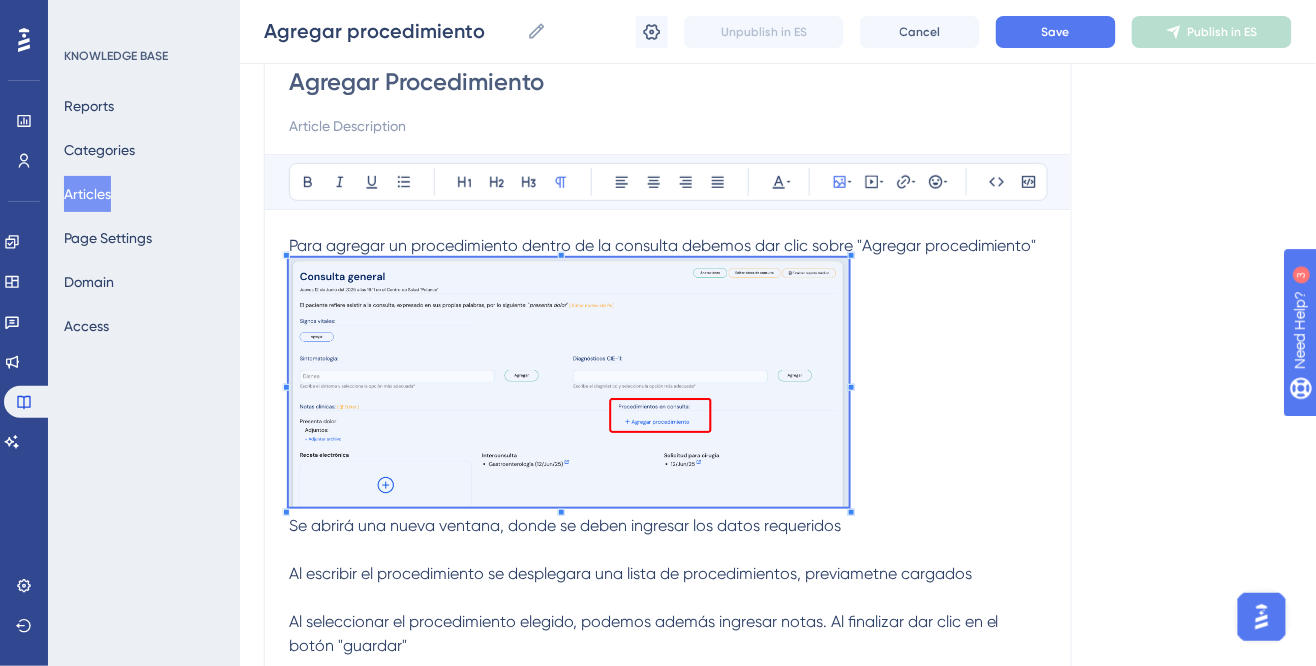 click at bounding box center [668, 386] 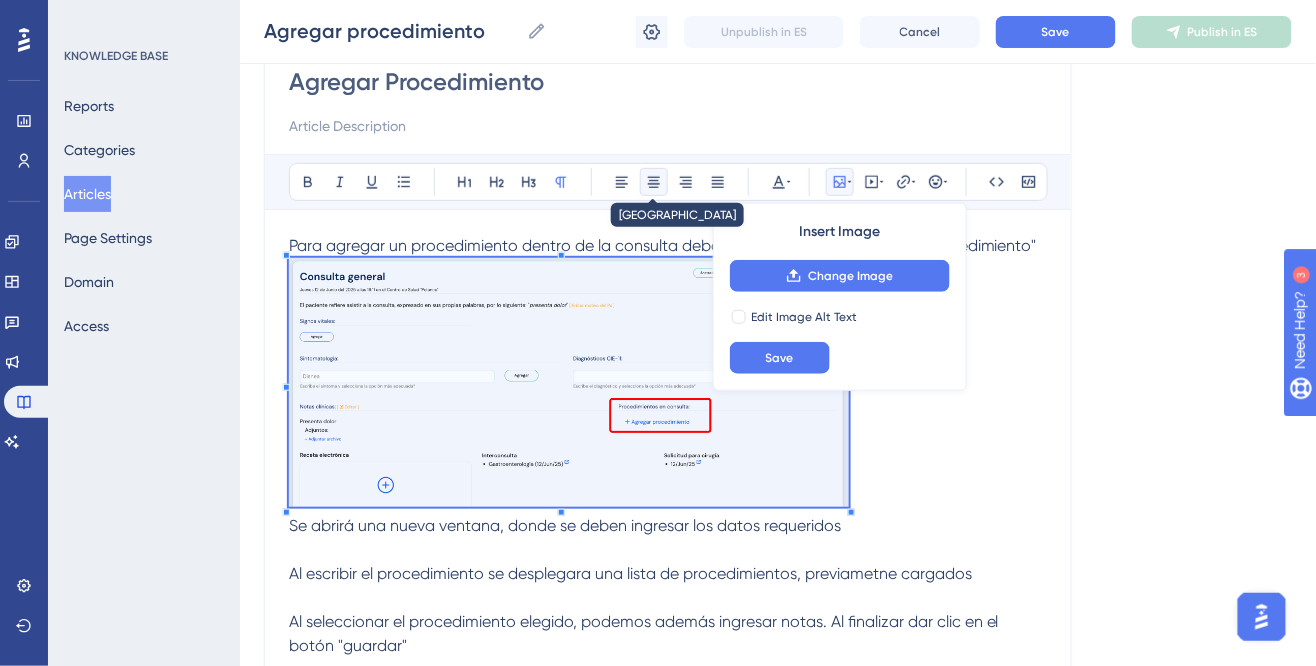 click 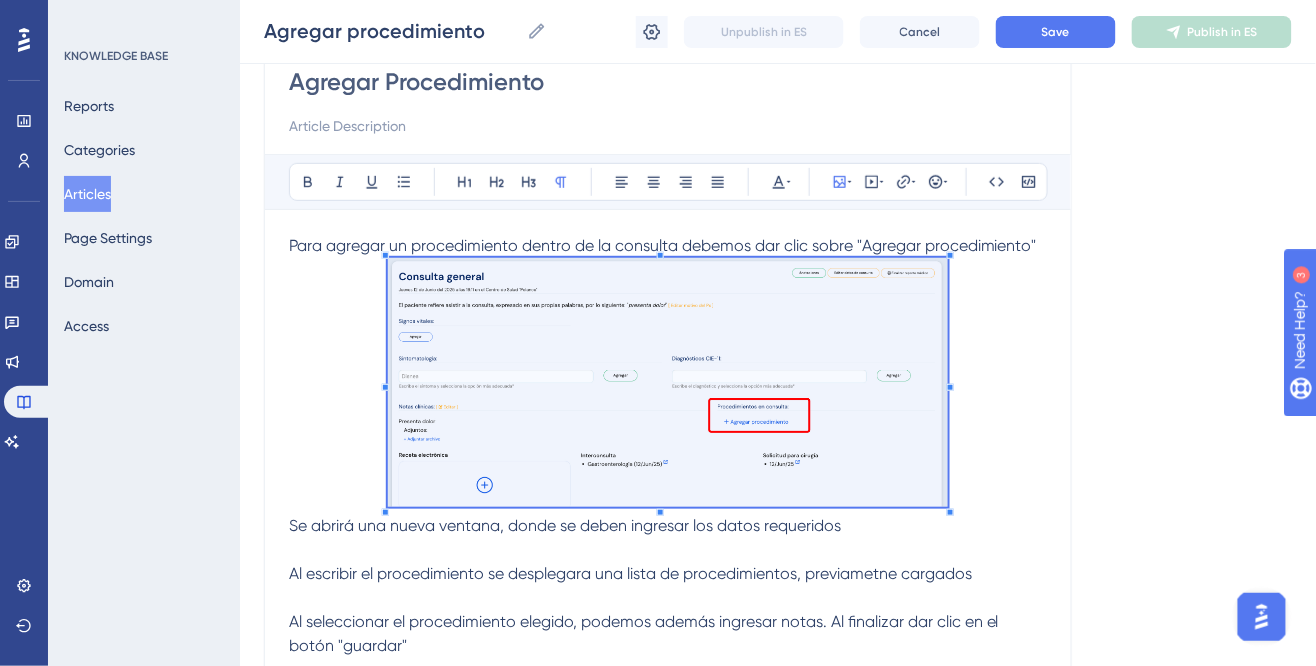 click on "Se abrirá una nueva ventana, donde se deben ingresar los datos requeridos" at bounding box center [565, 525] 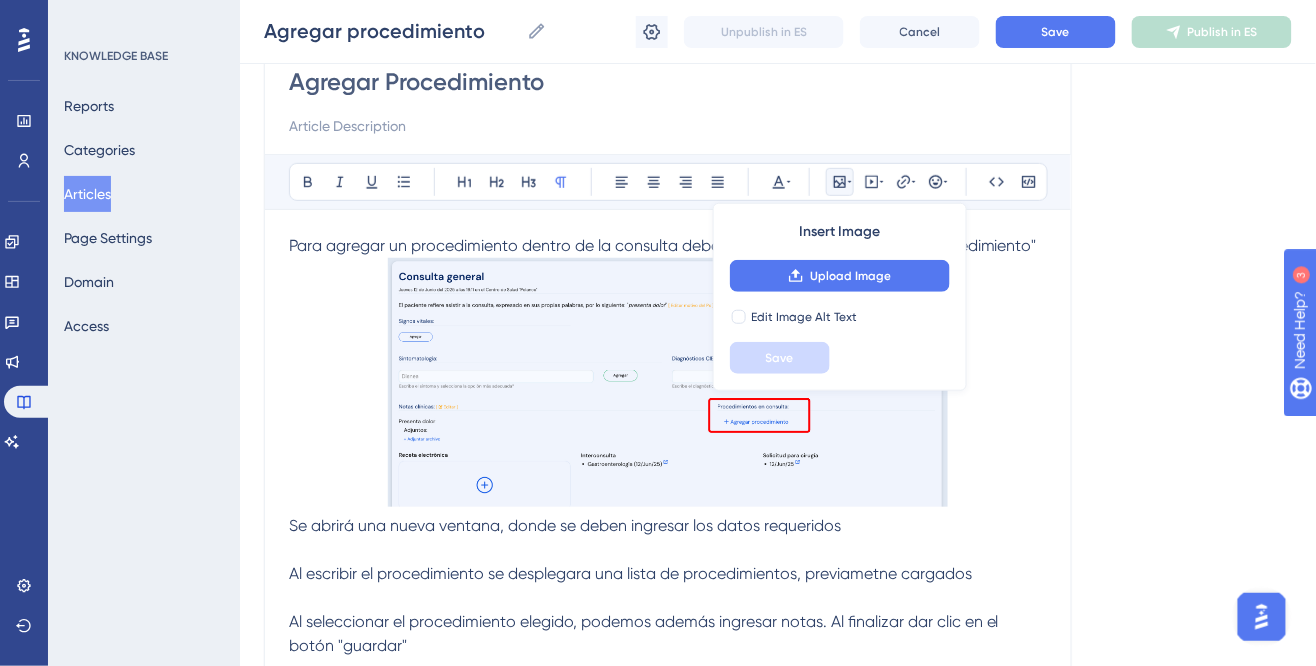 click on "Se abrirá una nueva ventana, donde se deben ingresar los datos requeridos" at bounding box center (565, 525) 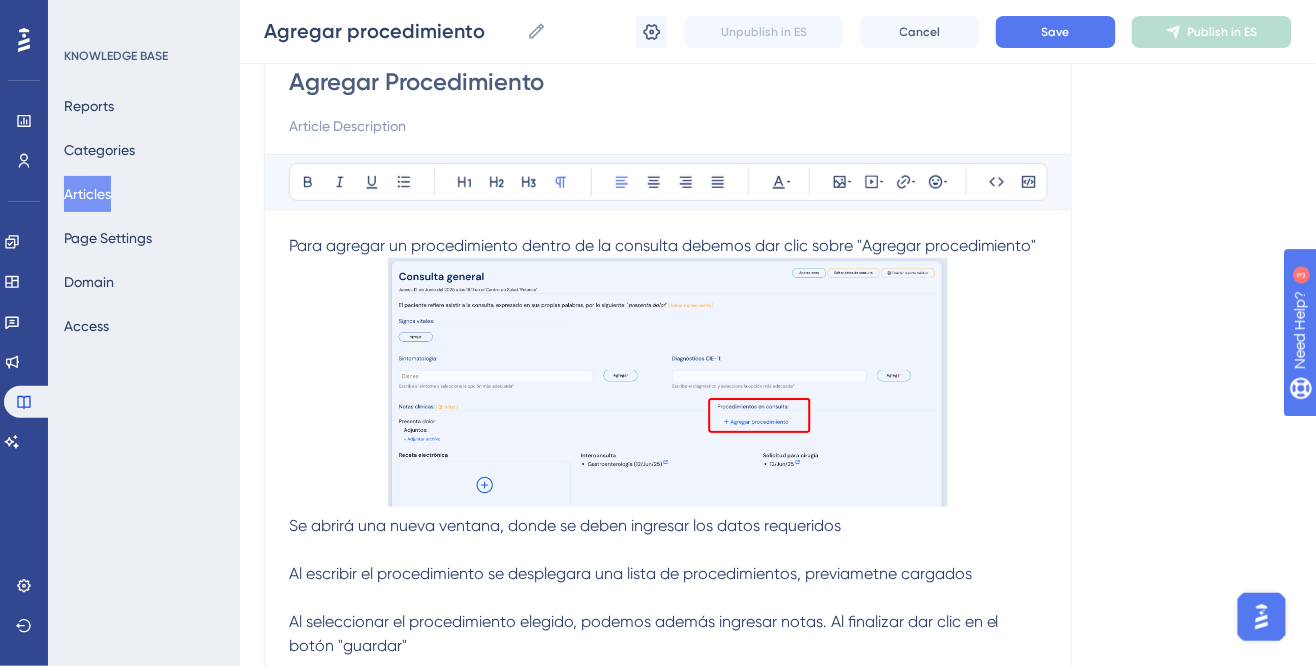 type 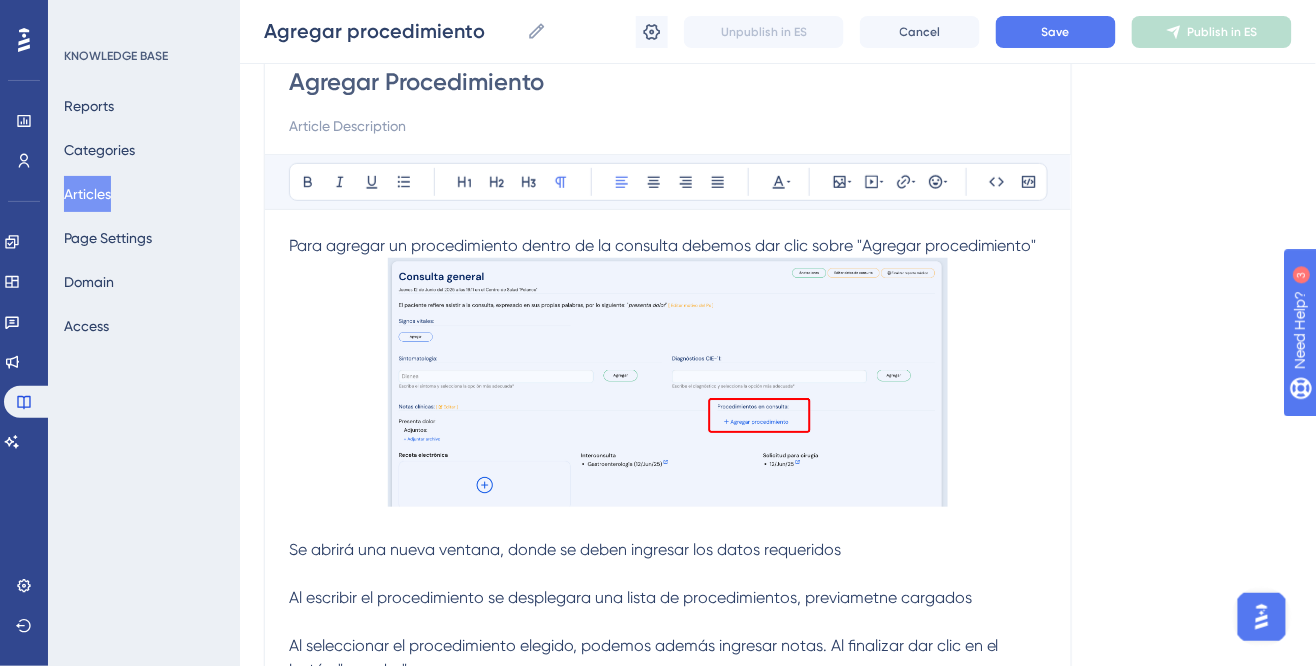 click on "Se abrirá una nueva ventana, donde se deben ingresar los datos requeridos" at bounding box center (668, 550) 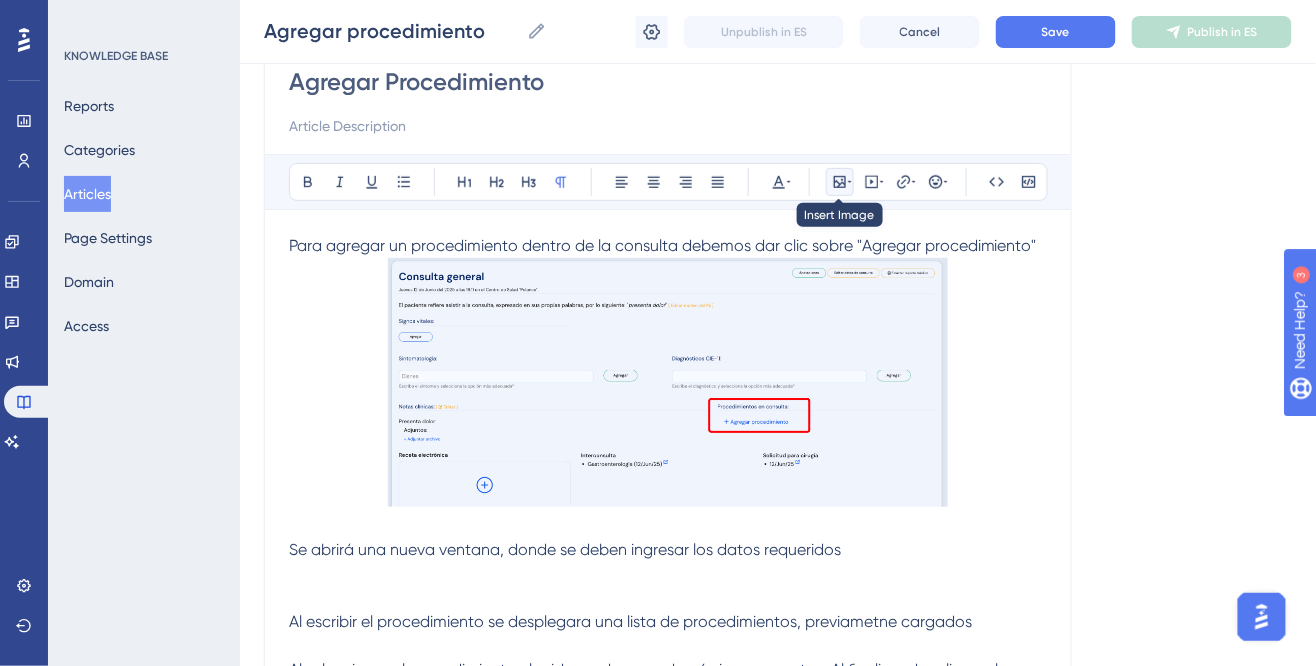 click 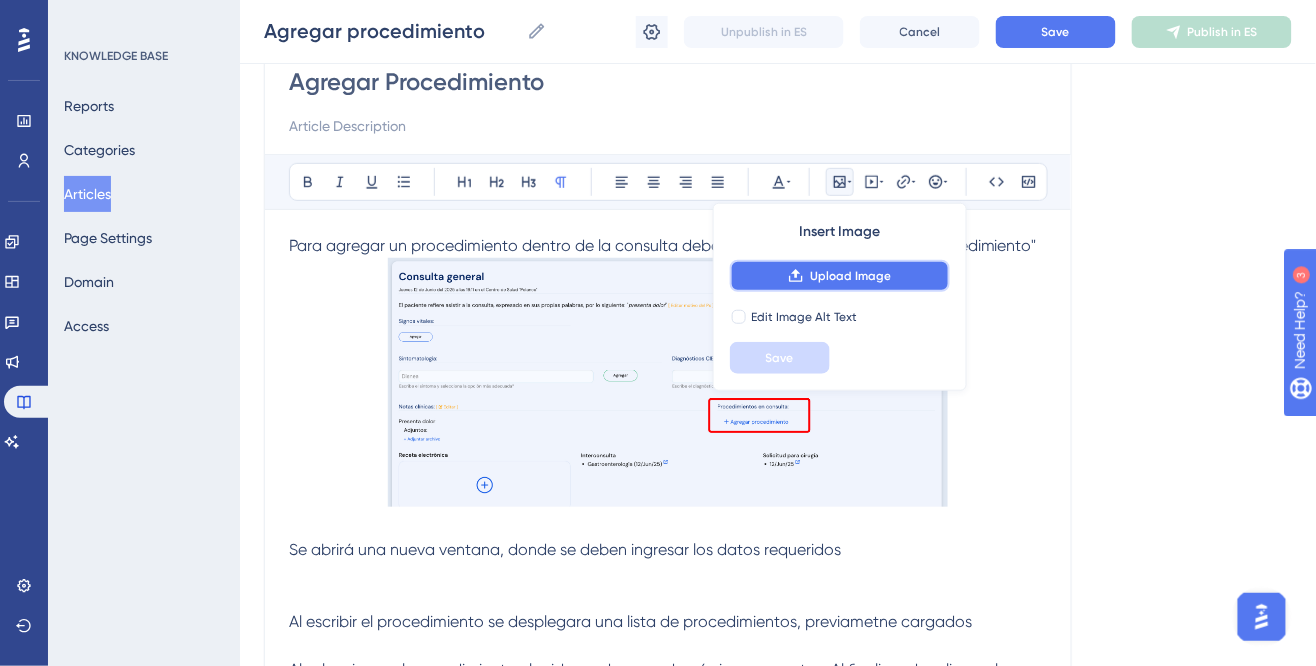 click on "Upload Image" at bounding box center (850, 276) 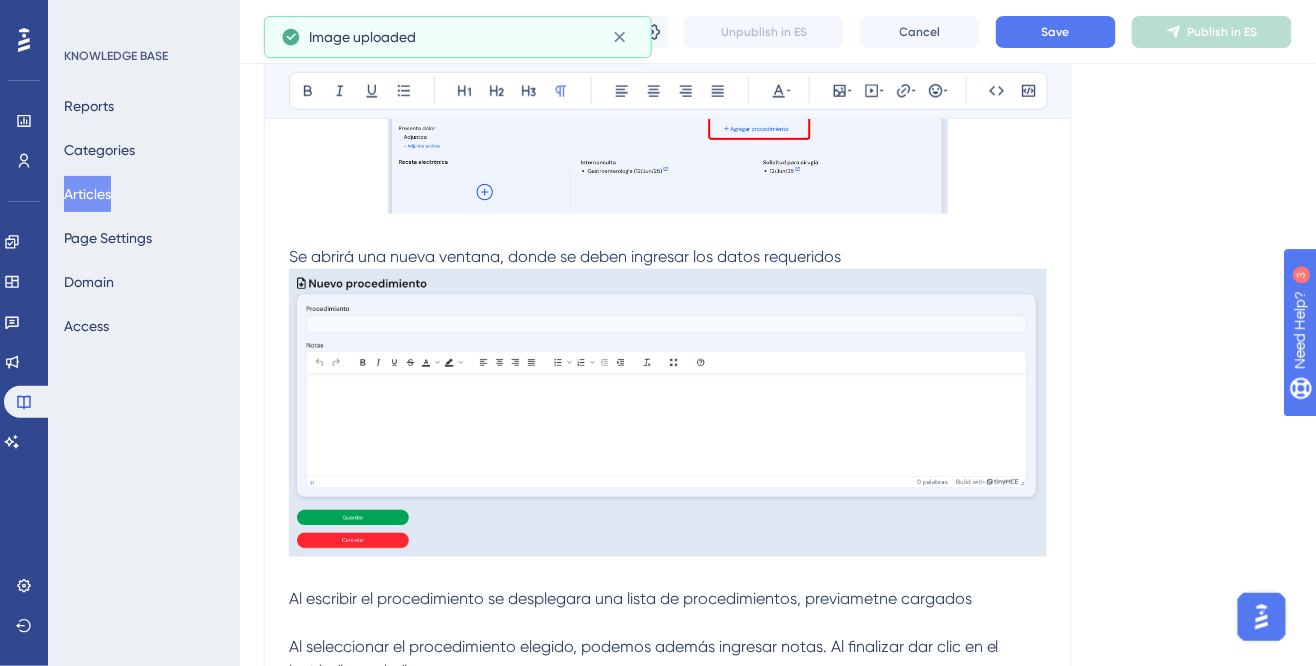 scroll, scrollTop: 500, scrollLeft: 0, axis: vertical 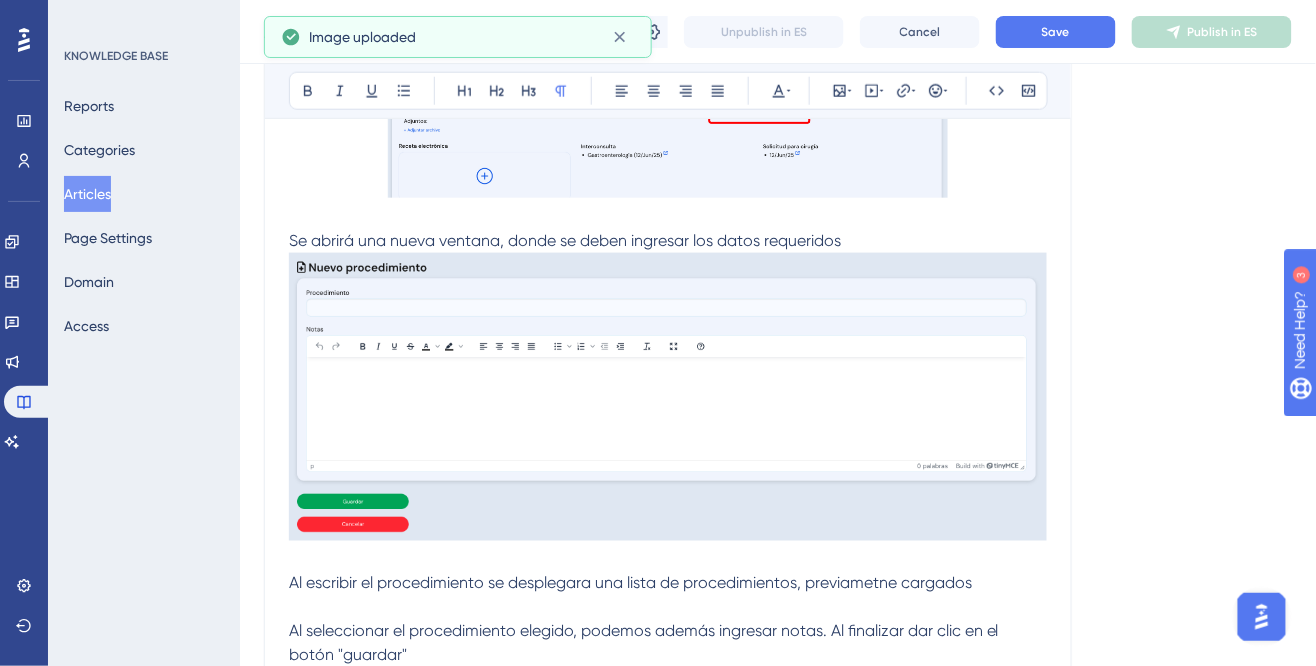 click at bounding box center (668, 397) 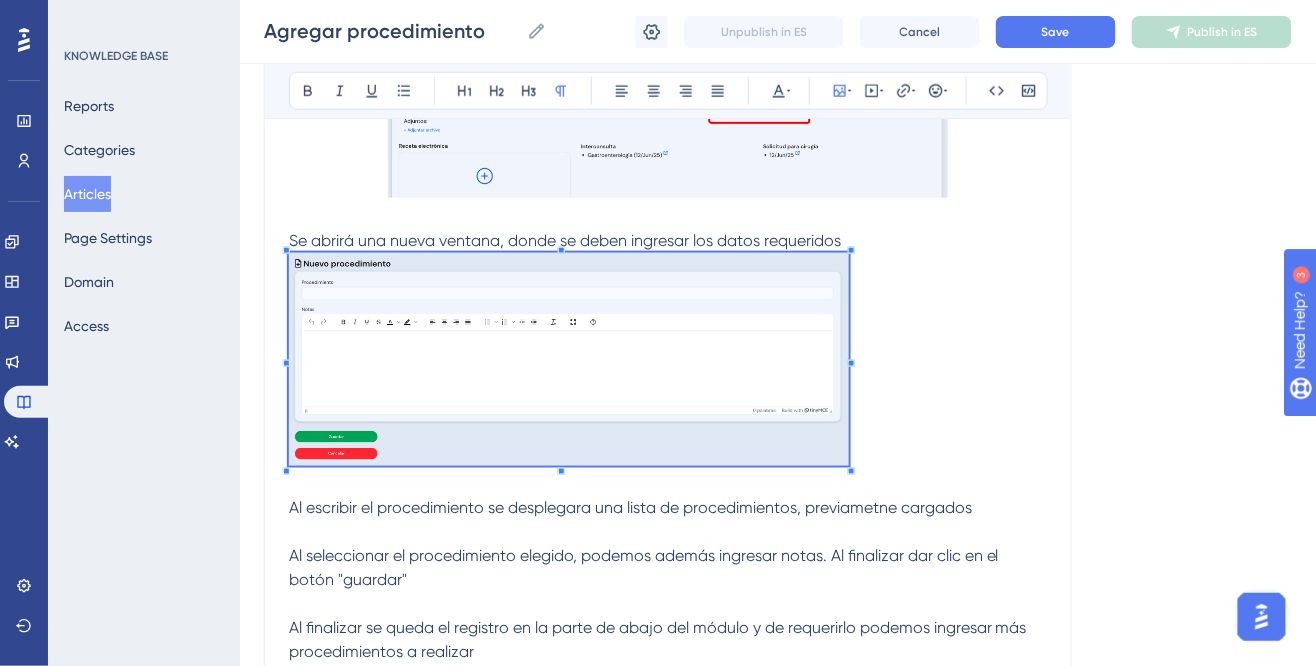 click at bounding box center (668, 363) 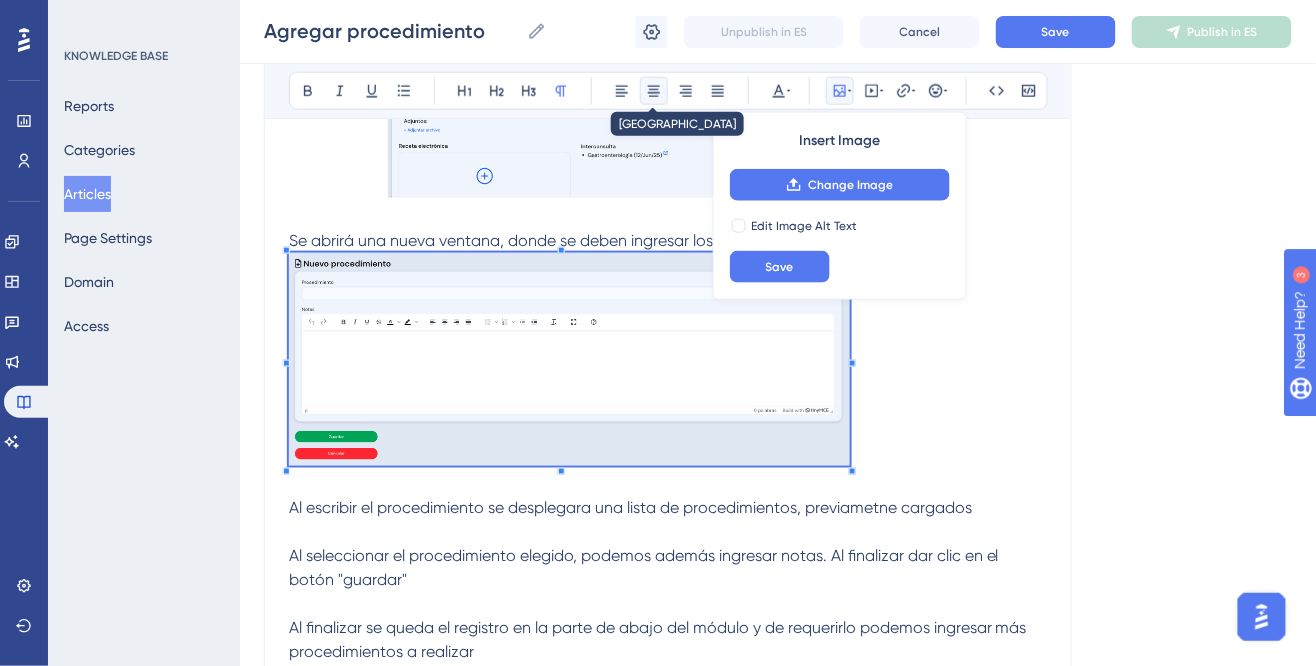 click 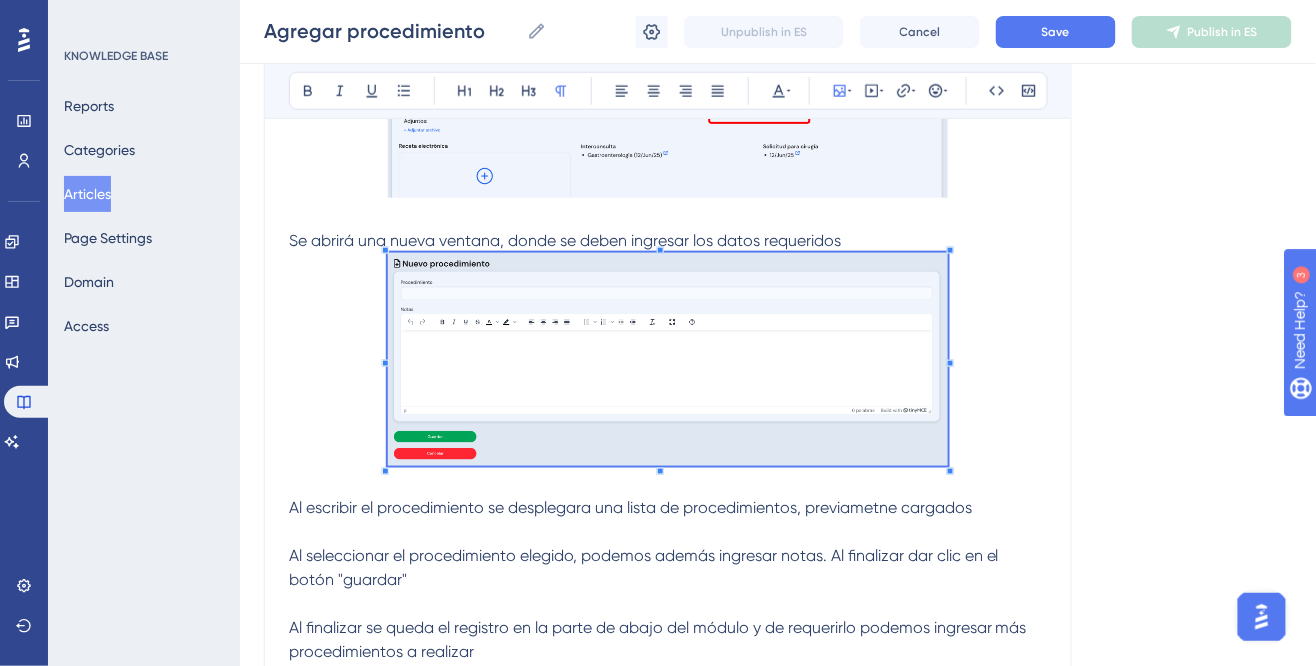 click at bounding box center [668, 533] 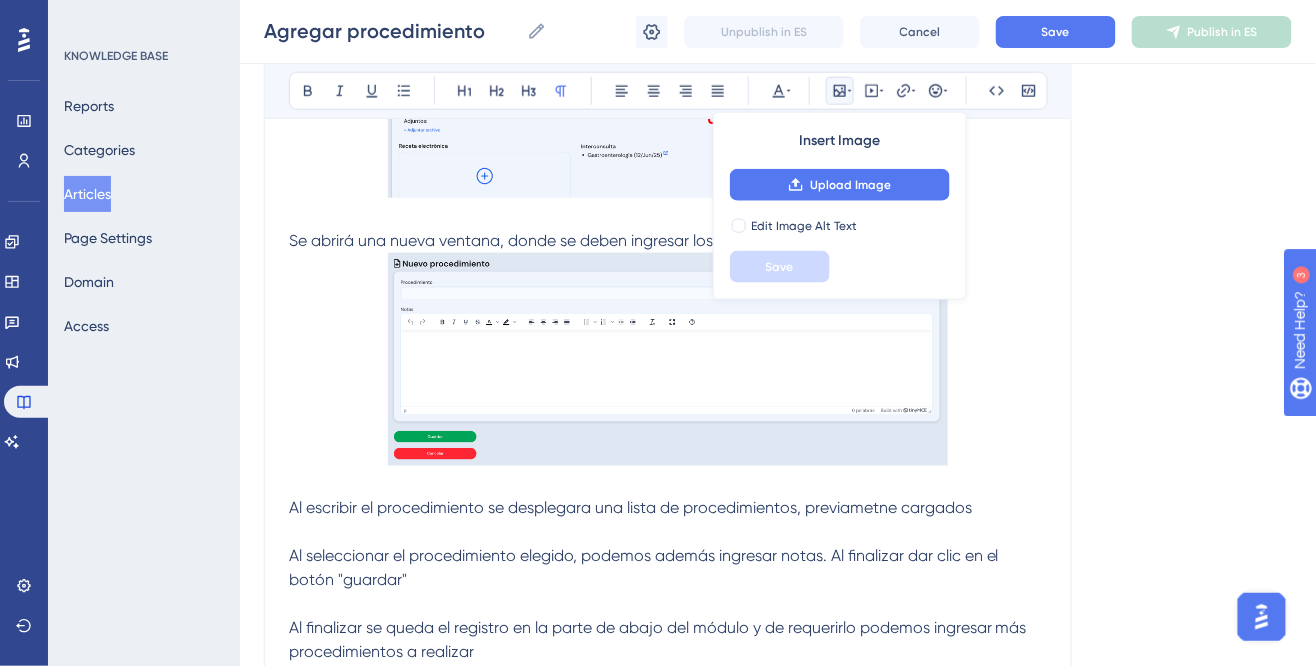 click at bounding box center [668, 533] 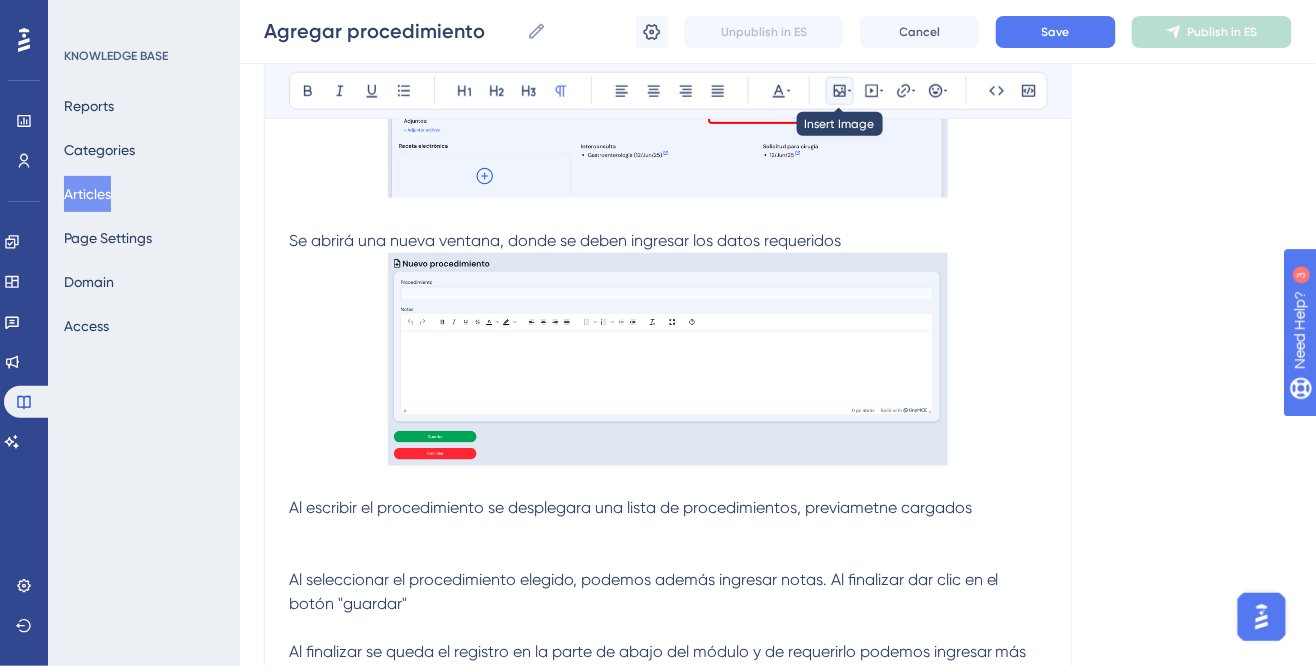 click 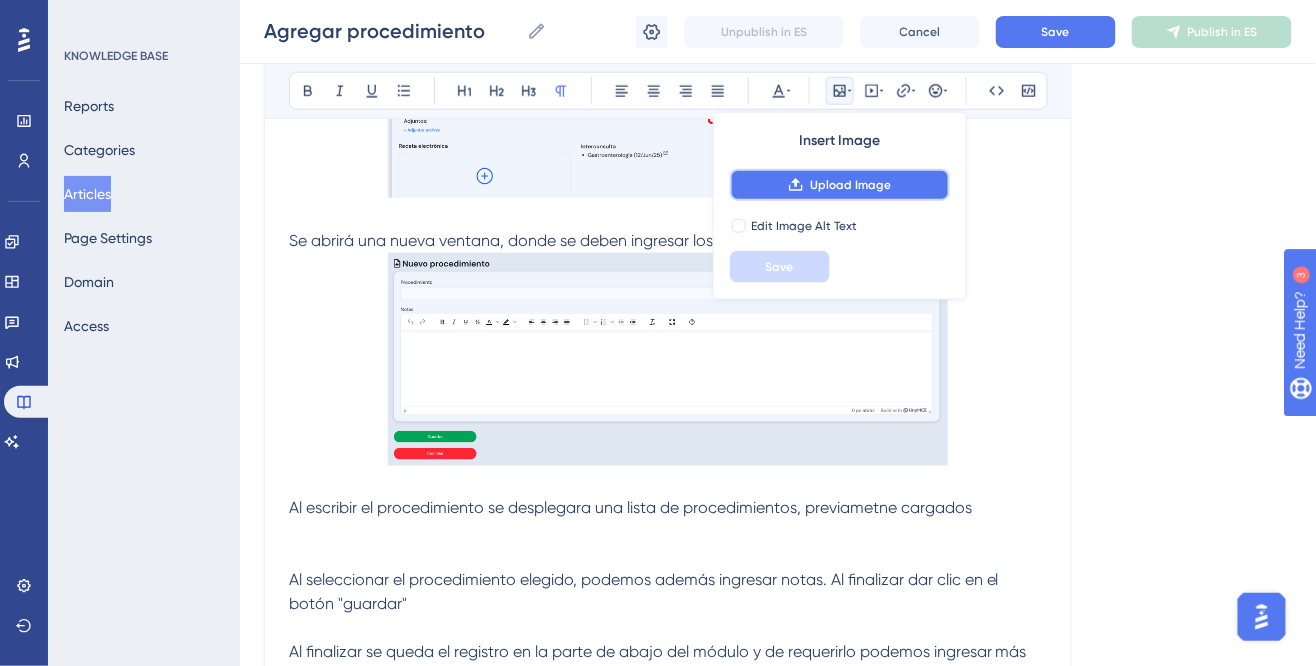 click on "Upload Image" at bounding box center [850, 185] 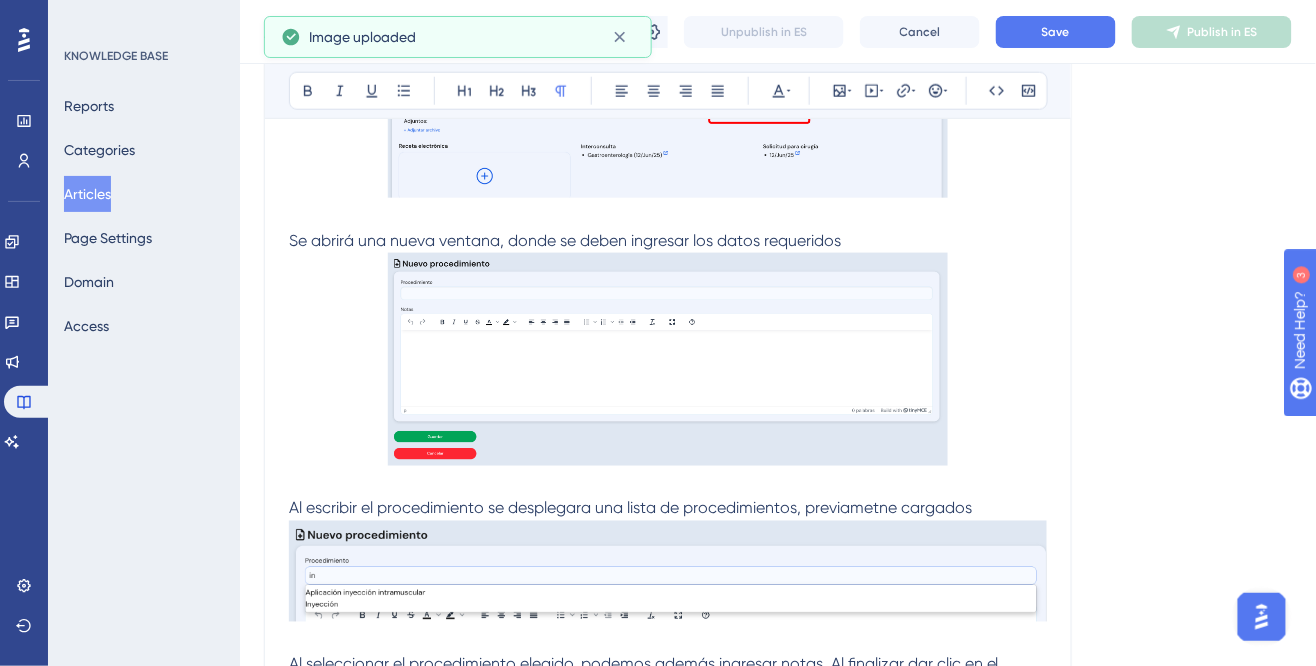 click at bounding box center (668, 571) 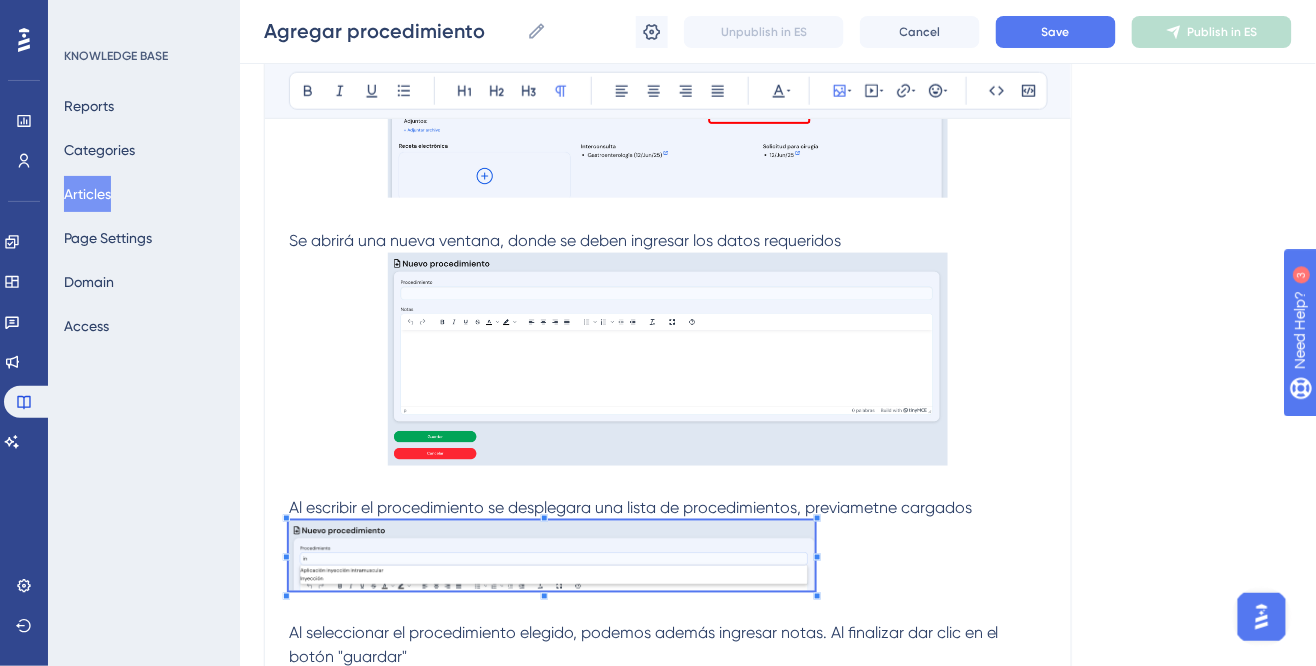 click at bounding box center (668, 559) 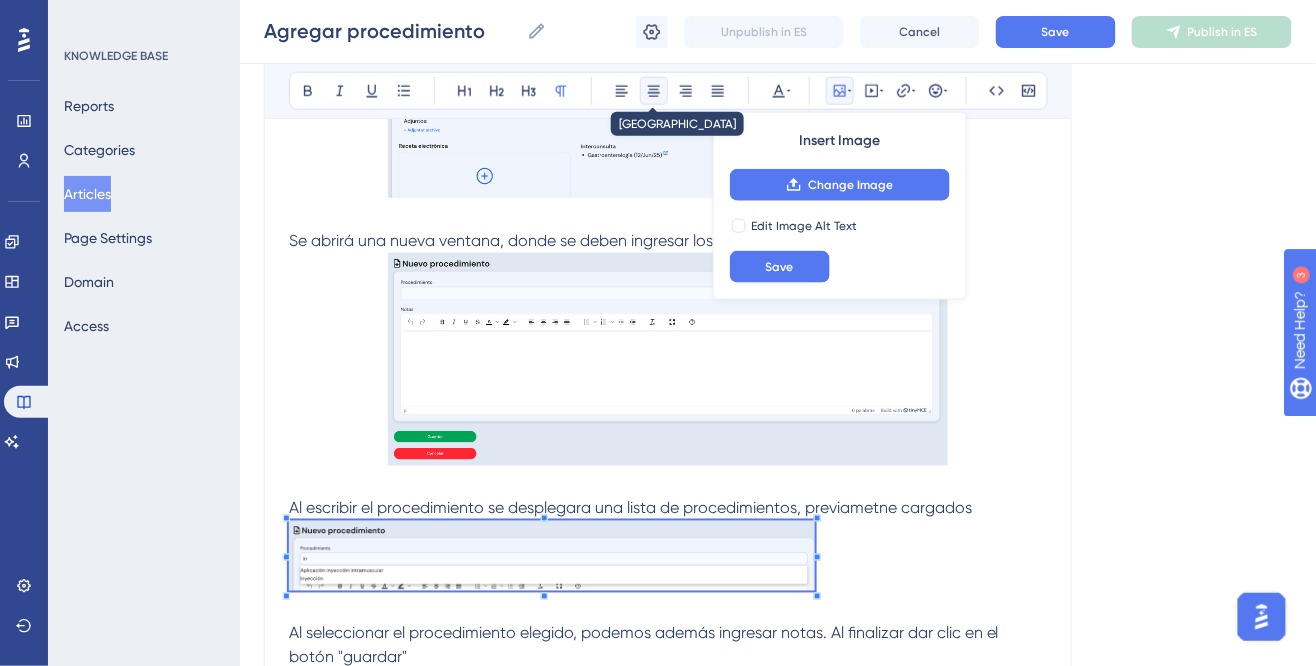 click 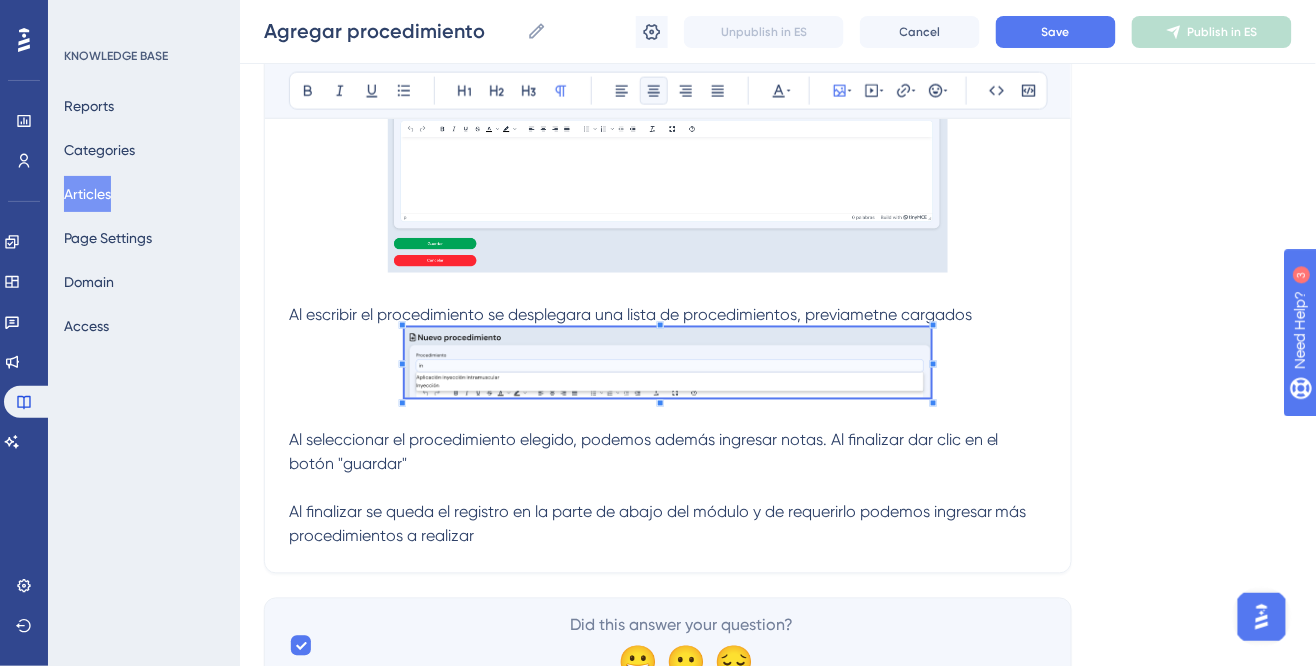 scroll, scrollTop: 781, scrollLeft: 0, axis: vertical 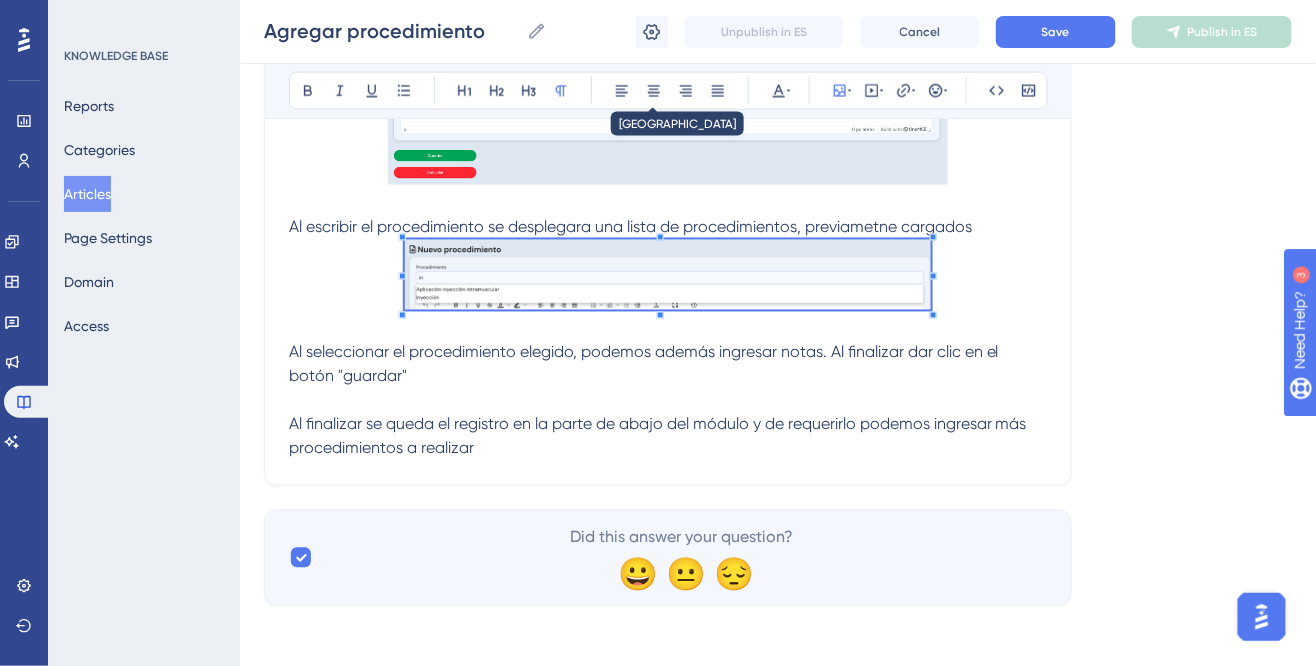 click at bounding box center (668, 401) 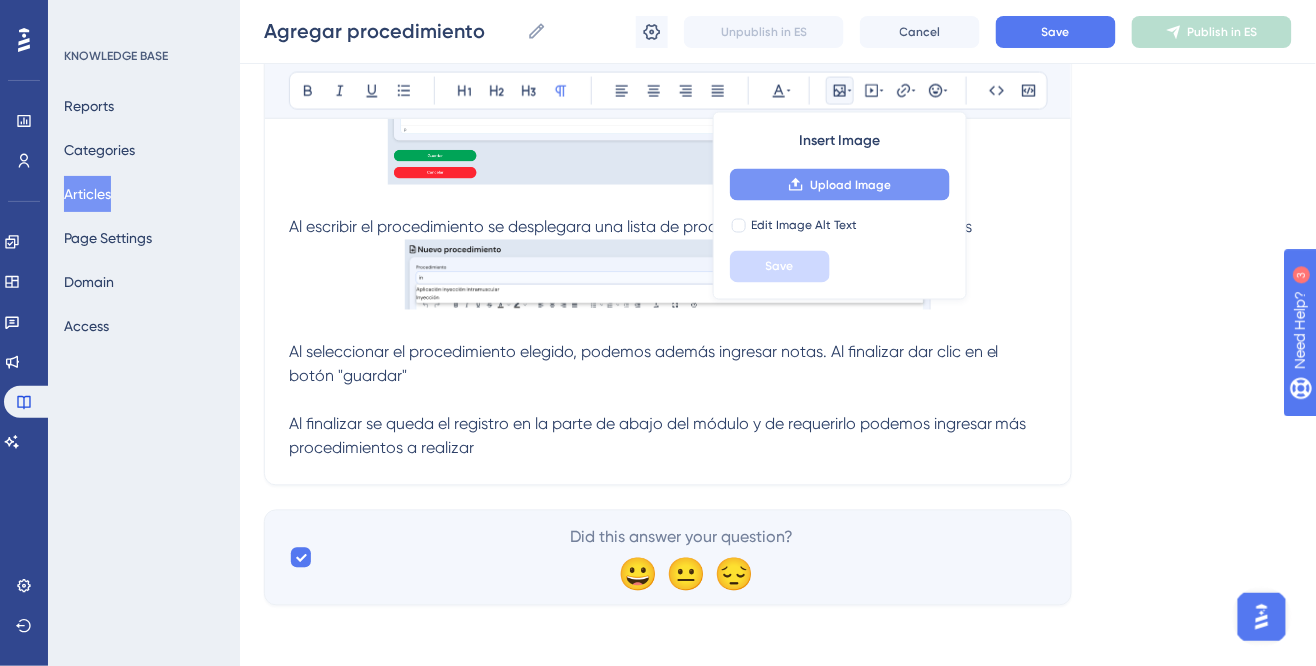 click on "Upload Image" at bounding box center [850, 185] 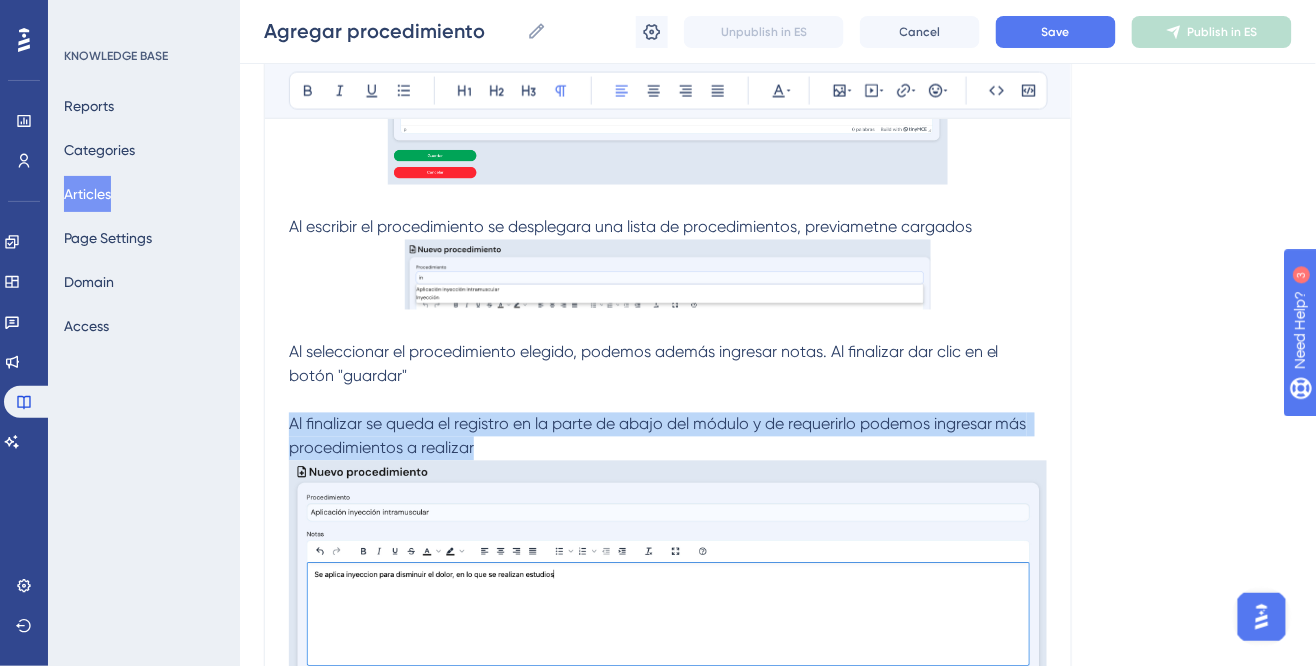 drag, startPoint x: 491, startPoint y: 448, endPoint x: 283, endPoint y: 429, distance: 208.86598 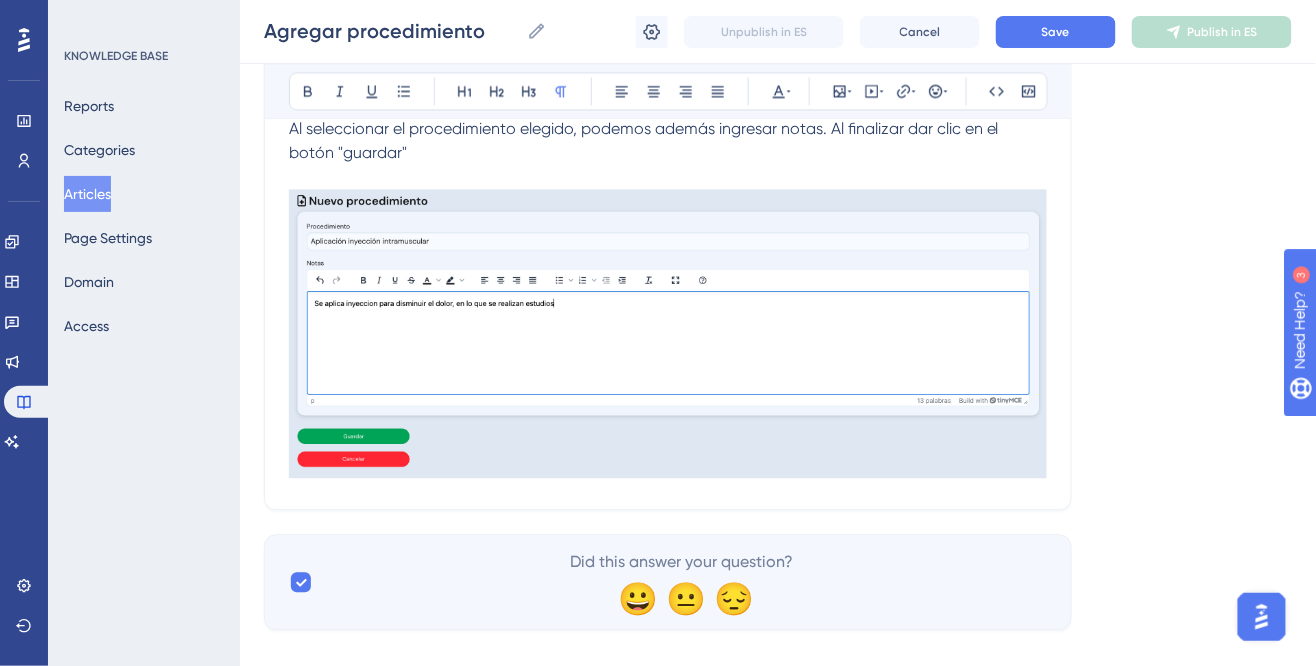 scroll, scrollTop: 1028, scrollLeft: 0, axis: vertical 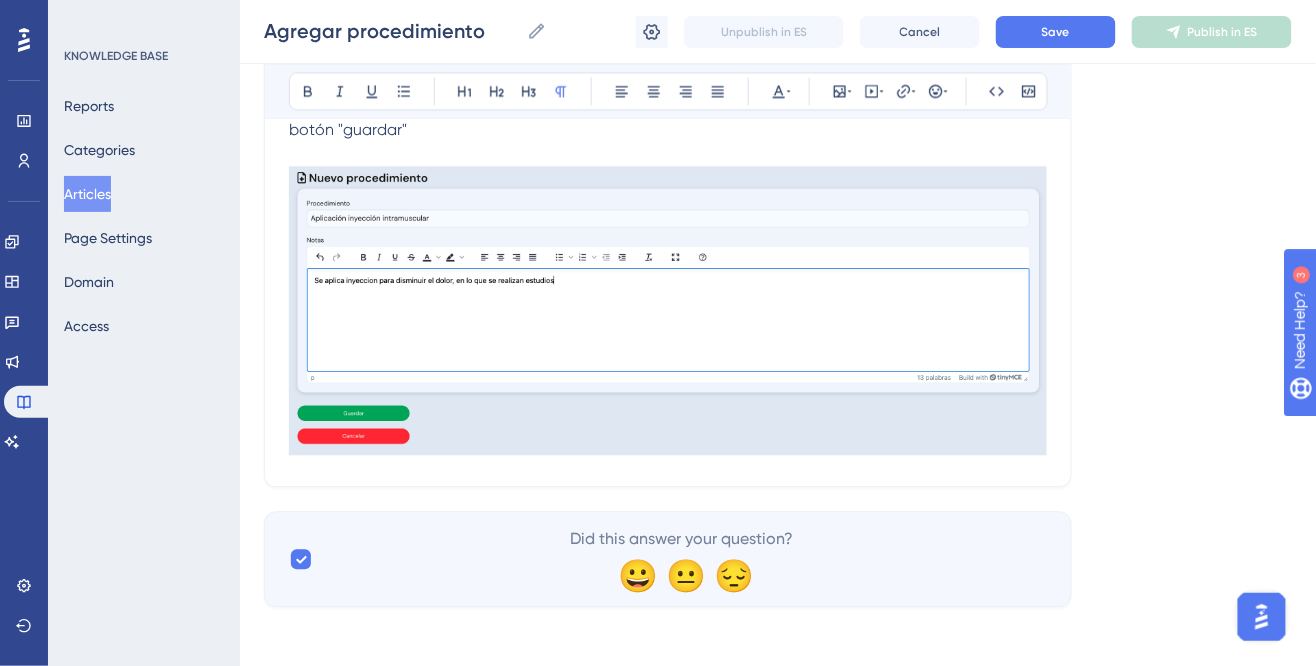 click on "Agregar Procedimiento Bold Italic Underline Bullet Point Heading 1 Heading 2 Heading 3 Normal Align Left Align Center Align Right Align Justify Text Color Insert Image Embed Video Hyperlink Emojis Code Code Block Para agregar un procedimiento dentro de la consulta debemos dar clic sobre "Agregar procedimiento" Se abrirá una nueva ventana, donde se deben ingresar los datos requeridos Al escribir el procedimiento se desplegara una lista de procedimientos, previametne cargados Al seleccionar el procedimiento elegido, podemos además ingresar notas. Al finalizar dar clic en el botón "guardar"" at bounding box center [668, -159] 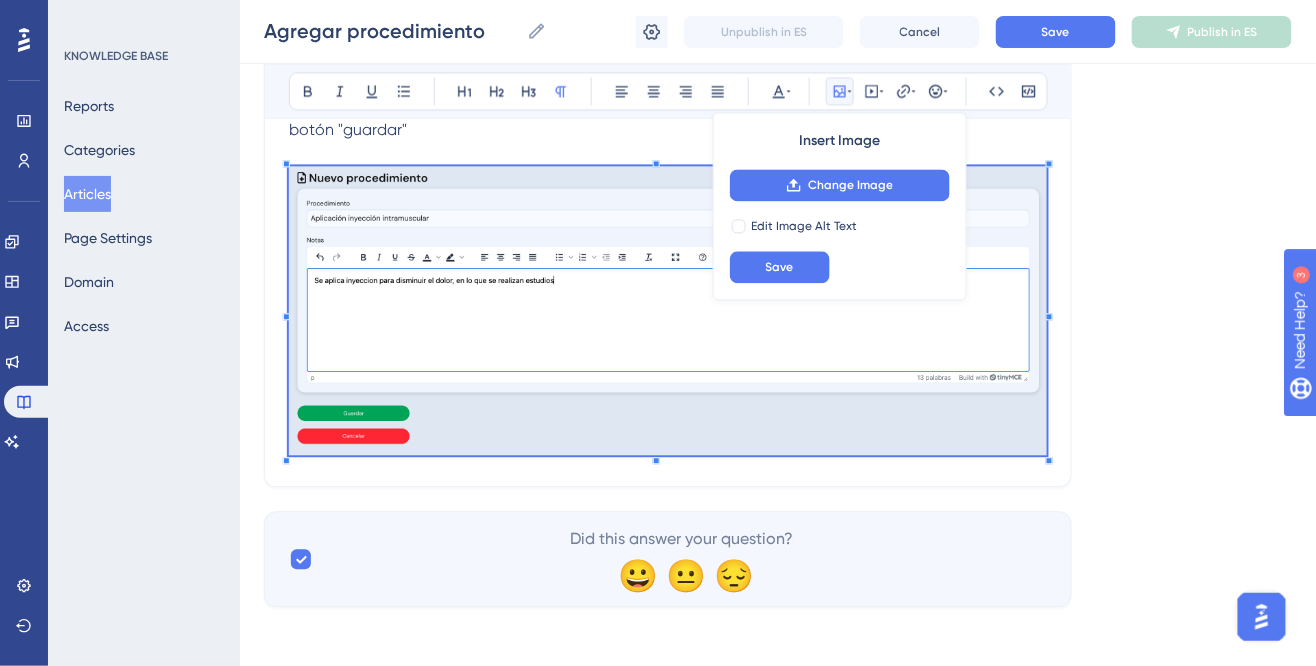 click on "Agregar Procedimiento Bold Italic Underline Bullet Point Heading 1 Heading 2 Heading 3 Normal Align Left Align Center Align Right Align Justify Text Color Insert Image Change Image Edit Image Alt Text Save Embed Video Hyperlink Emojis Code Code Block Para agregar un procedimiento dentro de la consulta debemos dar clic sobre "Agregar procedimiento" Se abrirá una nueva ventana, donde se deben ingresar los datos requeridos Al escribir el procedimiento se desplegara una lista de procedimientos, previametne cargados Al seleccionar el procedimiento elegido, podemos además ingresar notas. Al finalizar dar clic en el botón "guardar"" at bounding box center [668, -159] 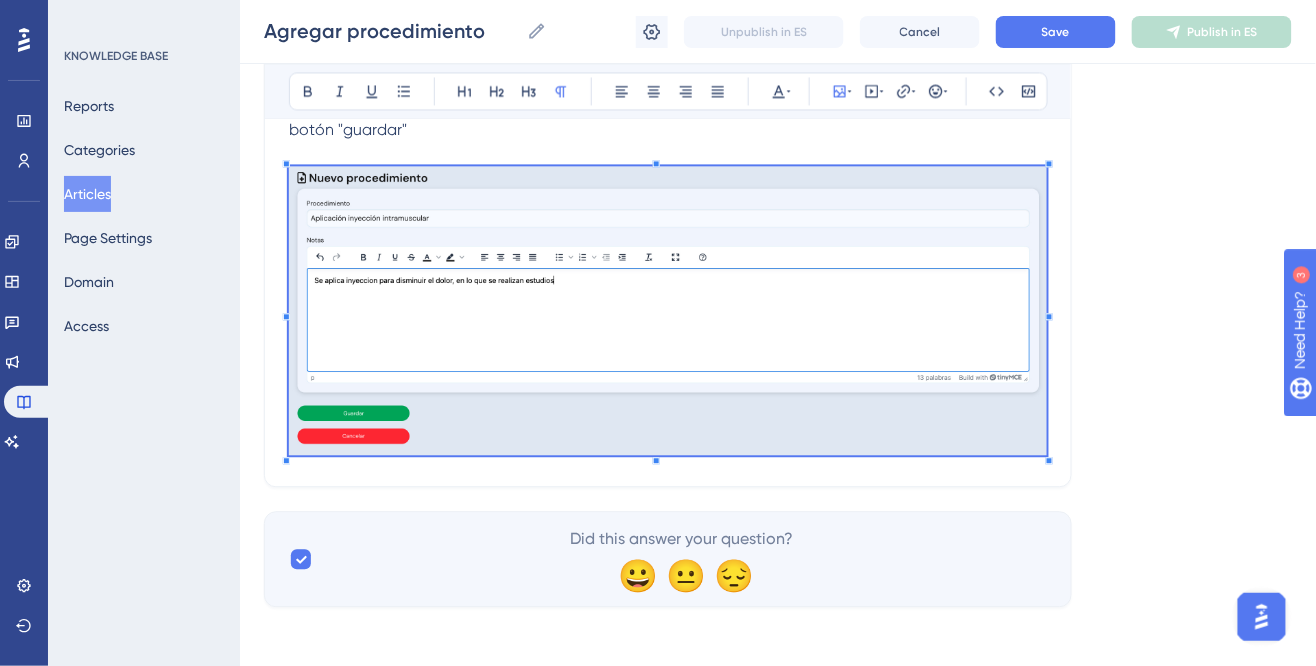 scroll, scrollTop: 1028, scrollLeft: 0, axis: vertical 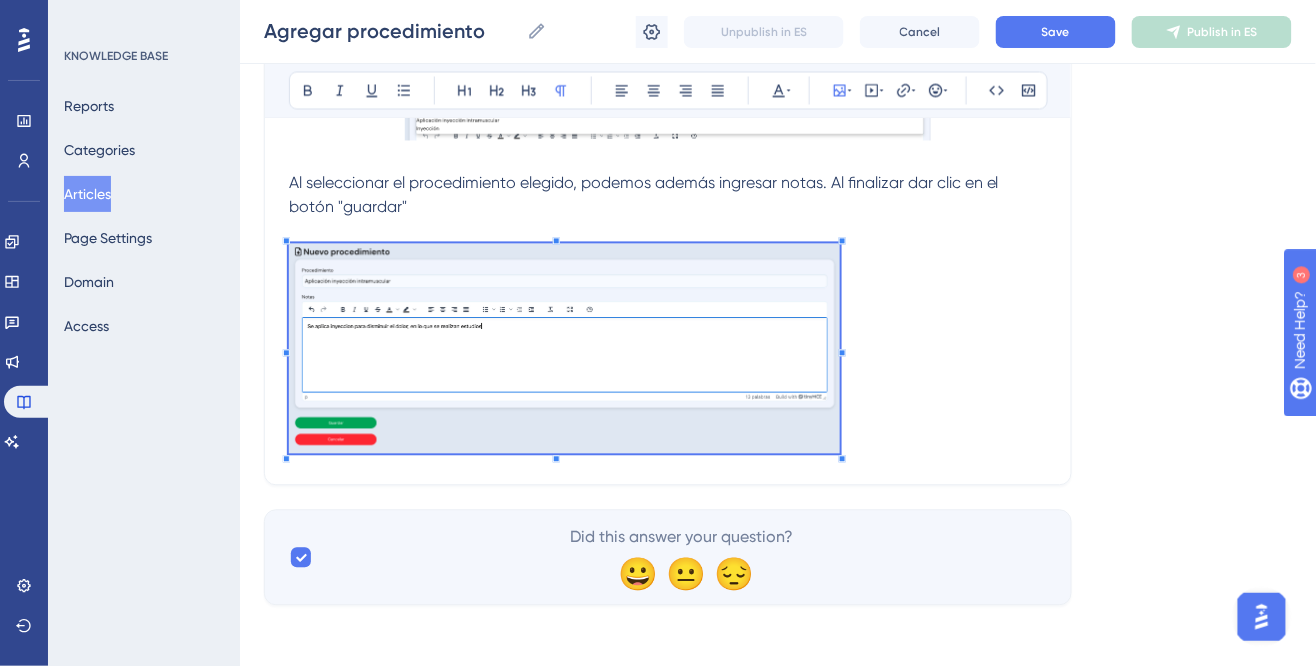 click at bounding box center [668, 352] 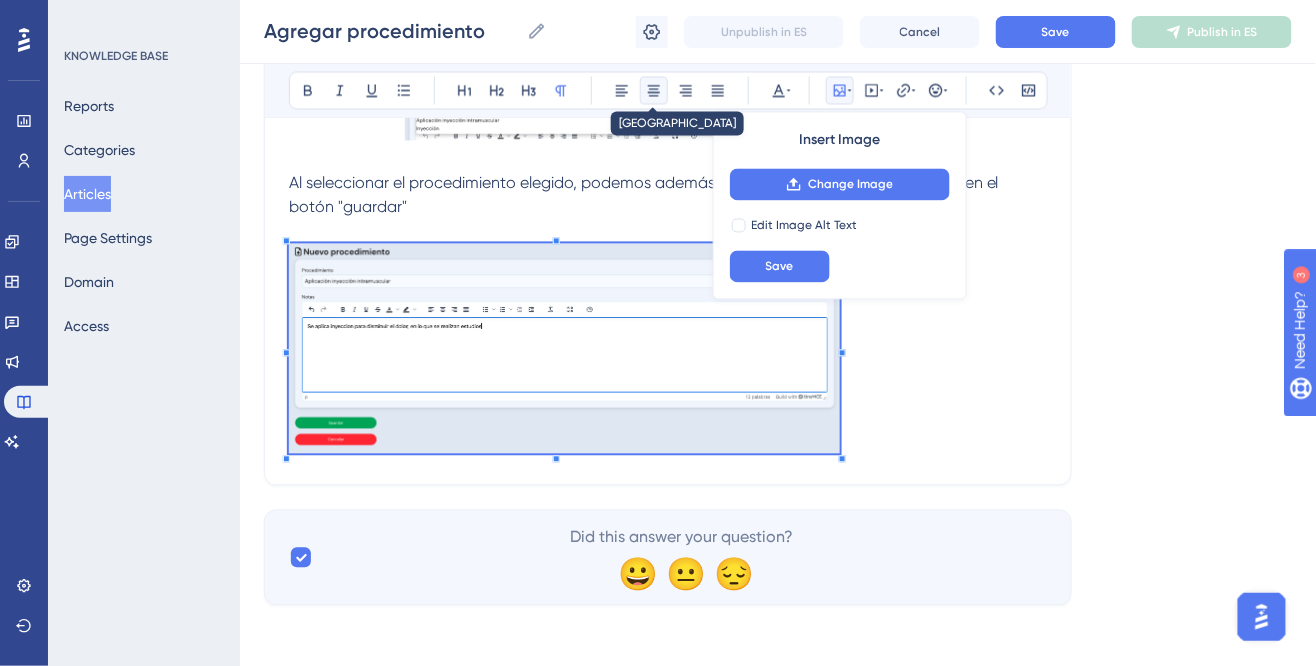 click 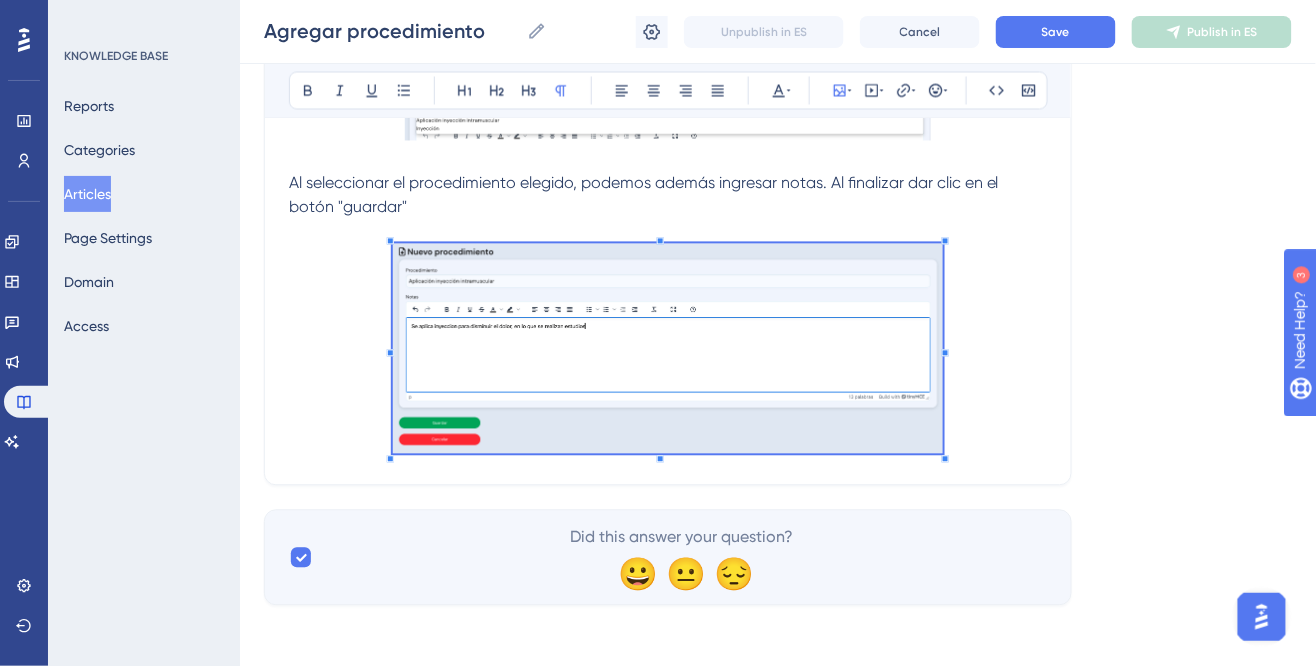 click on "Al seleccionar el procedimiento elegido, podemos además ingresar notas. Al finalizar dar clic en el botón "guardar"" at bounding box center [668, 196] 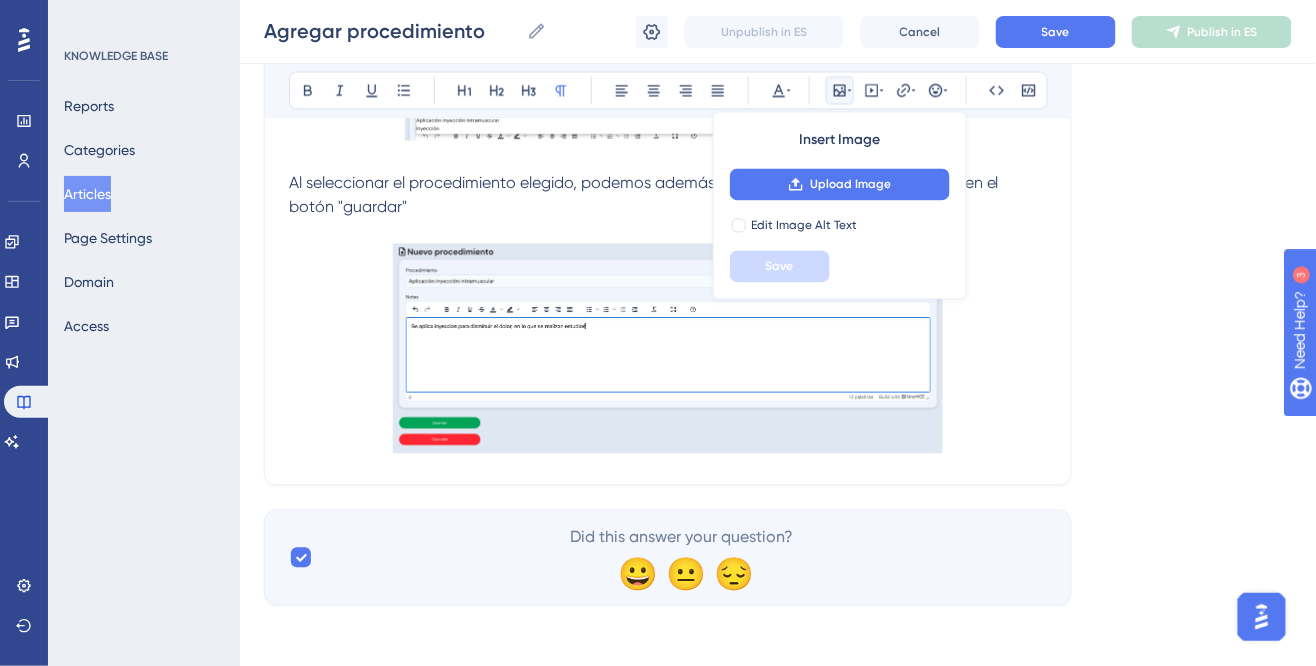 click at bounding box center [668, 232] 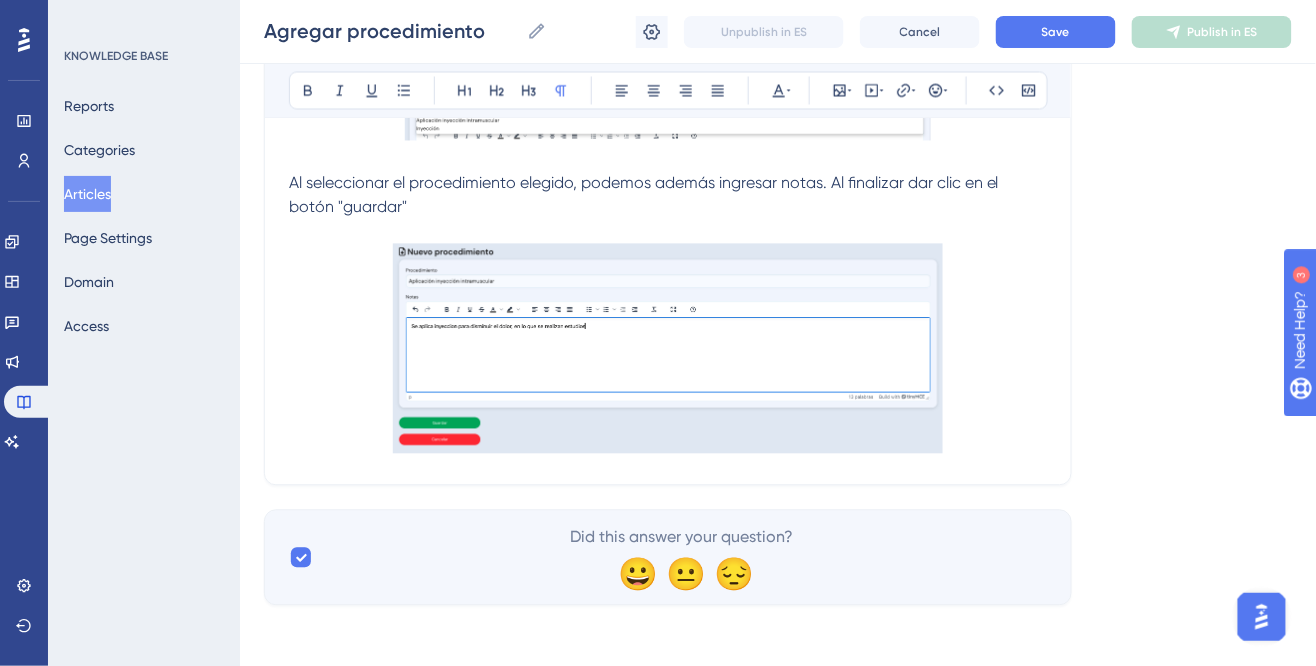 click at bounding box center (668, 352) 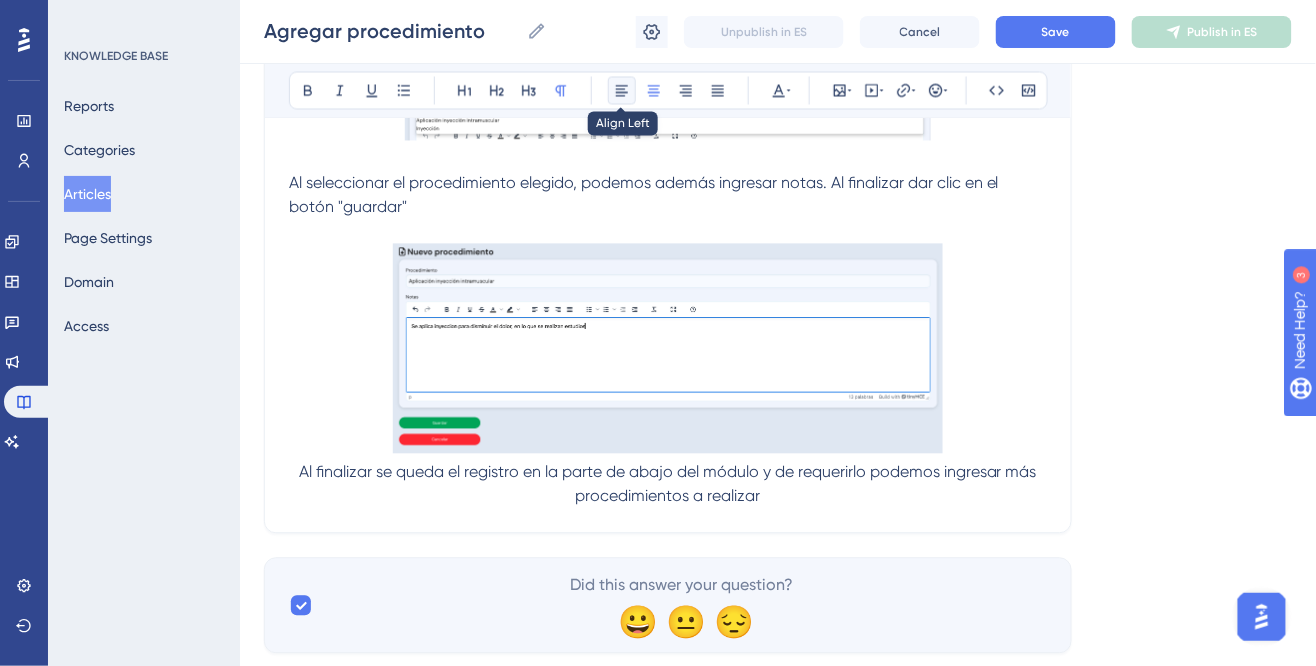 click 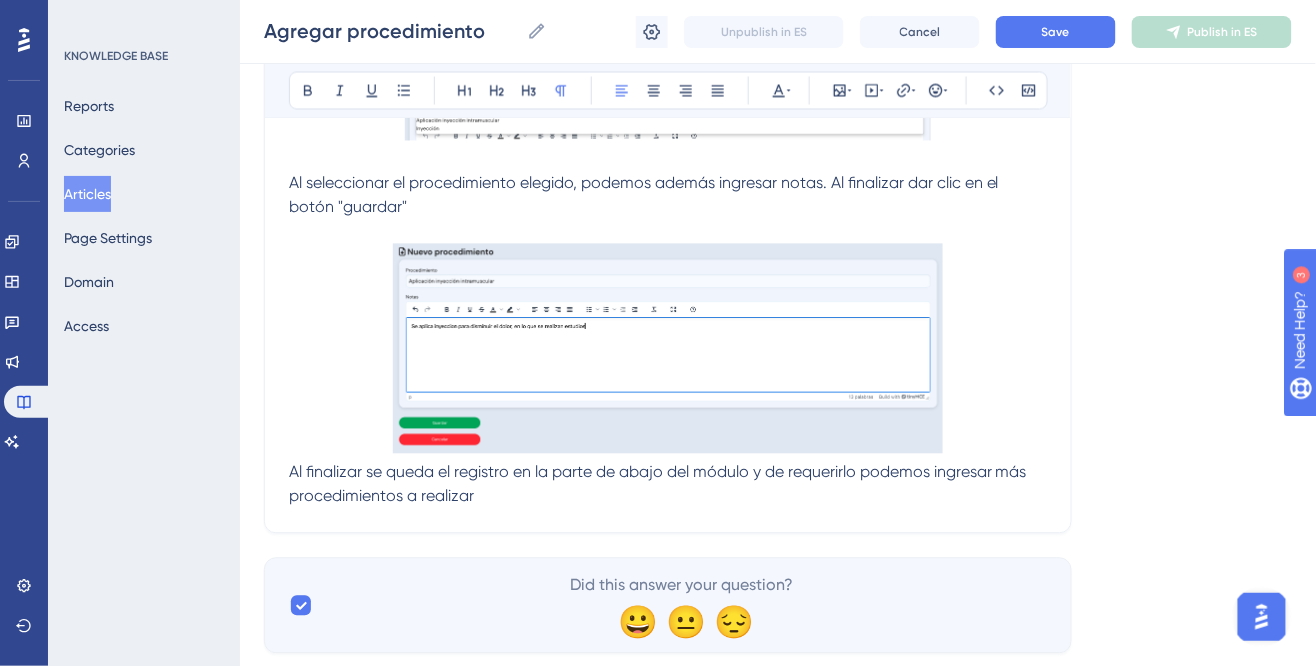 click at bounding box center [668, 232] 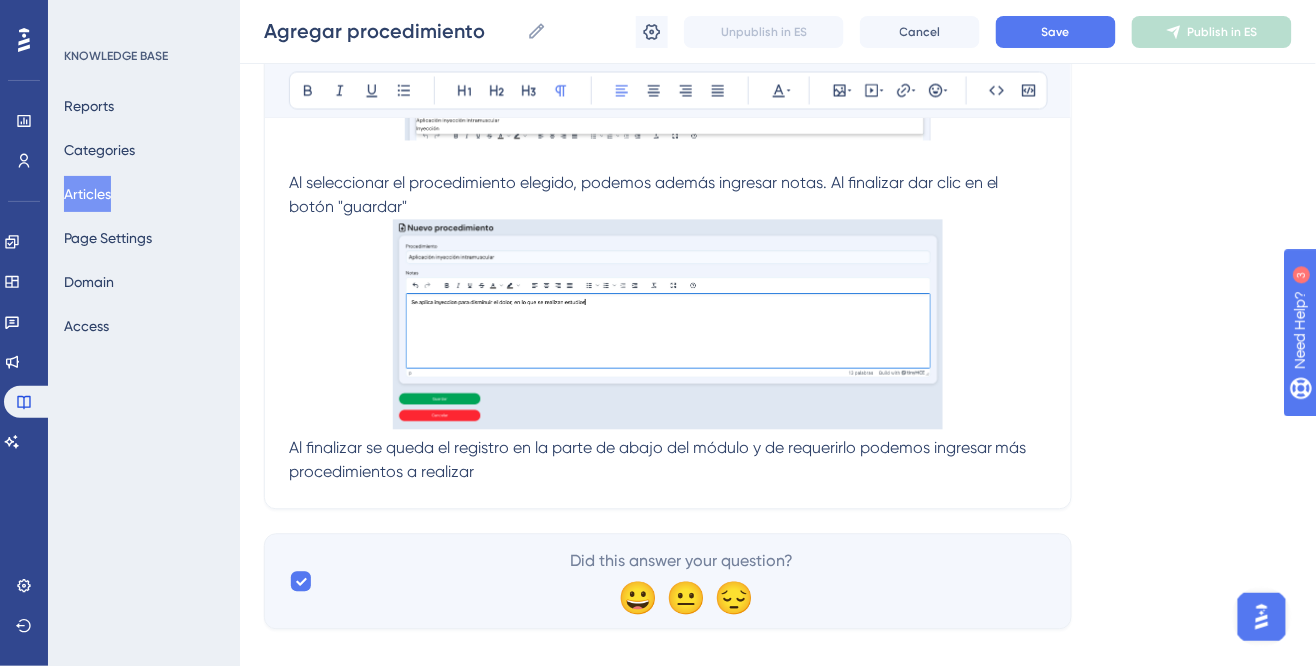 click on "Al finalizar se queda el registro en la parte de abajo del módulo y de requerirlo podemos ingresar más procedimientos a realizar" at bounding box center [660, 460] 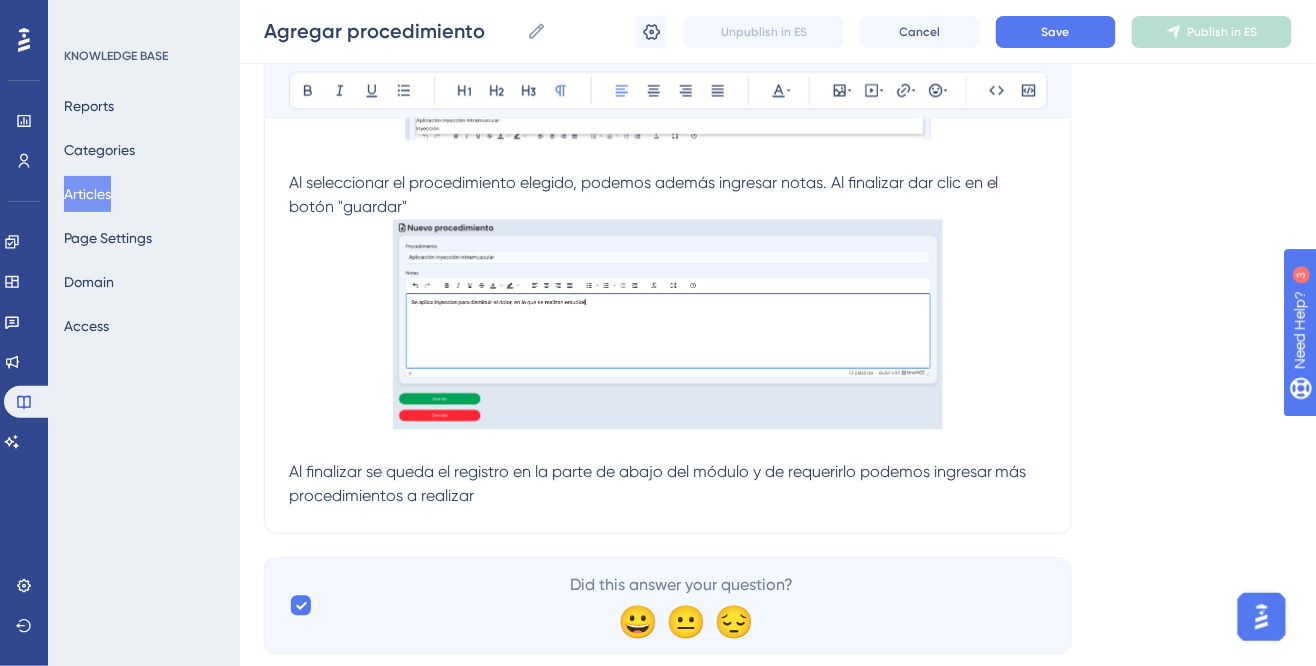 click on "Al finalizar se queda el registro en la parte de abajo del módulo y de requerirlo podemos ingresar más procedimientos a realizar" at bounding box center [668, 485] 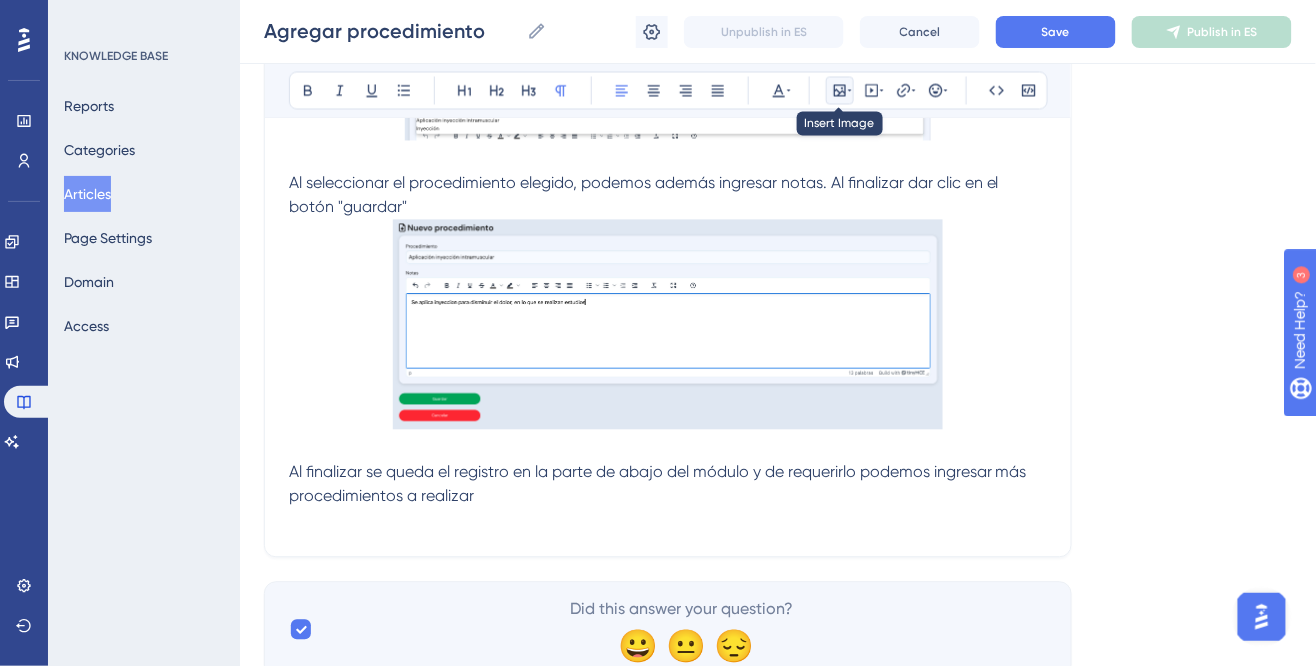 click at bounding box center [840, 91] 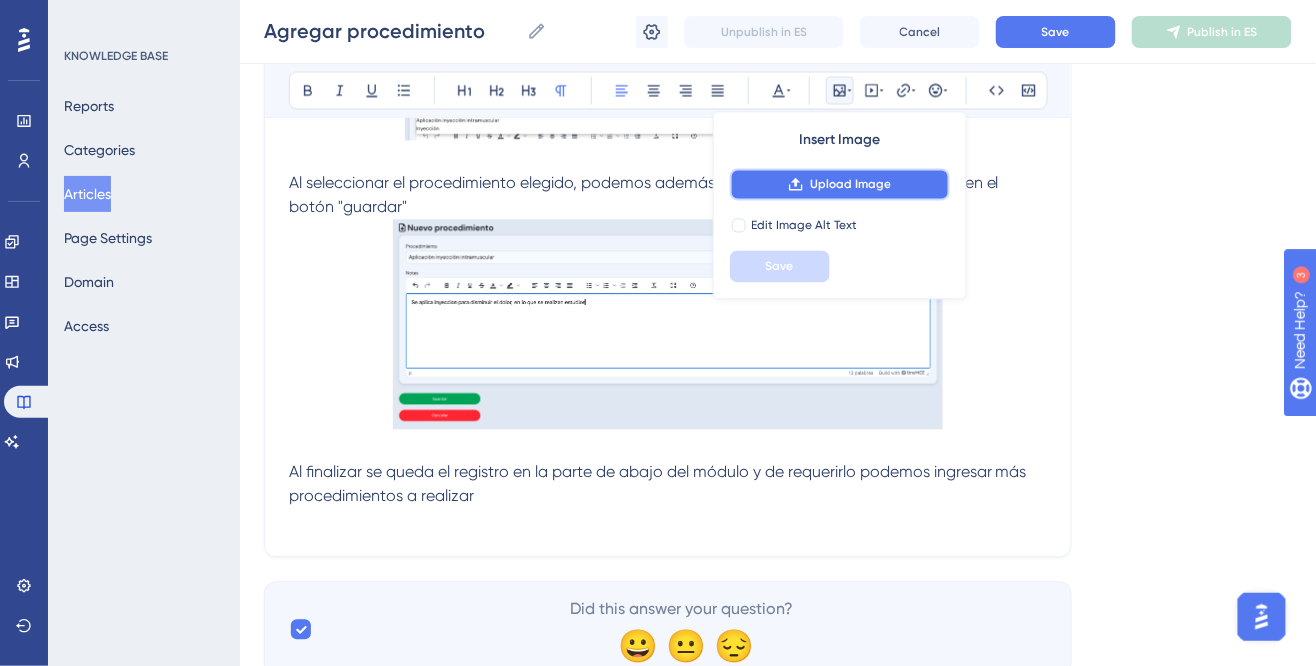 click on "Upload Image" at bounding box center [850, 185] 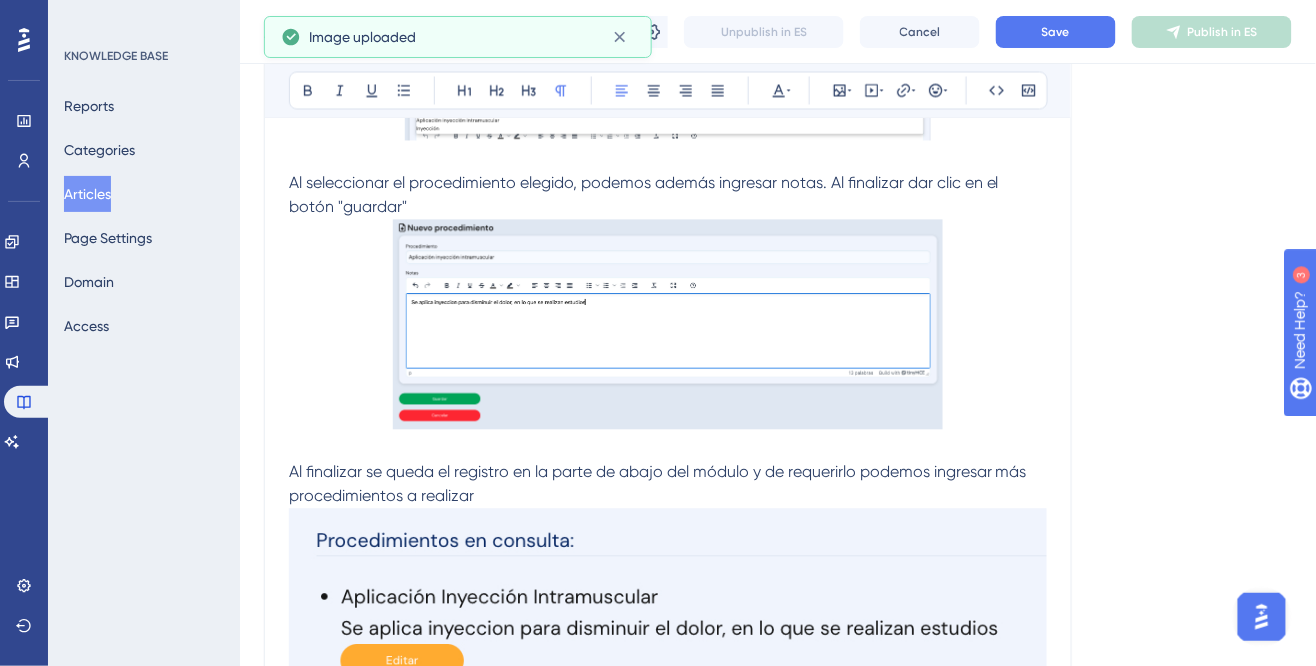 scroll, scrollTop: 1088, scrollLeft: 0, axis: vertical 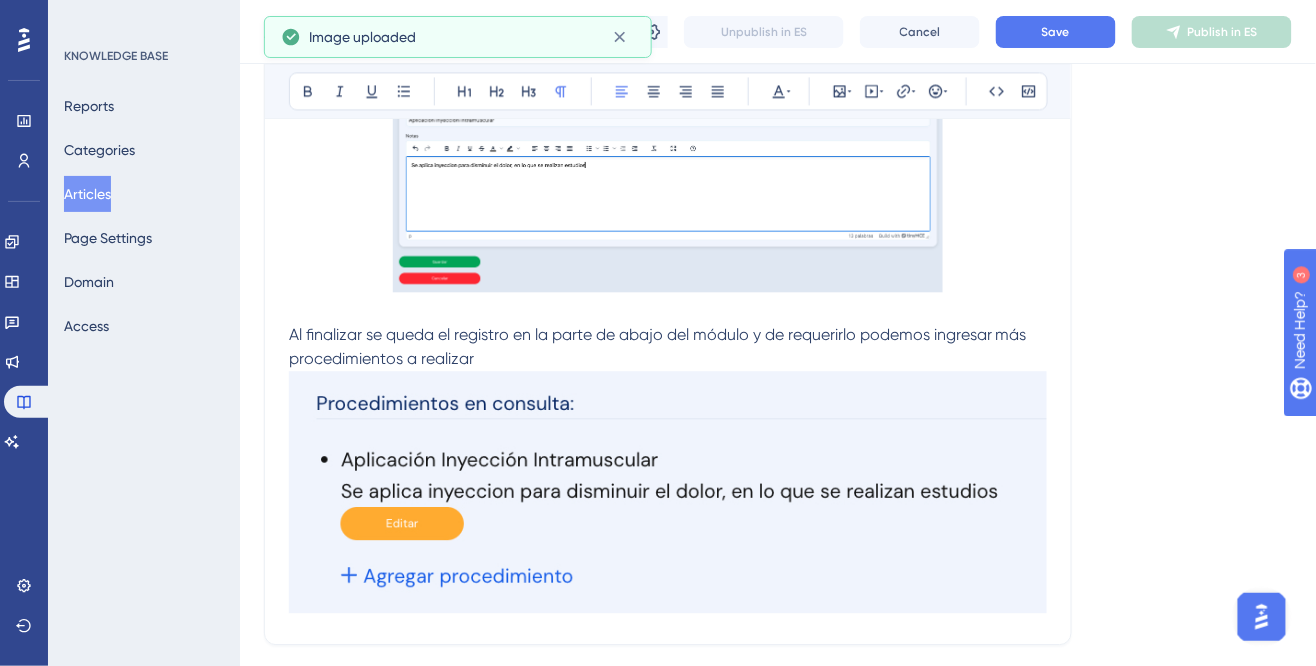 click at bounding box center (668, 491) 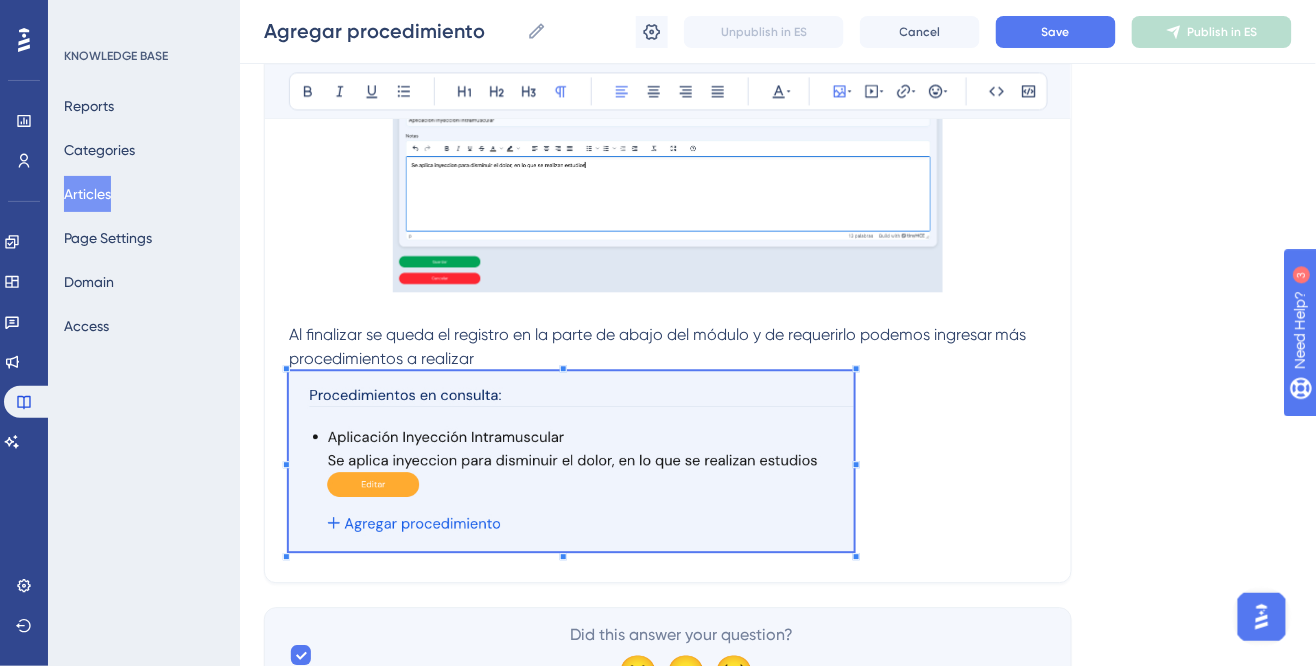 click at bounding box center [668, 464] 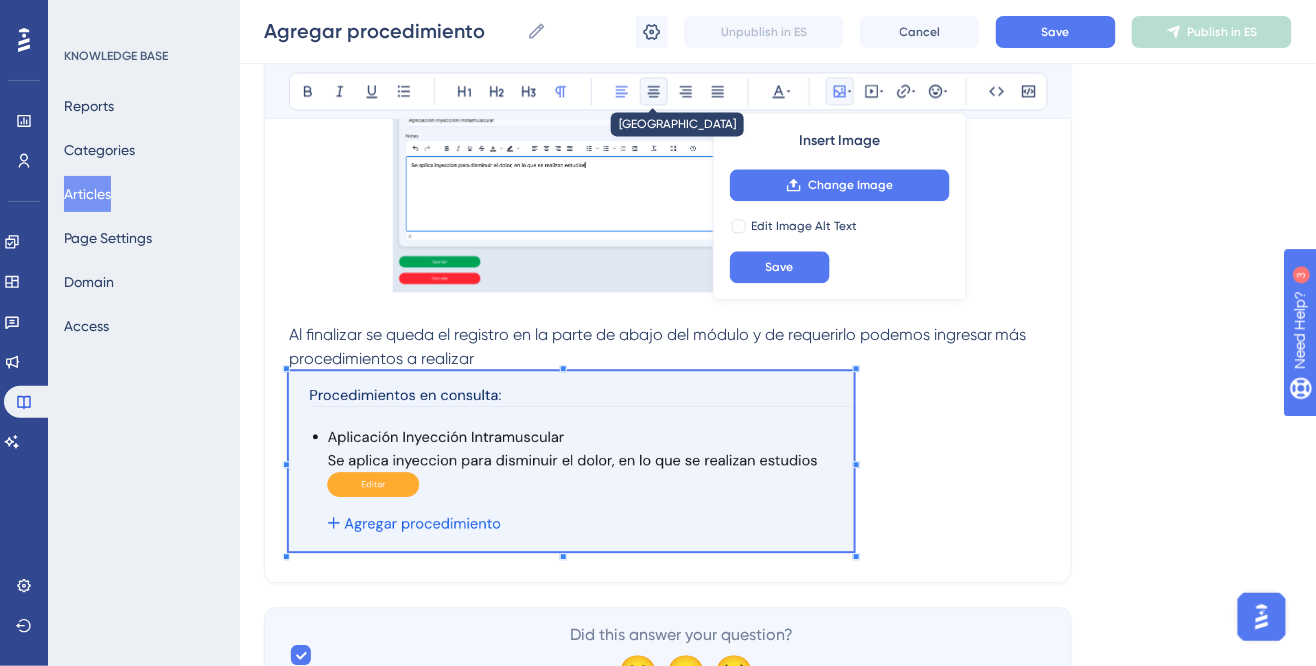 click 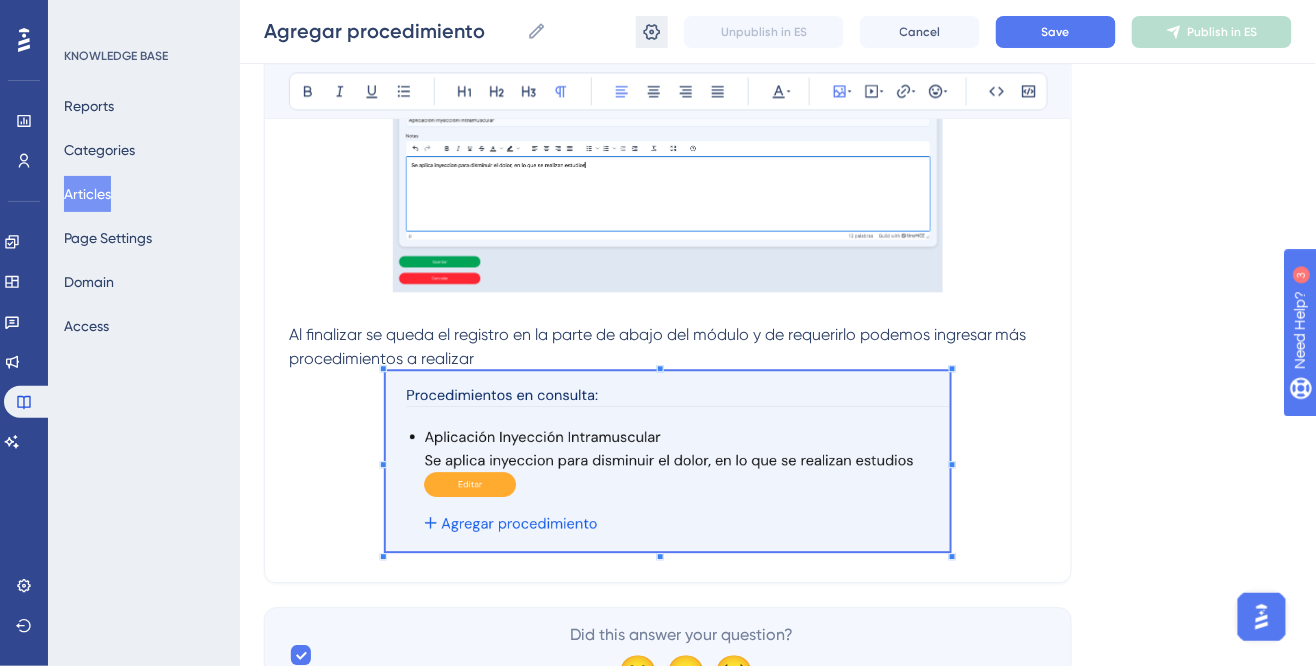 click 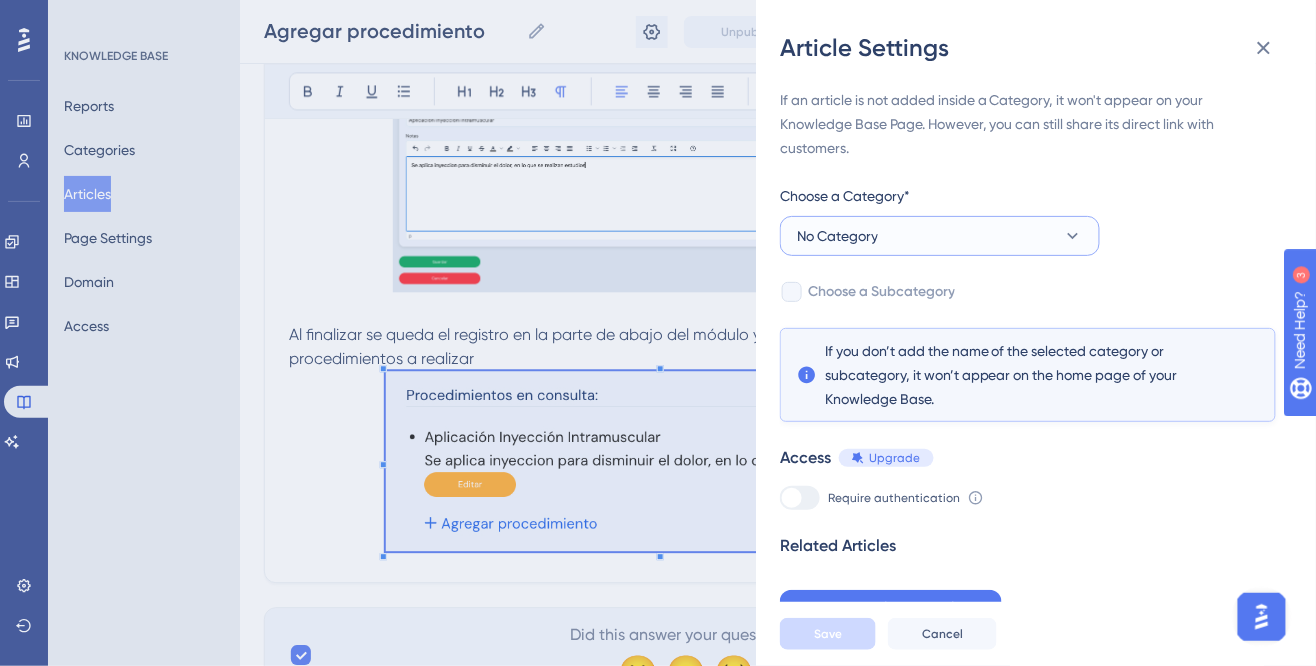 click on "No Category" at bounding box center (940, 236) 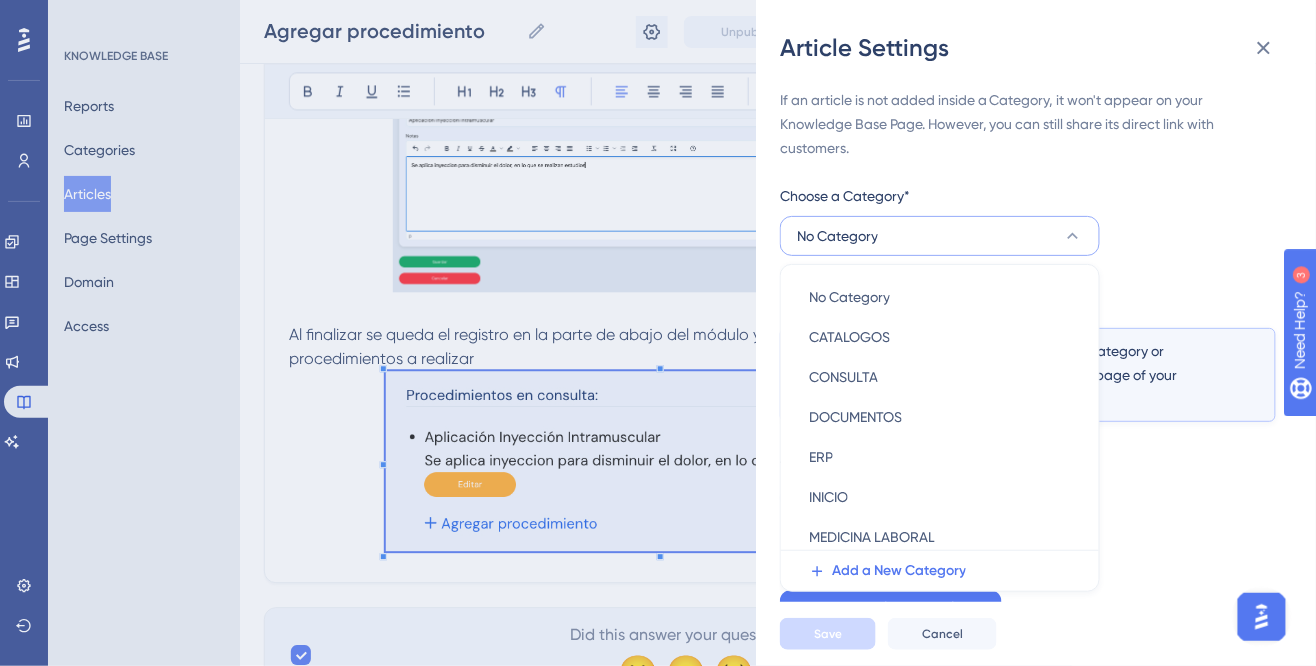 scroll, scrollTop: 77, scrollLeft: 0, axis: vertical 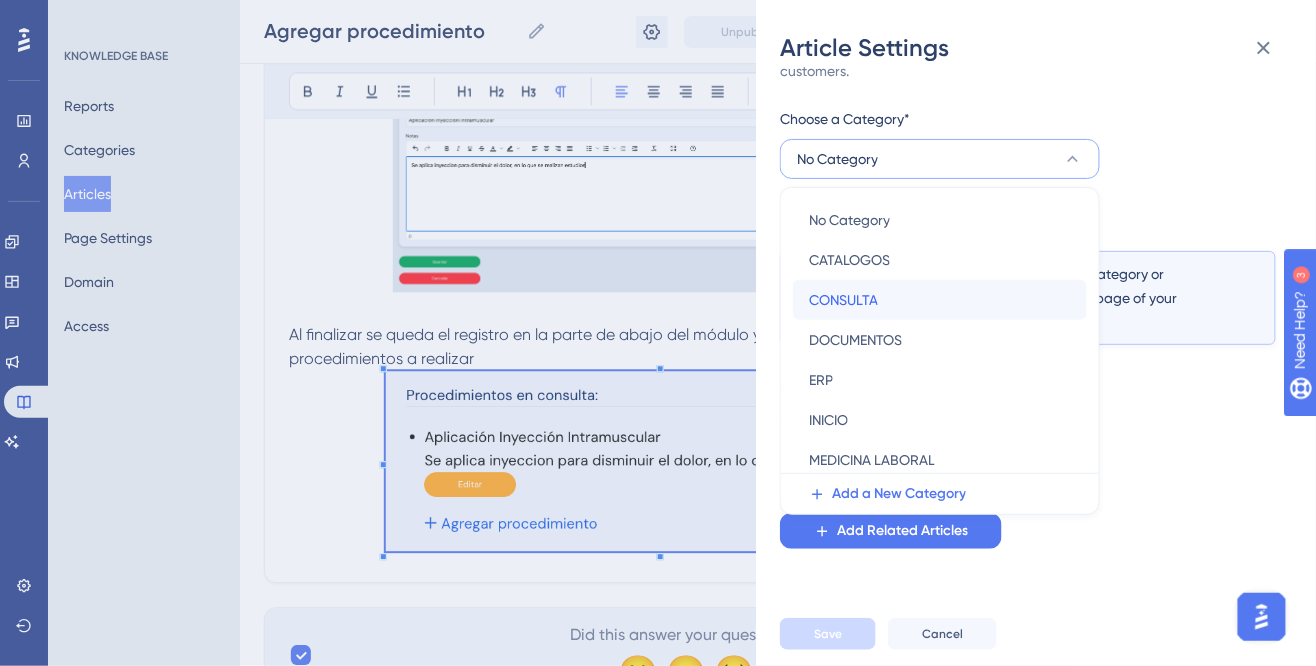 click on "CONSULTA CONSULTA" at bounding box center (940, 300) 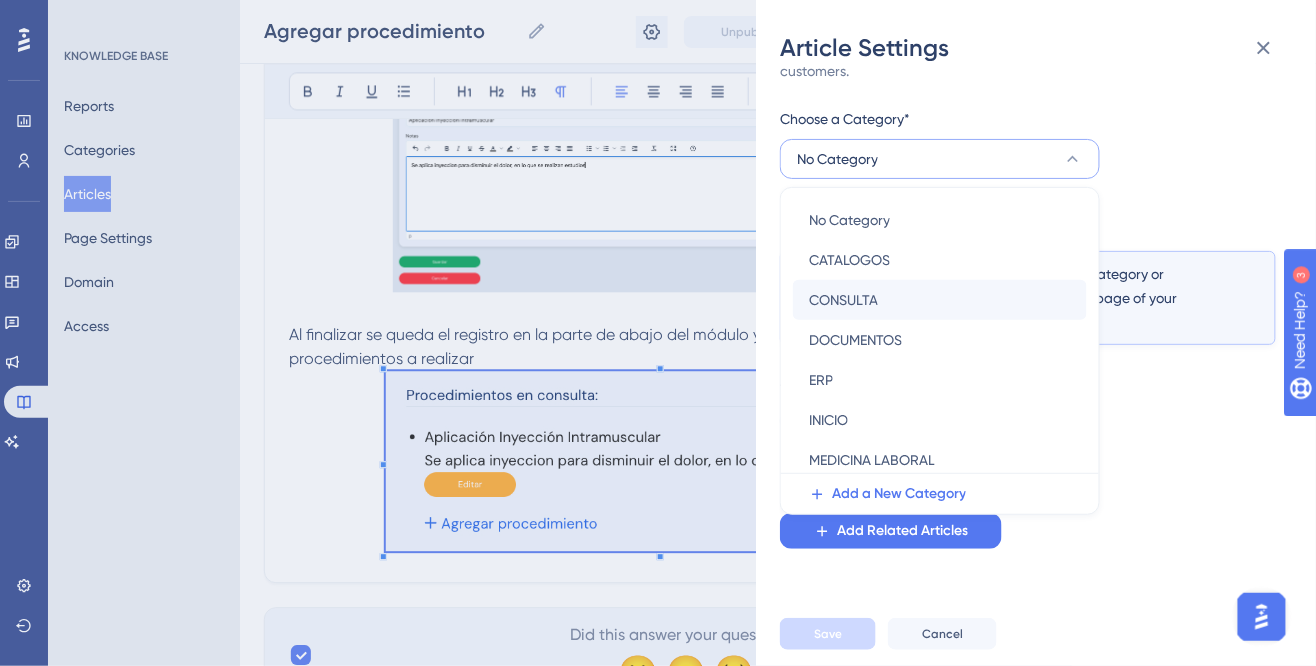 scroll, scrollTop: 5, scrollLeft: 0, axis: vertical 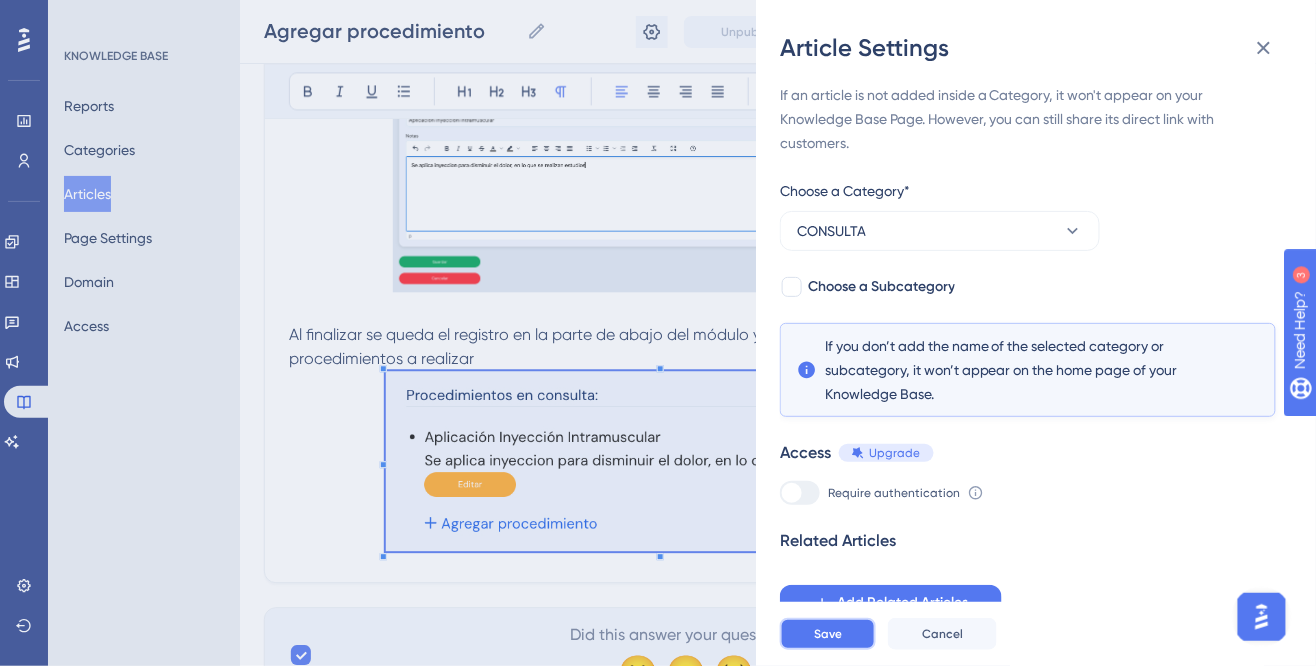 click on "Save" at bounding box center (828, 634) 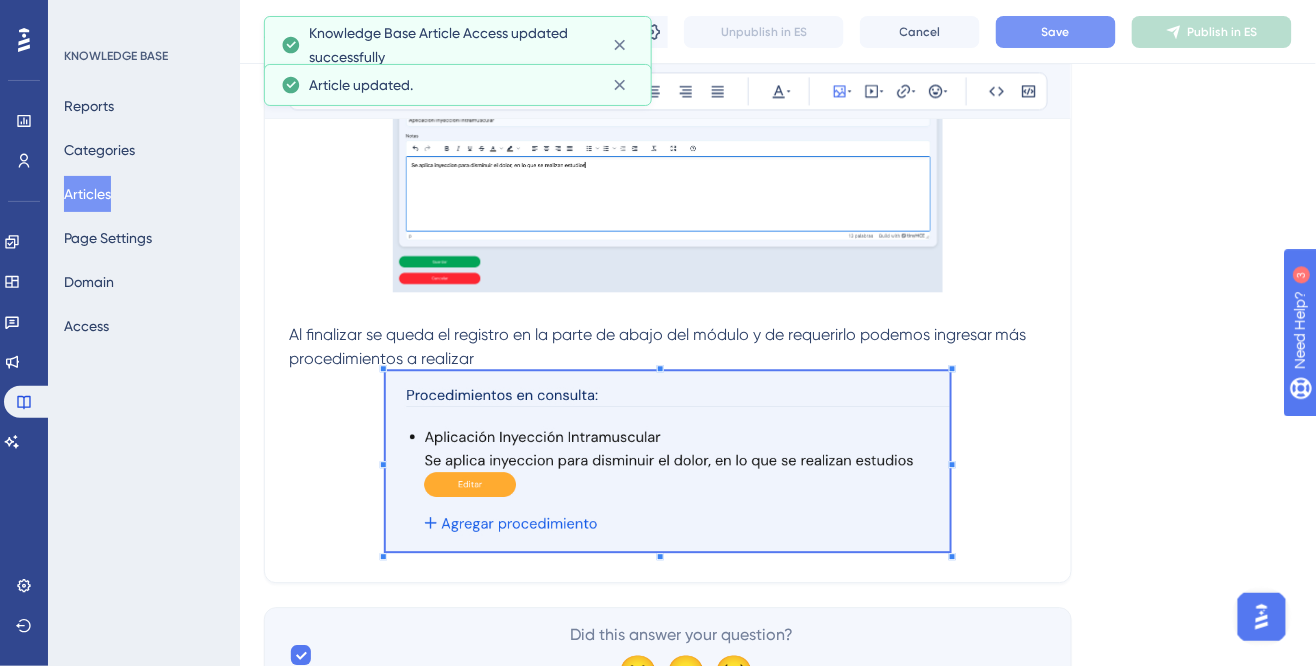 click on "Save" at bounding box center (1056, 32) 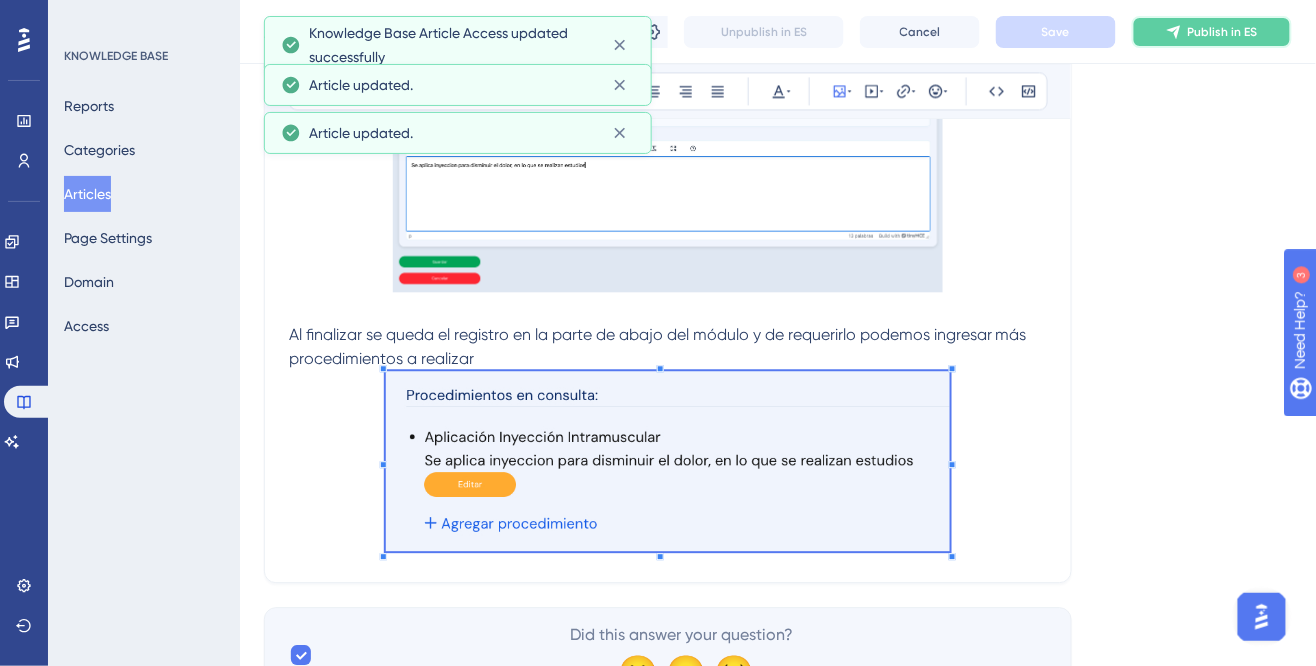 click on "Publish in ES" at bounding box center (1212, 32) 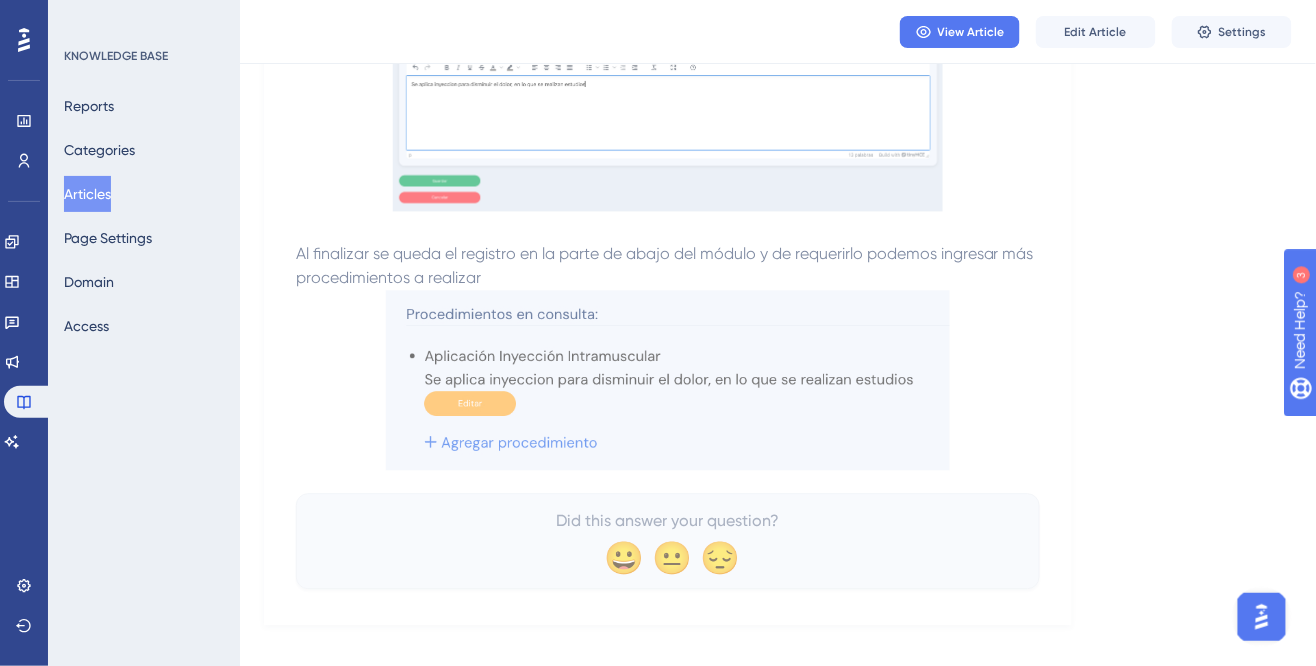 click on "Articles" at bounding box center [87, 194] 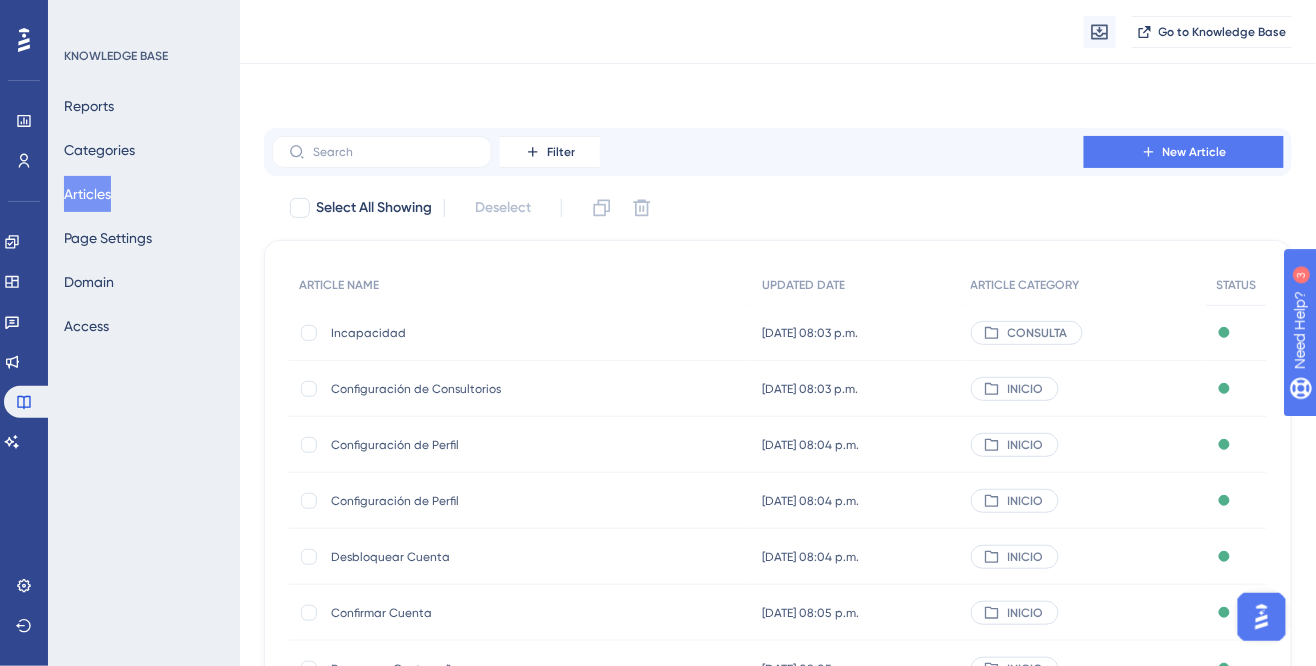scroll, scrollTop: 350, scrollLeft: 0, axis: vertical 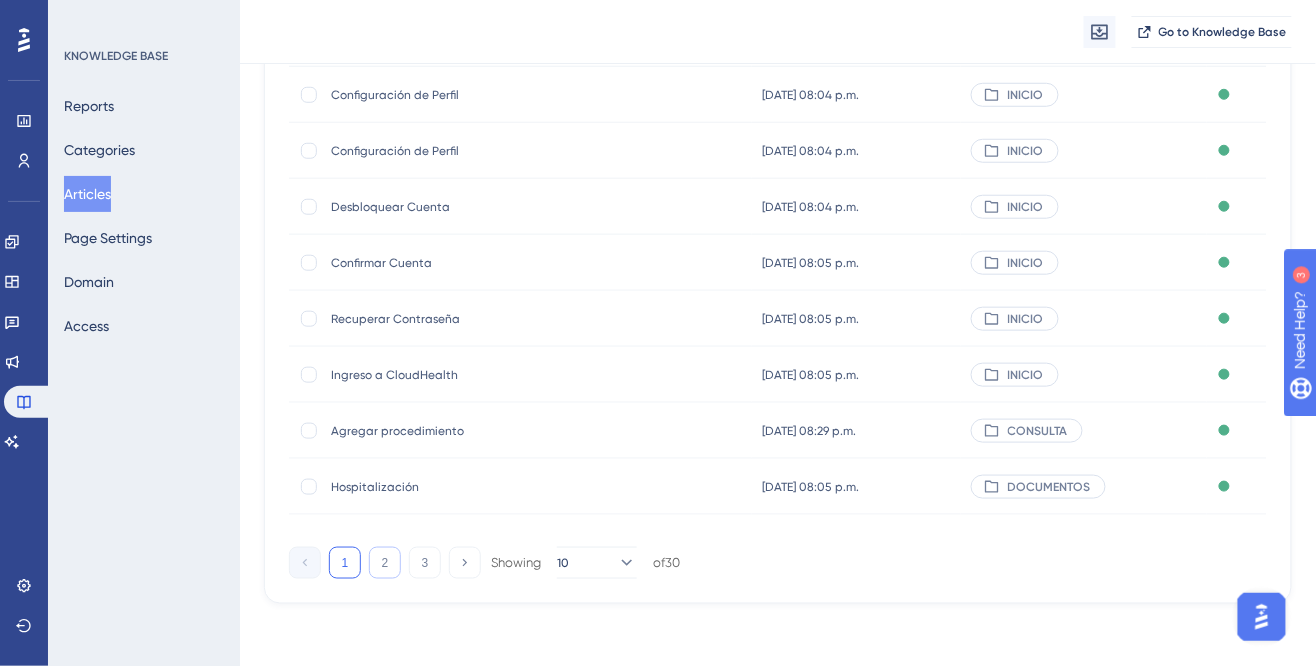 click on "2" at bounding box center (385, 563) 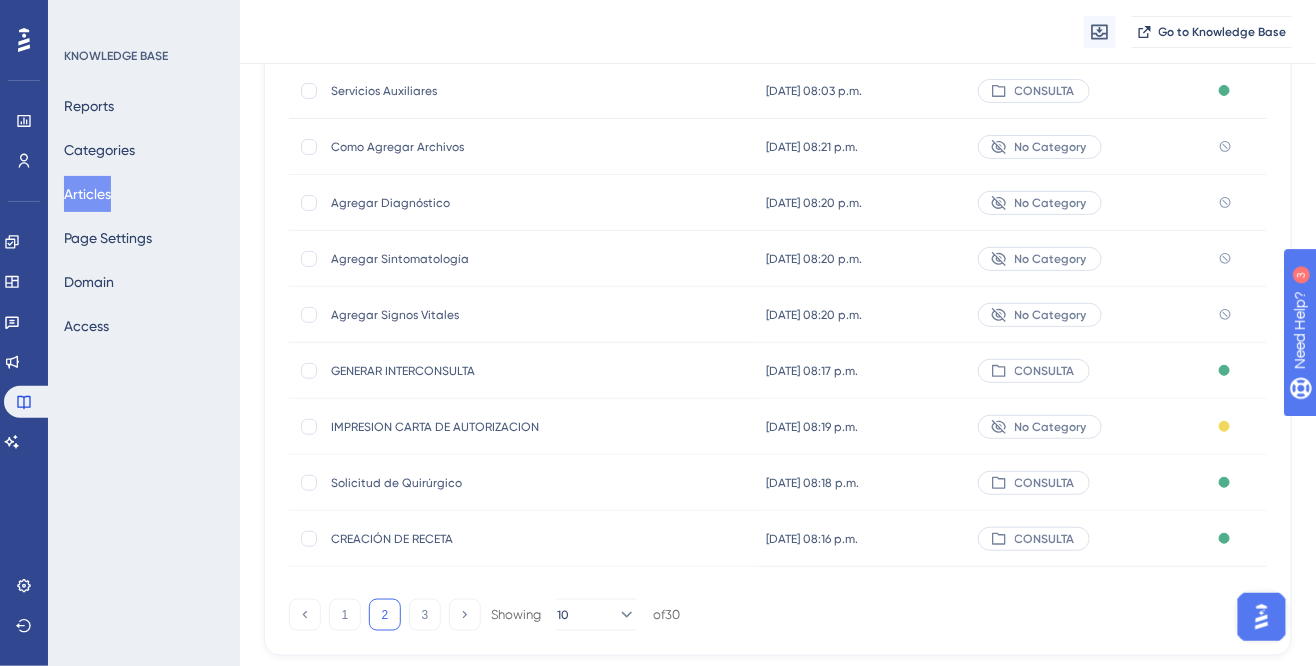 scroll, scrollTop: 299, scrollLeft: 0, axis: vertical 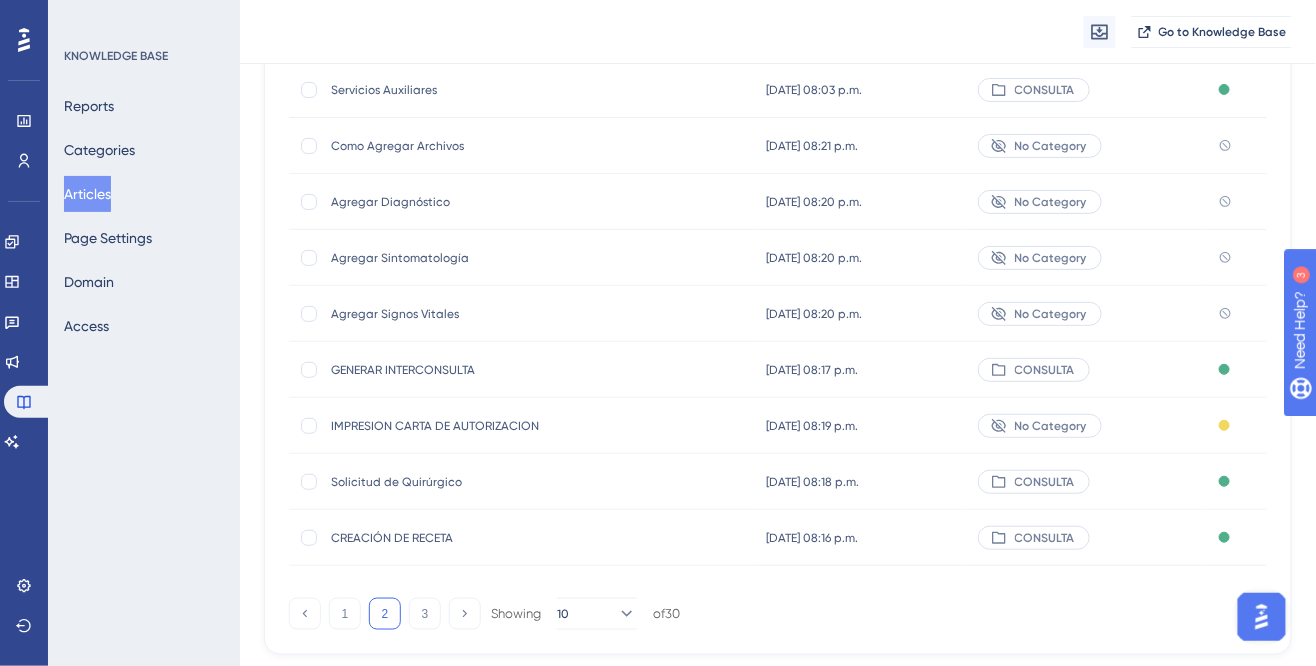 click on "IMPRESION CARTA DE AUTORIZACION" at bounding box center (491, 426) 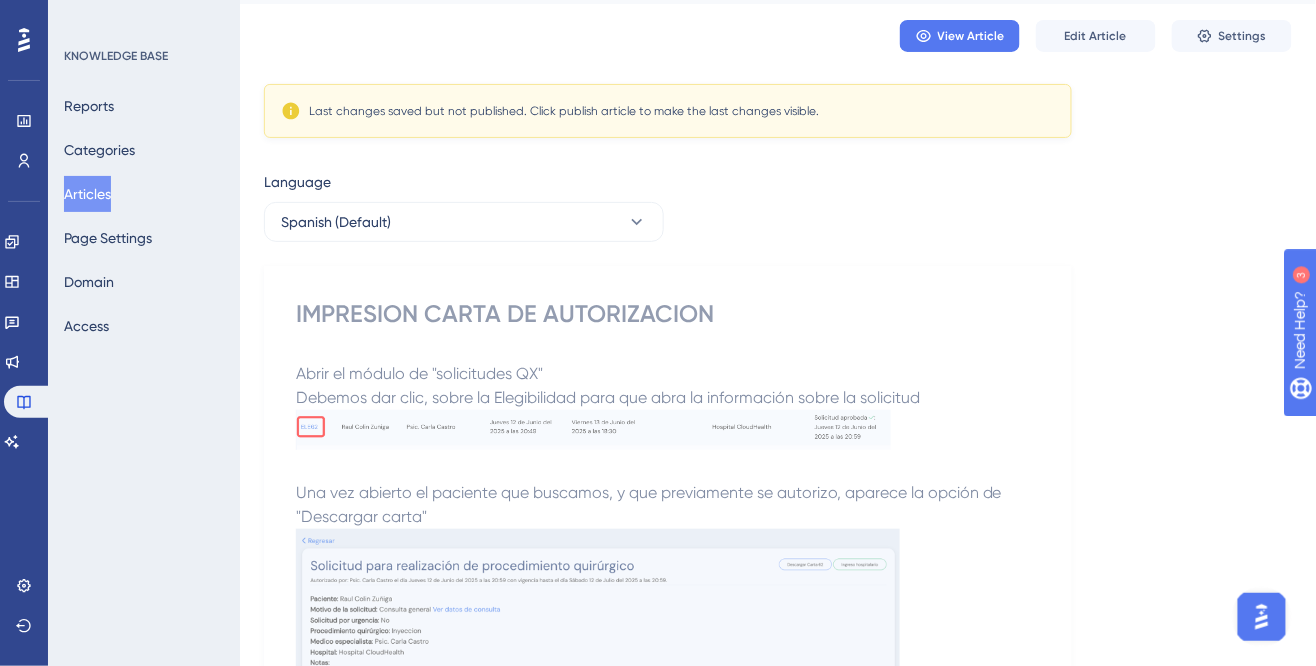 scroll, scrollTop: 0, scrollLeft: 0, axis: both 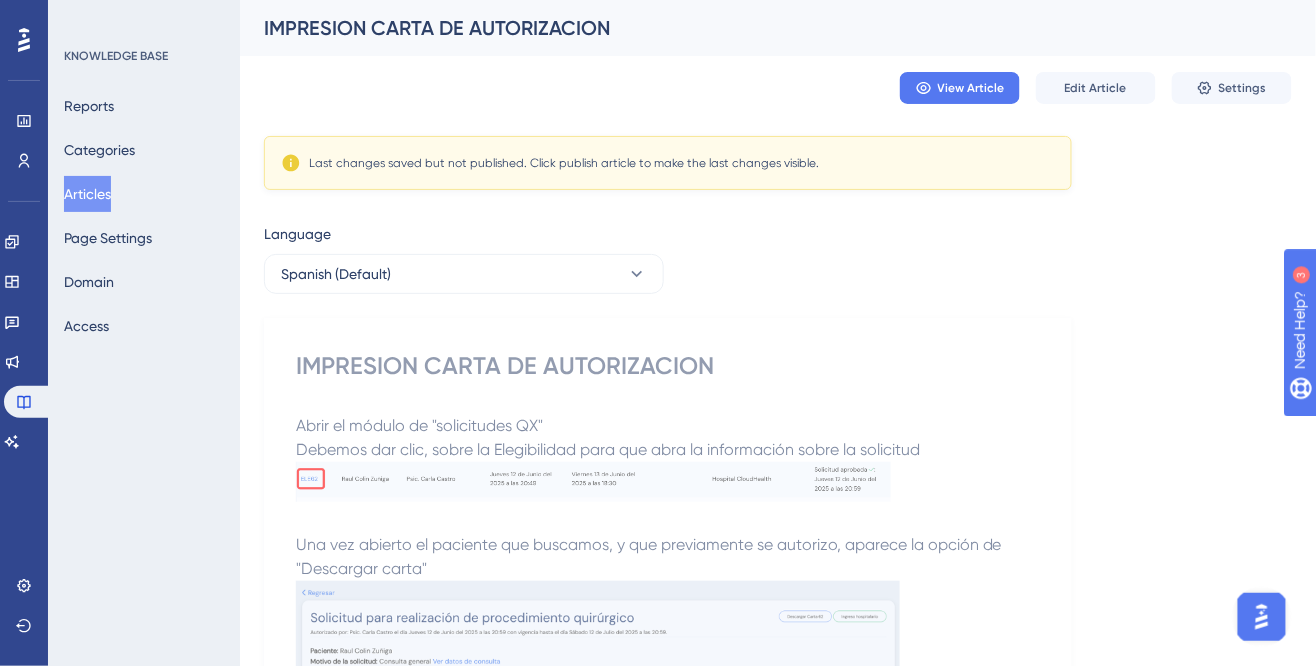 click on "Articles" at bounding box center [87, 194] 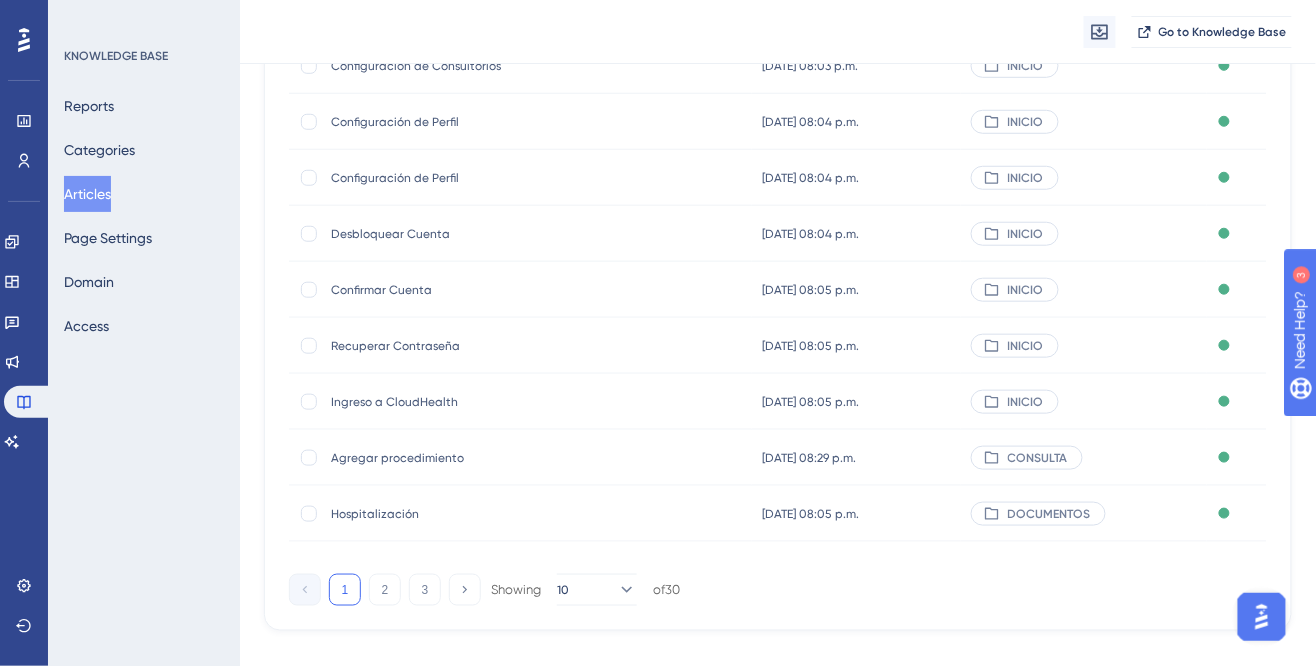 scroll, scrollTop: 350, scrollLeft: 0, axis: vertical 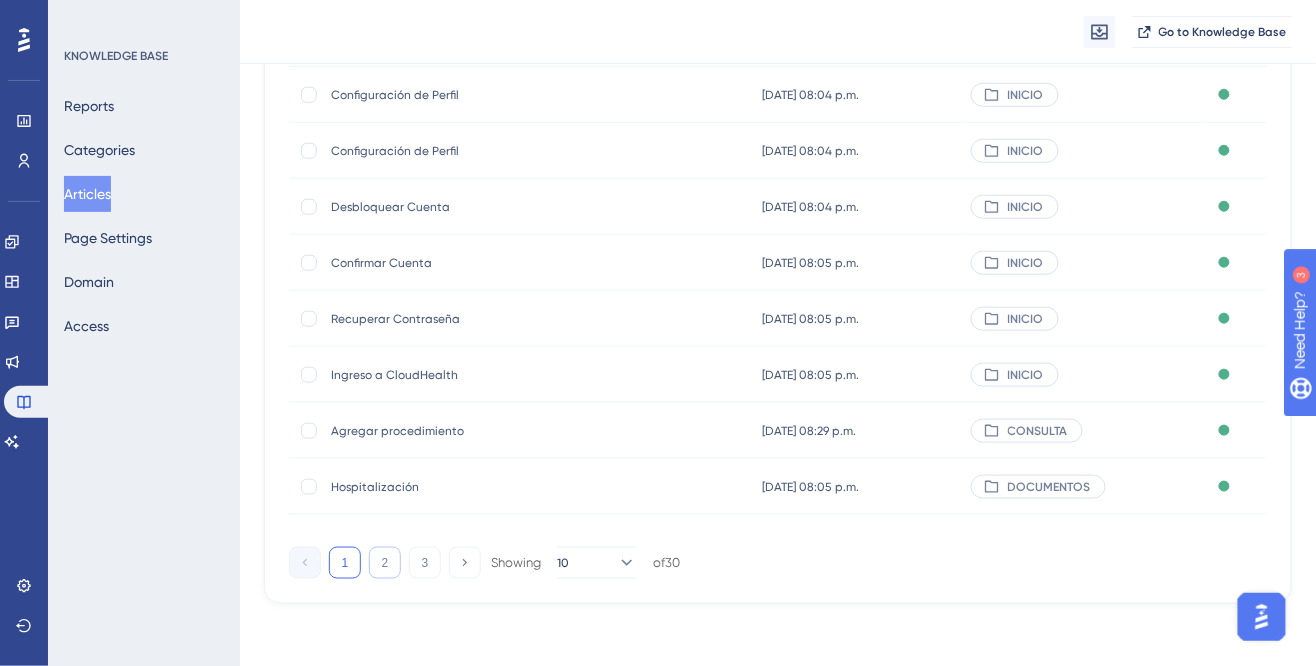 click on "2" at bounding box center [385, 563] 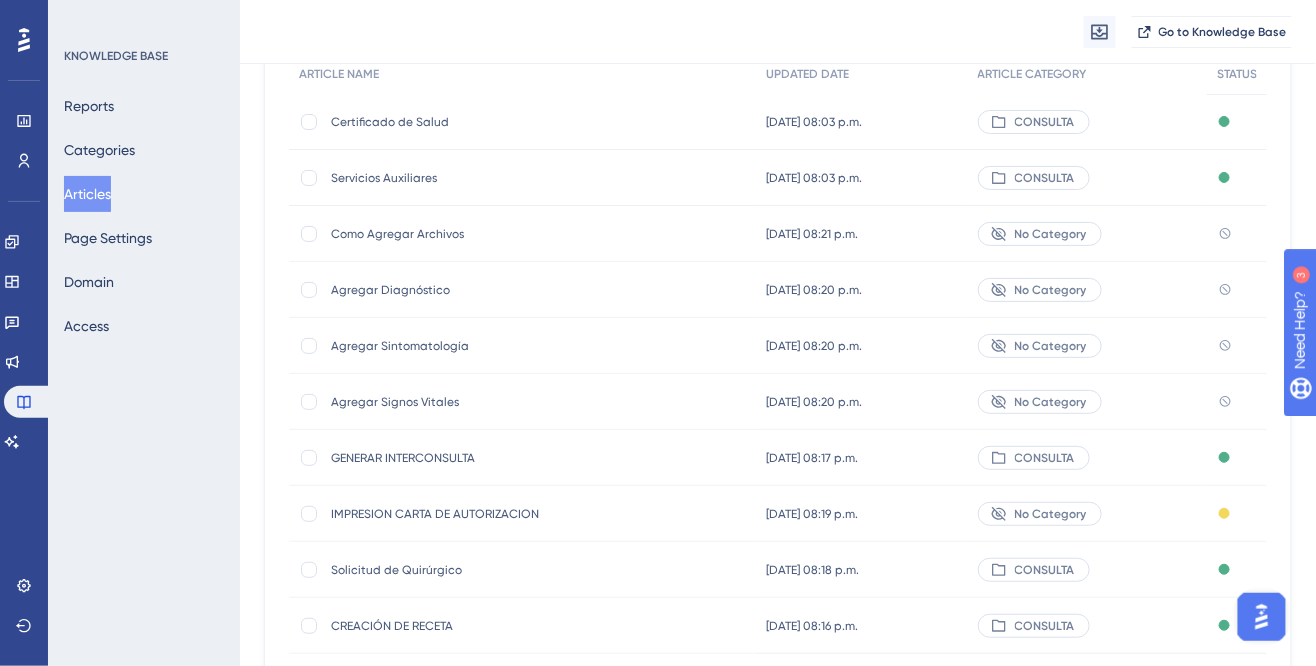 scroll, scrollTop: 220, scrollLeft: 0, axis: vertical 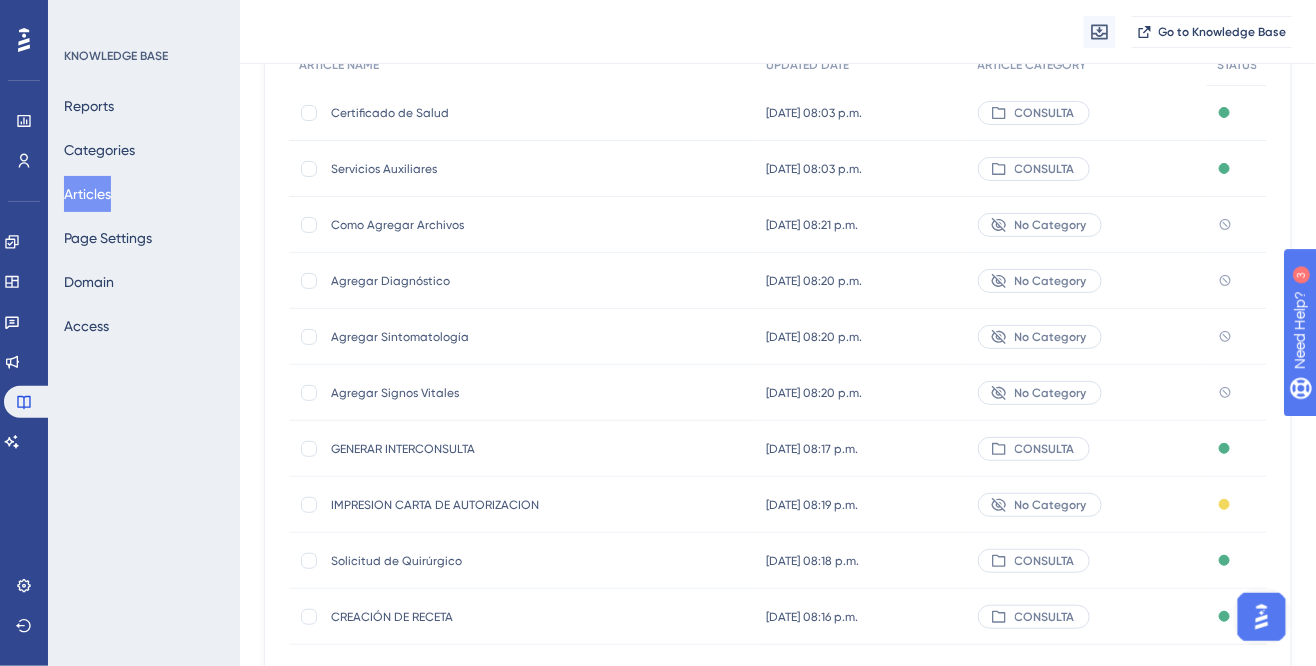 click on "Agregar Signos Vitales" at bounding box center (491, 393) 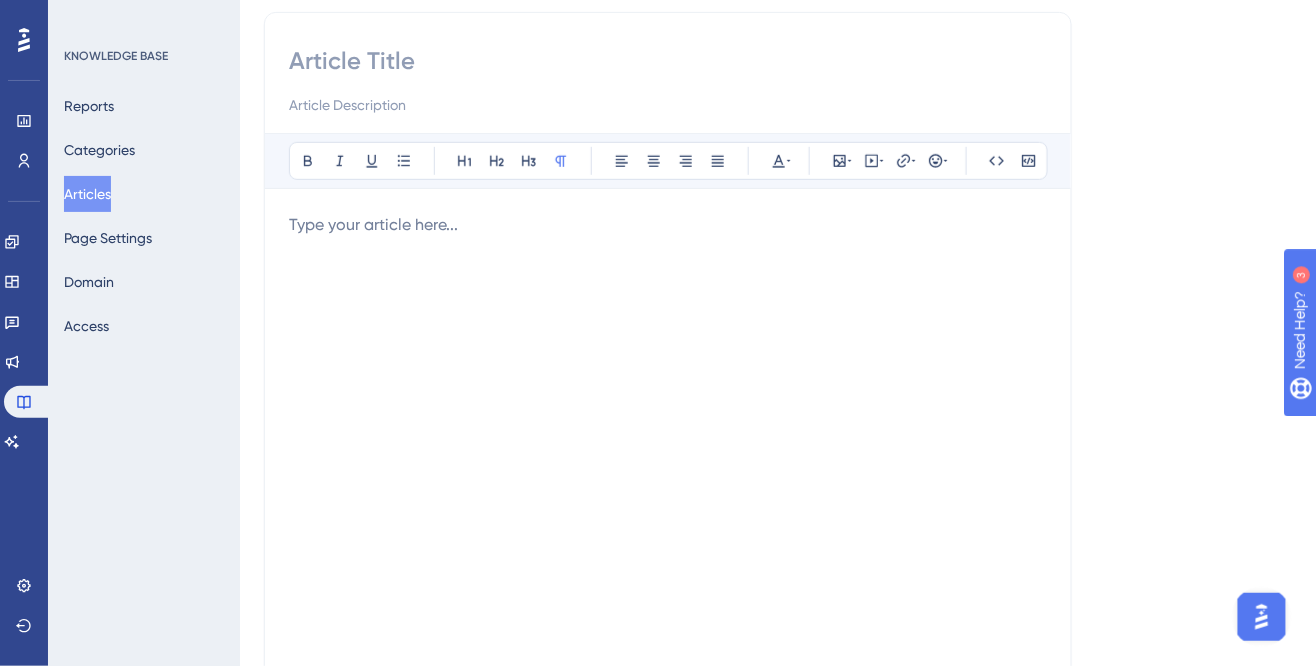 scroll, scrollTop: 0, scrollLeft: 0, axis: both 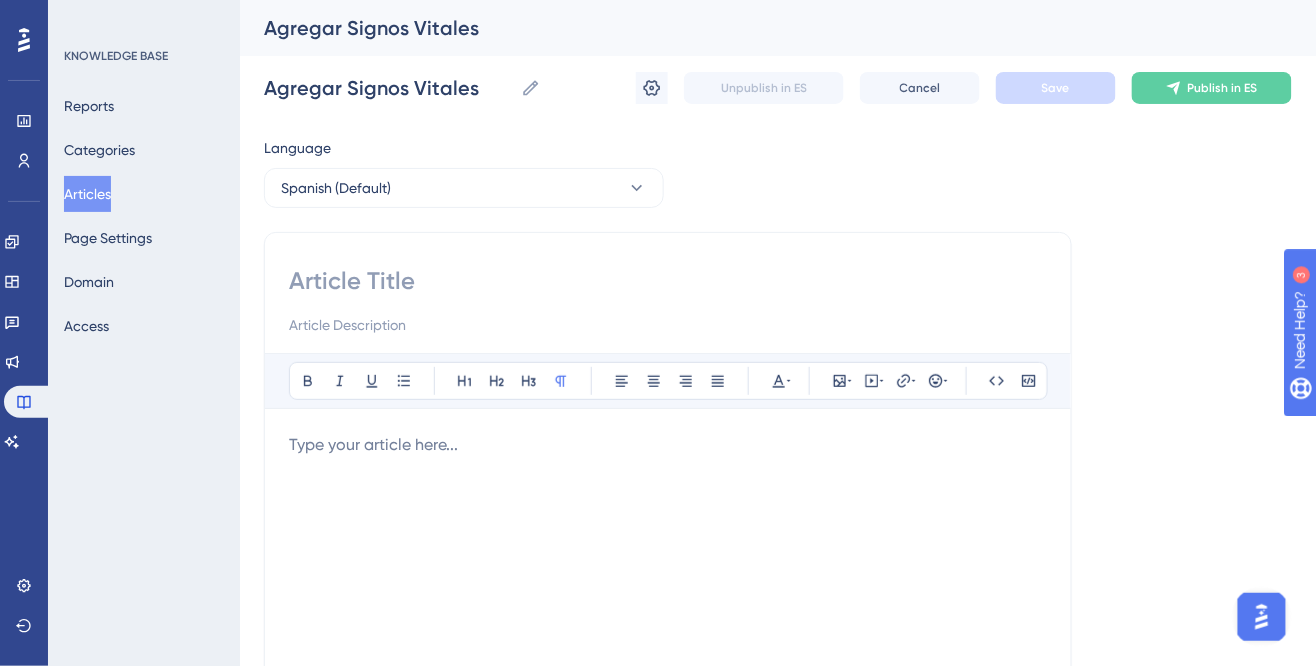 click at bounding box center (668, 281) 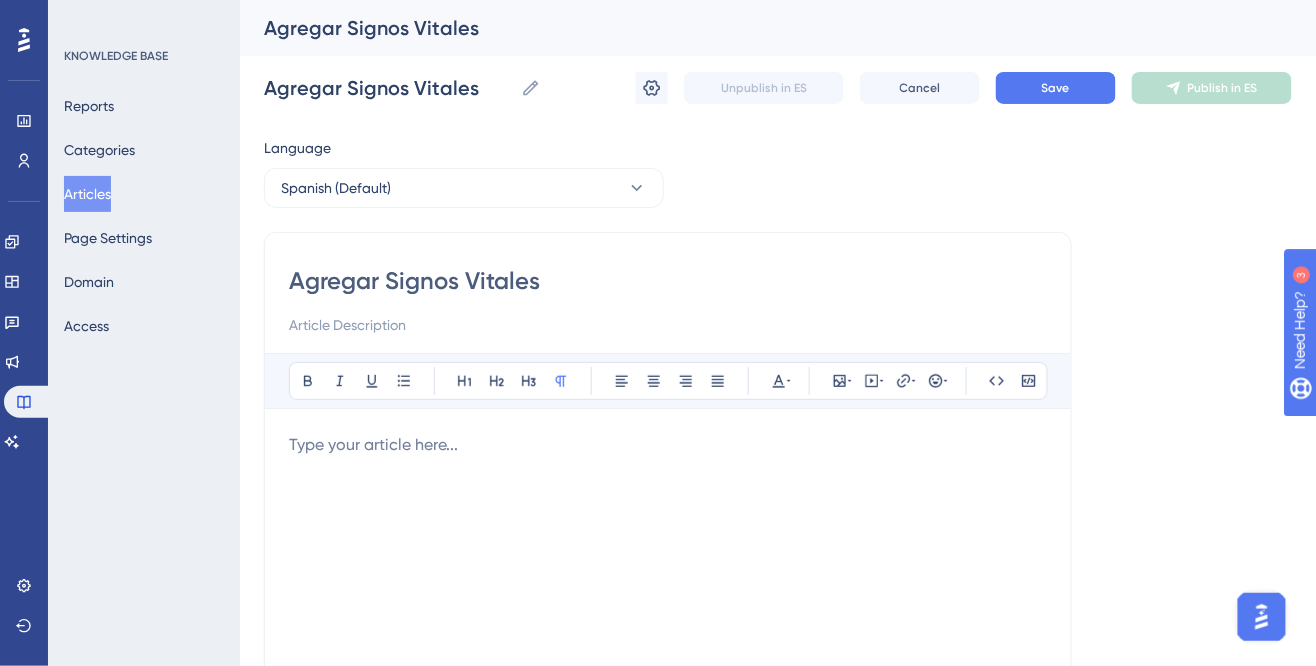 type on "Agregar Signos Vitales" 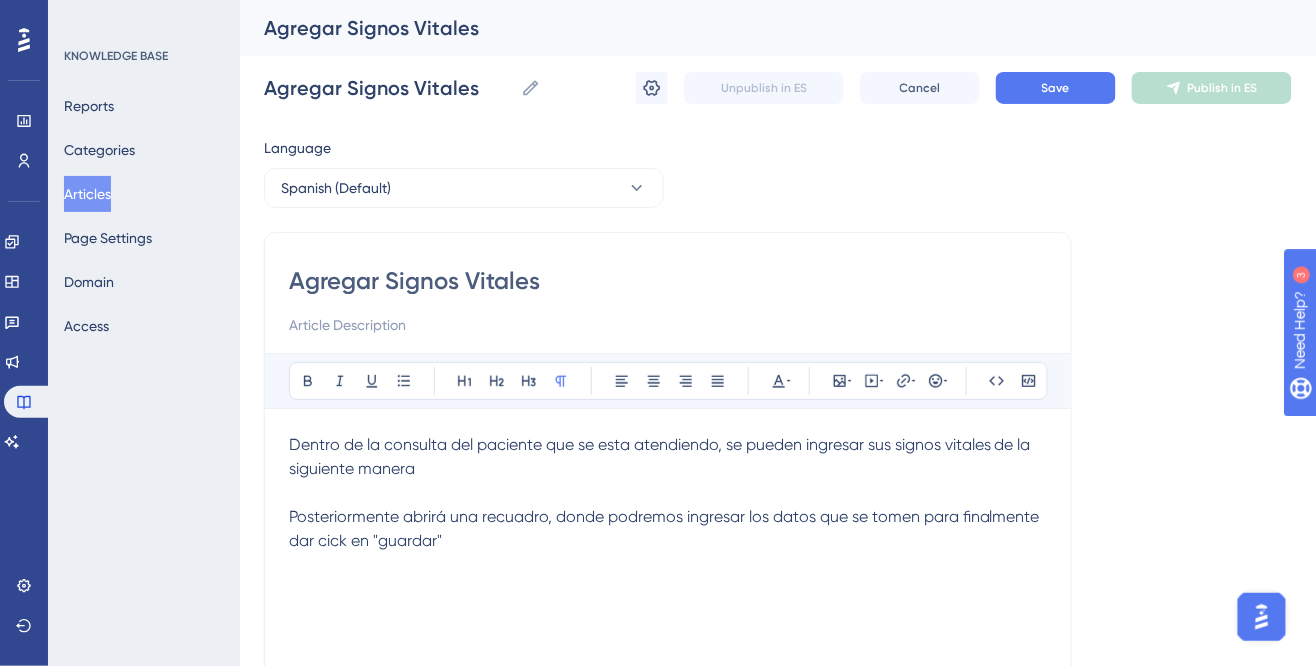 click at bounding box center [668, 493] 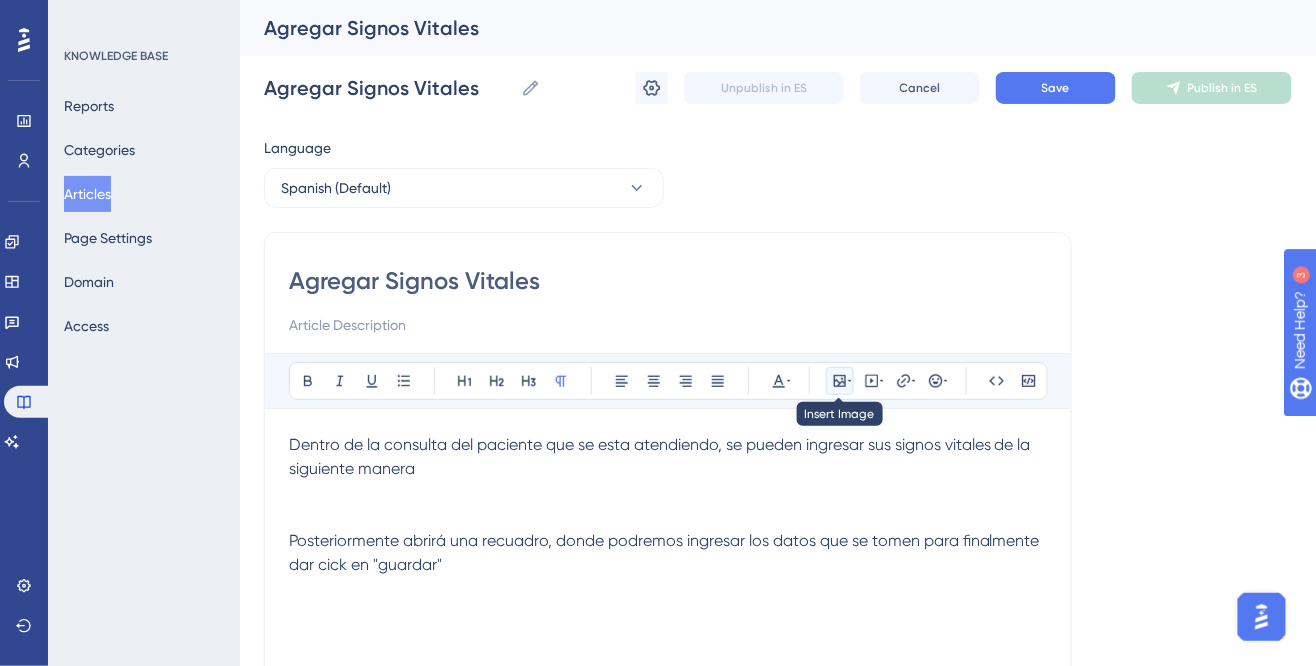 click 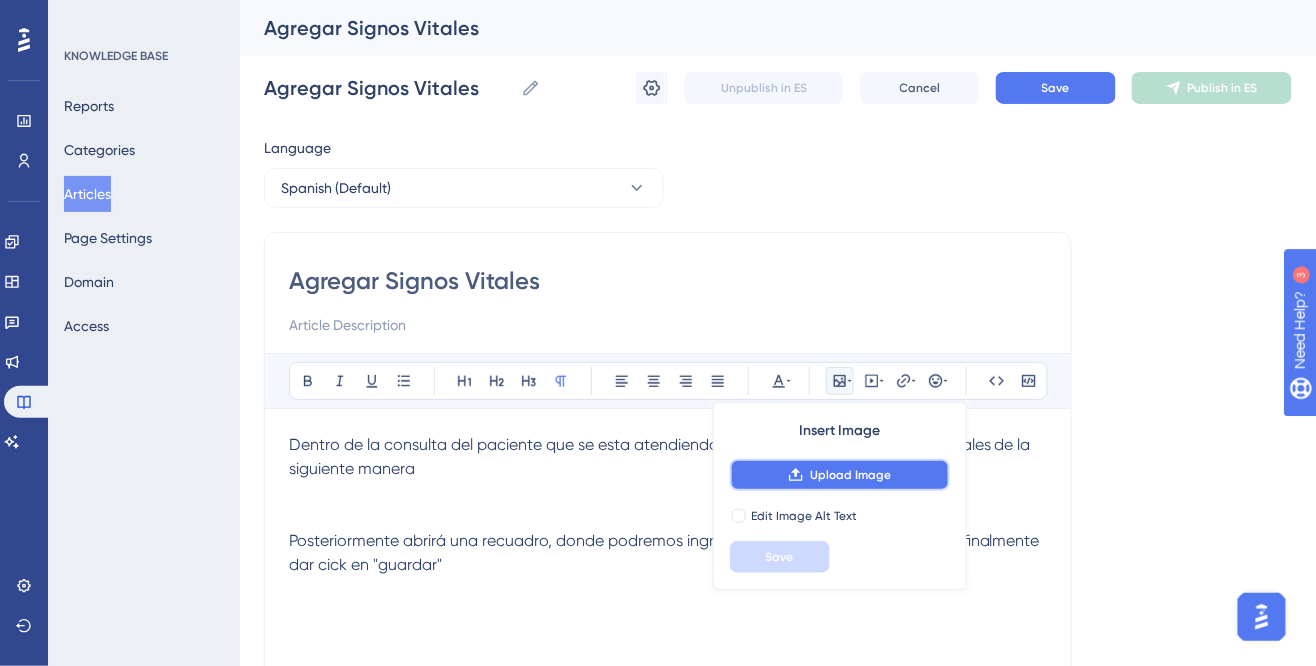 click on "Upload Image" at bounding box center (850, 475) 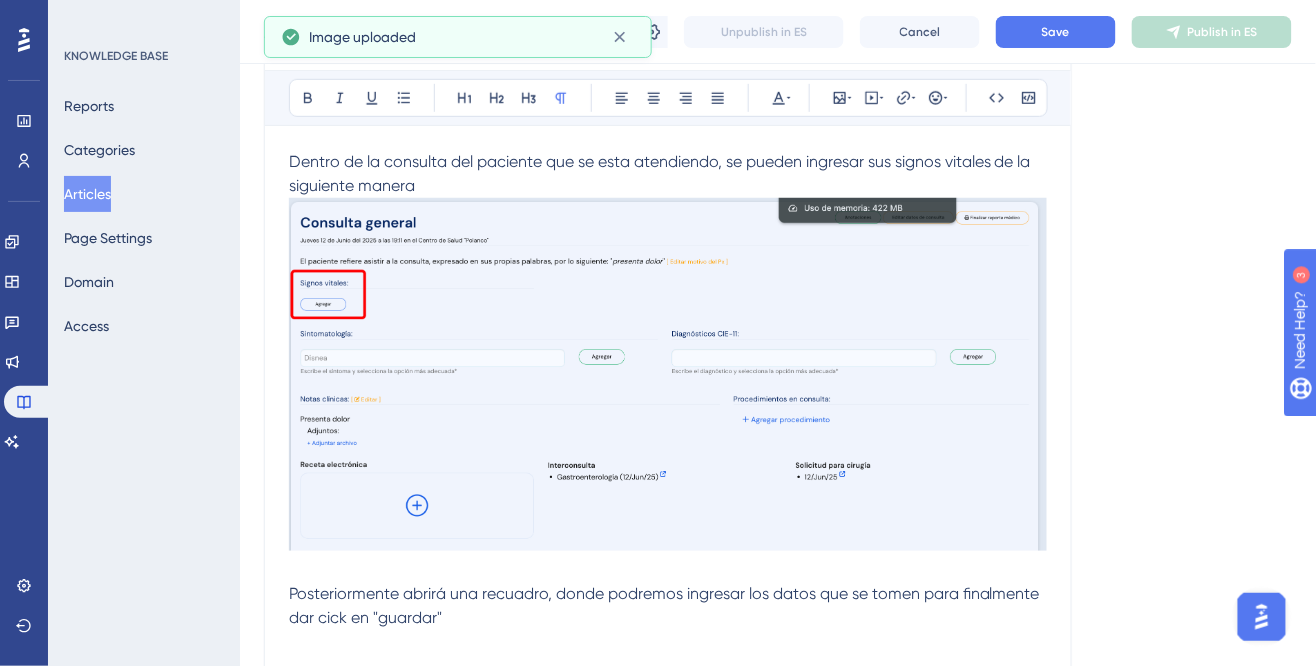 scroll, scrollTop: 296, scrollLeft: 0, axis: vertical 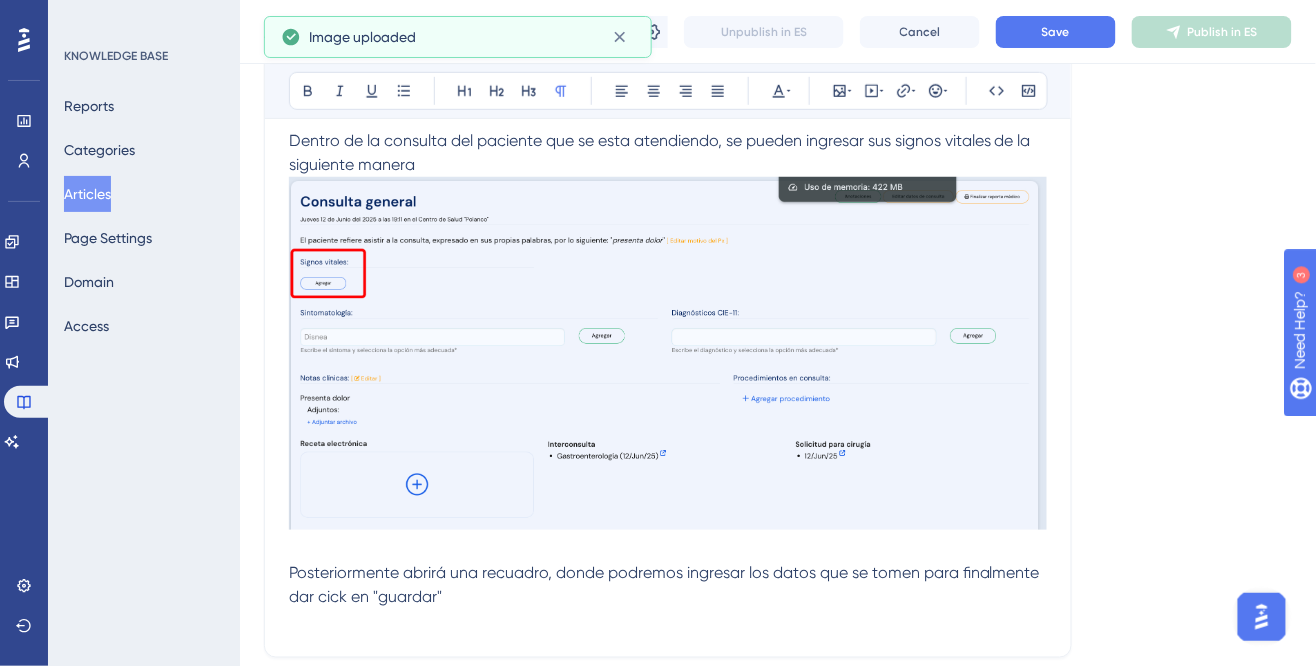 click at bounding box center (668, 353) 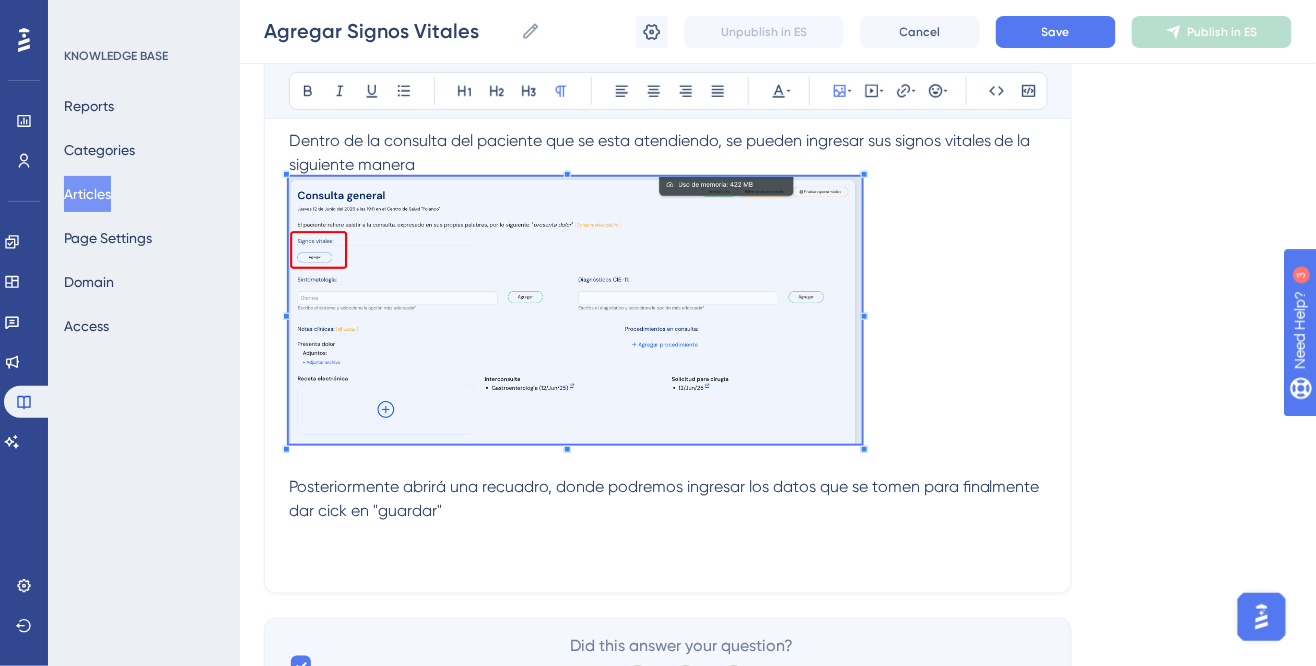 click at bounding box center [575, 314] 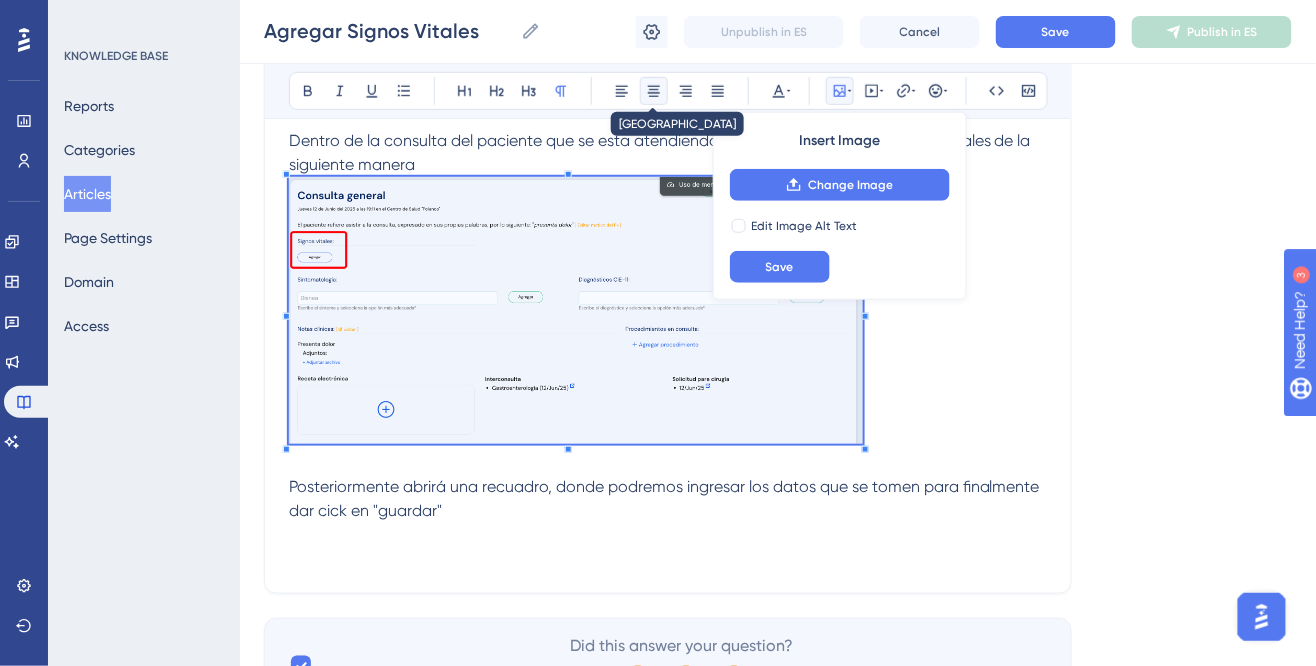 click at bounding box center (654, 91) 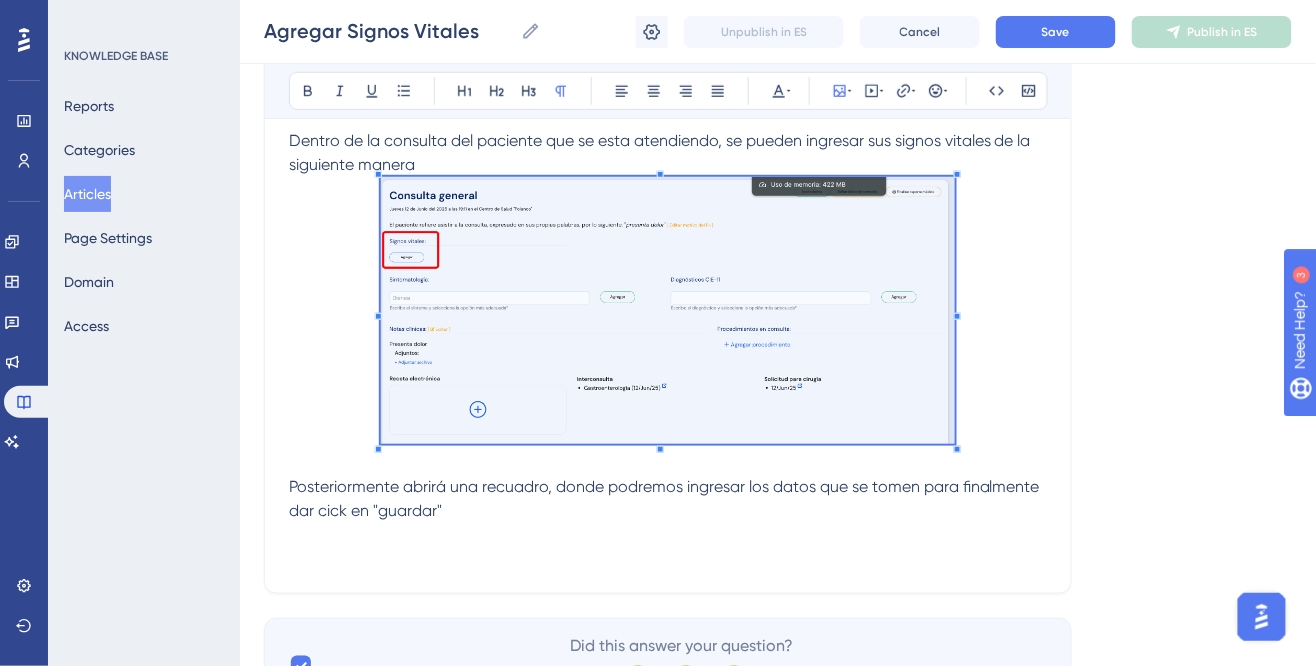 click at bounding box center [668, 535] 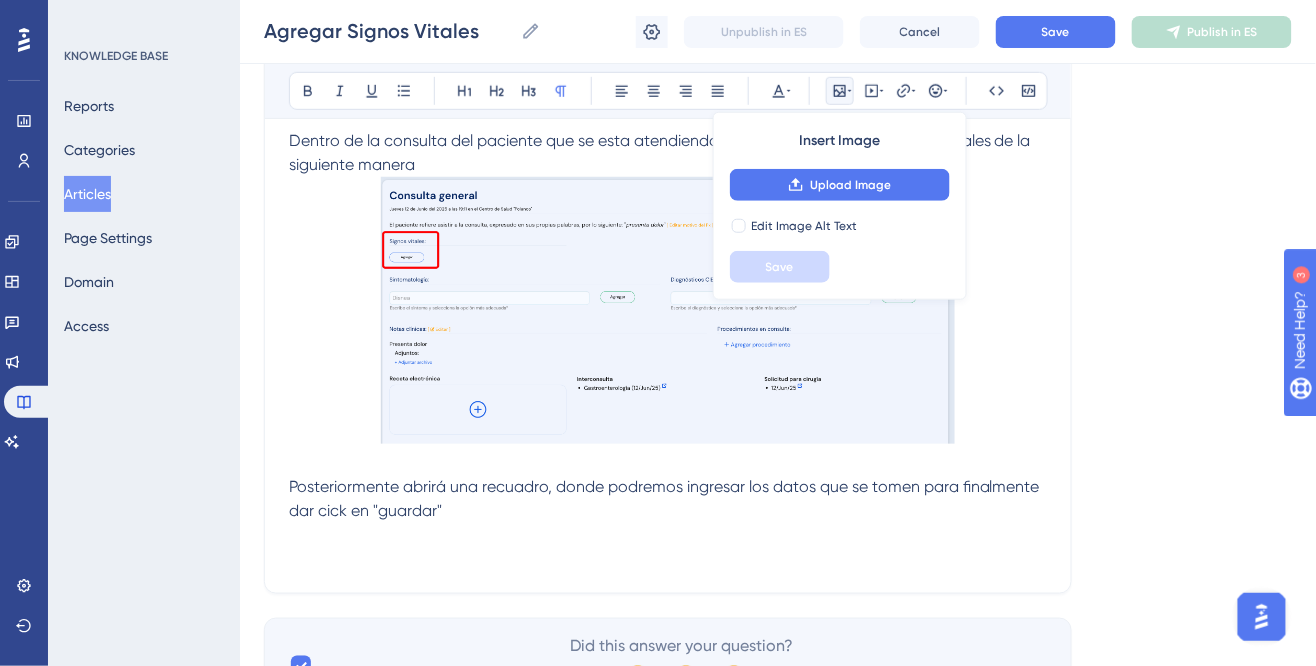 click at bounding box center (668, 535) 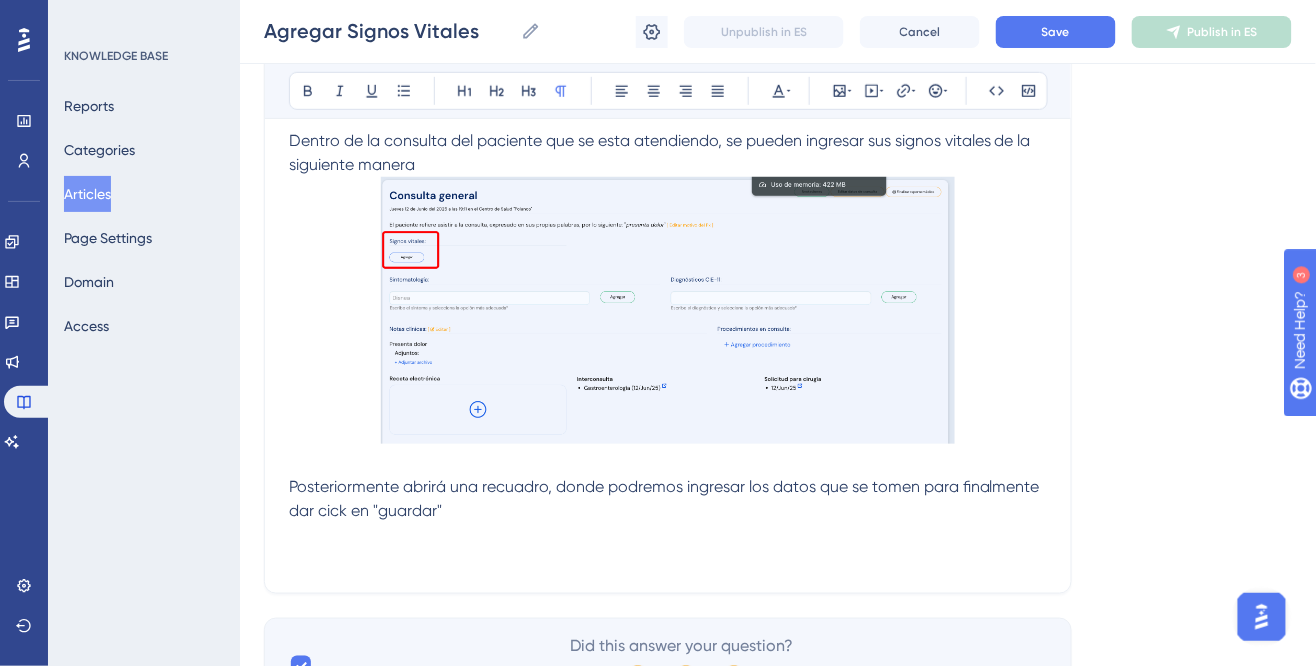 click on "Posteriormente abrirá una recuadro, donde podremos ingresar los datos que se tomen para finalmente dar cick en "guardar"" at bounding box center (666, 498) 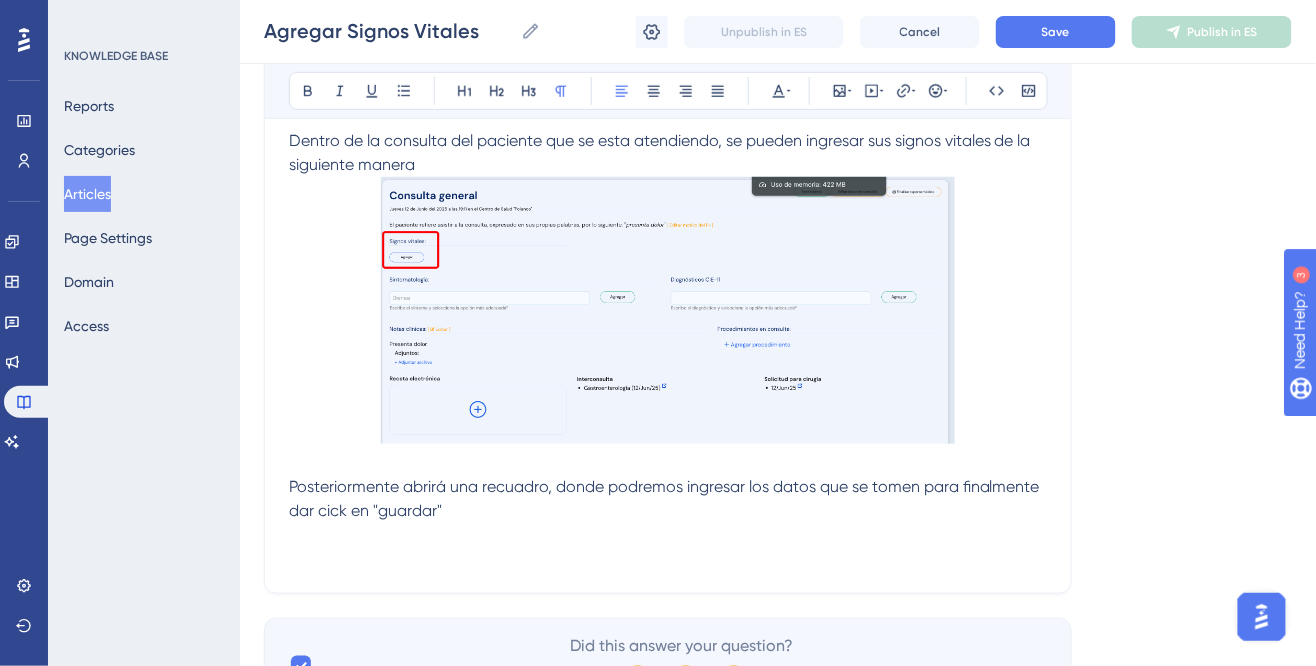 type 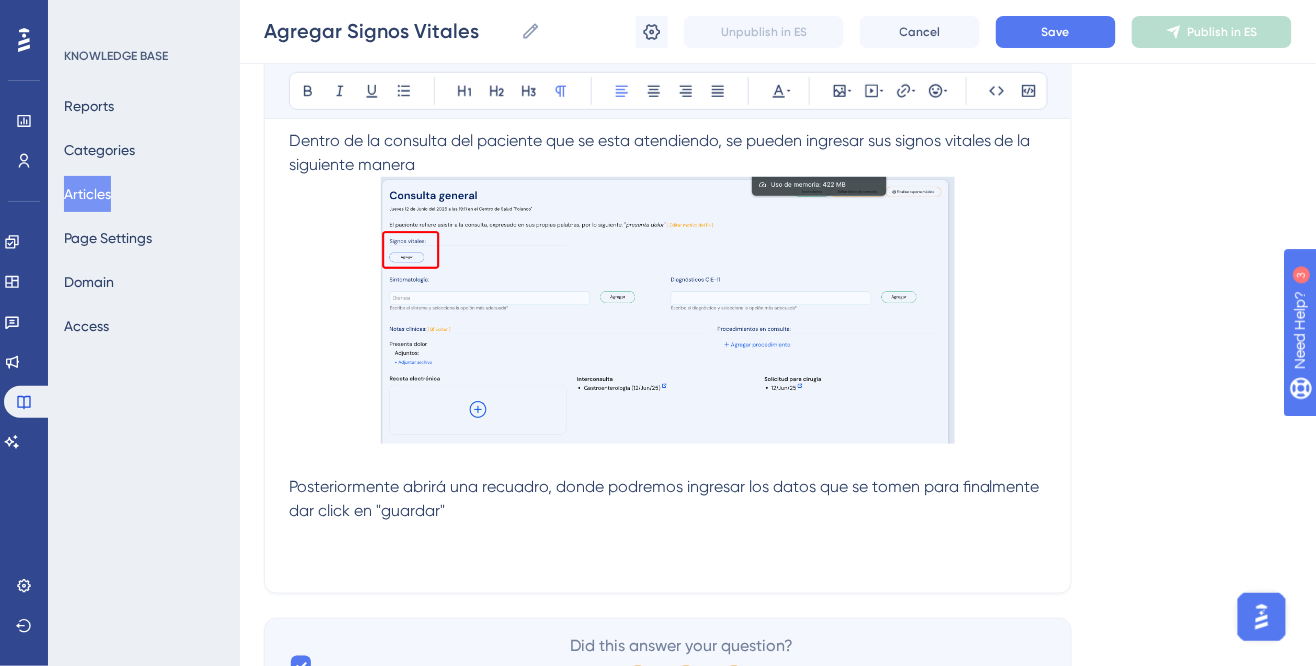 click at bounding box center [668, 535] 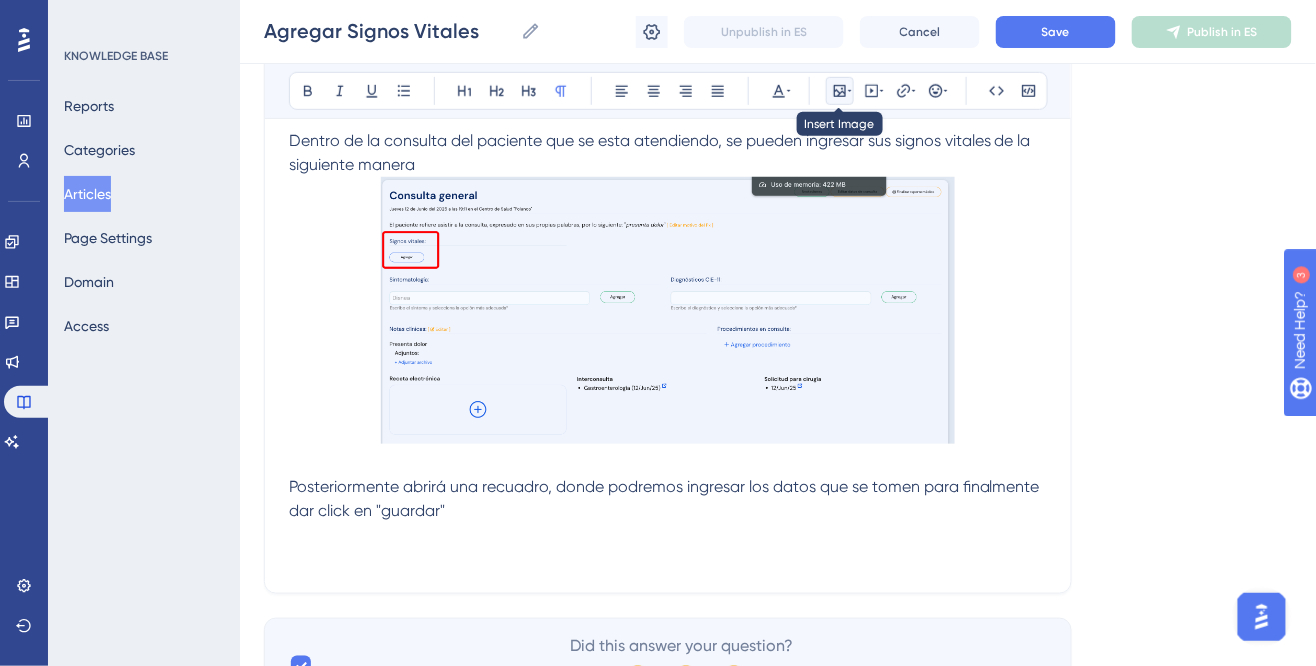 click 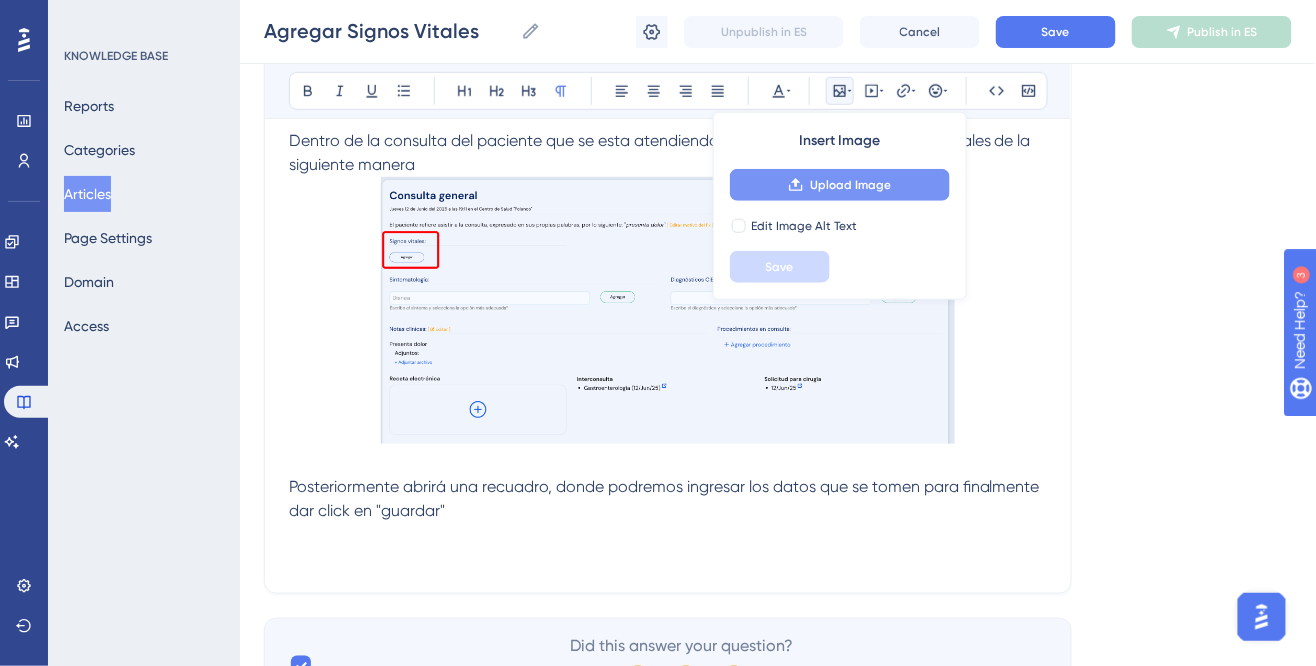 click 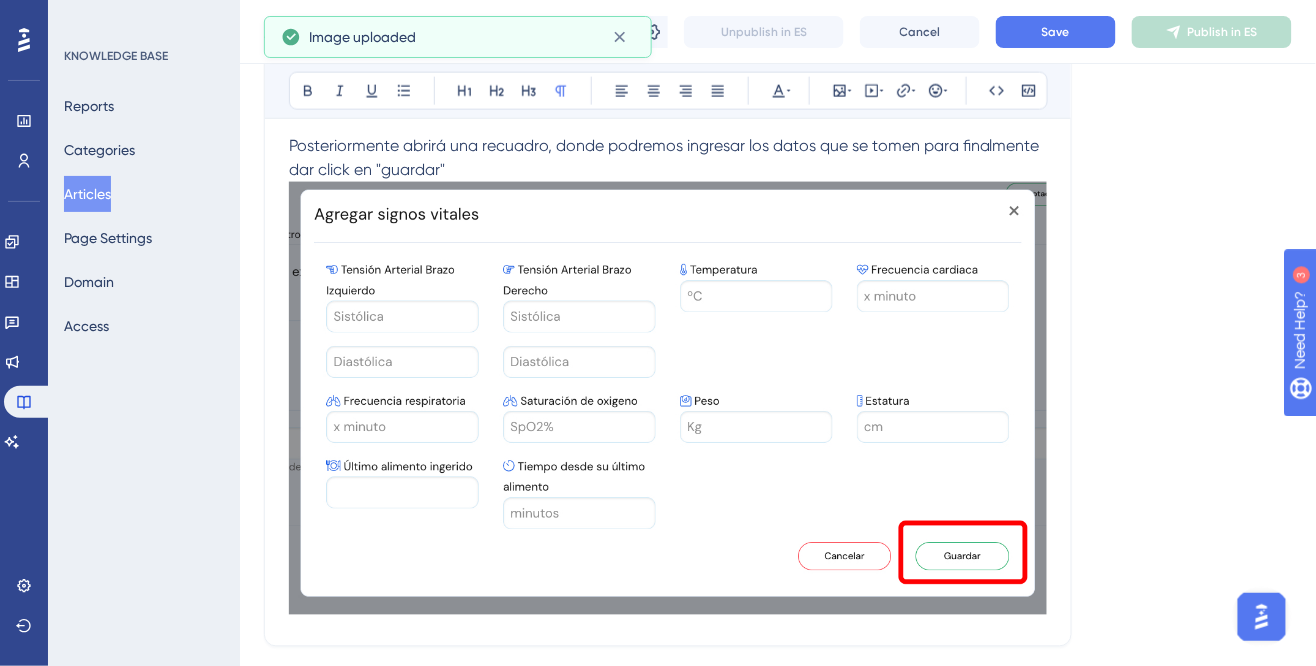 scroll, scrollTop: 644, scrollLeft: 0, axis: vertical 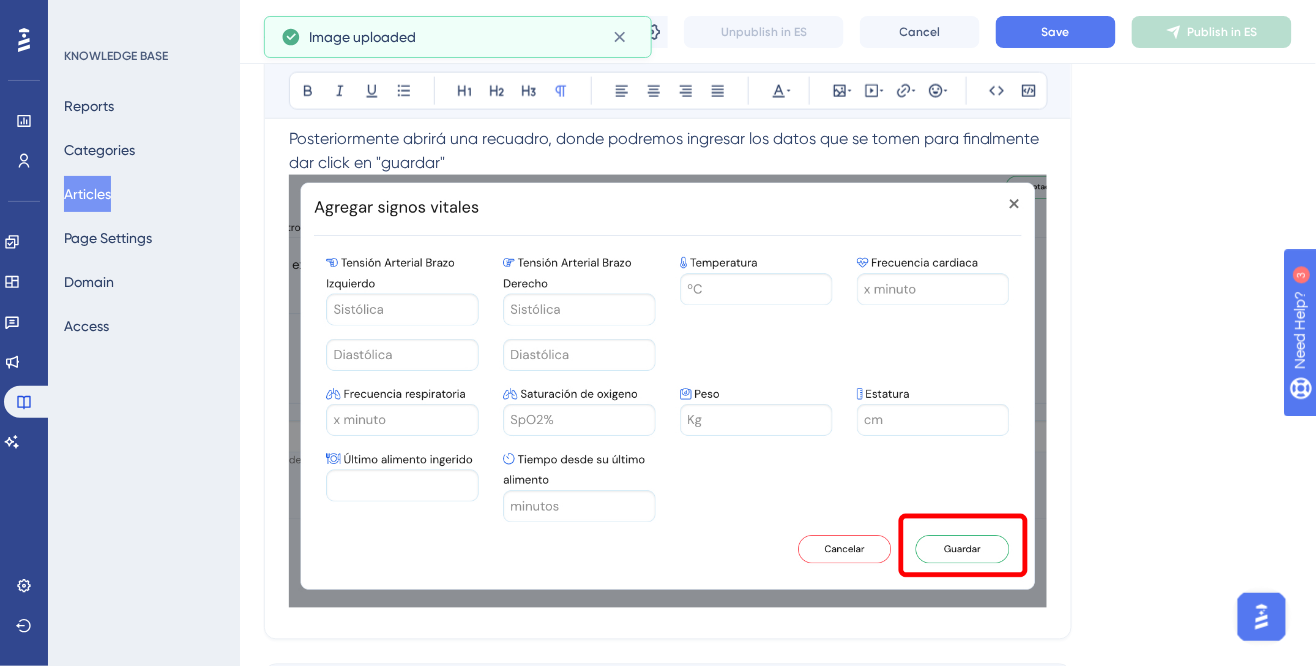 click at bounding box center [668, 391] 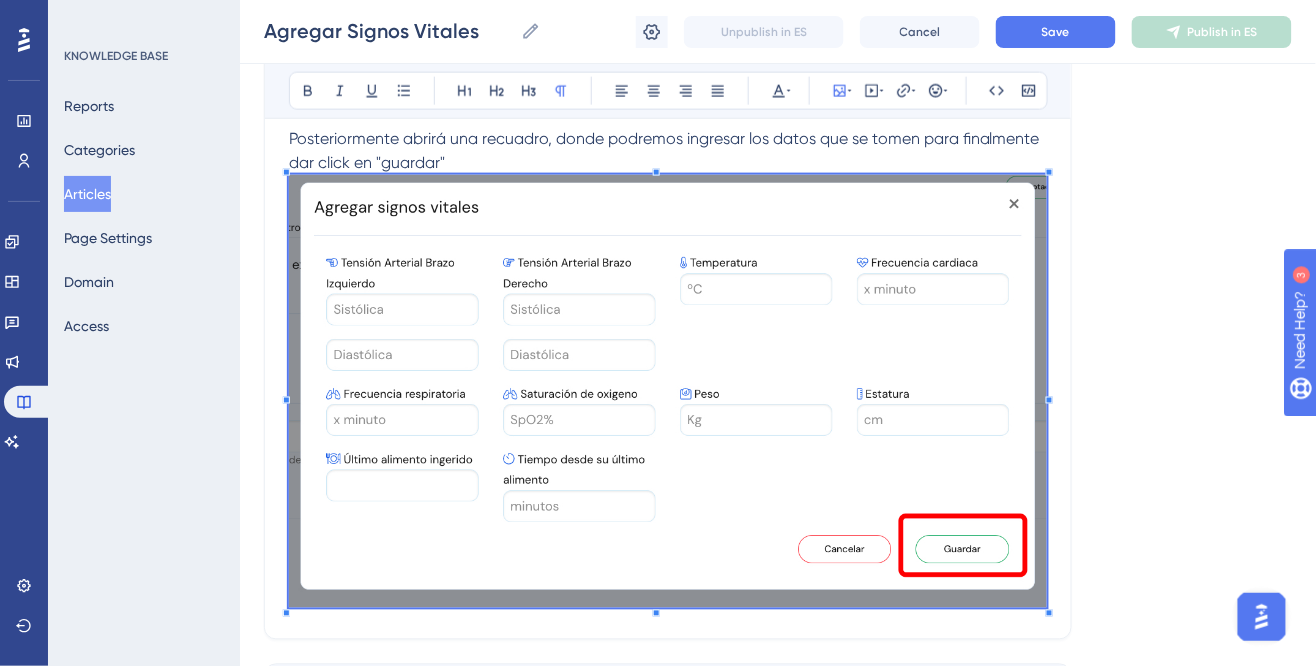 click at bounding box center [1049, 613] 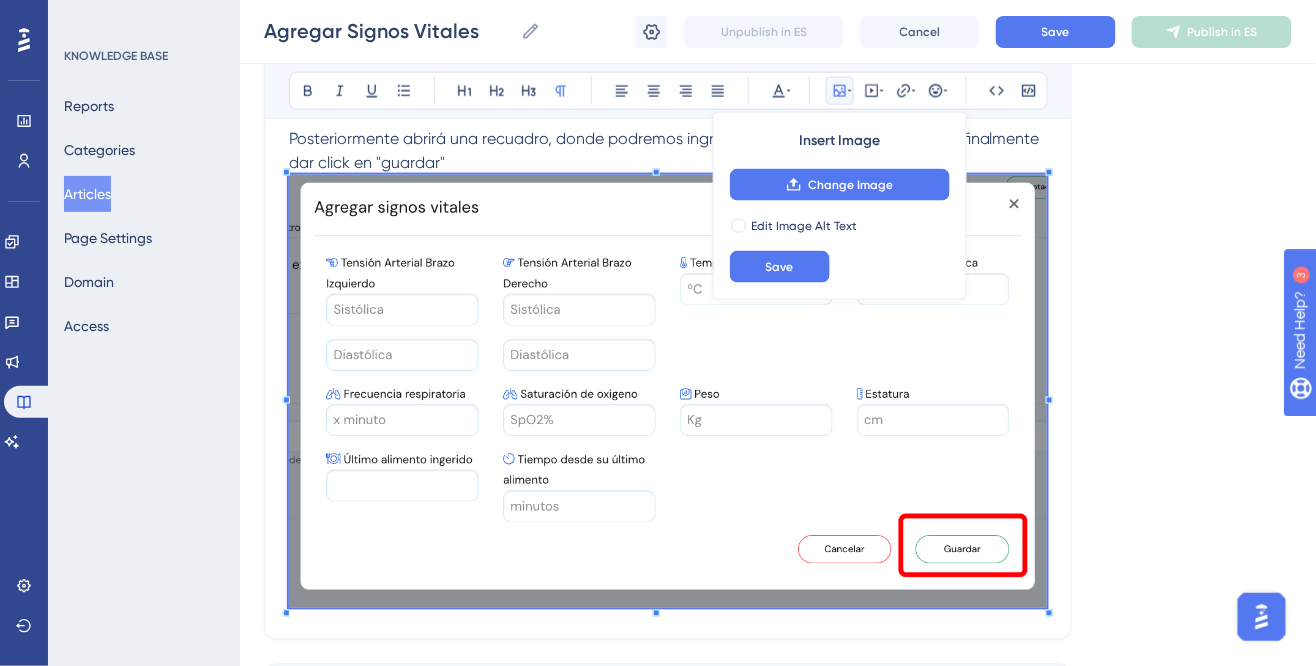 click at bounding box center (668, 391) 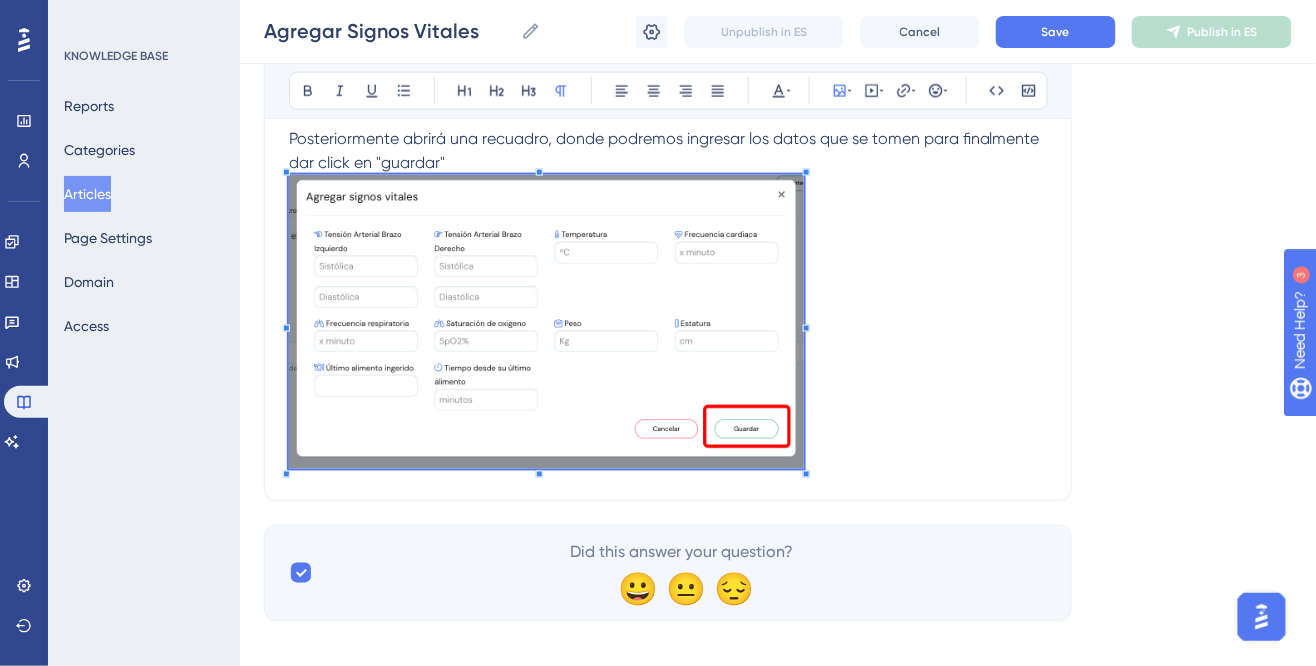 click at bounding box center (668, 325) 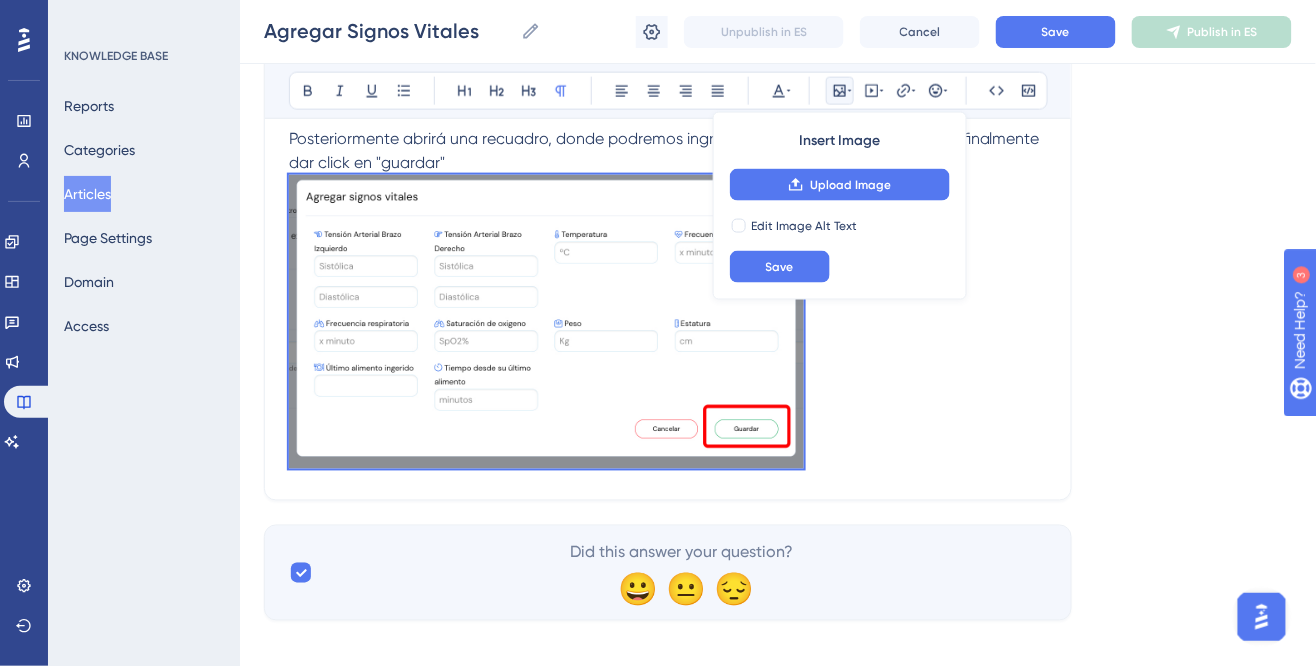 click at bounding box center [668, 325] 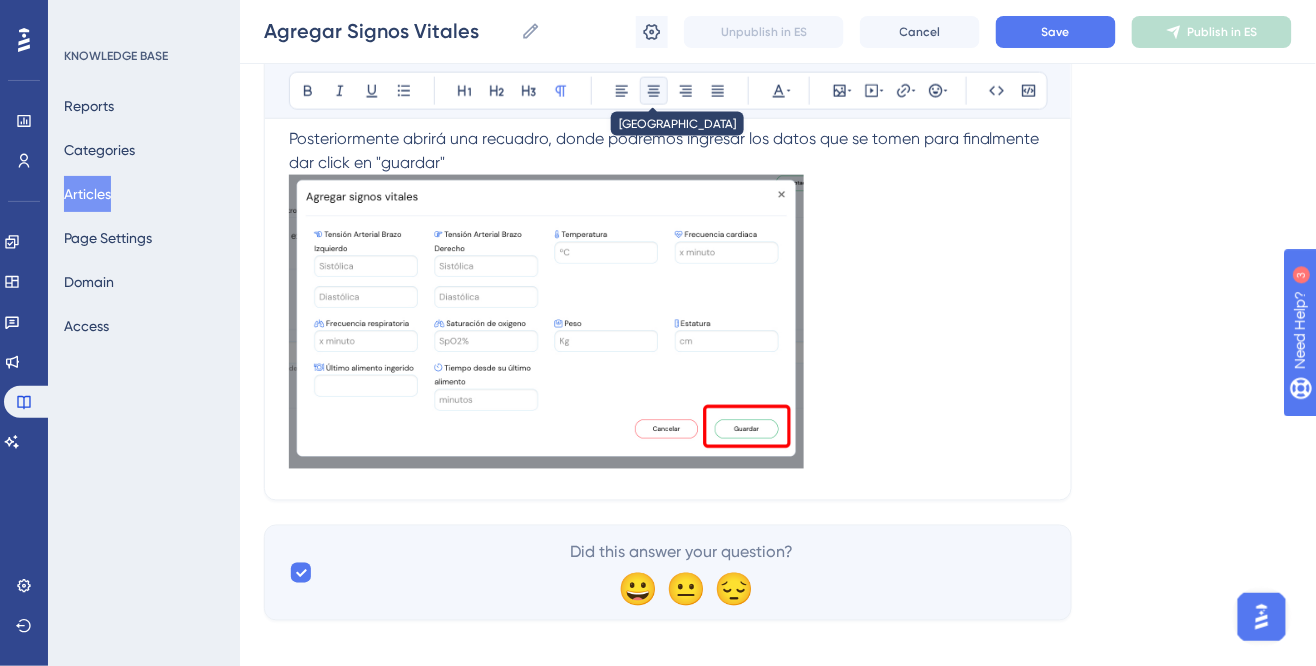 click at bounding box center (654, 91) 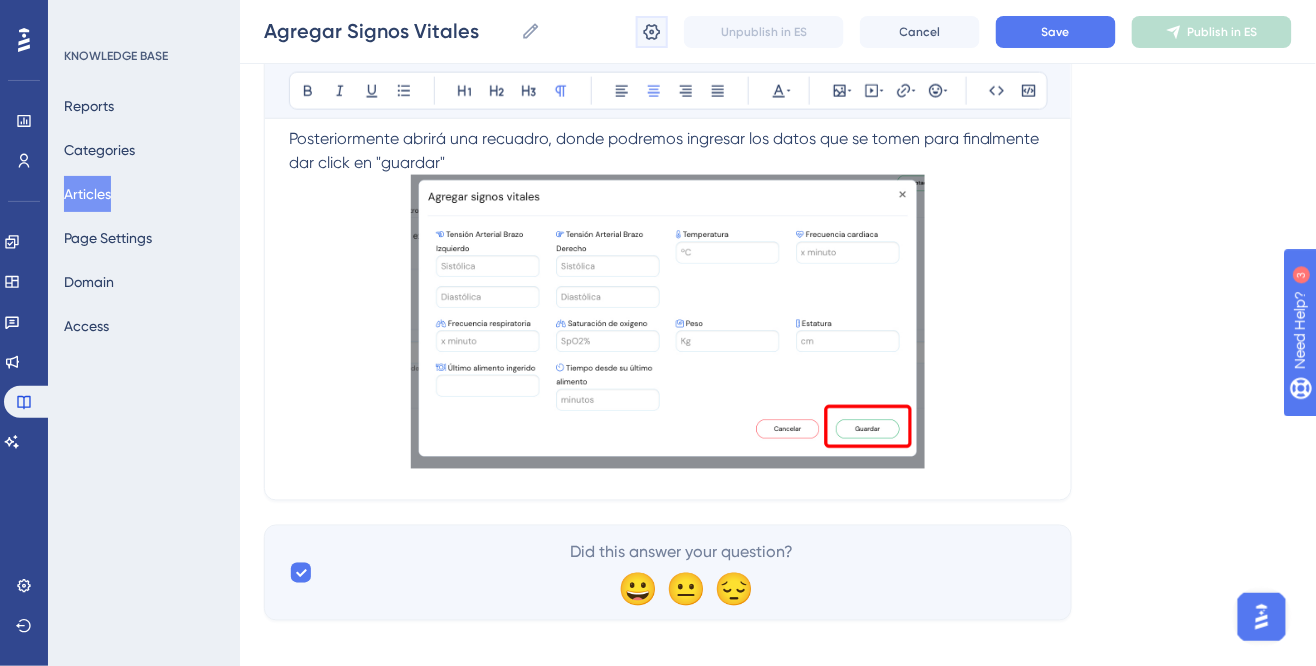 click 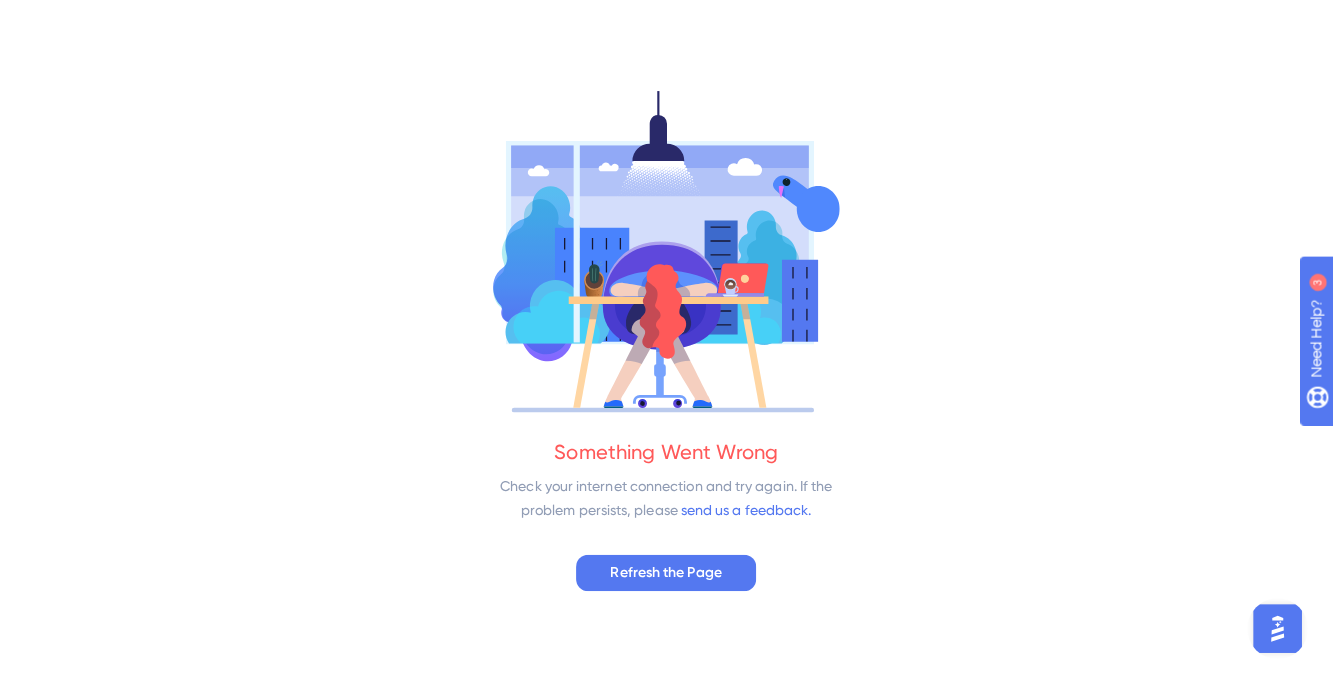 scroll, scrollTop: 0, scrollLeft: 0, axis: both 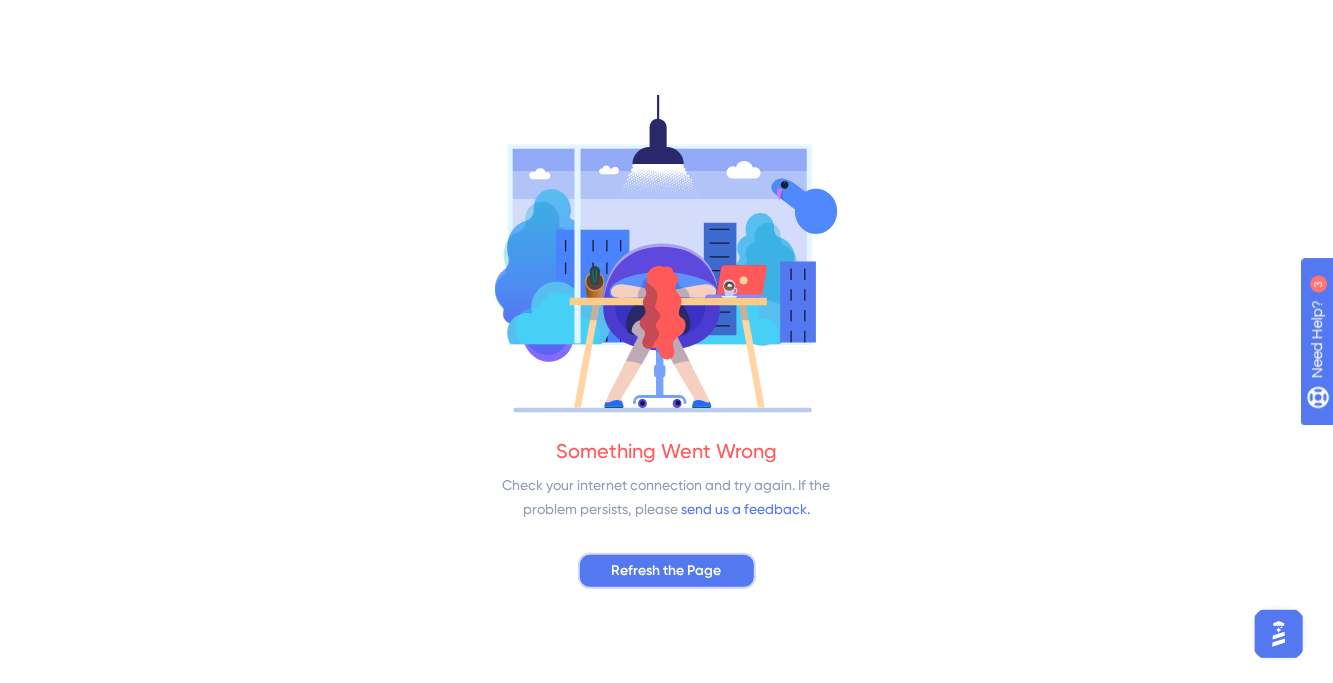 click on "Refresh the Page" at bounding box center (667, 571) 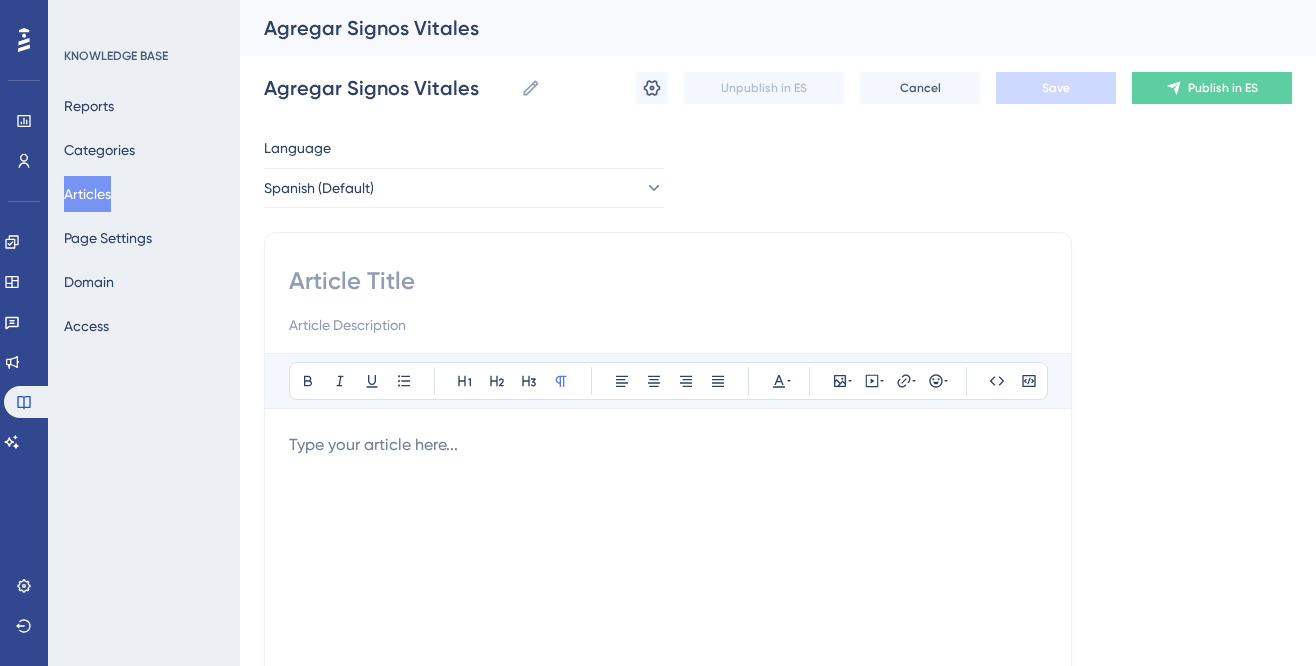 scroll, scrollTop: 0, scrollLeft: 0, axis: both 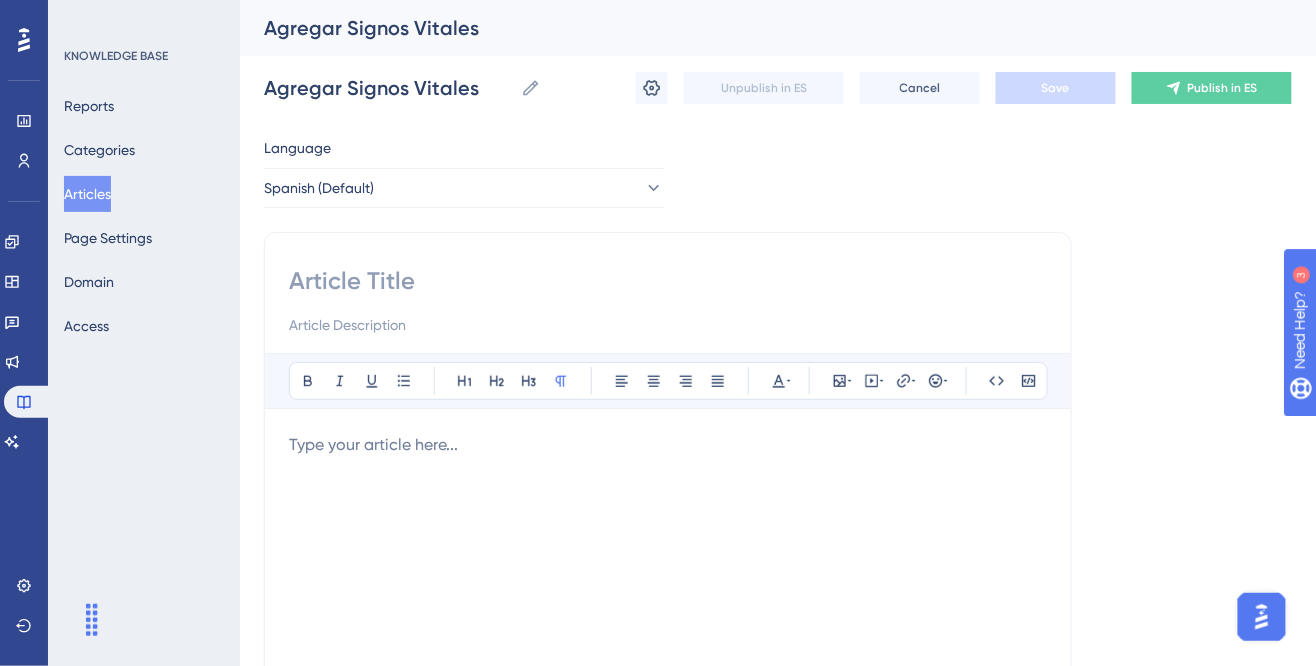 click at bounding box center (668, 653) 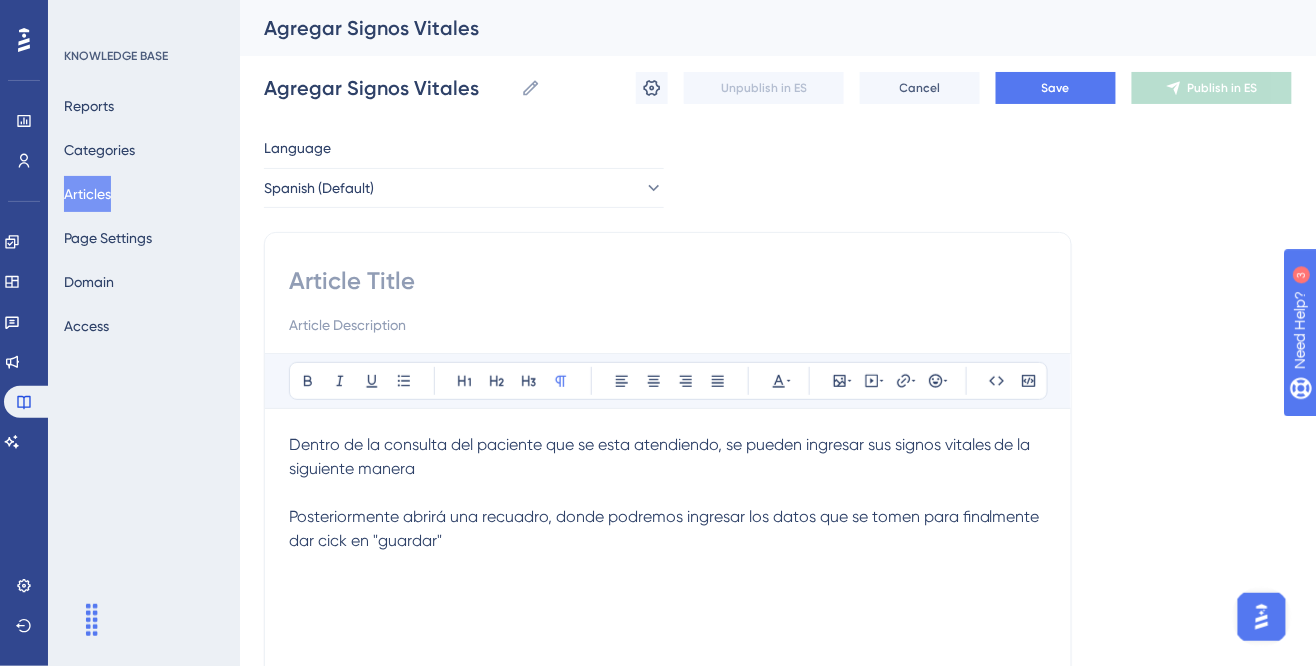 click at bounding box center [668, 493] 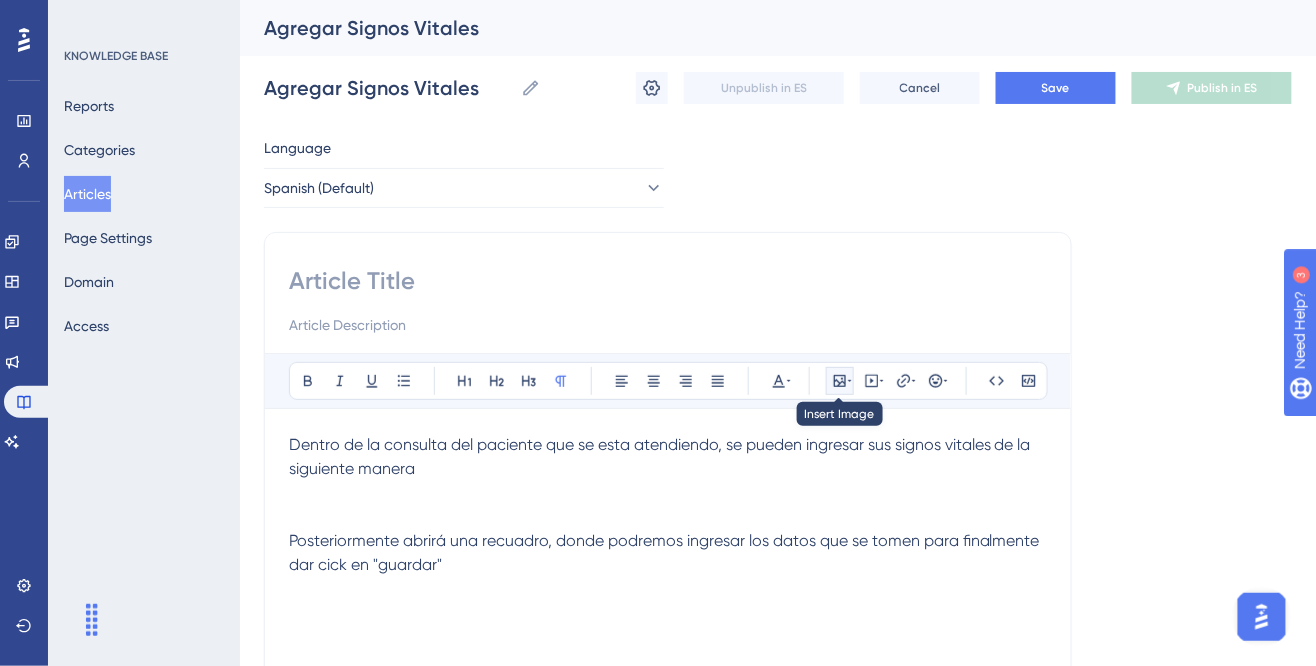 click 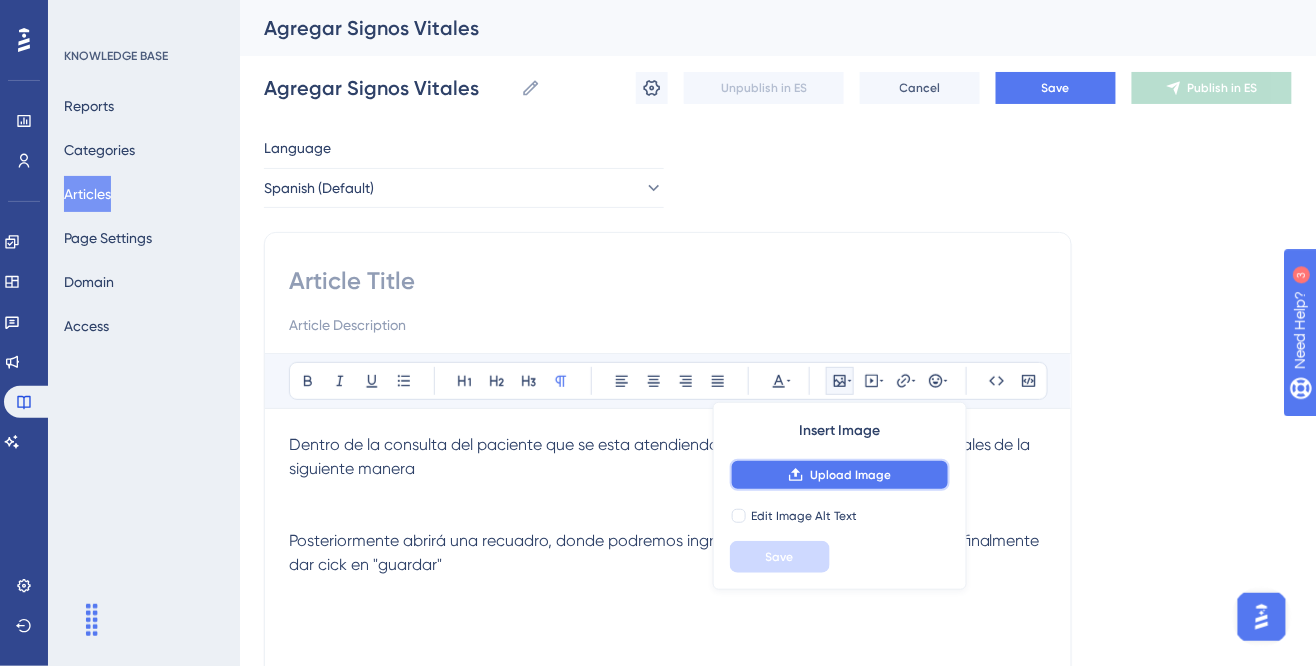 click on "Upload Image" at bounding box center [850, 475] 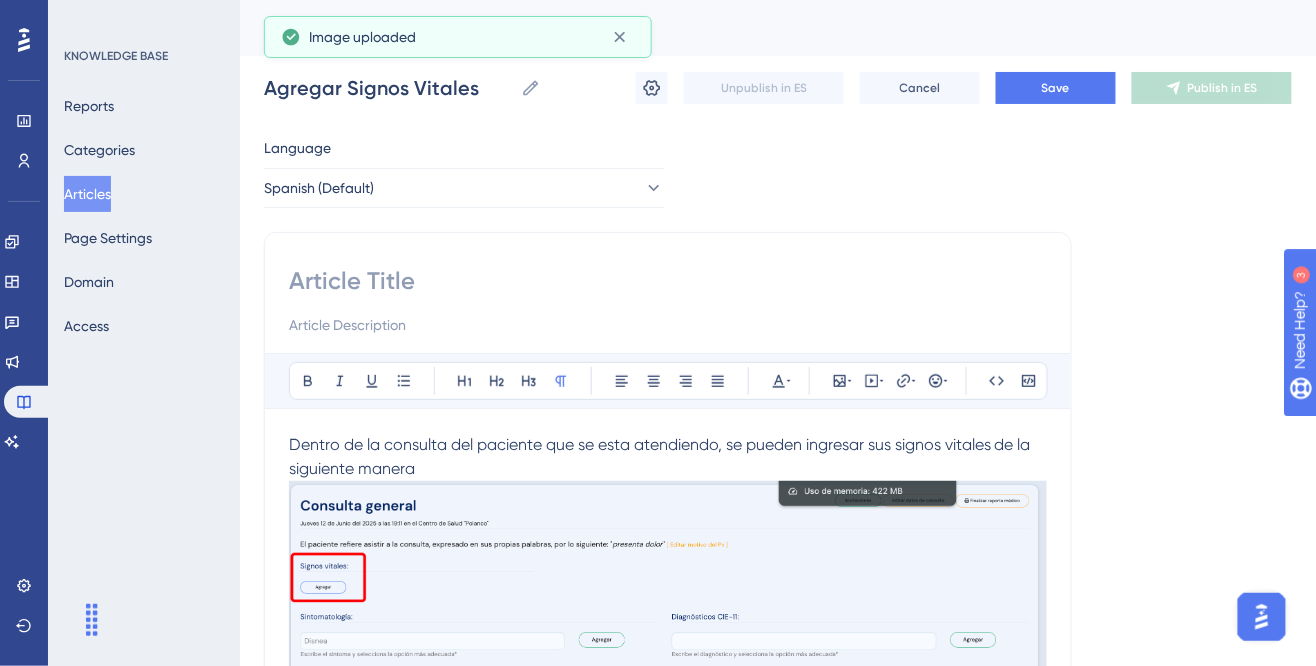 click at bounding box center [668, 657] 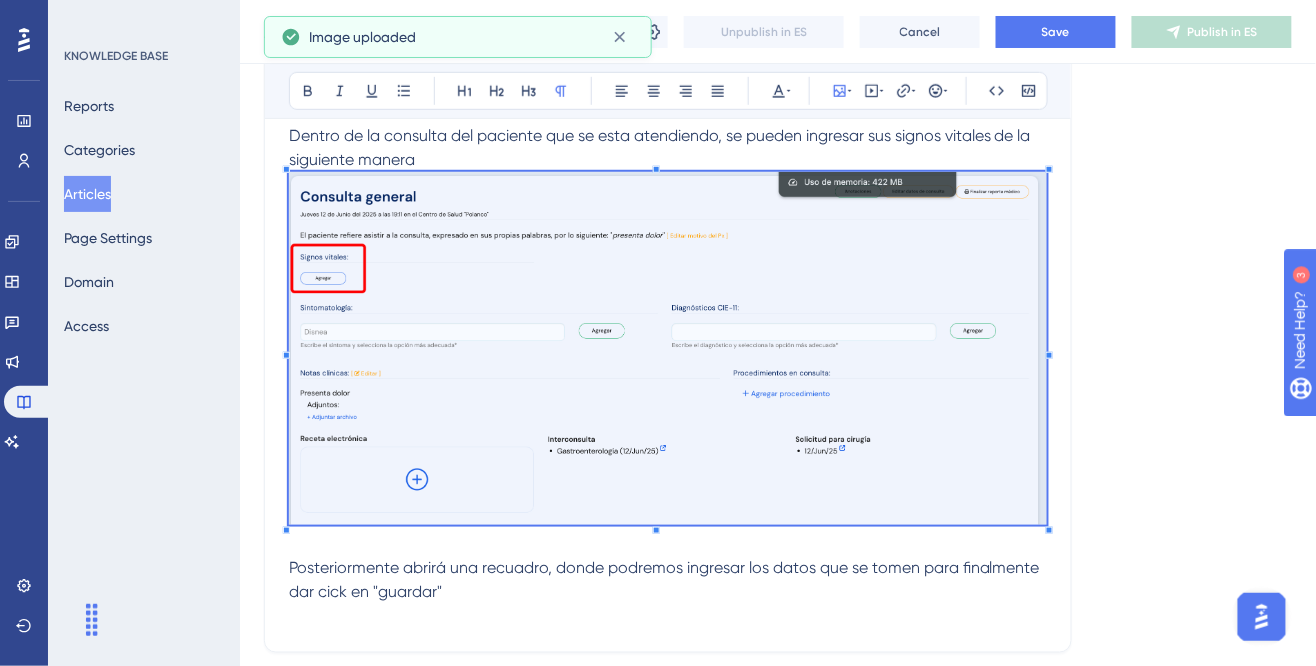 scroll, scrollTop: 303, scrollLeft: 0, axis: vertical 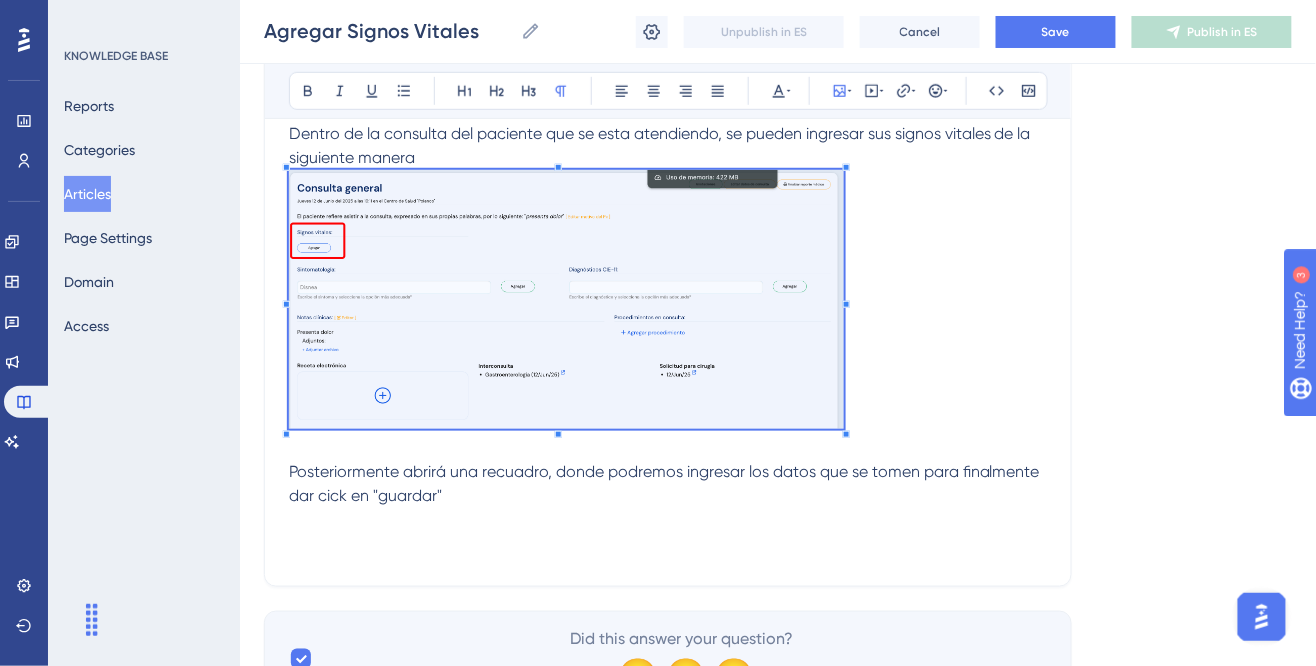 click at bounding box center [668, 303] 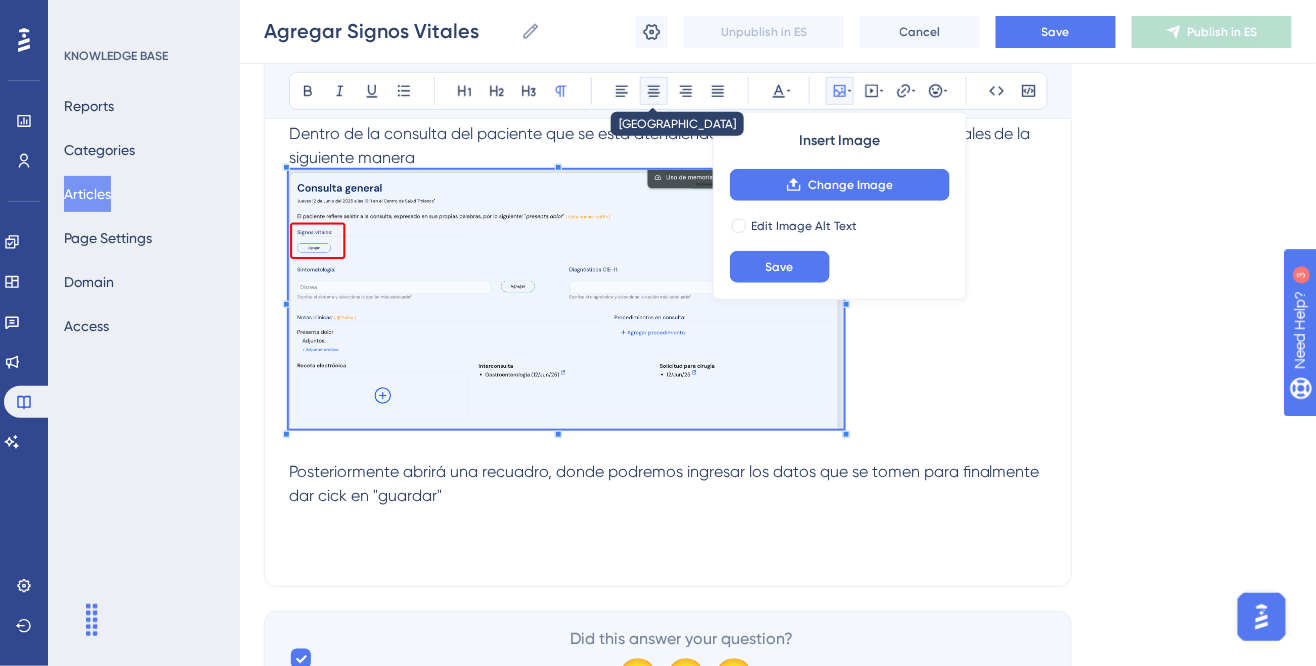 click 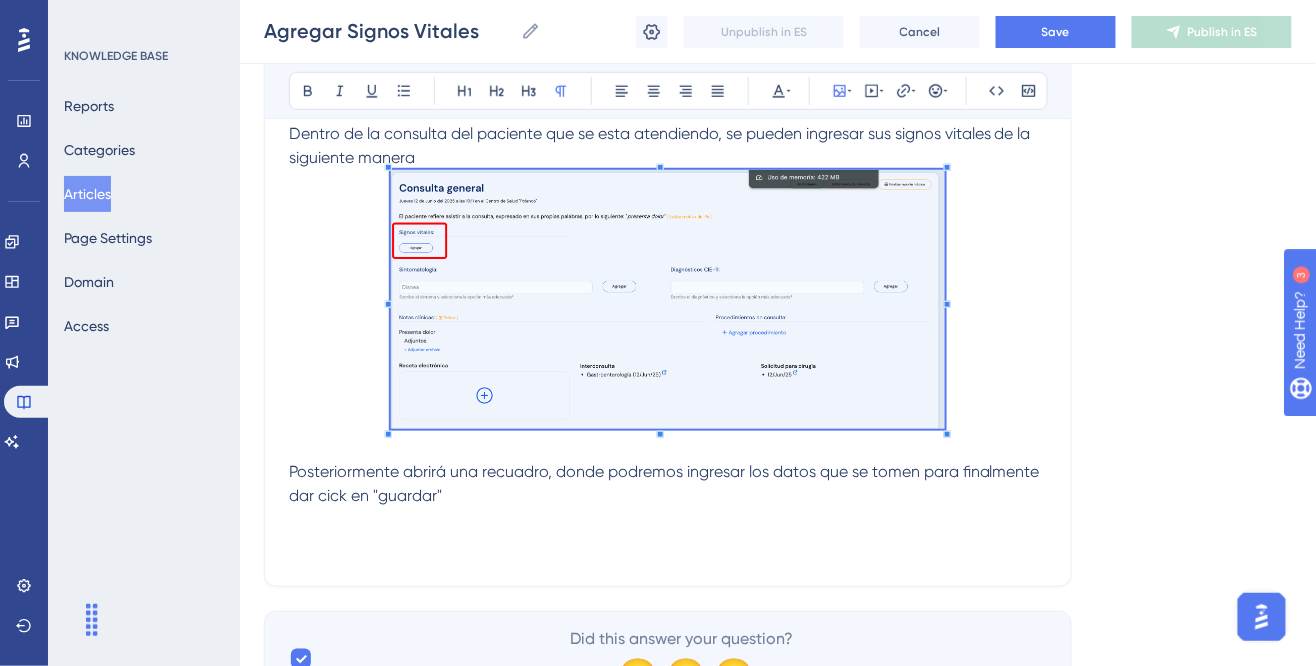 click at bounding box center [668, 520] 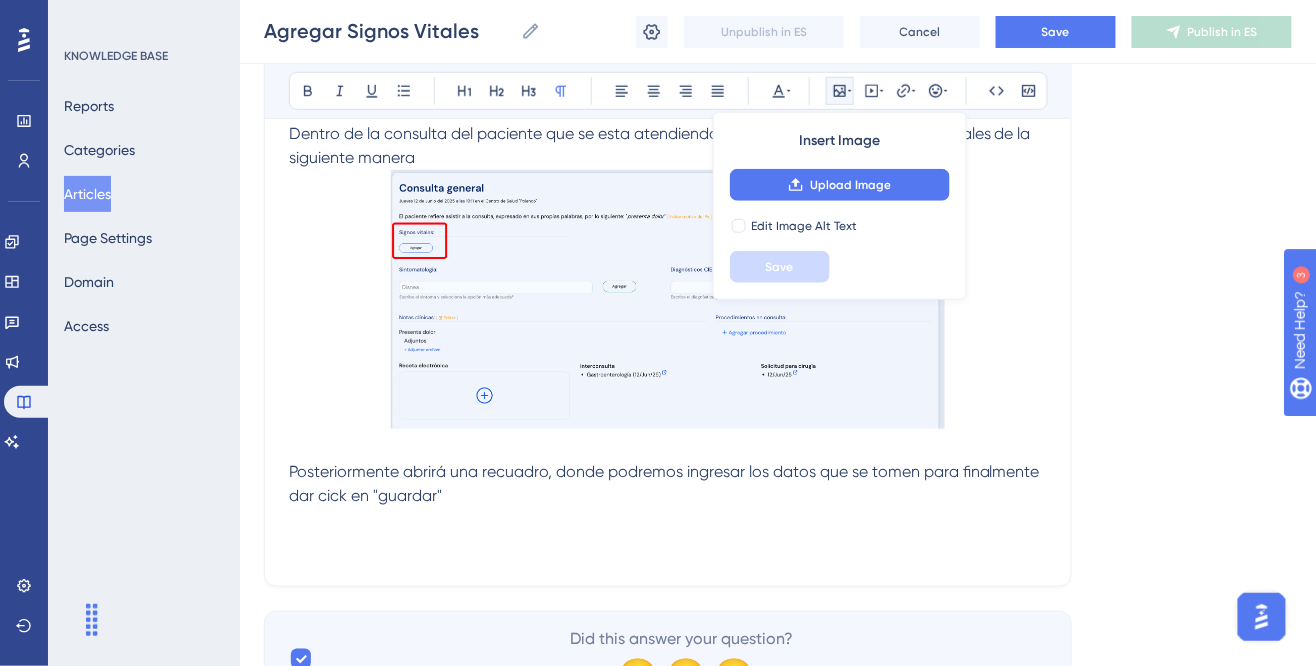click on "Posteriormente abrirá una recuadro, donde podremos ingresar los datos que se tomen para finalmente dar cick en "guardar"" at bounding box center [666, 483] 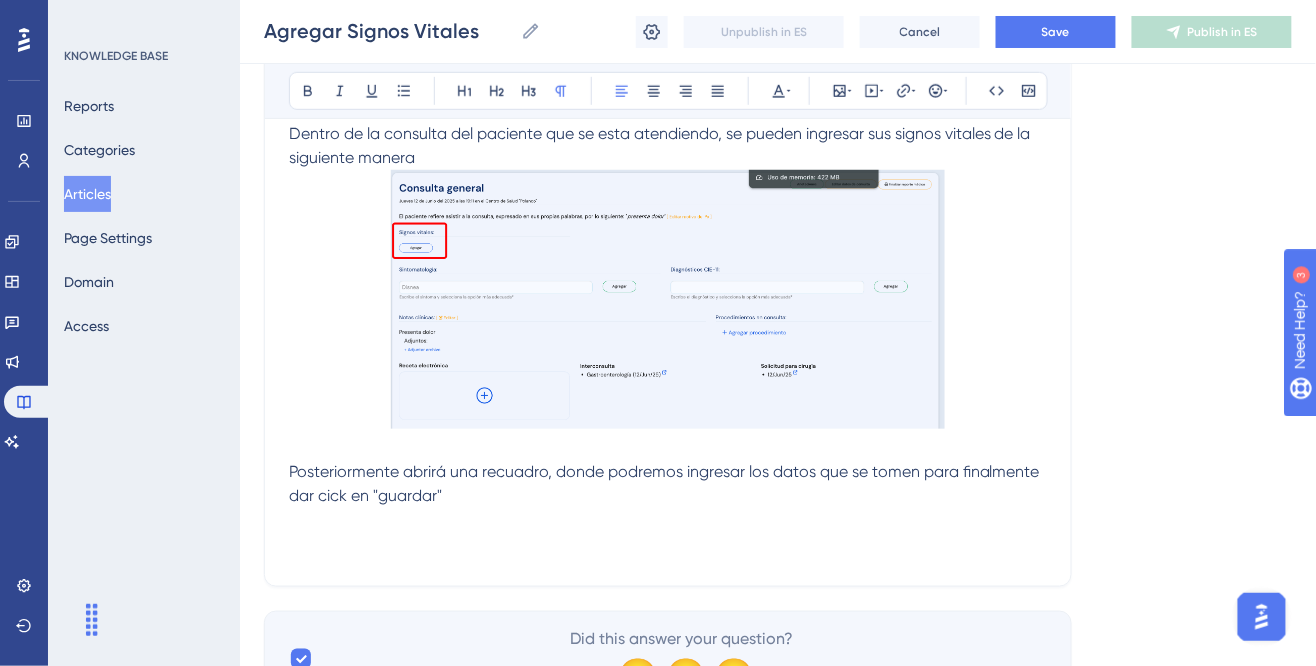 type 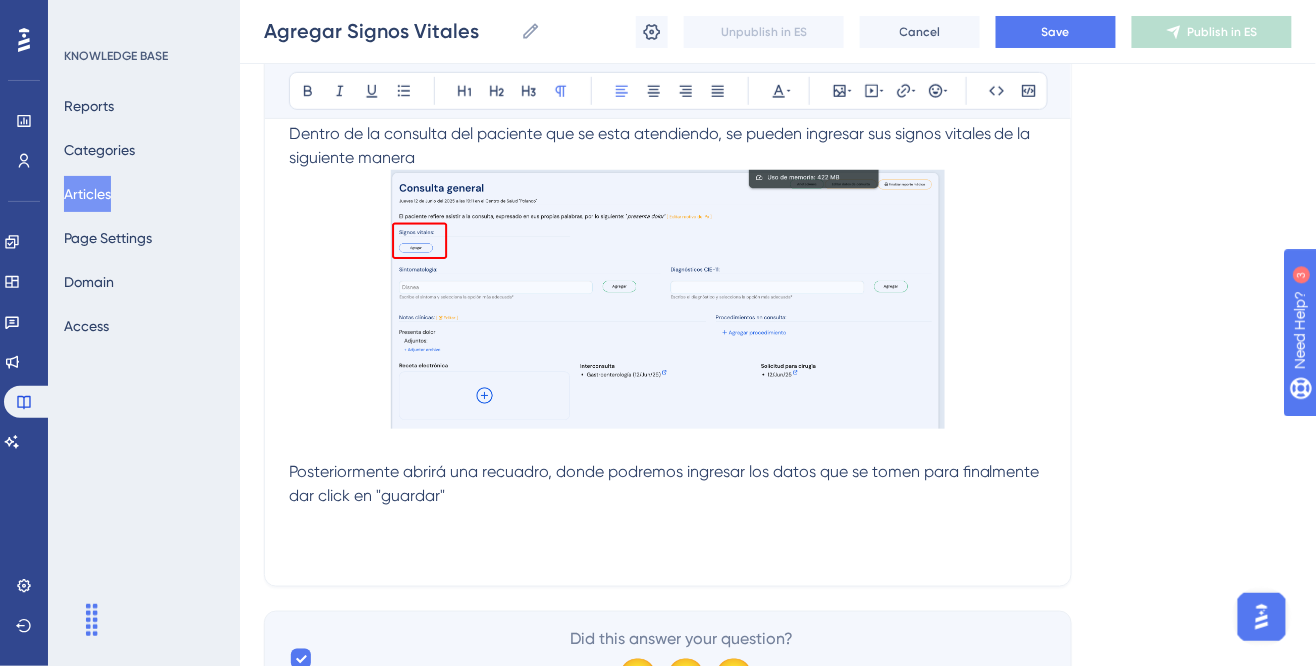 click at bounding box center [668, 520] 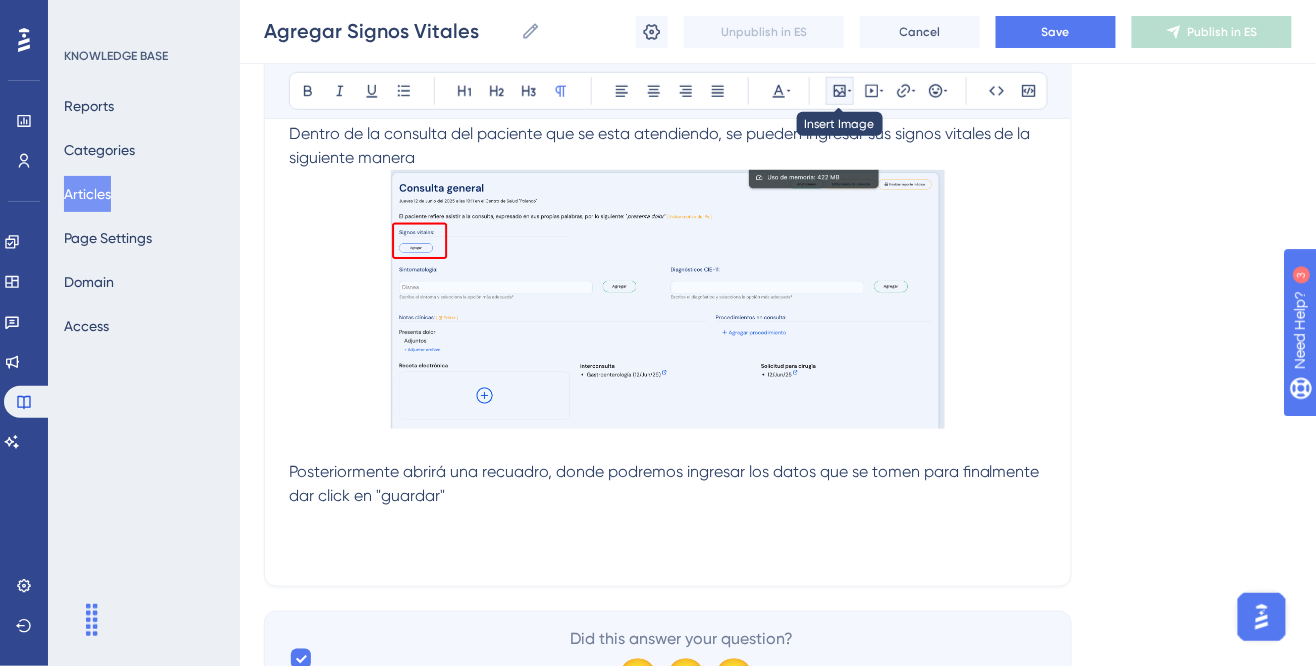 click 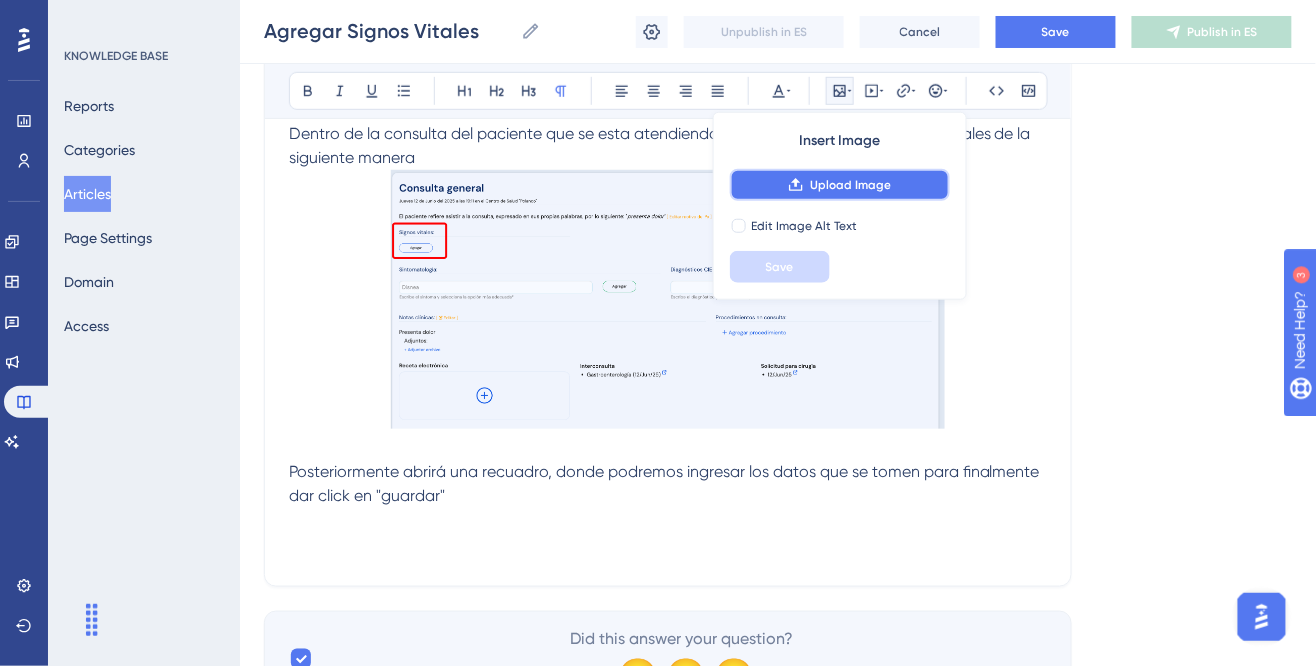 click on "Upload Image" at bounding box center [850, 185] 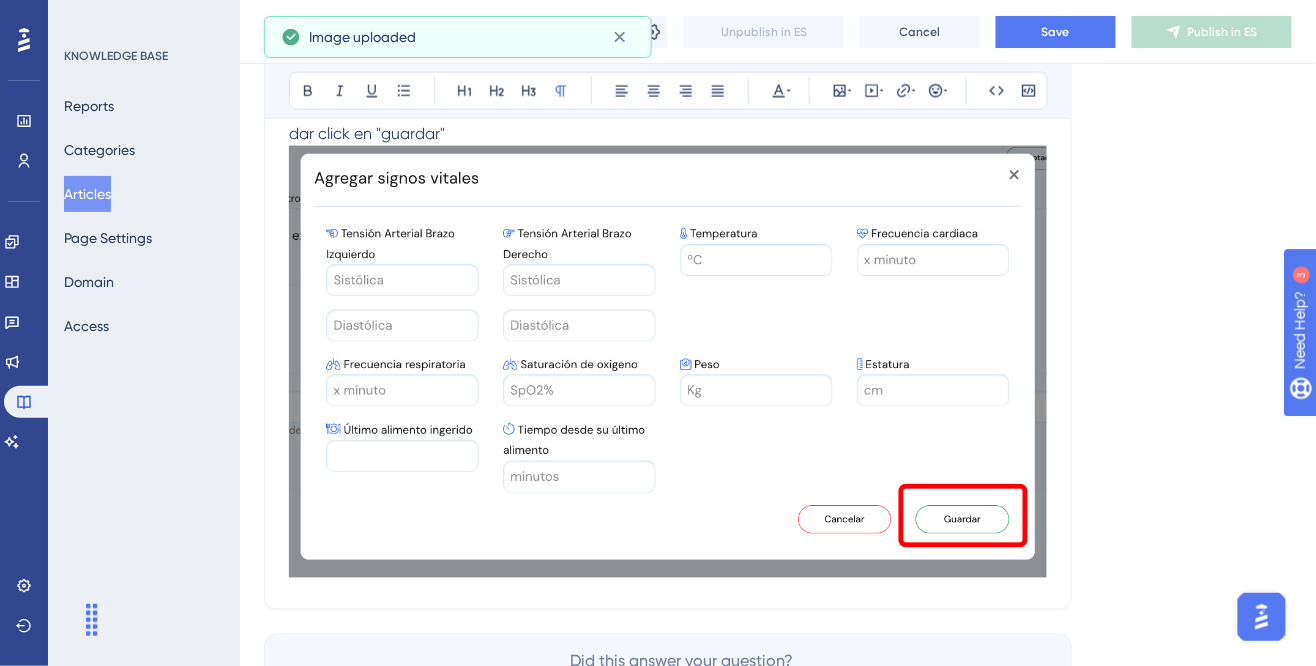 scroll, scrollTop: 668, scrollLeft: 0, axis: vertical 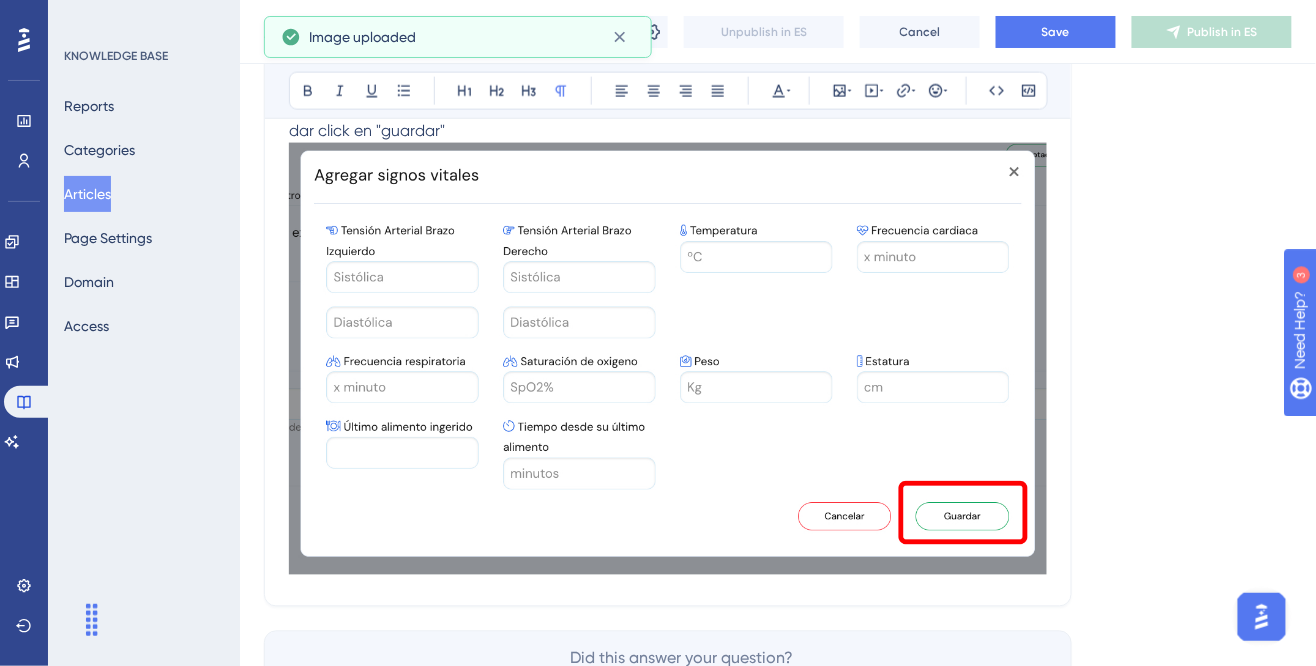click at bounding box center (668, 359) 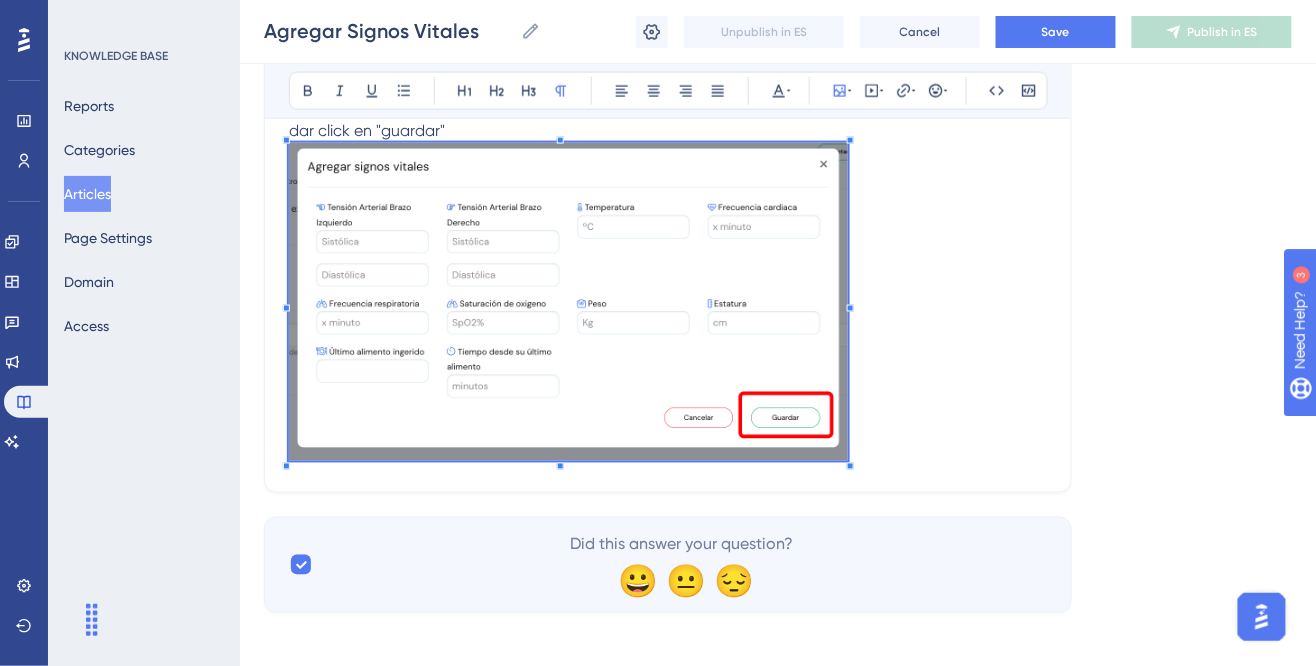 click at bounding box center [668, 306] 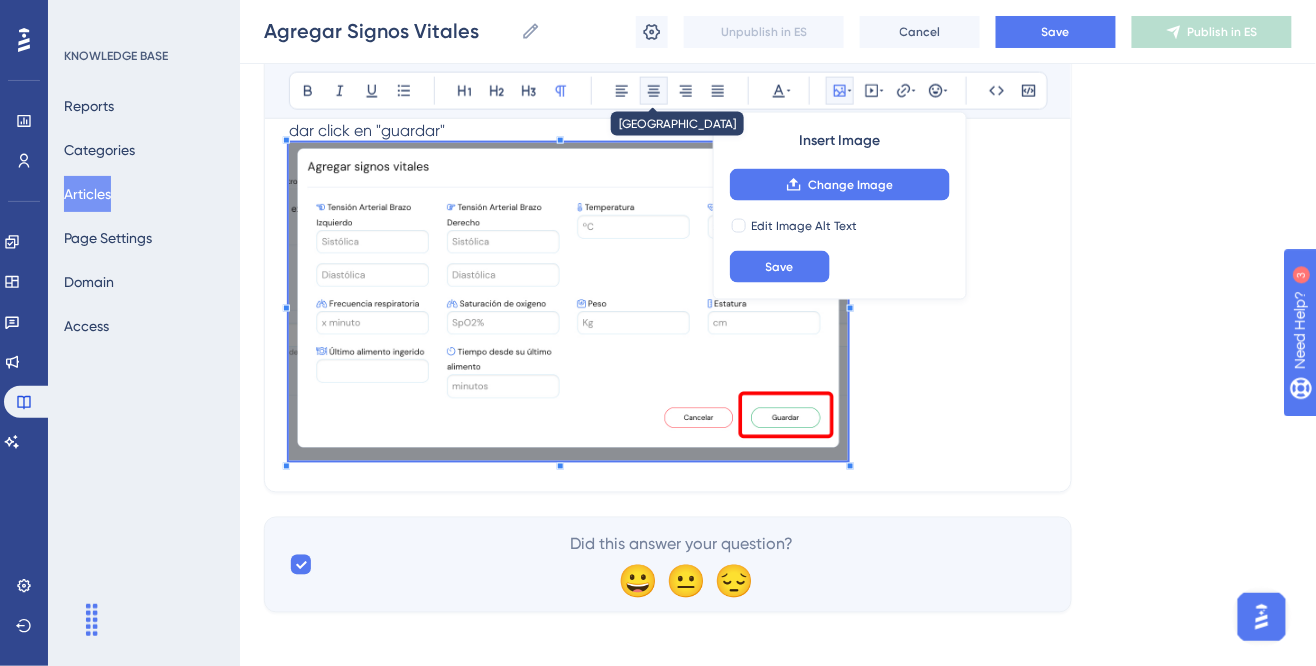 click at bounding box center (654, 91) 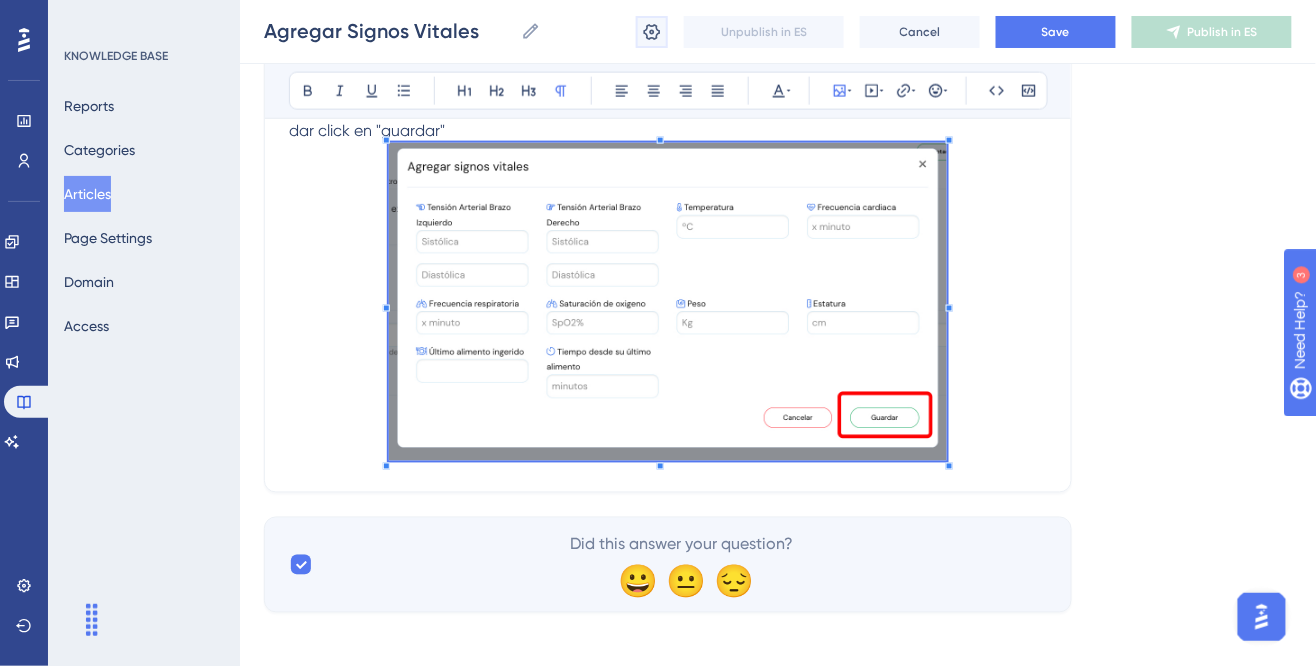 click 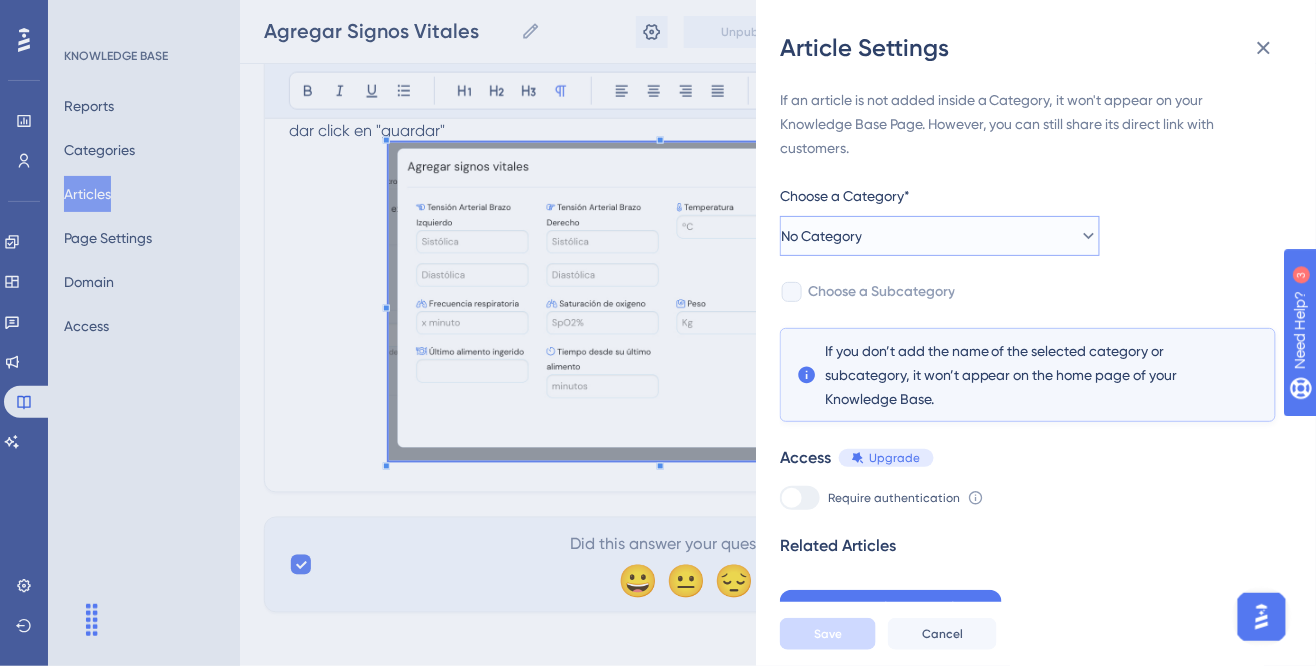 click on "No Category" at bounding box center [821, 236] 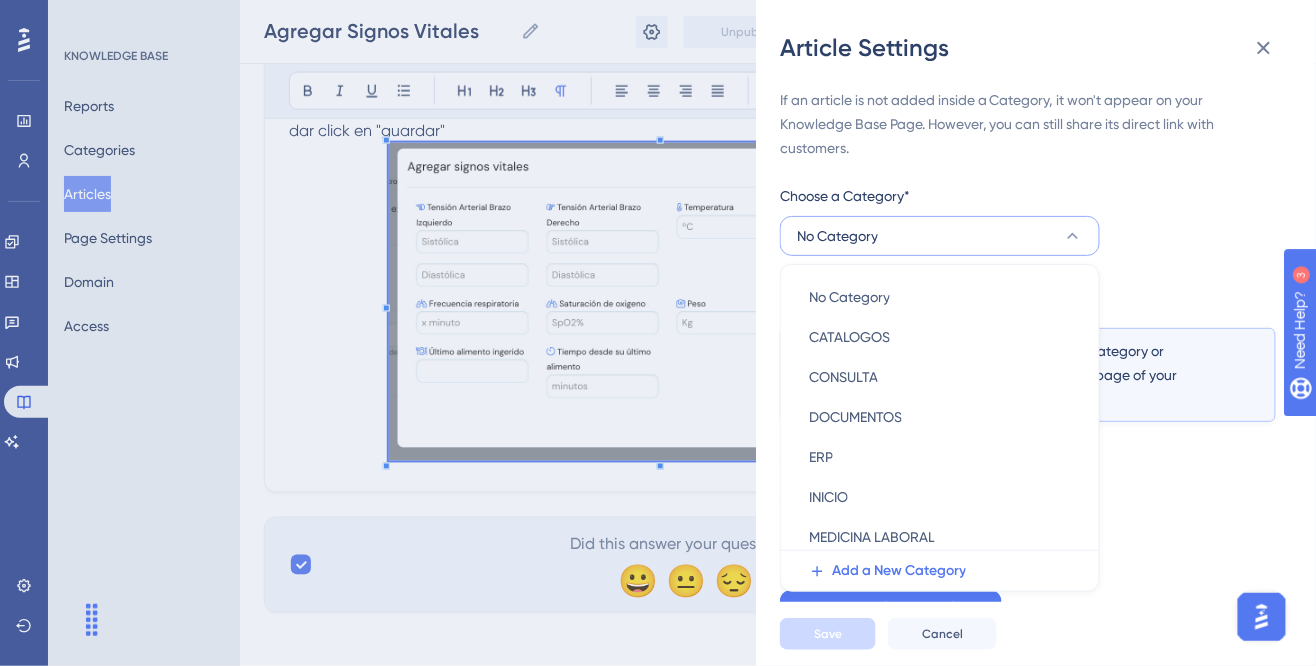 scroll, scrollTop: 74, scrollLeft: 0, axis: vertical 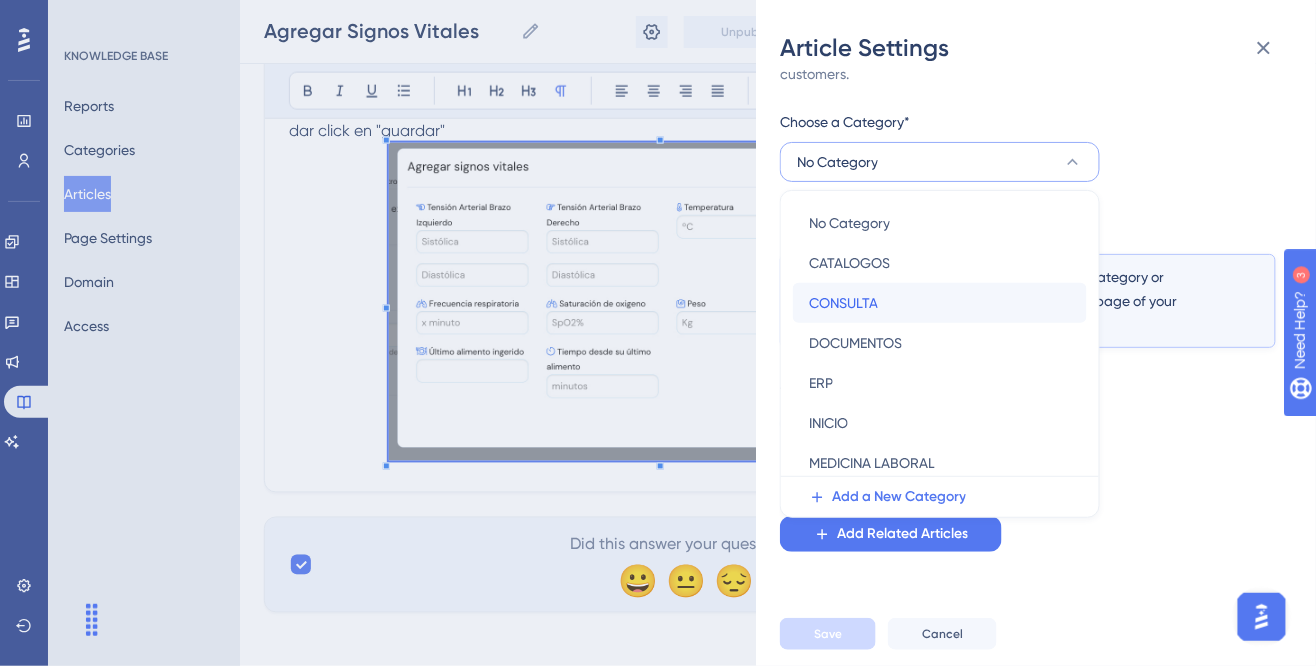 click on "CONSULTA CONSULTA" at bounding box center (940, 303) 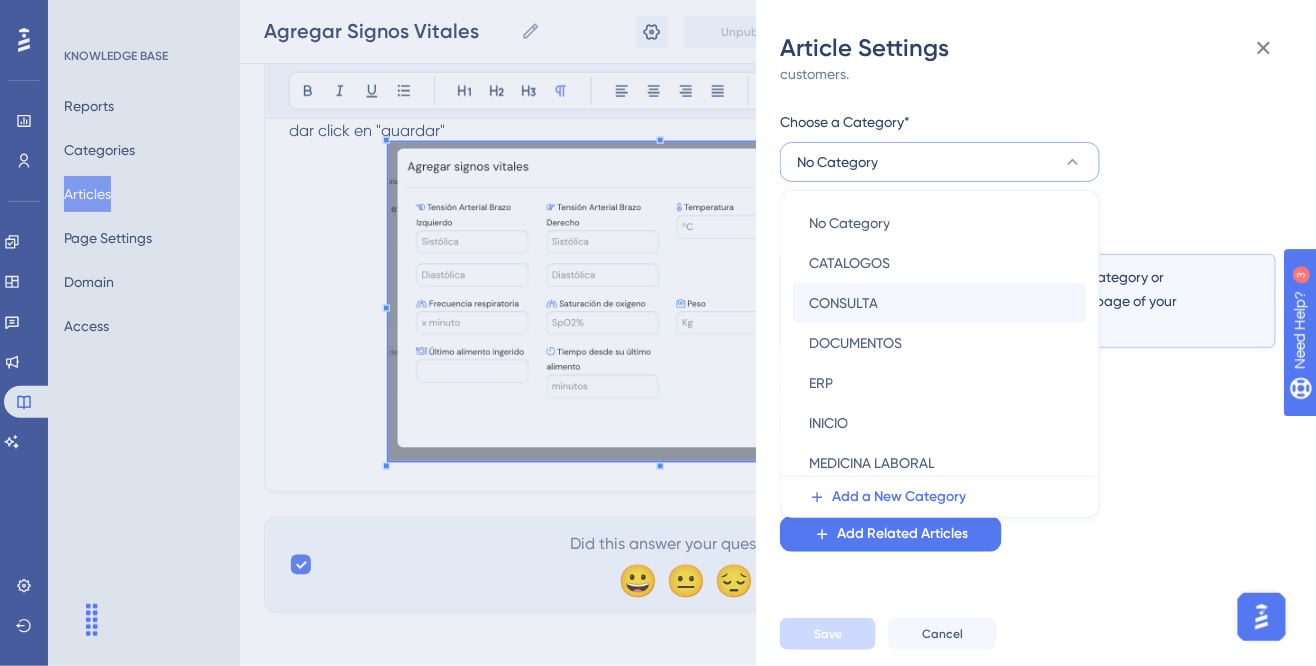 scroll, scrollTop: 5, scrollLeft: 0, axis: vertical 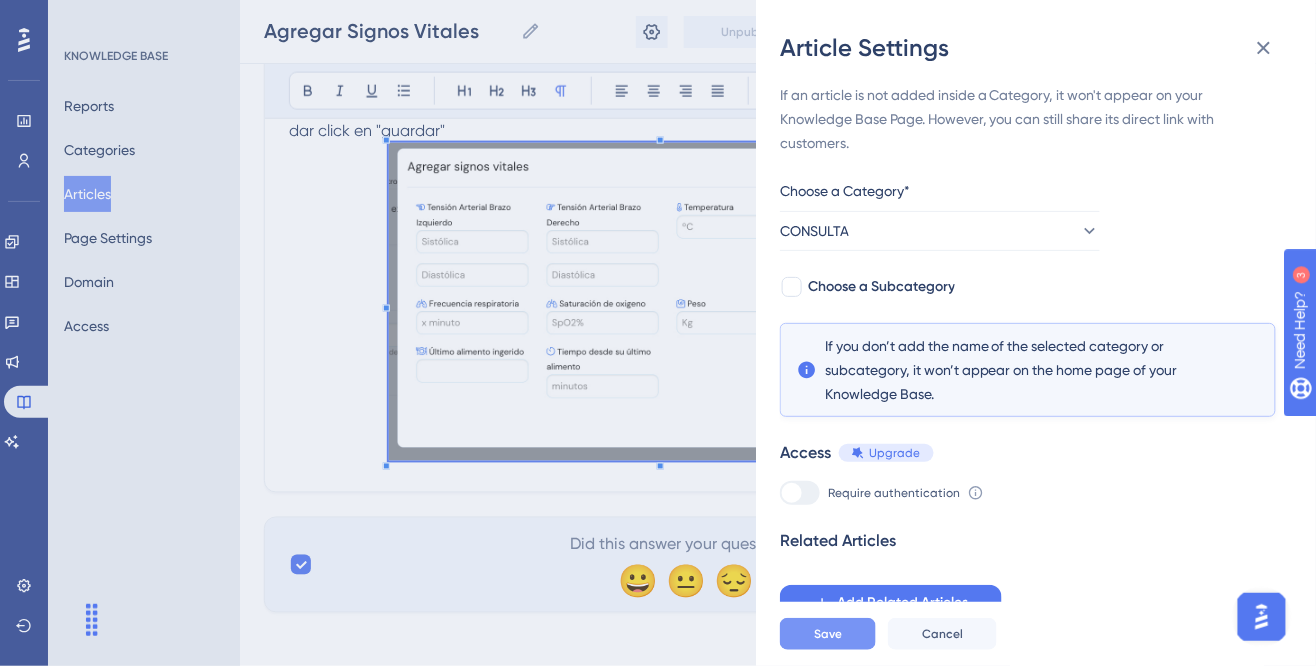 click on "Save" at bounding box center [828, 634] 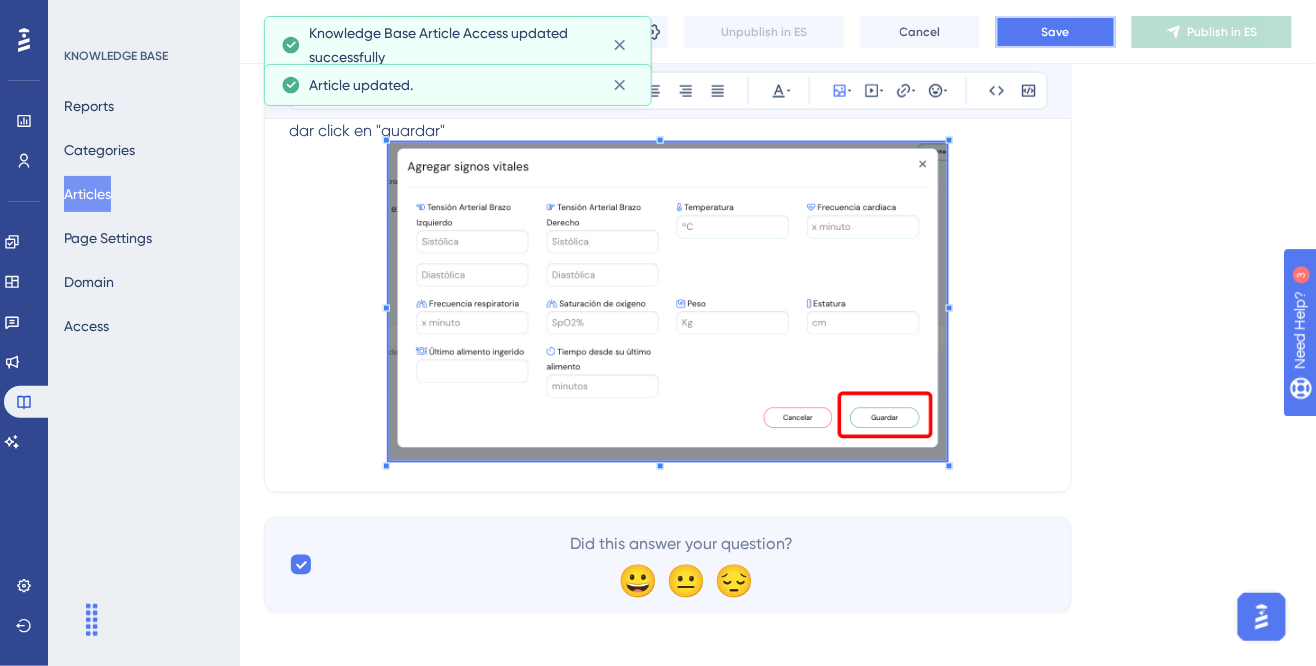 click on "Save" at bounding box center [1056, 32] 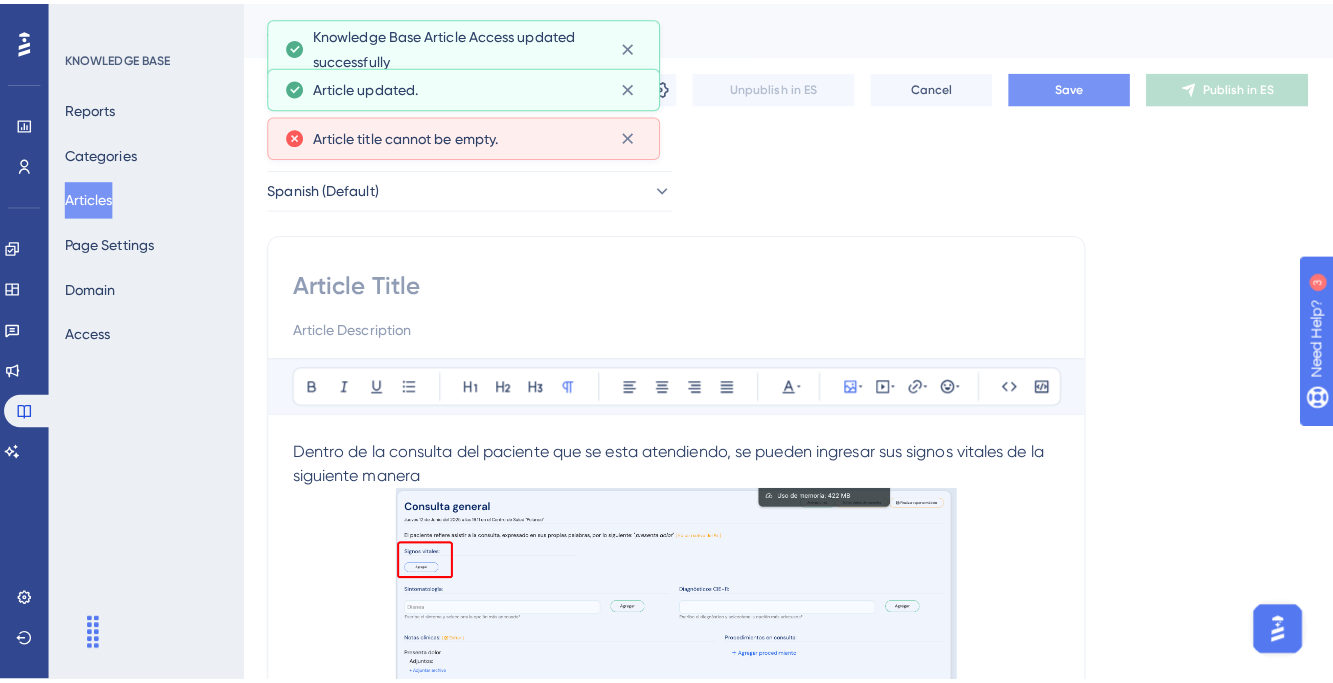 scroll, scrollTop: 0, scrollLeft: 0, axis: both 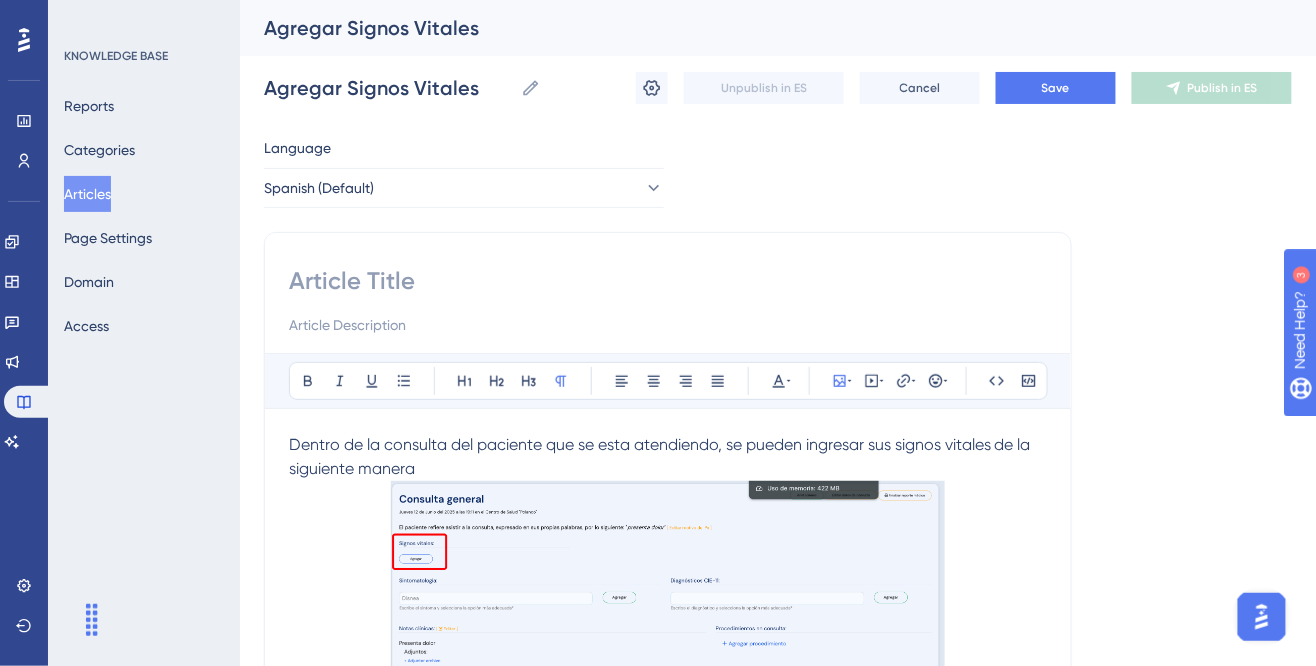 click at bounding box center (668, 281) 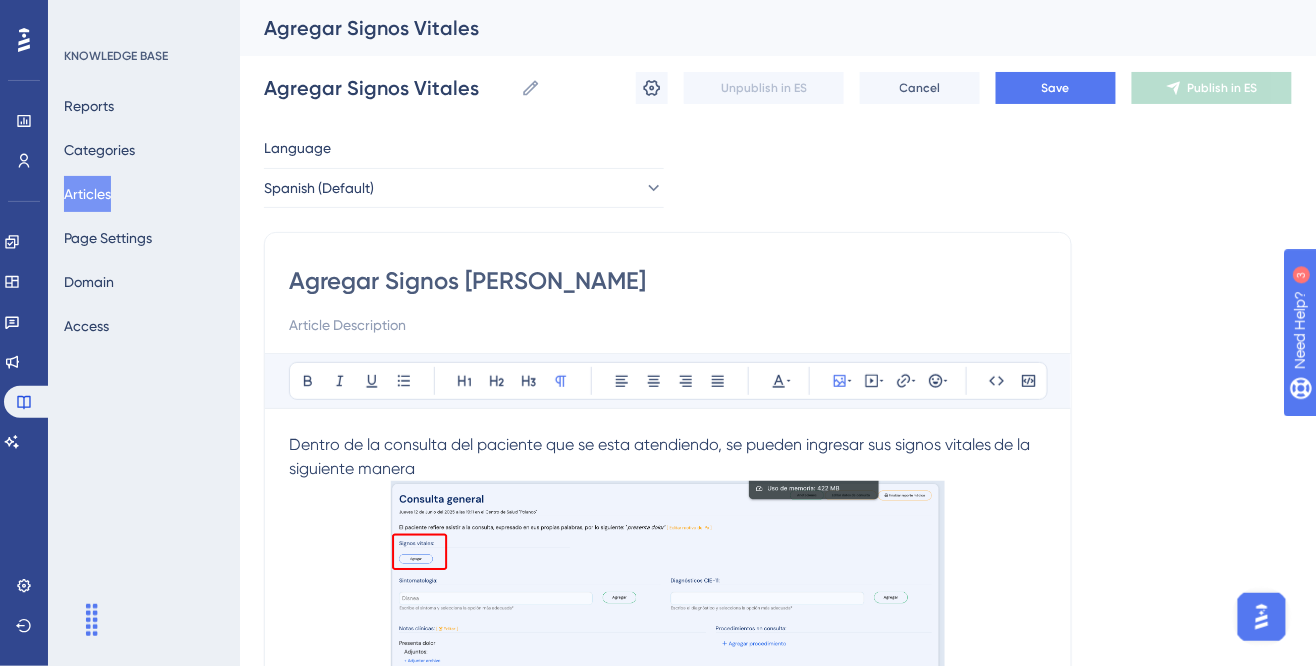type on "Agregar Signos Vitales" 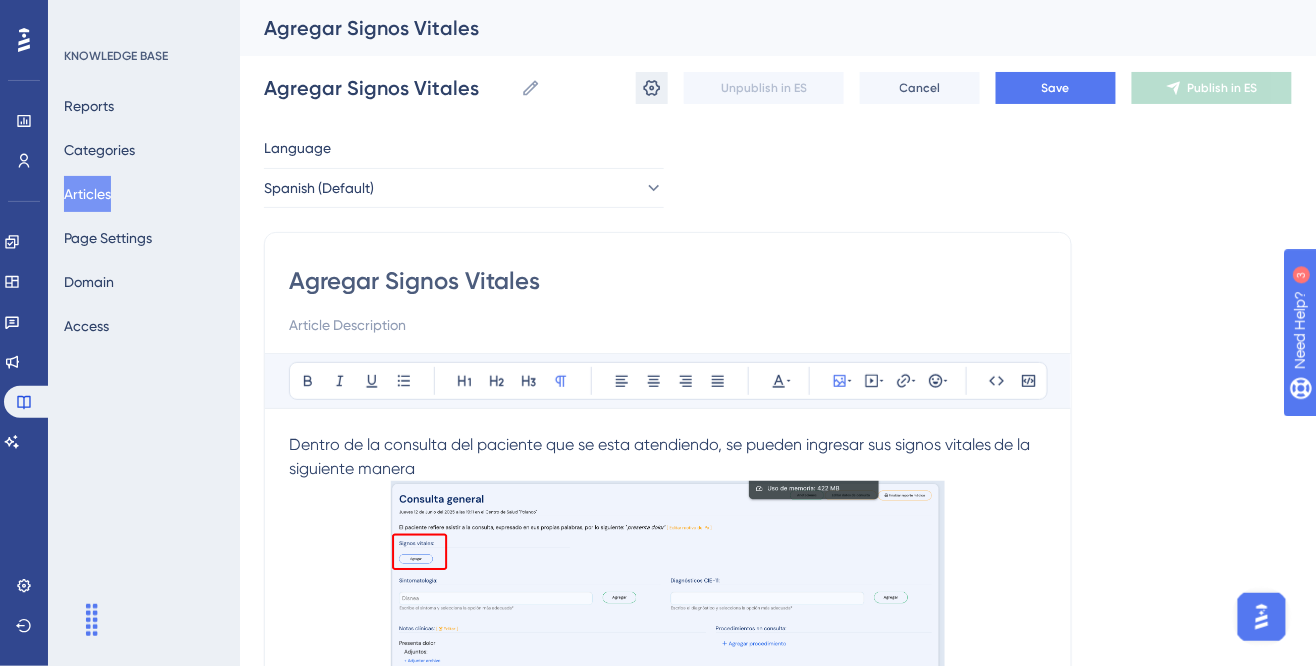 click 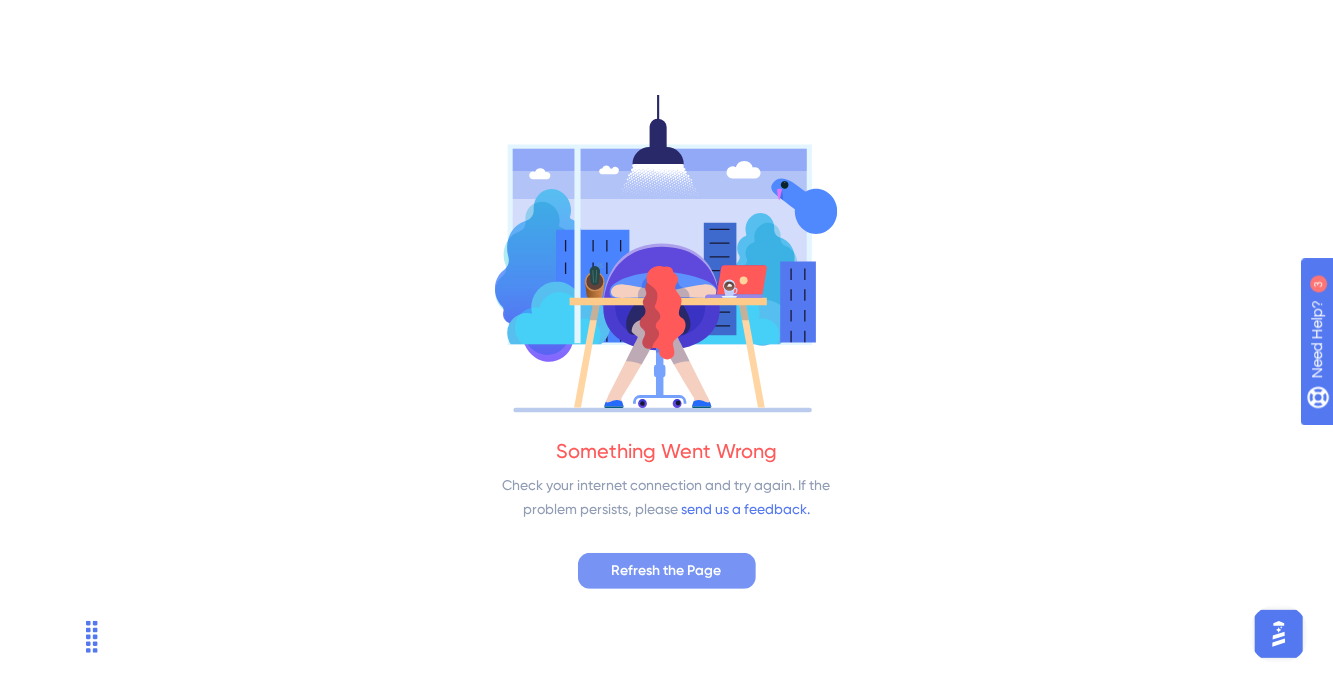 click on "Refresh the Page" at bounding box center [667, 571] 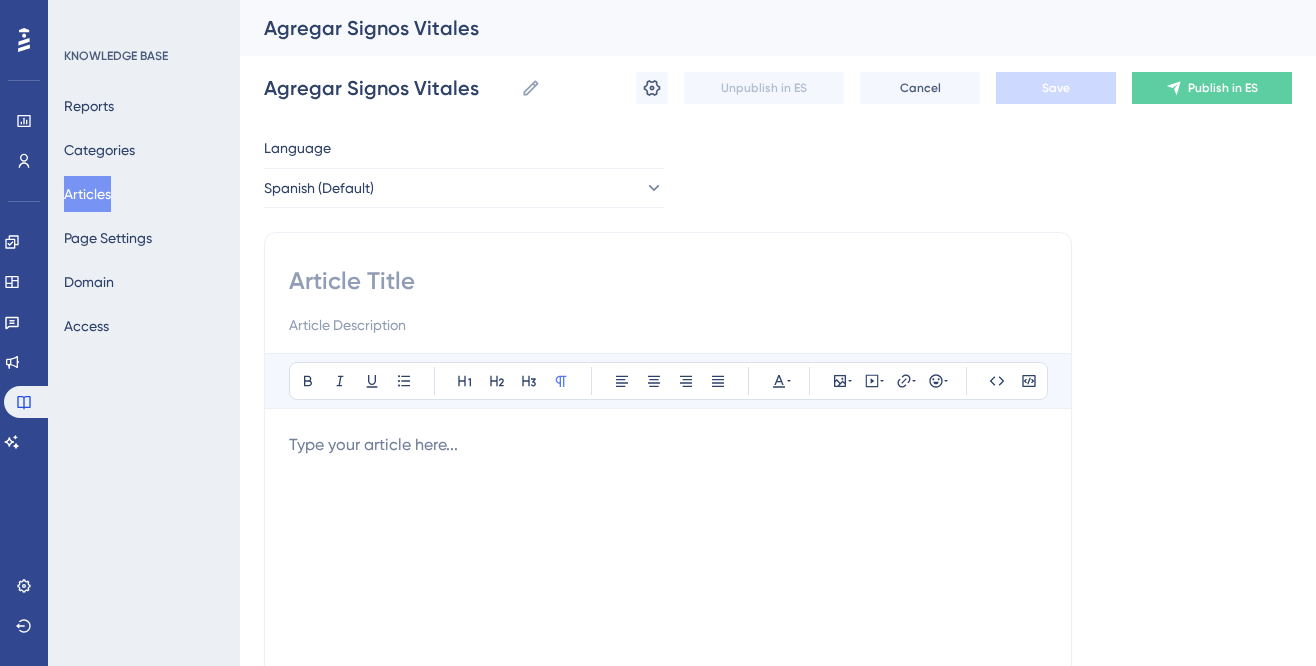 scroll, scrollTop: 0, scrollLeft: 0, axis: both 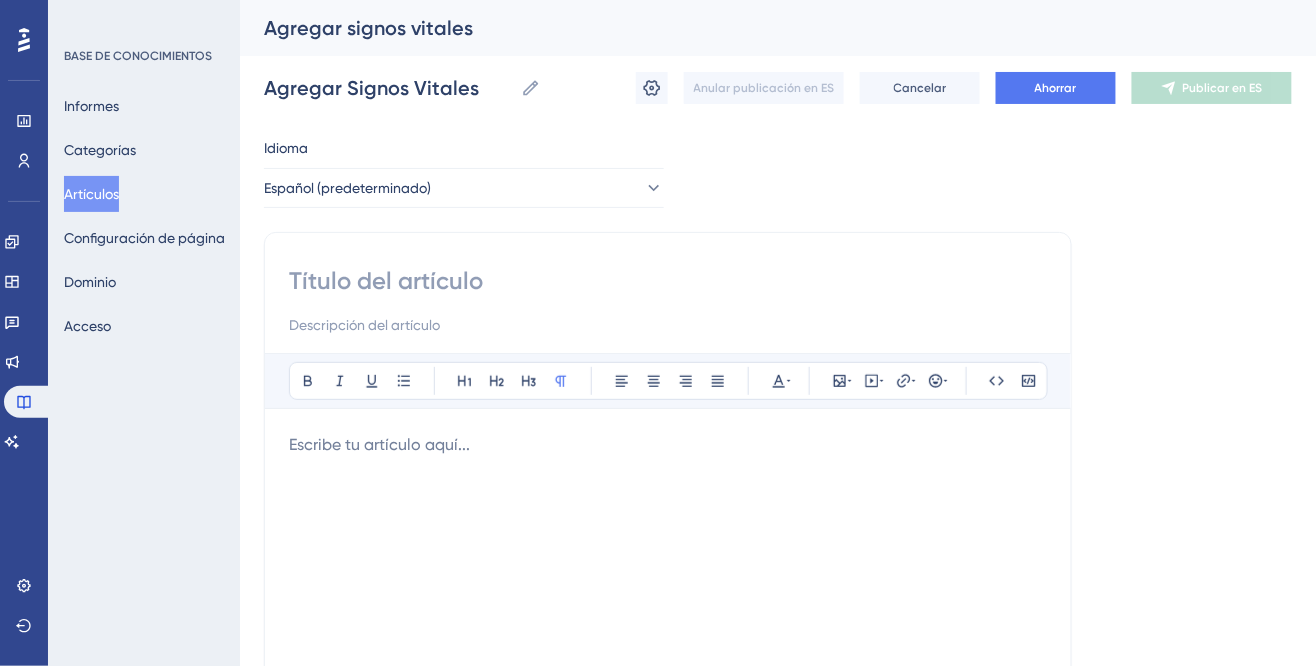 click at bounding box center [668, 281] 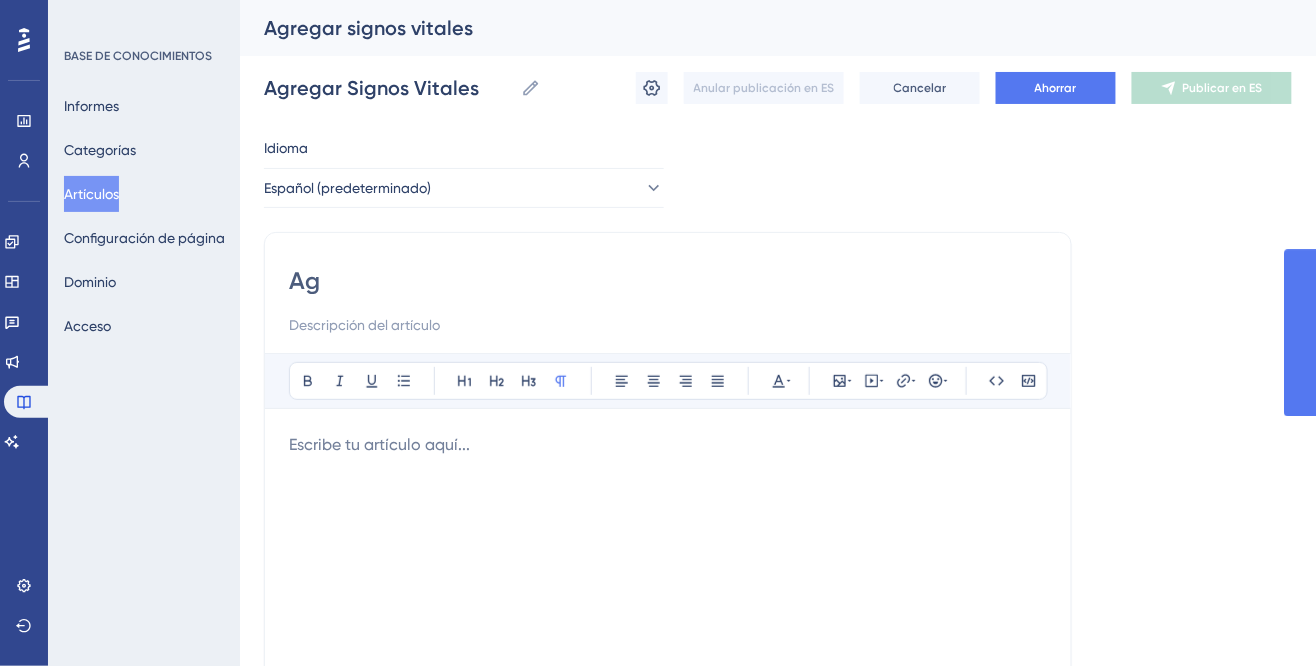 scroll, scrollTop: 0, scrollLeft: 0, axis: both 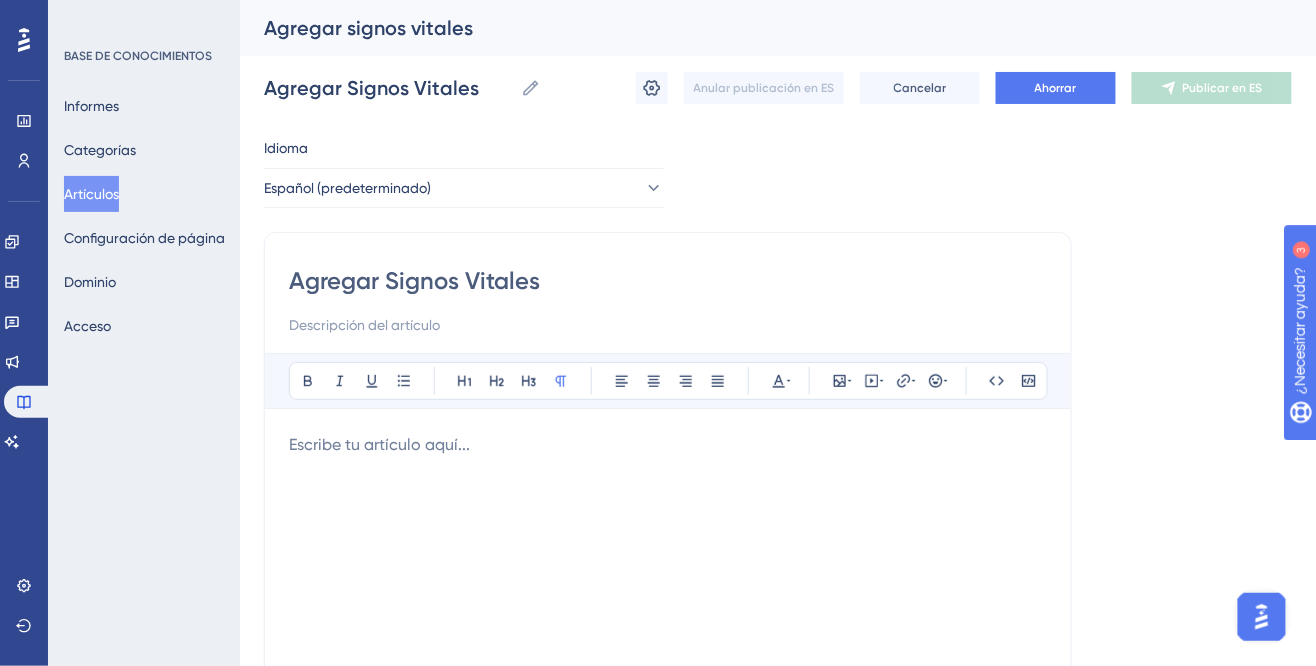 type on "Agregar Signos Vitales" 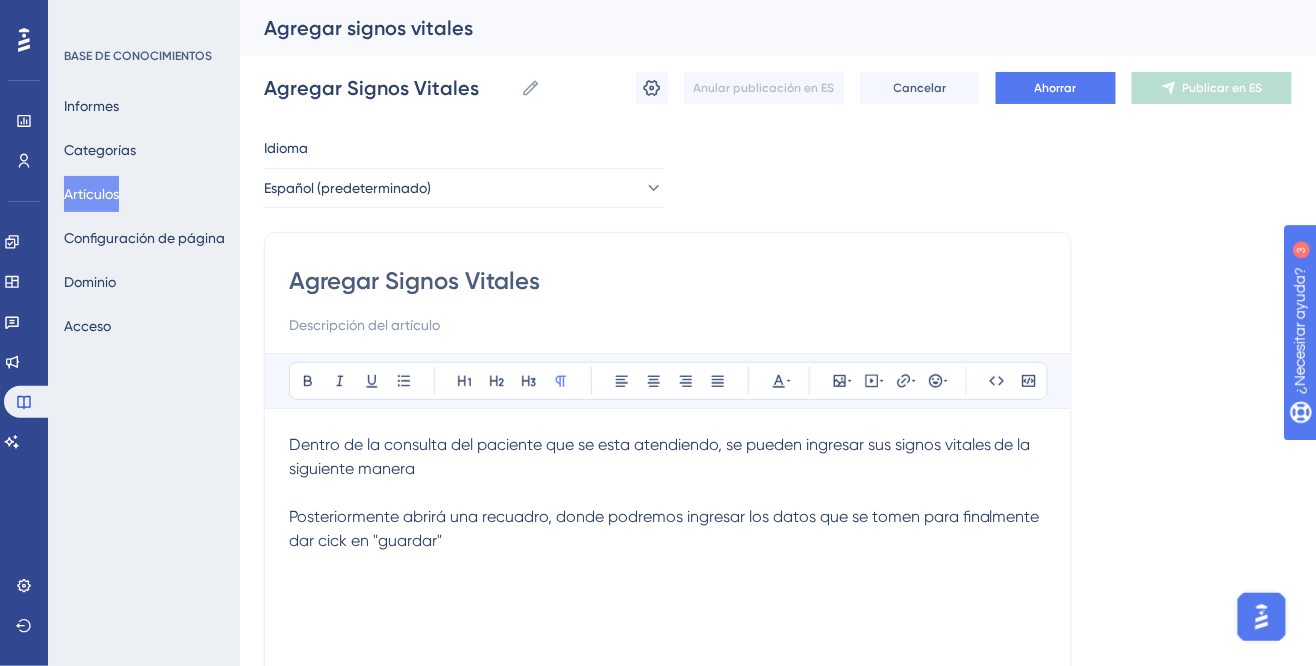 click at bounding box center [668, 493] 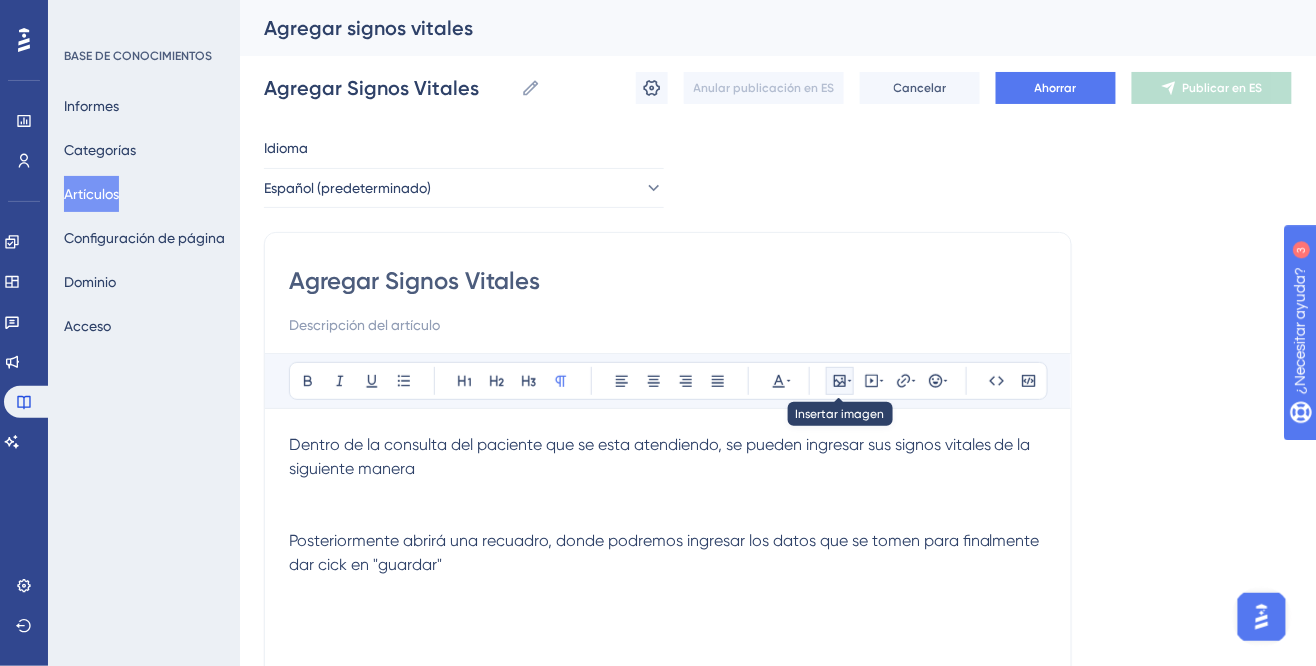 click 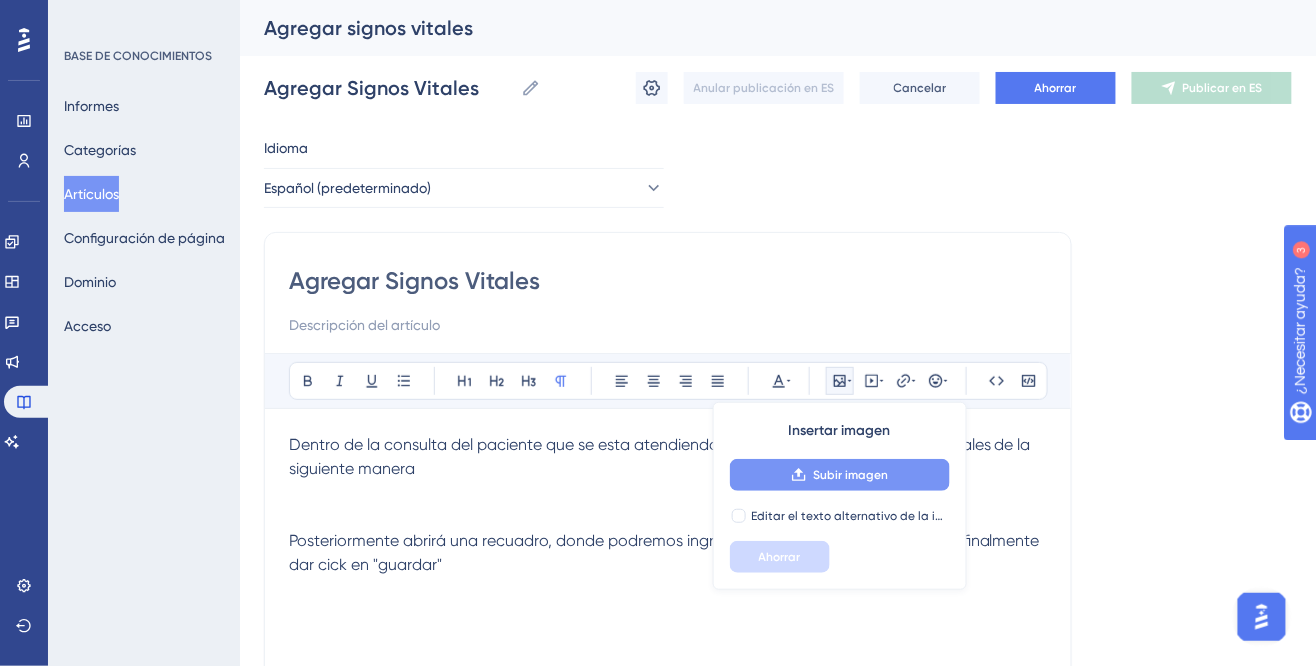 click on "Subir imagen" at bounding box center [850, 475] 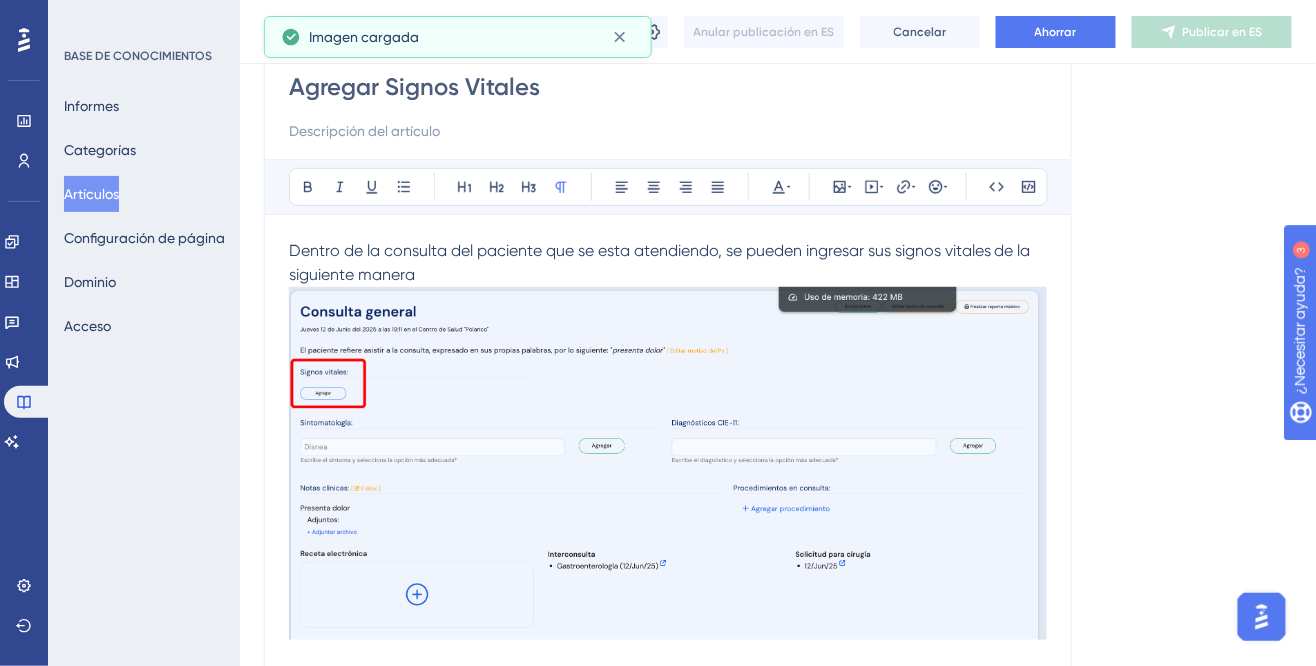 scroll, scrollTop: 409, scrollLeft: 0, axis: vertical 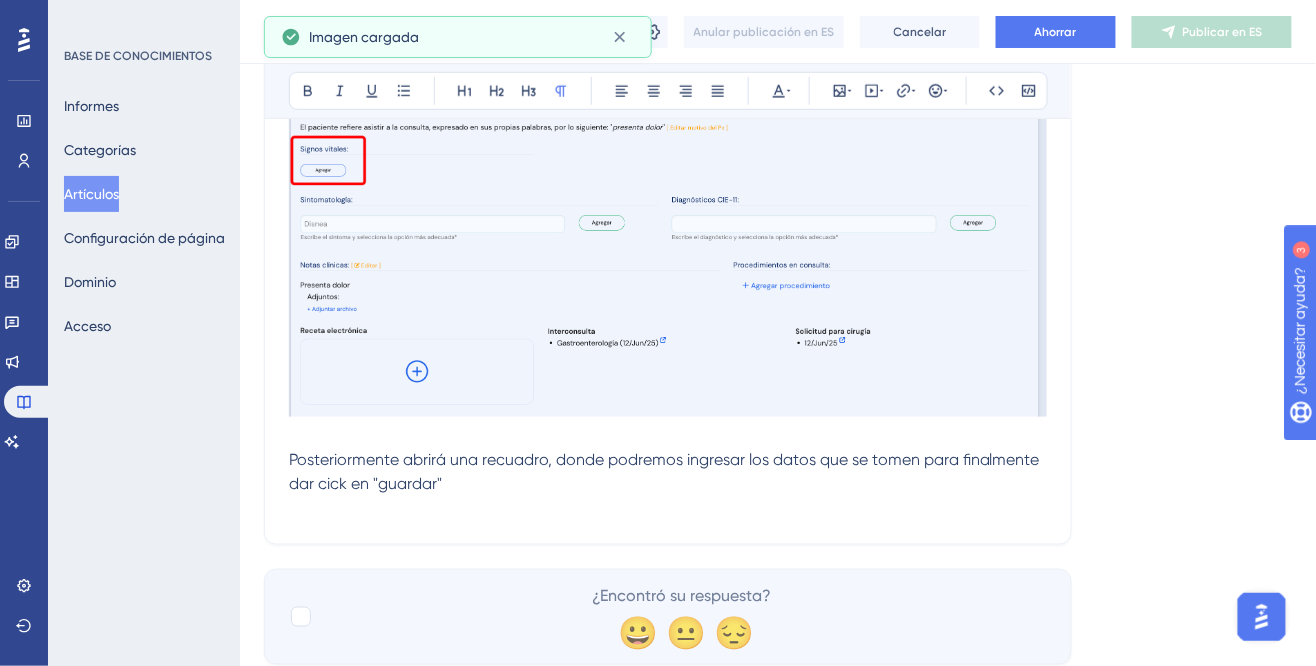 click at bounding box center (668, 240) 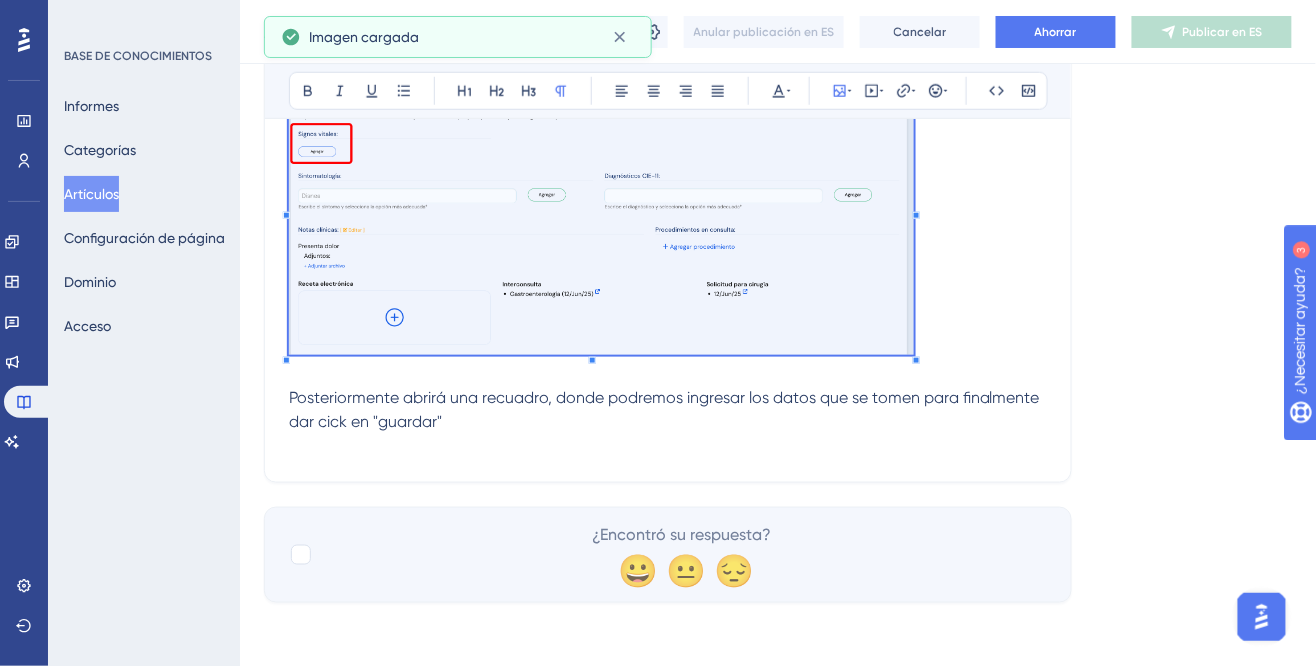 scroll, scrollTop: 404, scrollLeft: 0, axis: vertical 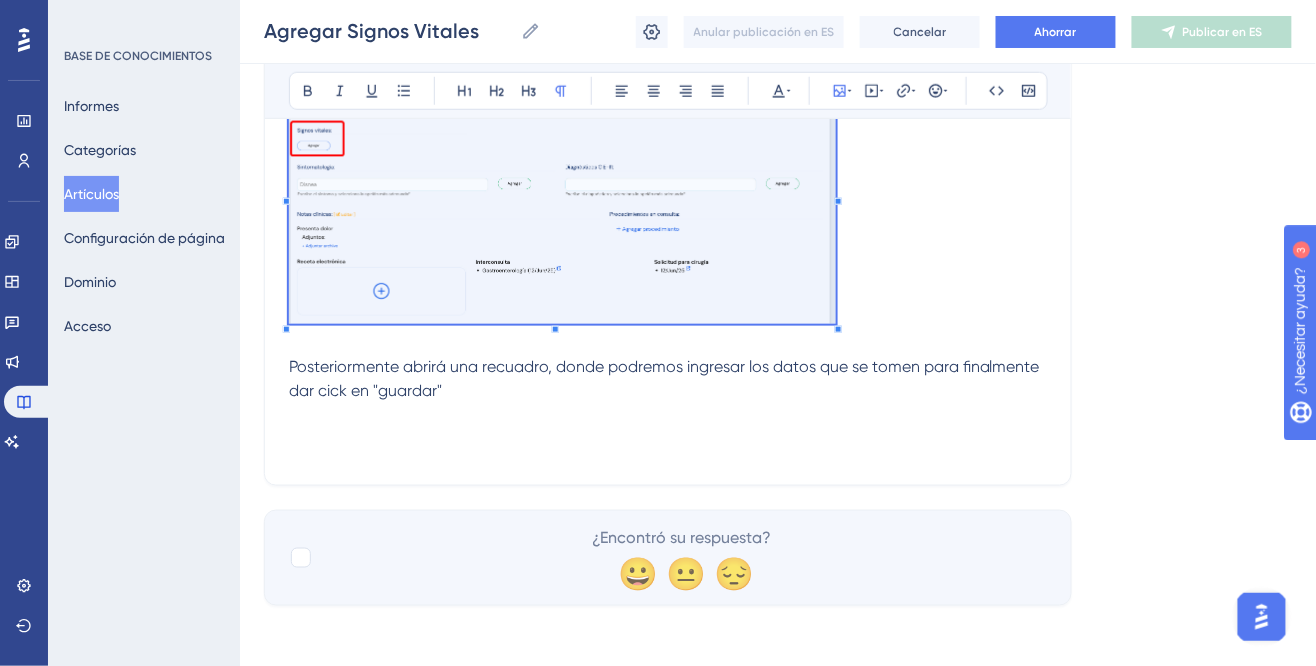 click at bounding box center (668, 200) 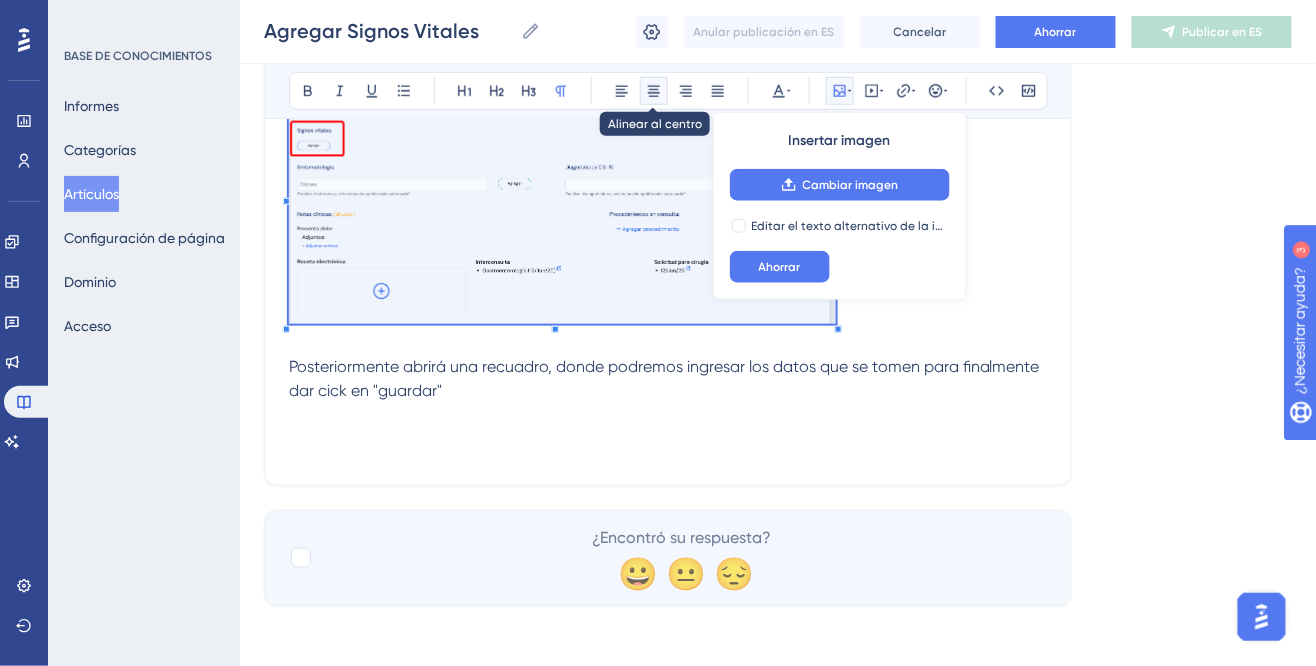 click 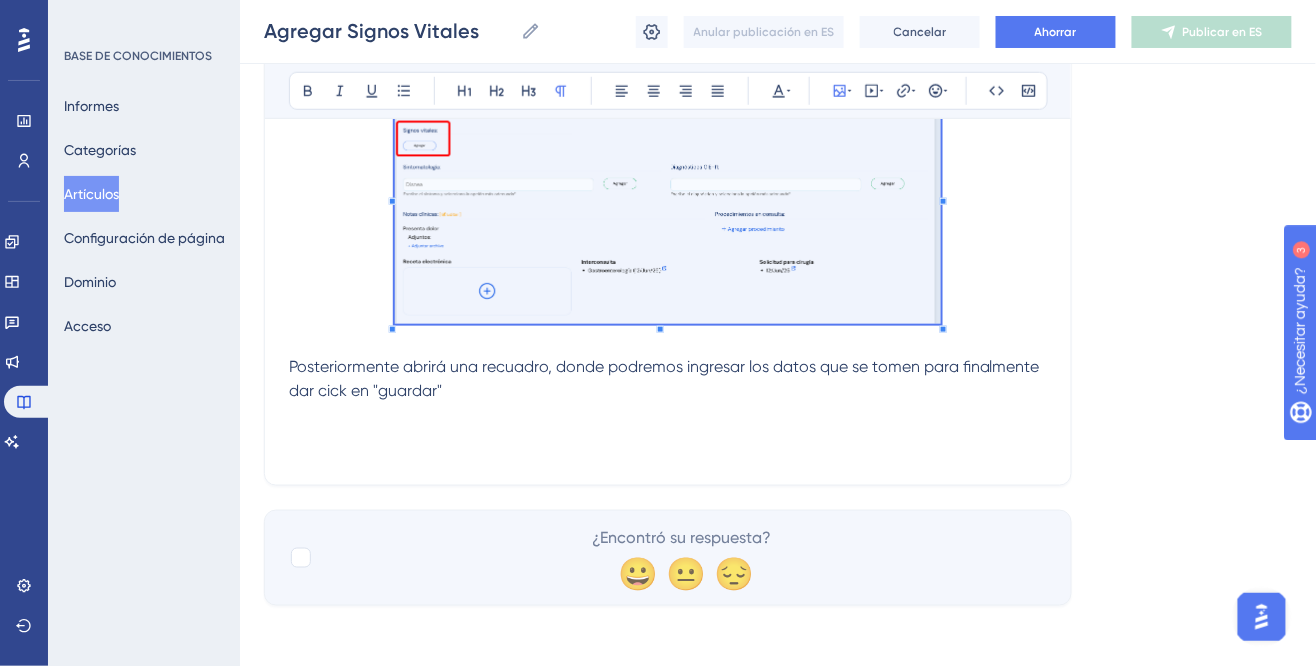 click at bounding box center [668, 415] 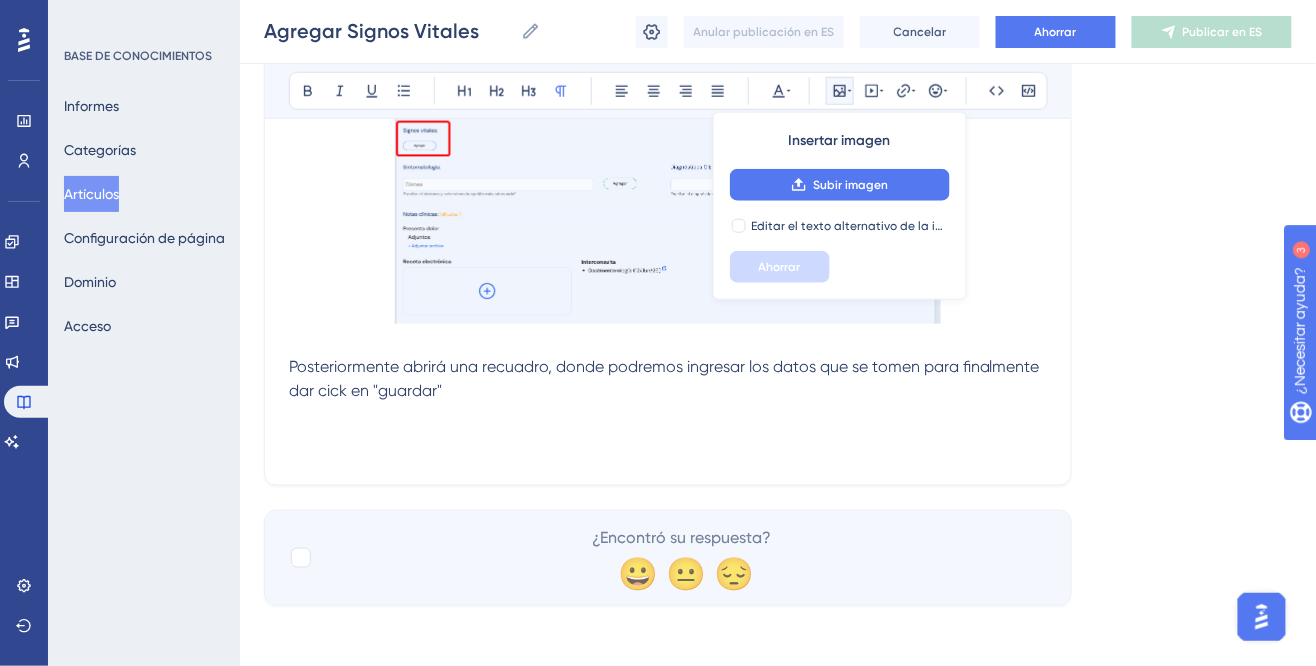 click at bounding box center (668, 415) 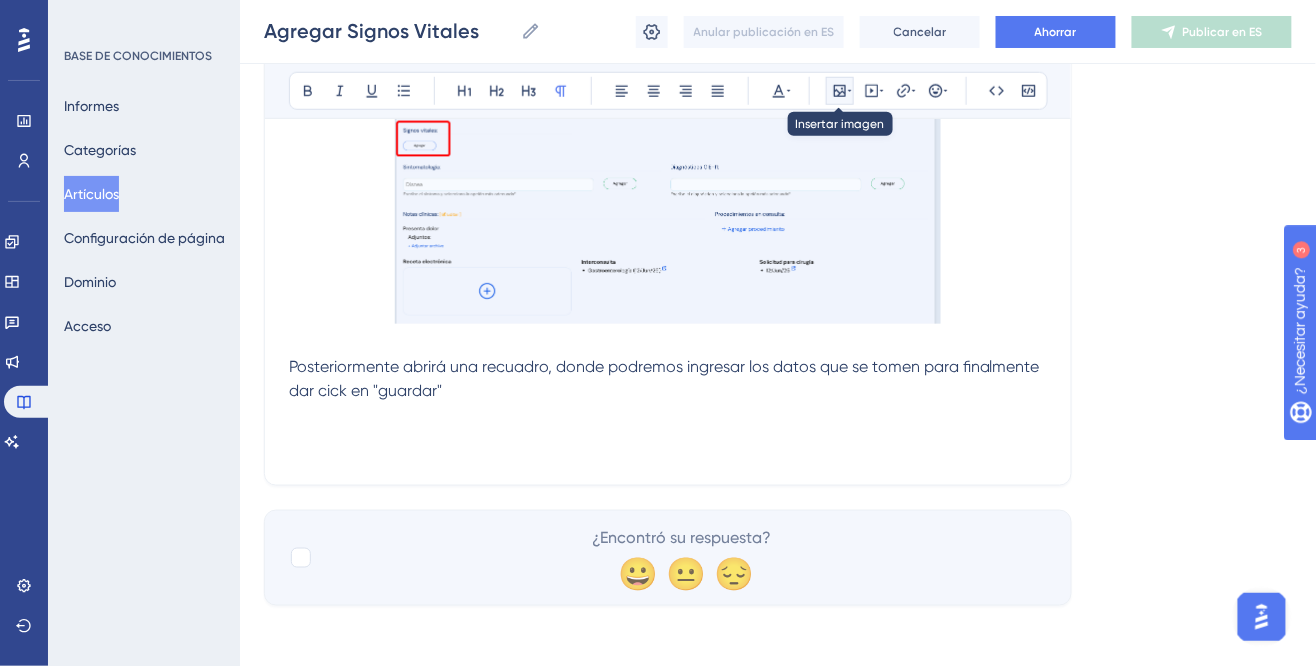 click 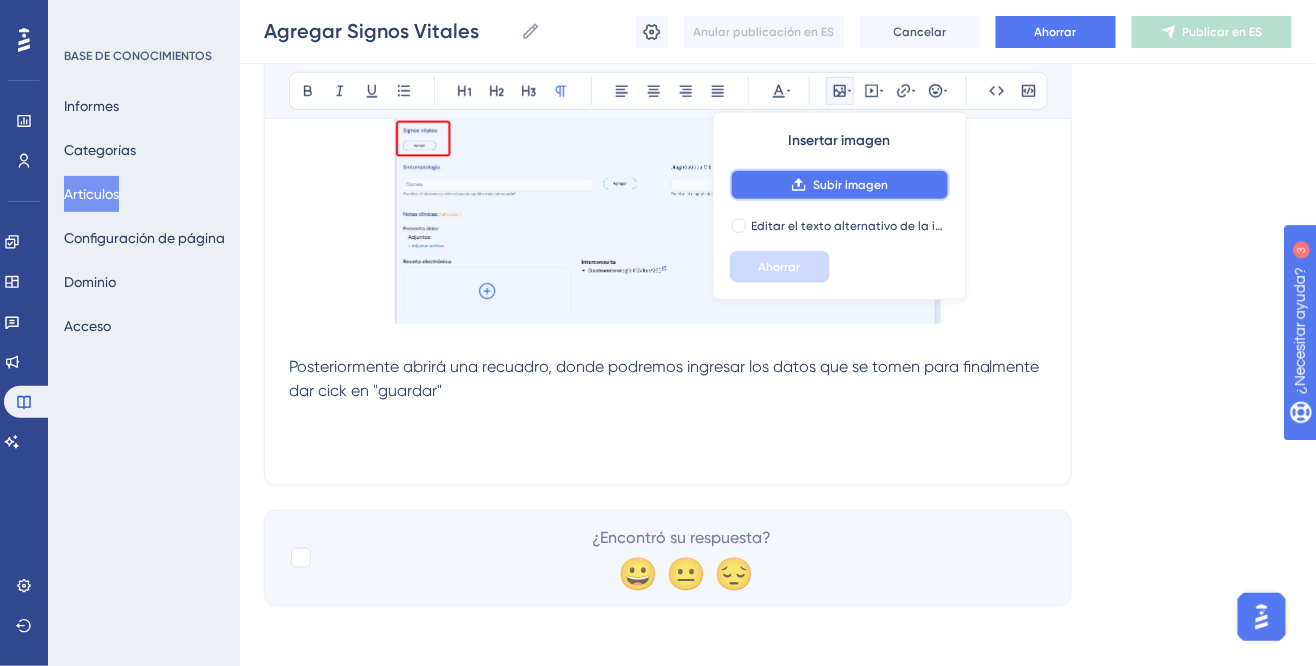click on "Subir imagen" at bounding box center [850, 185] 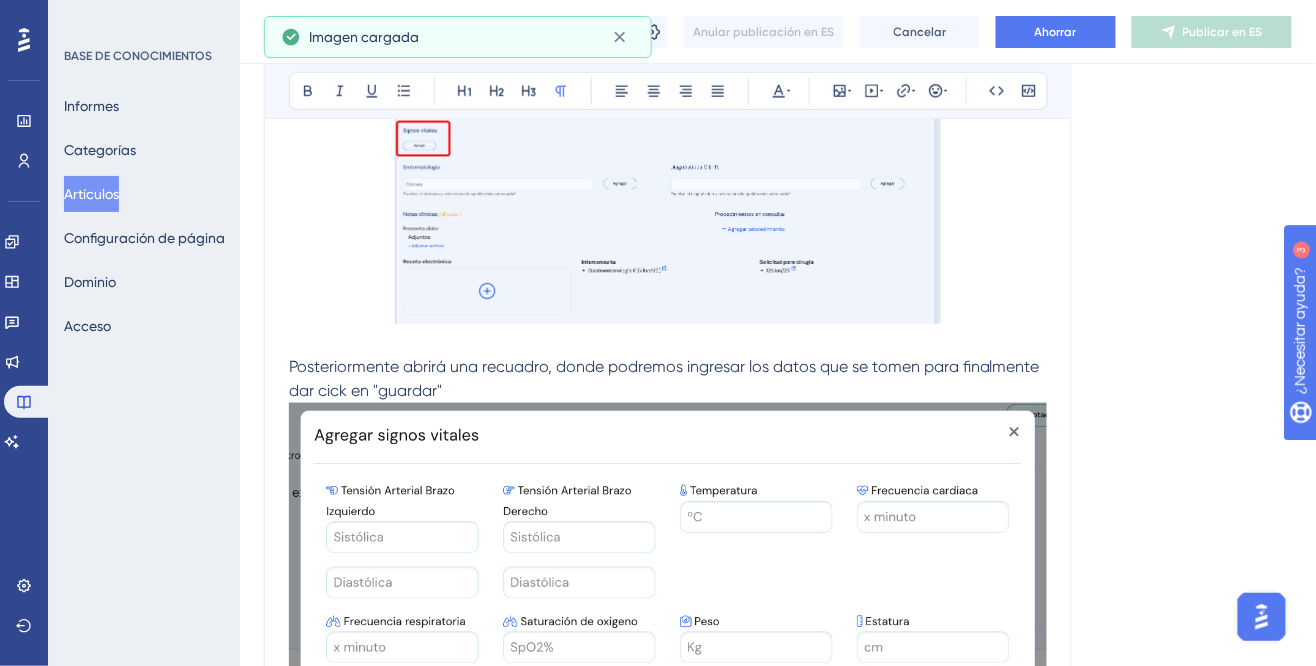 scroll, scrollTop: 557, scrollLeft: 0, axis: vertical 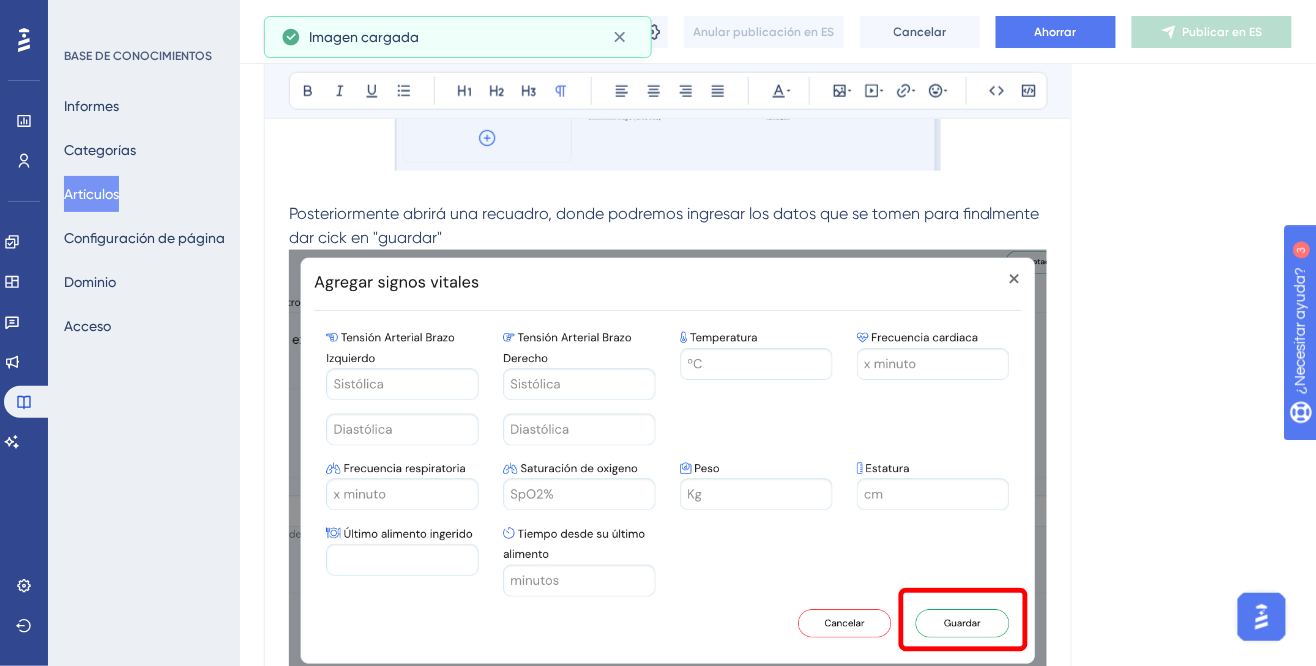 click at bounding box center (668, 466) 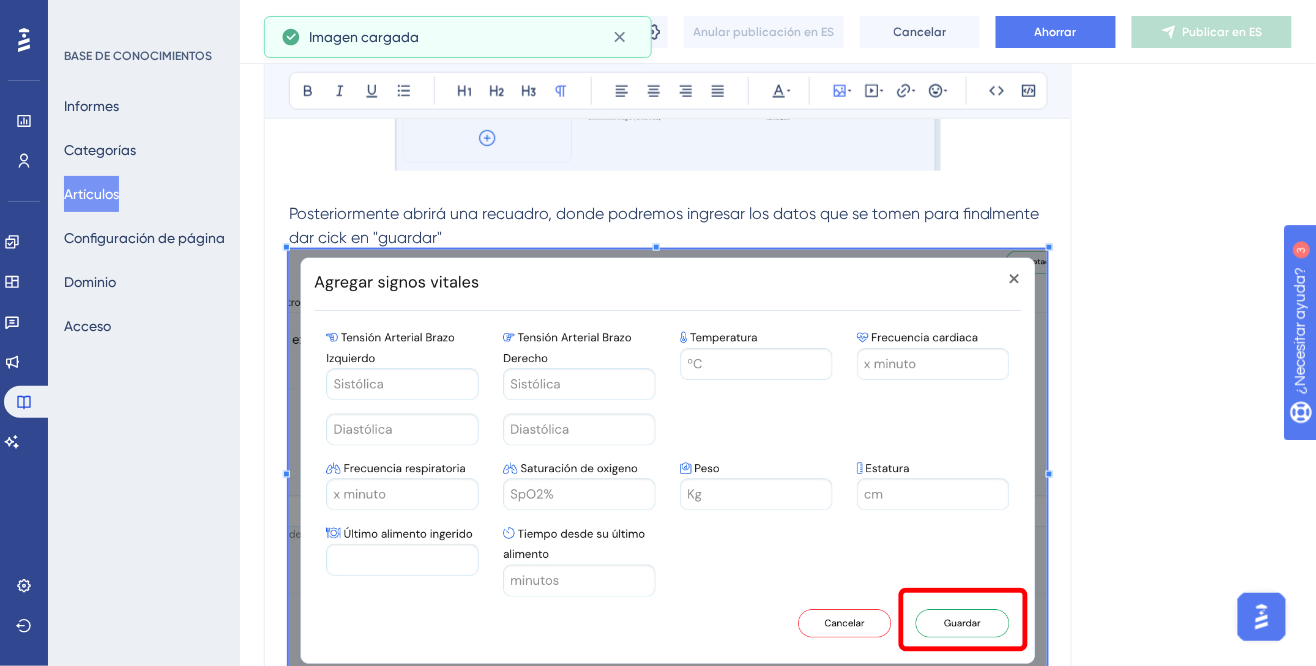 scroll, scrollTop: 656, scrollLeft: 0, axis: vertical 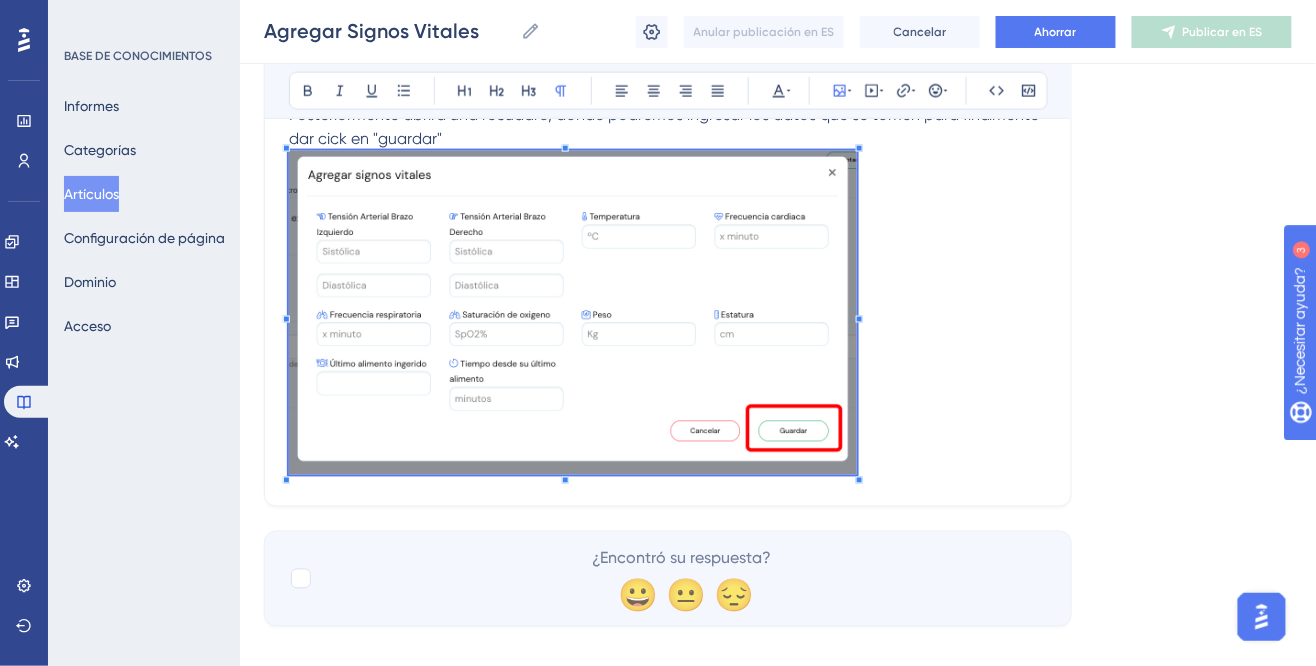 click at bounding box center (668, 316) 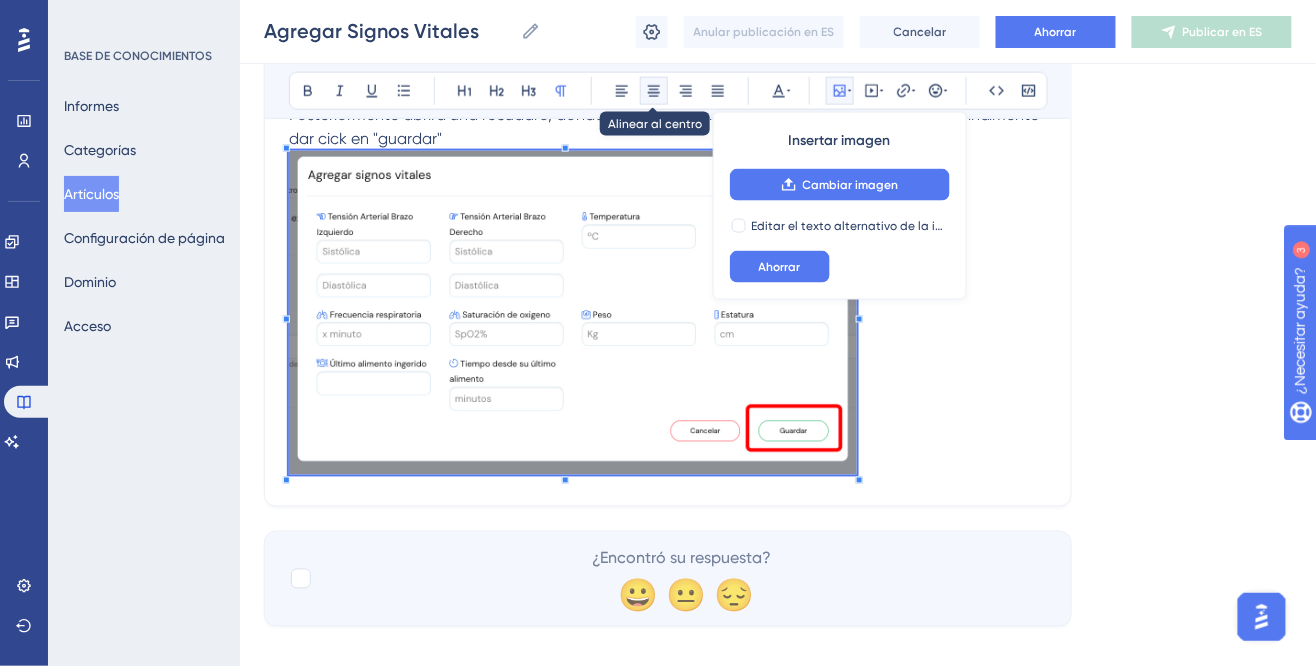 click 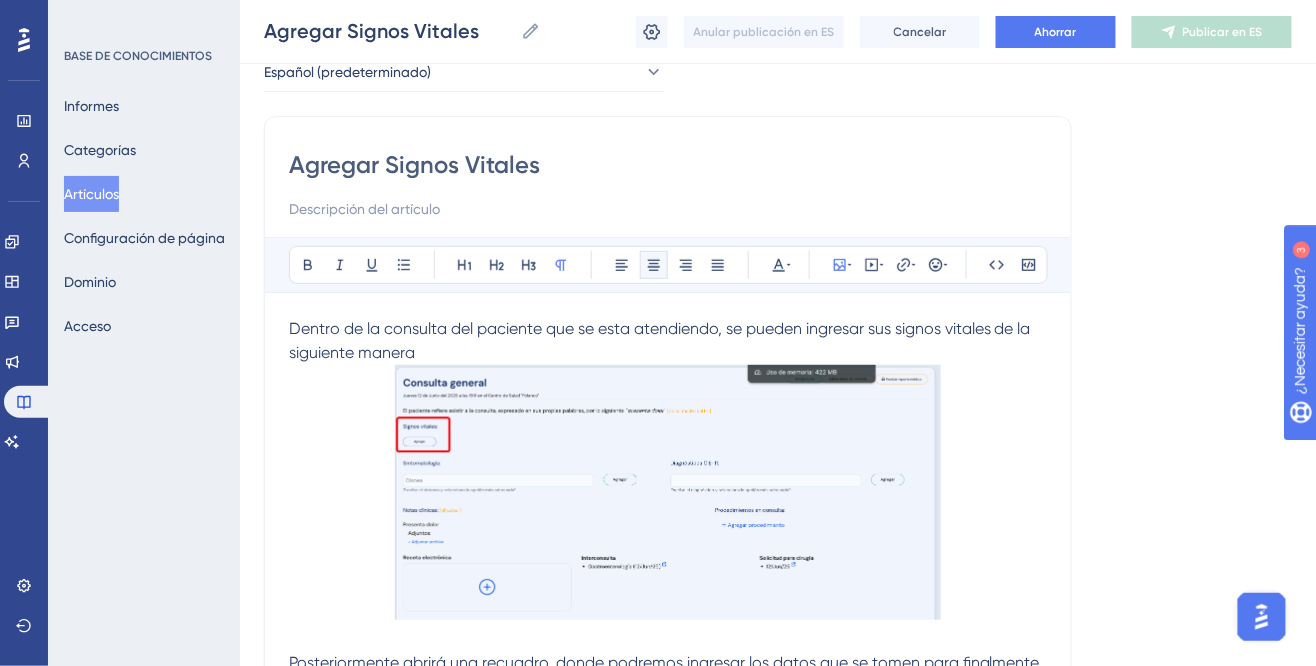 scroll, scrollTop: 62, scrollLeft: 0, axis: vertical 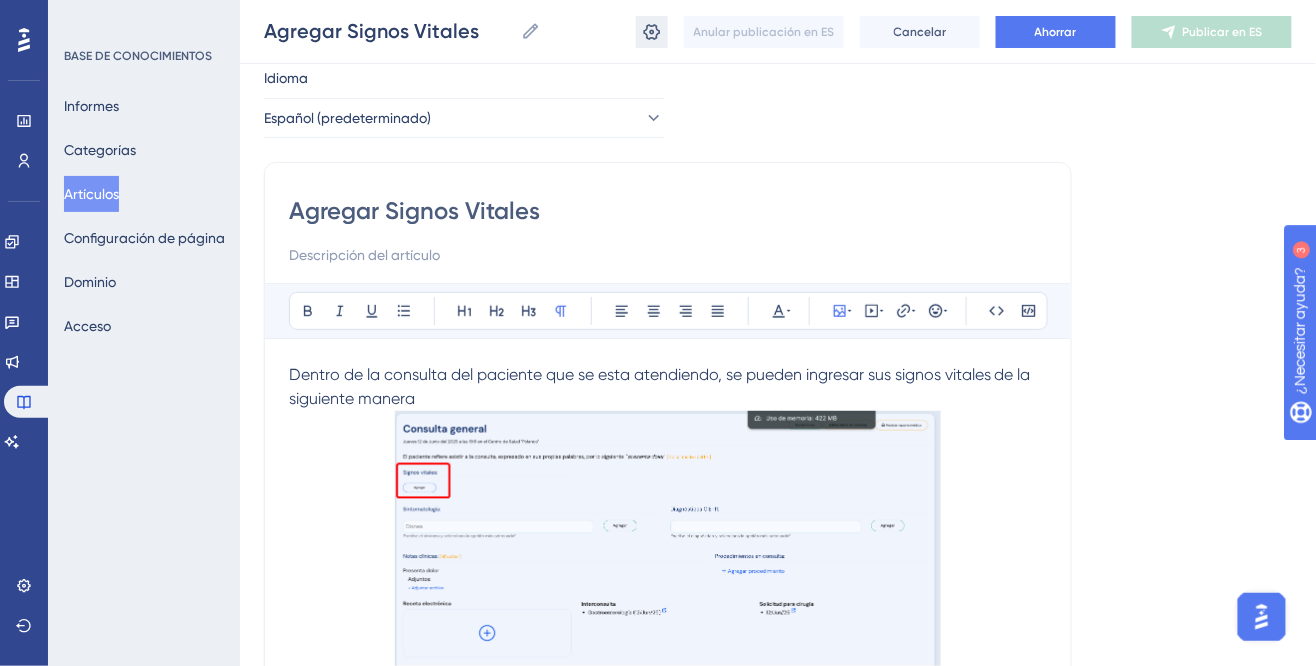 click 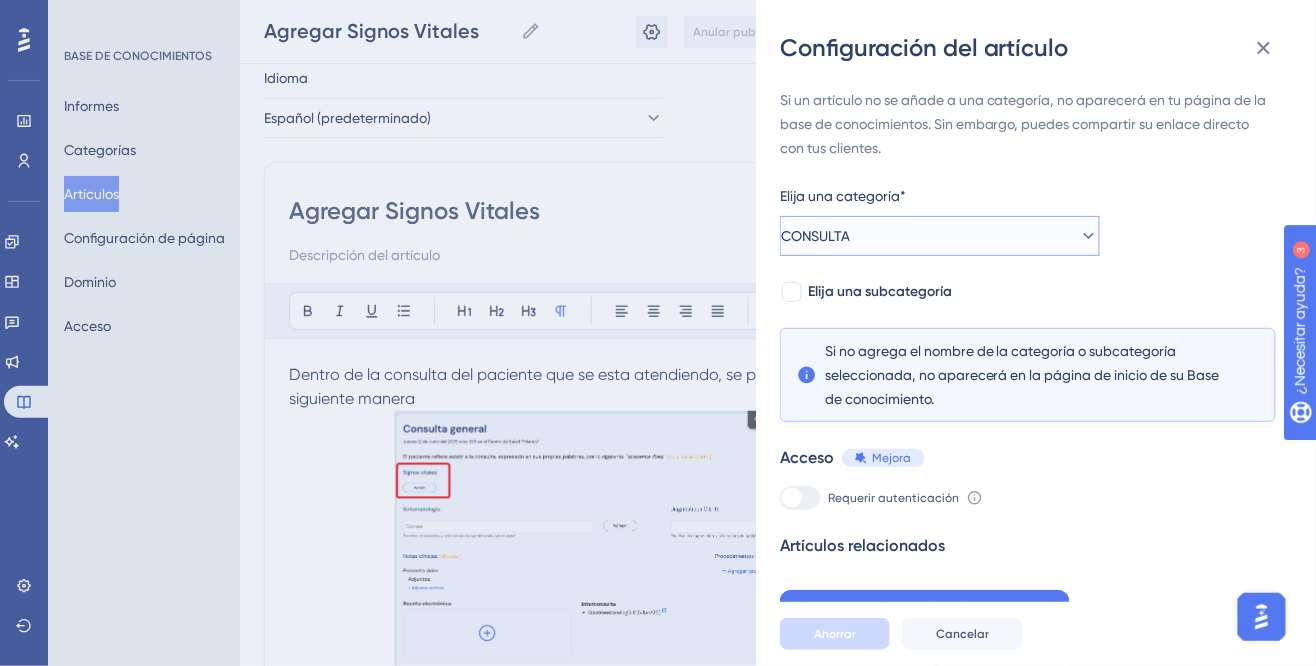 click on "CONSULTA" at bounding box center [940, 236] 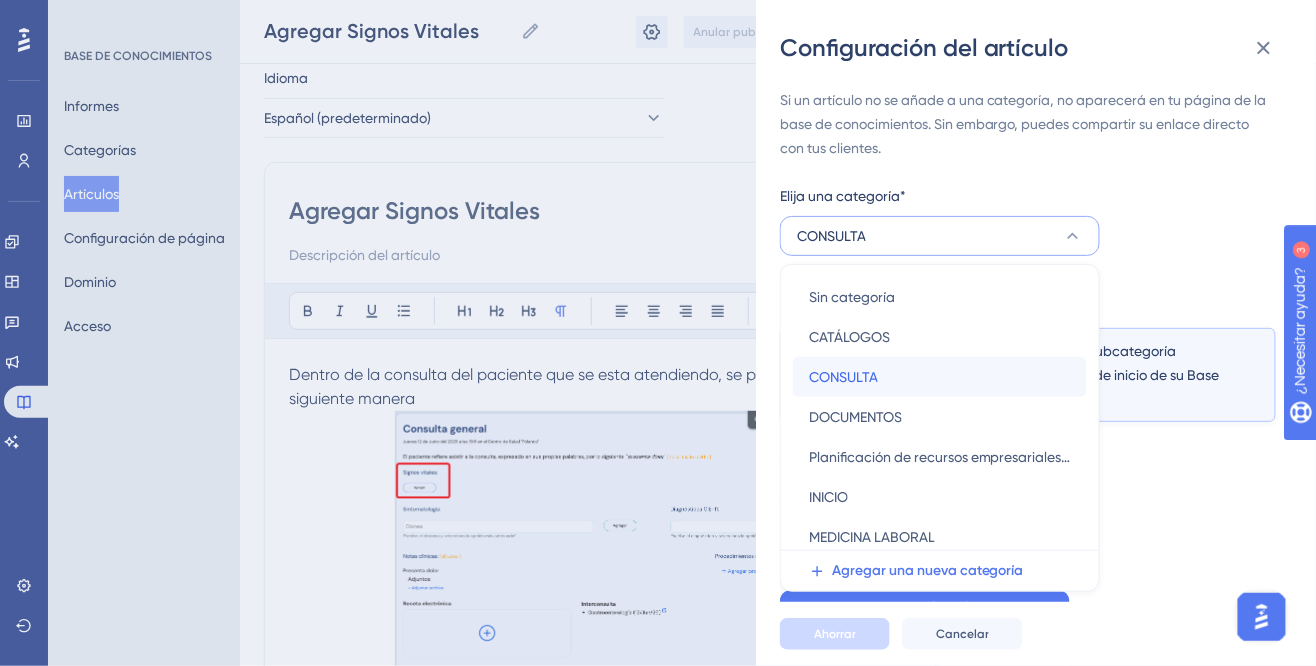 click on "CONSULTA CONSULTA" at bounding box center (940, 377) 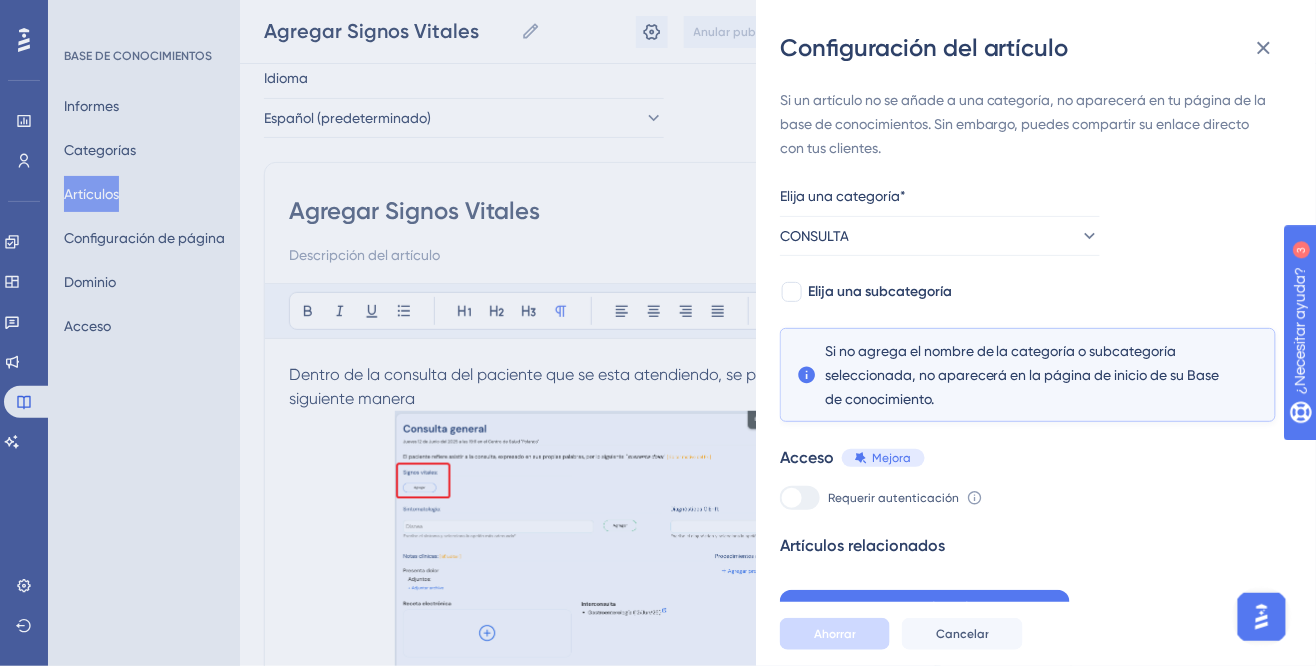 click on "Si un artículo no se añade a una categoría, no aparecerá en tu página de la base de conocimientos. Sin embargo, puedes compartir su enlace directo con tus clientes. Elija una categoría* CONSULTA Elija una subcategoría Si no agrega el nombre de la categoría o subcategoría seleccionada, no aparecerá en la página de inicio de su Base de conocimiento. Acceso Mejora Requerir autenticación Para cambiar esta configuración debe administrar sus preferencias de acceso en la pestaña Acceso. Más información Artículos relacionados Agregar artículos relacionados" at bounding box center (1028, 357) 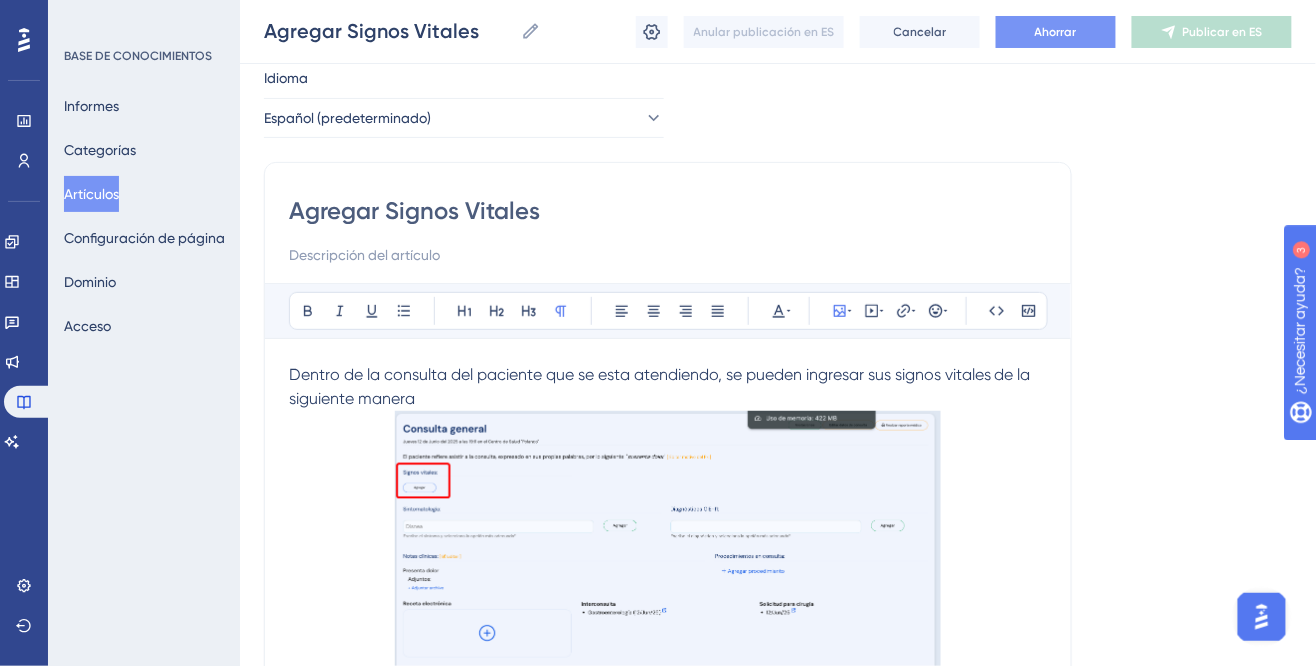 click on "Ahorrar" at bounding box center (1056, 32) 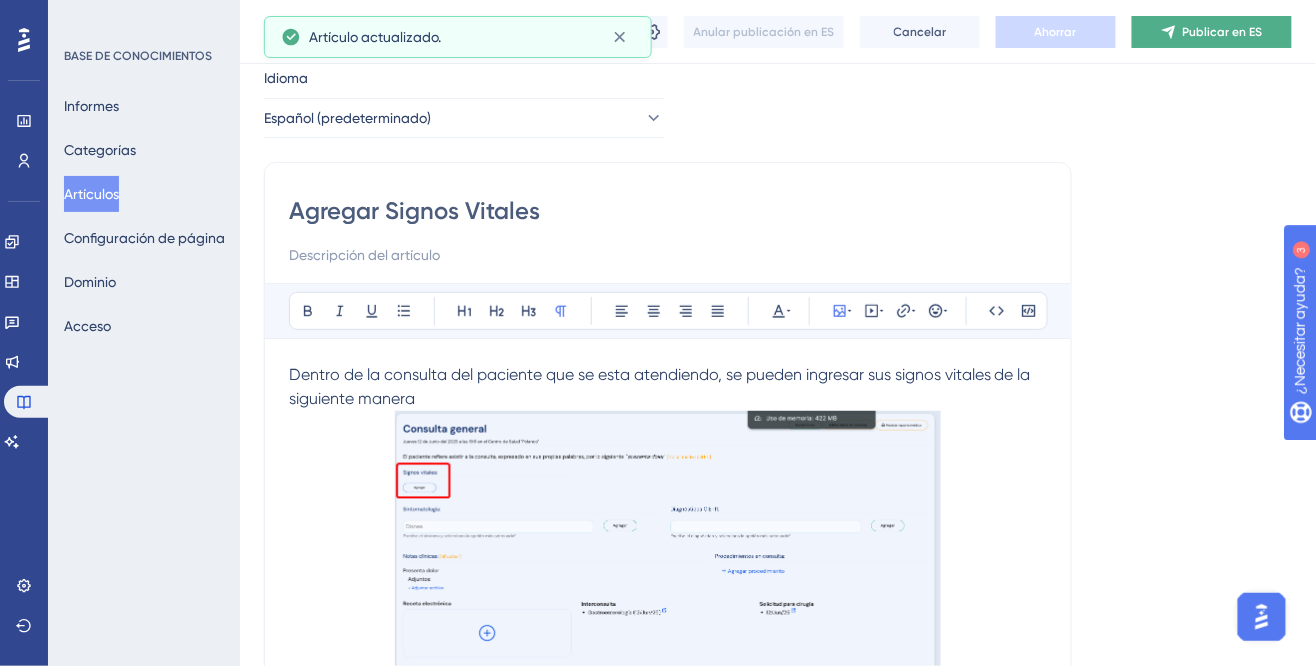 click on "Publicar en ES" at bounding box center (1223, 32) 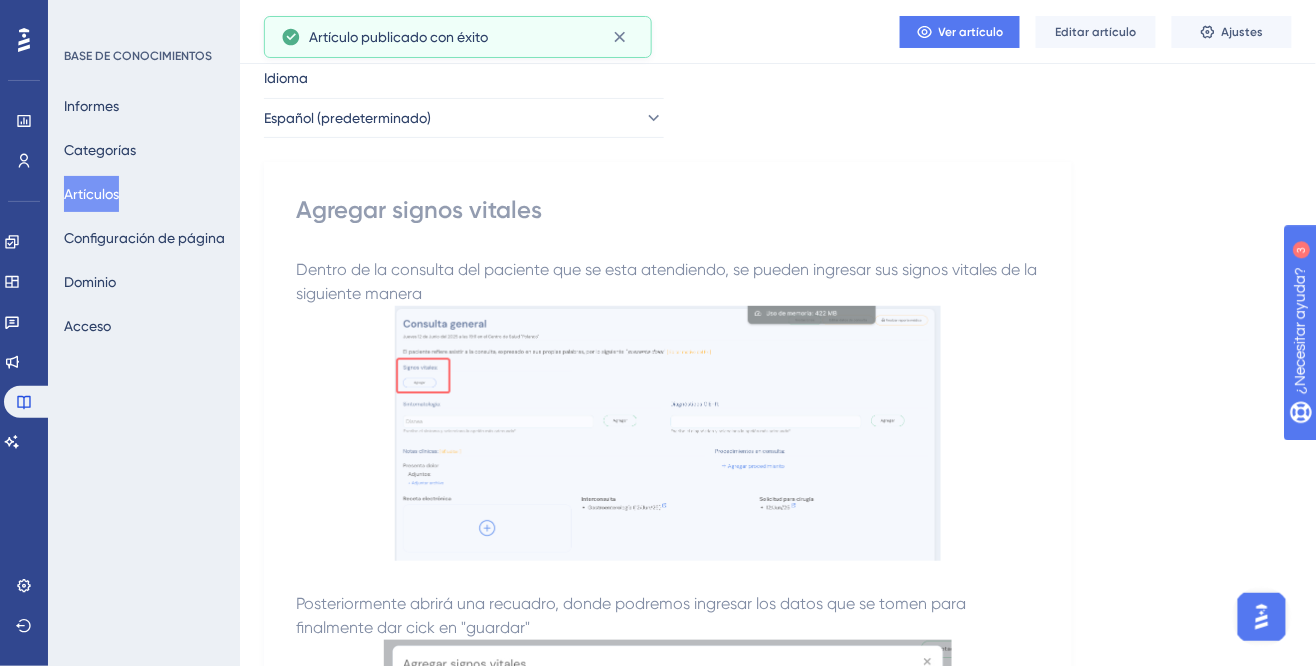click on "Artículos" at bounding box center (91, 194) 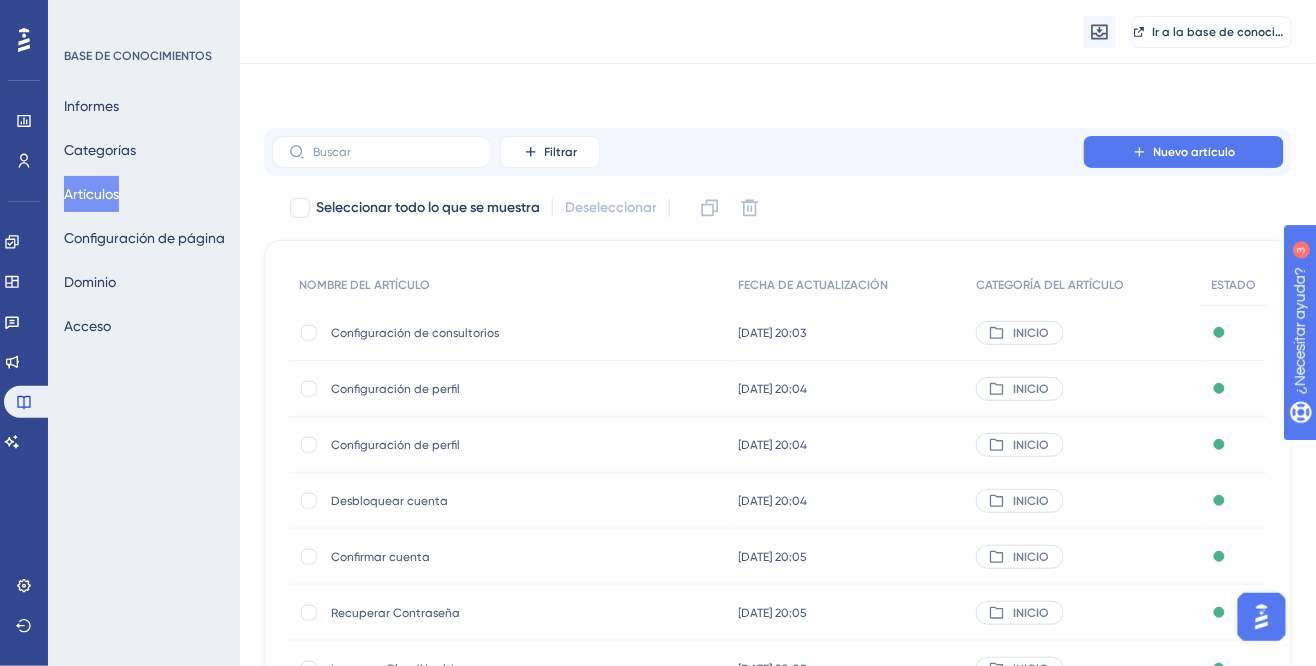 scroll, scrollTop: 350, scrollLeft: 0, axis: vertical 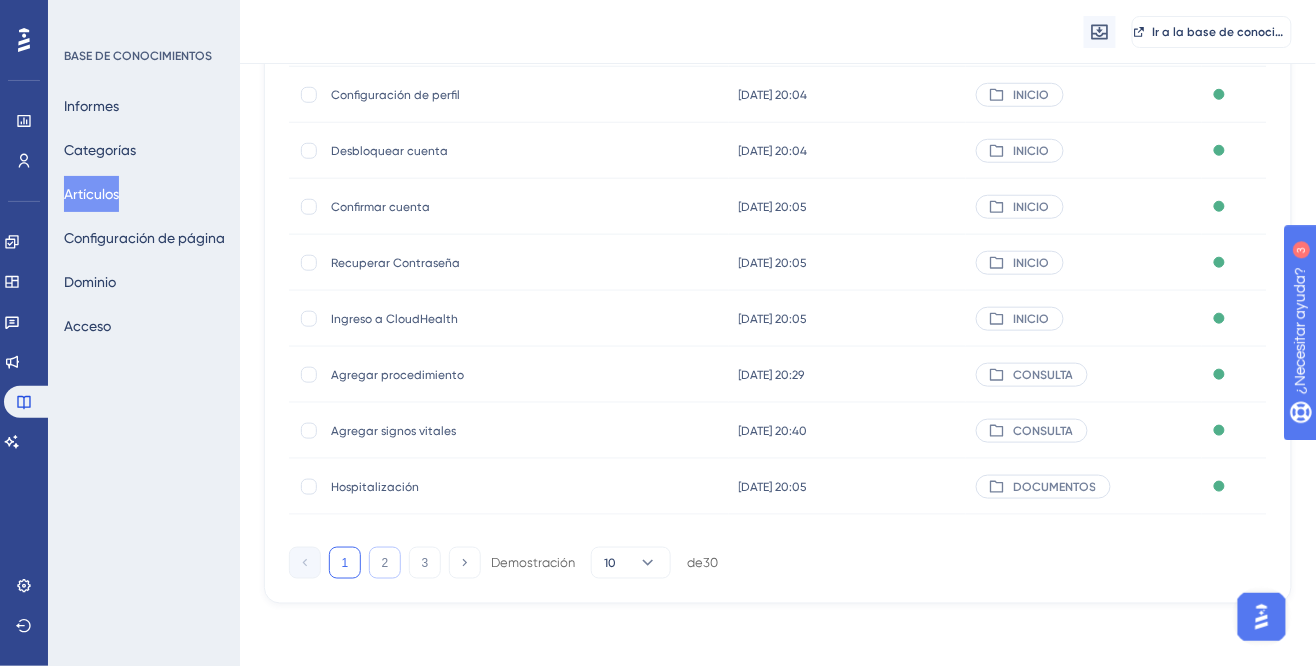 click on "2" at bounding box center (385, 563) 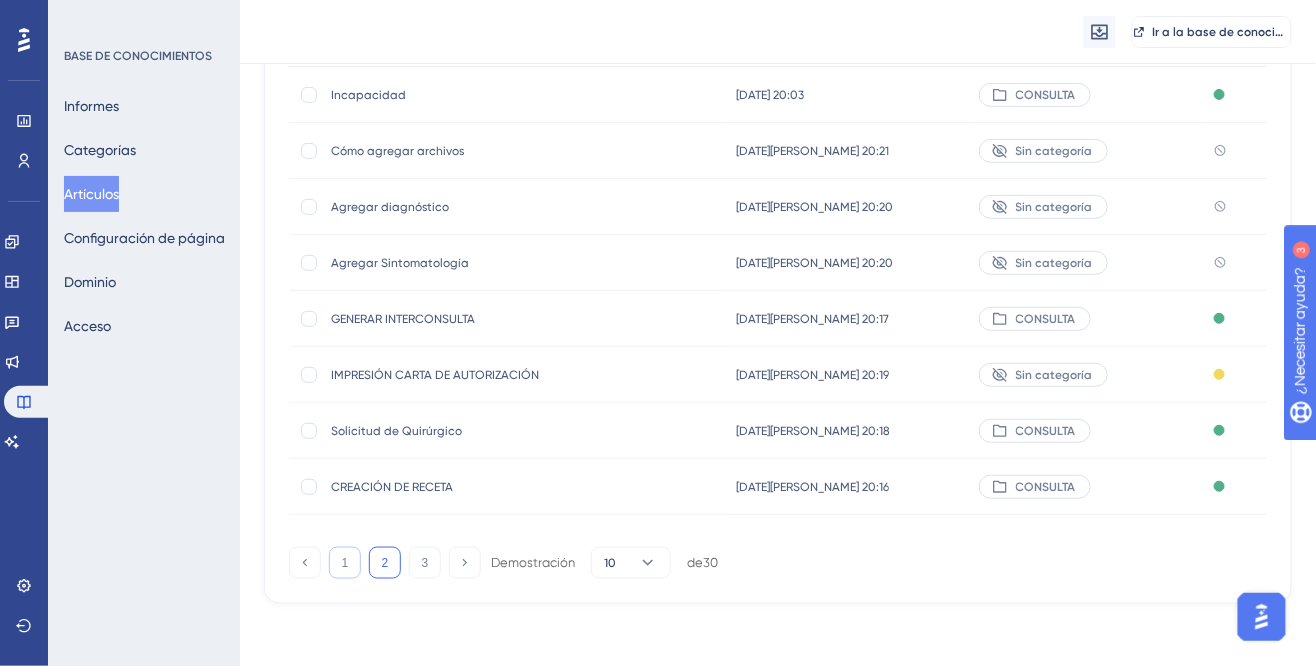 click on "1" at bounding box center (345, 563) 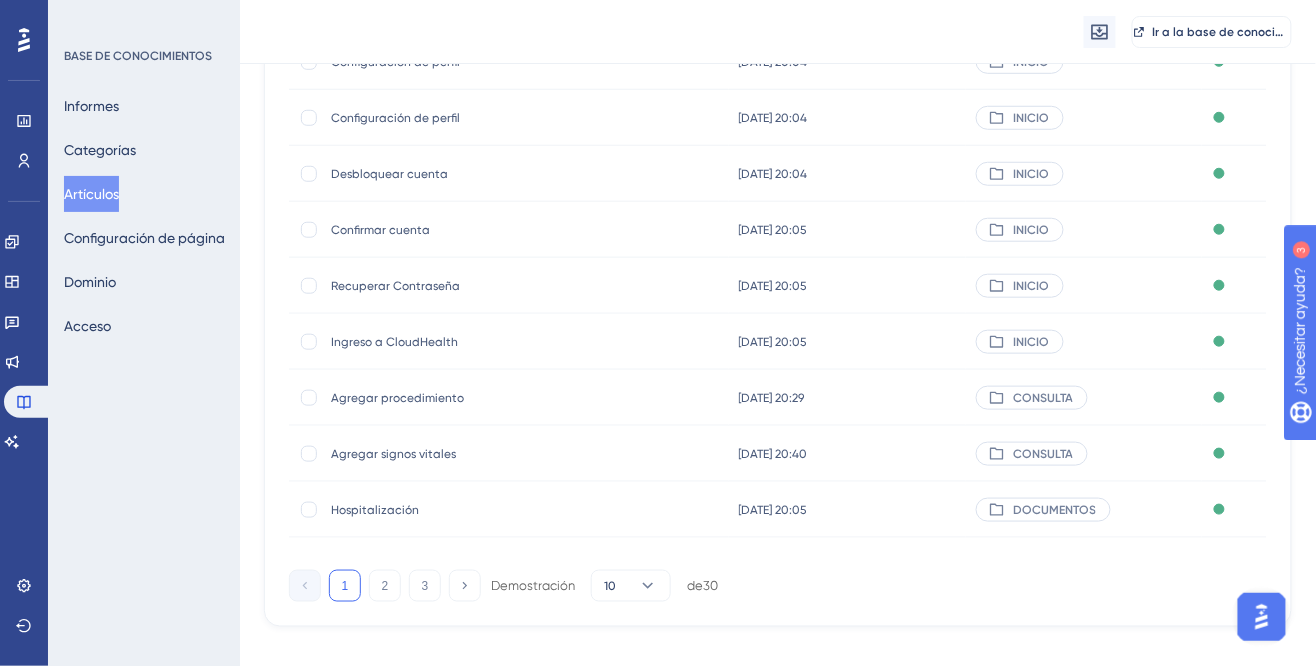 scroll, scrollTop: 350, scrollLeft: 0, axis: vertical 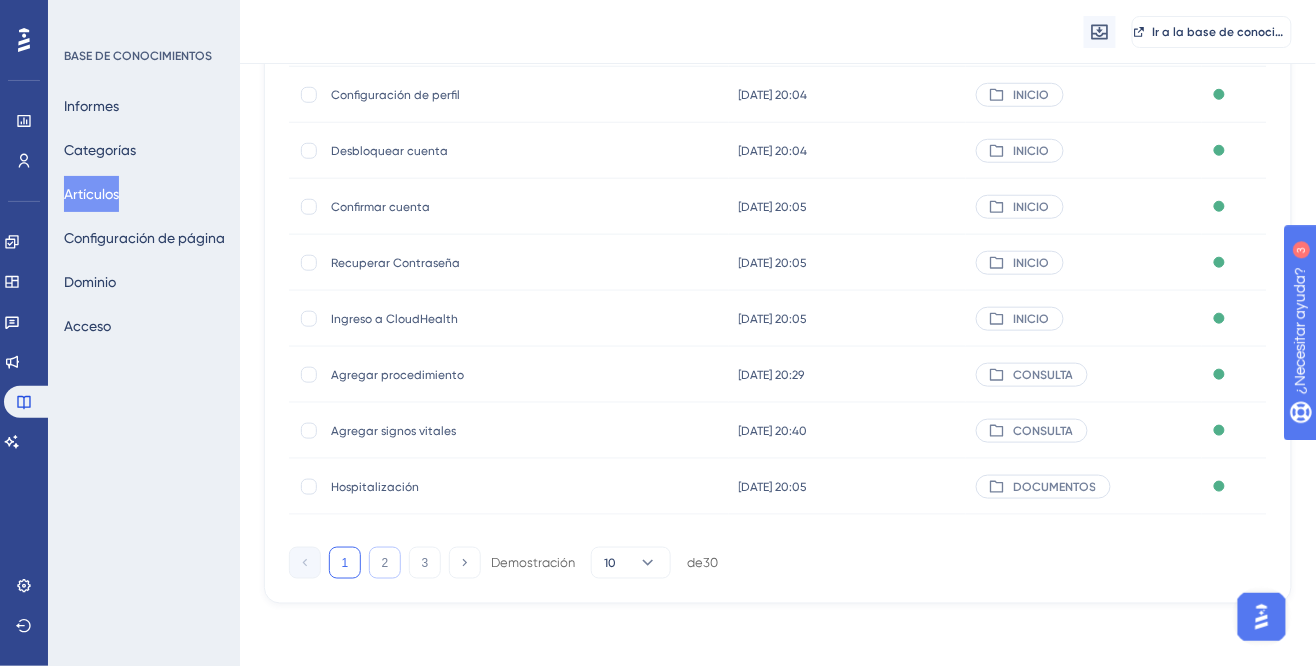 click on "2" at bounding box center (385, 563) 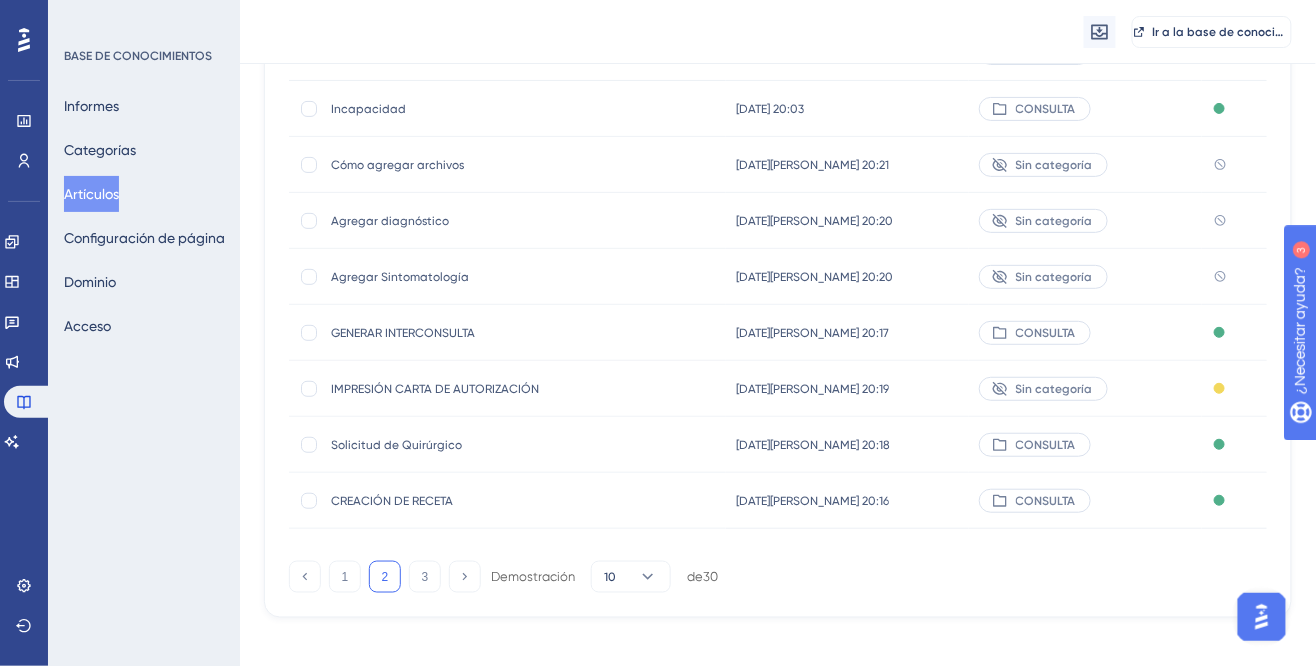 scroll, scrollTop: 367, scrollLeft: 0, axis: vertical 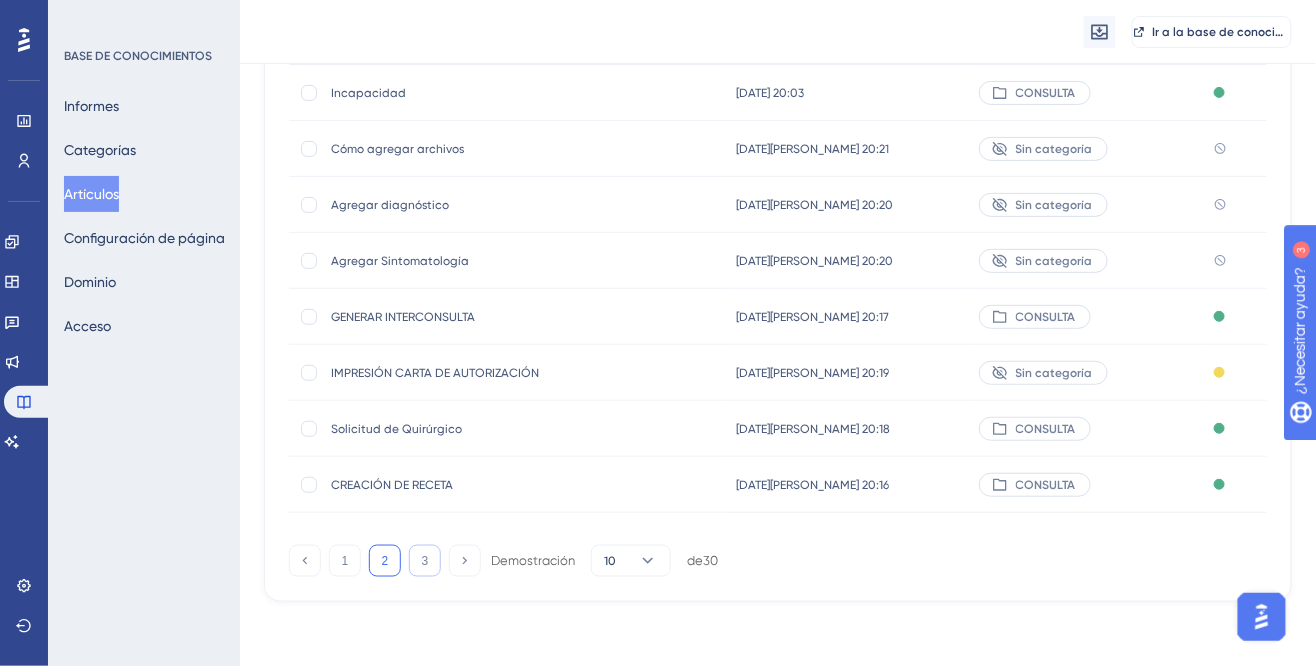 click on "3" at bounding box center (425, 561) 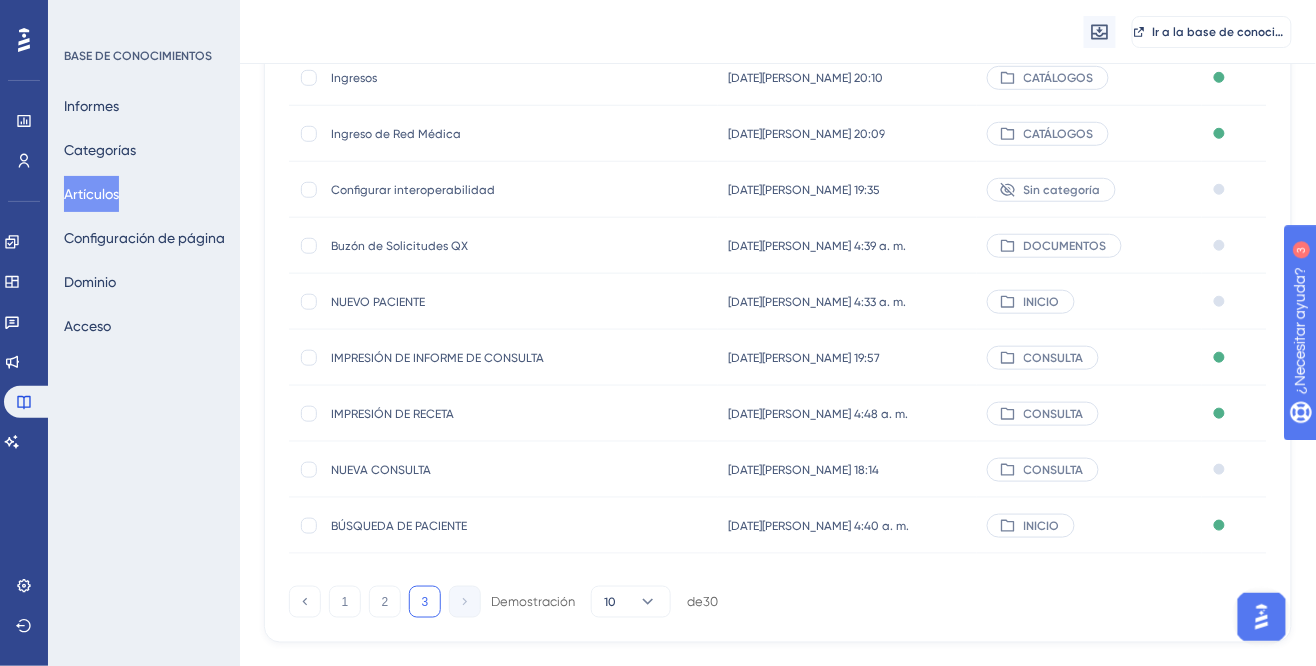scroll, scrollTop: 322, scrollLeft: 0, axis: vertical 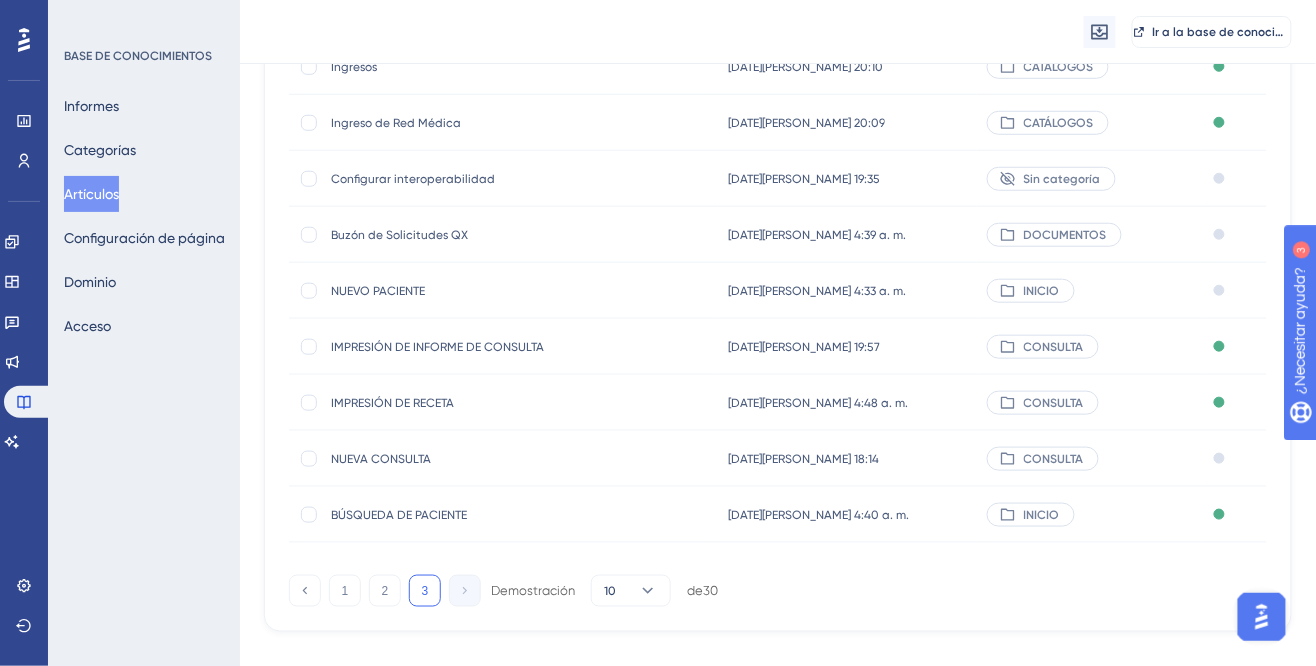 click on "NUEVA CONSULTA NUEVA CONSULTA" at bounding box center [491, 459] 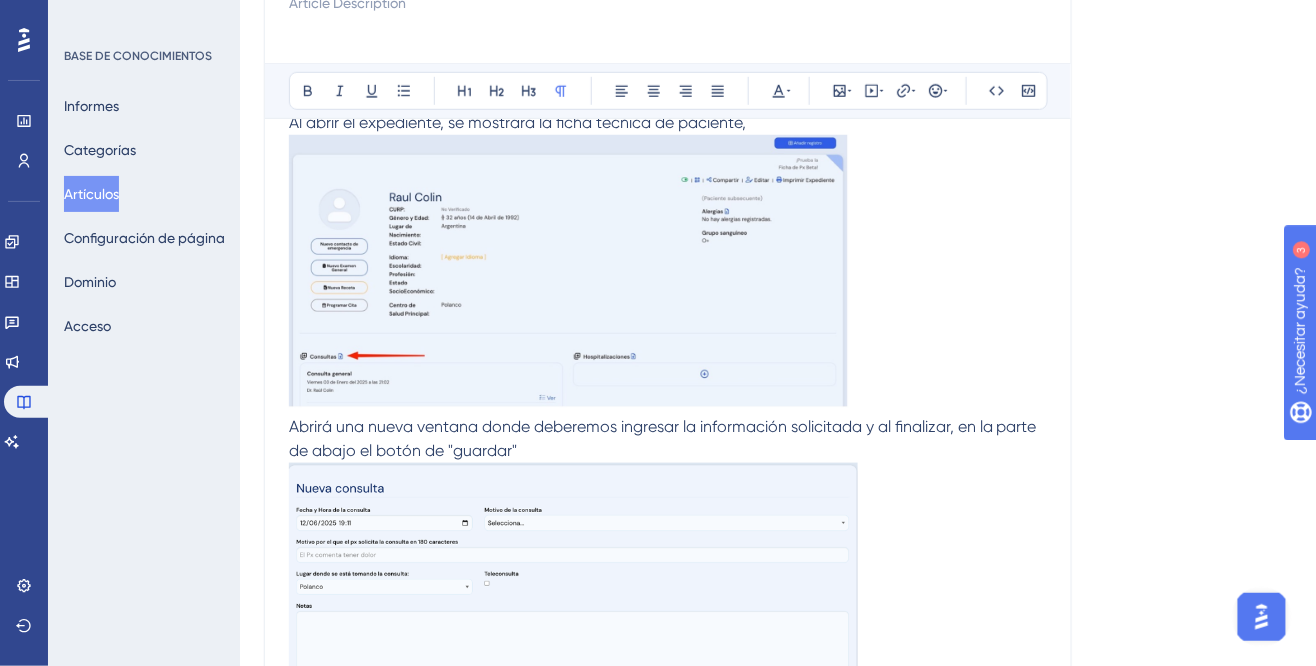 scroll, scrollTop: 0, scrollLeft: 0, axis: both 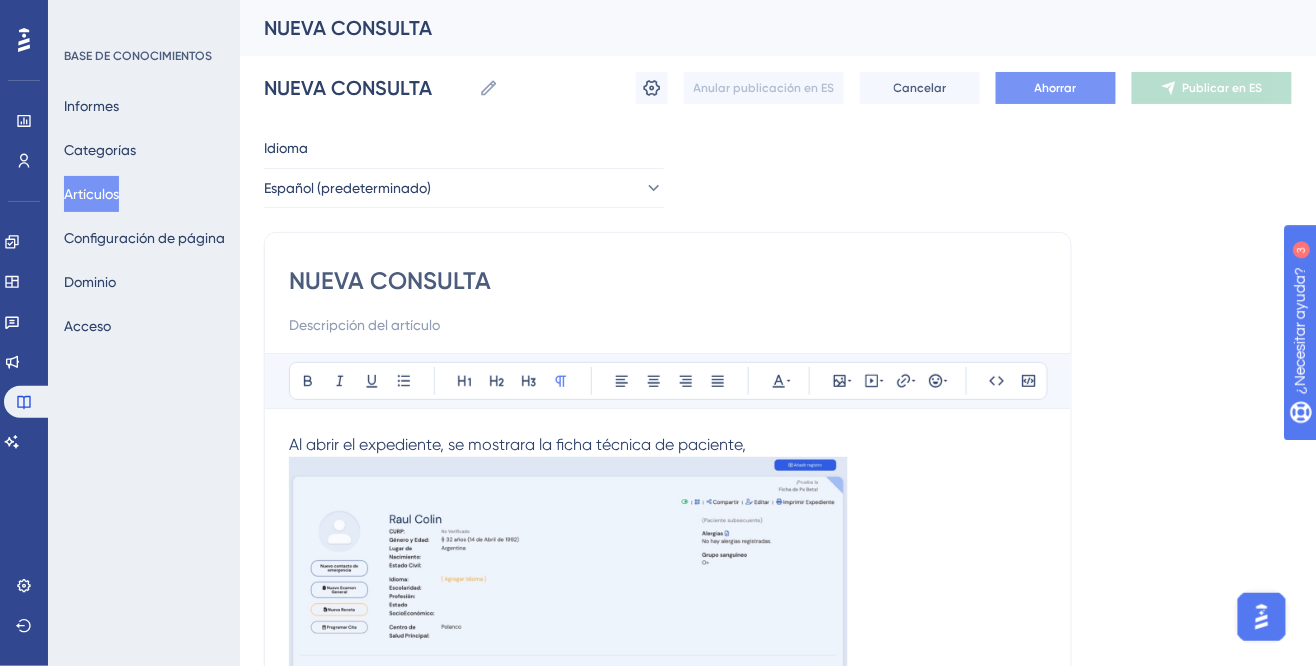 click on "Ahorrar" at bounding box center [1056, 88] 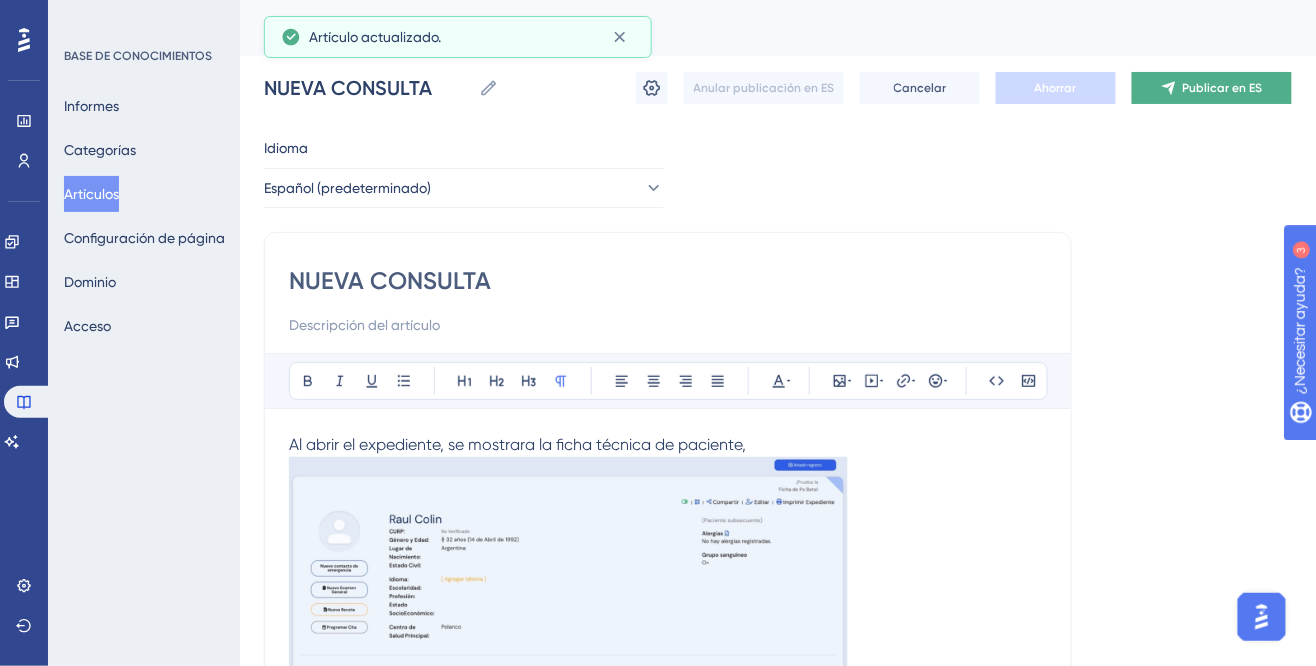click on "Publicar en ES" at bounding box center [1223, 88] 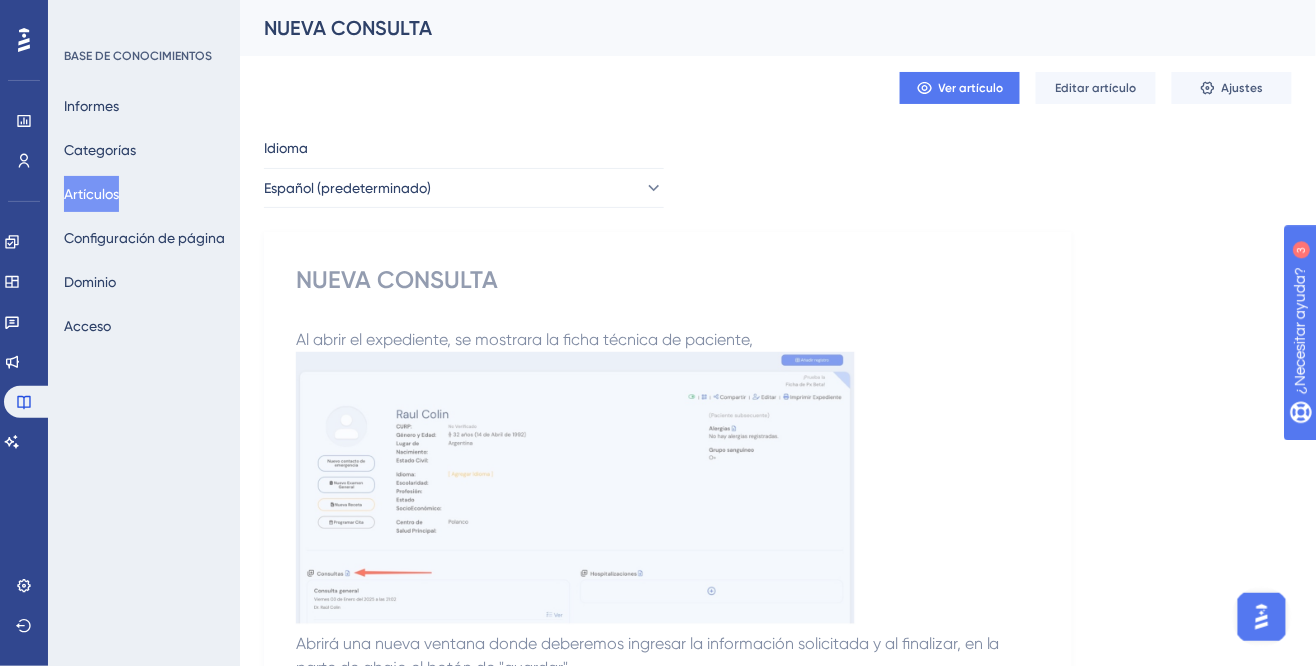 click on "Artículos" at bounding box center [91, 194] 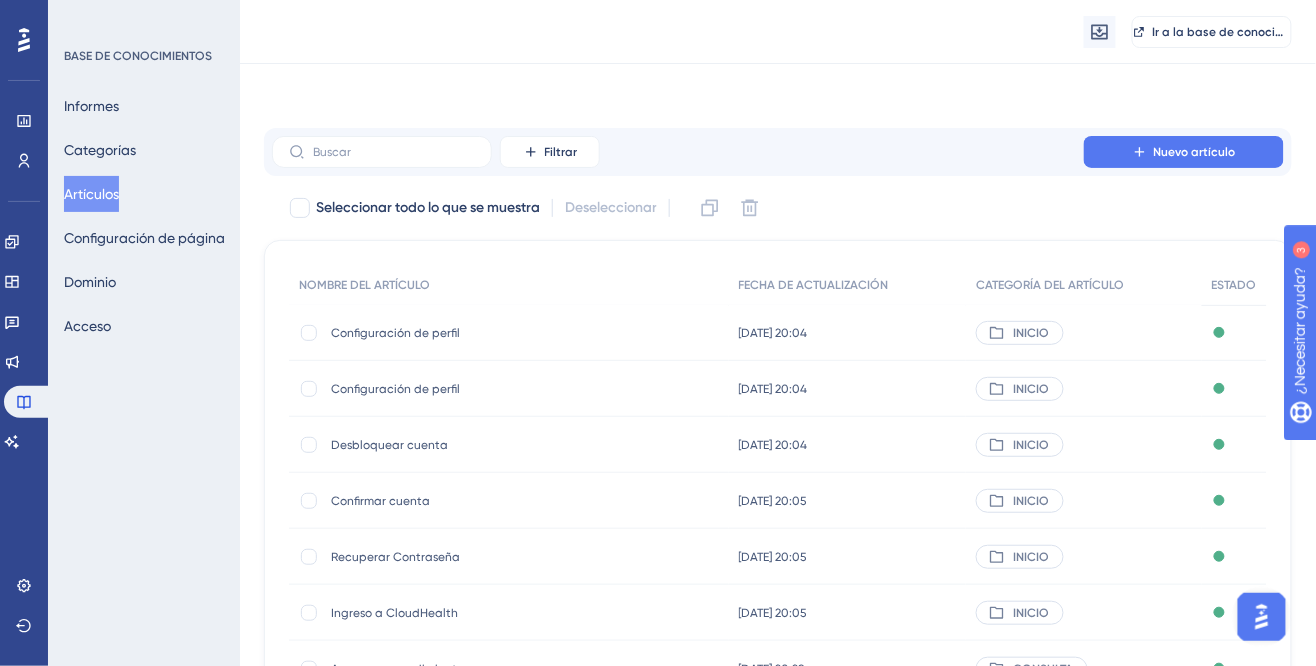 scroll, scrollTop: 350, scrollLeft: 0, axis: vertical 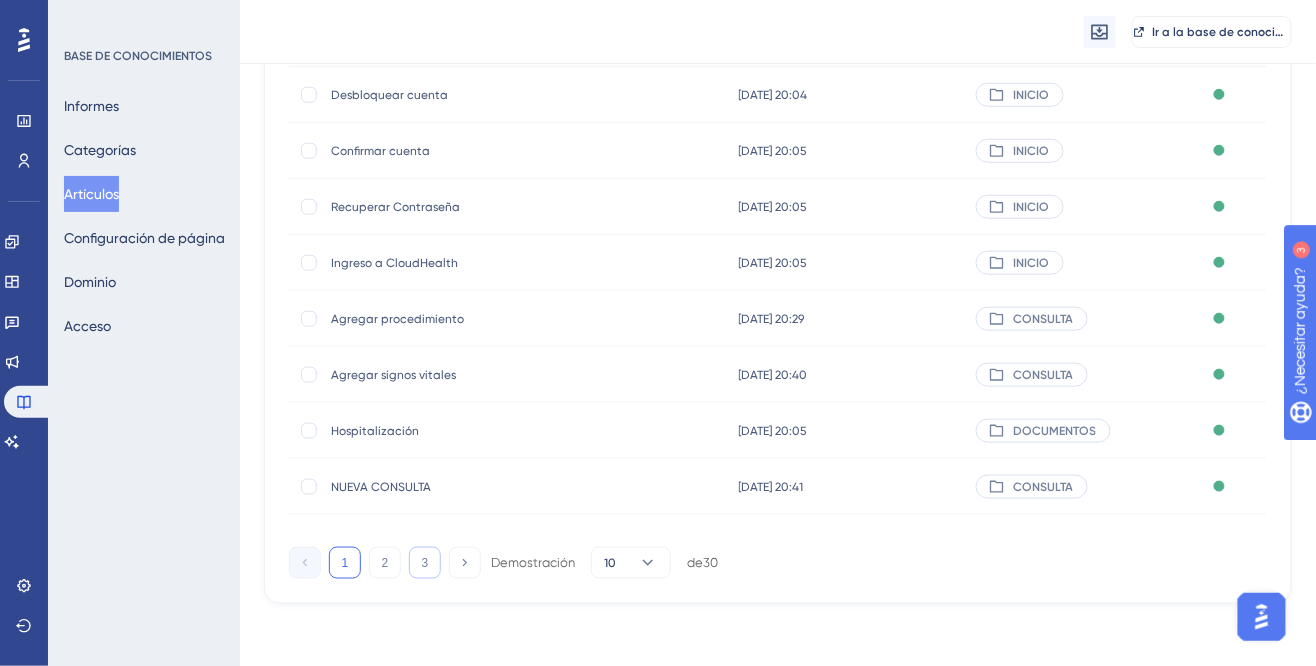 click on "3" at bounding box center [425, 563] 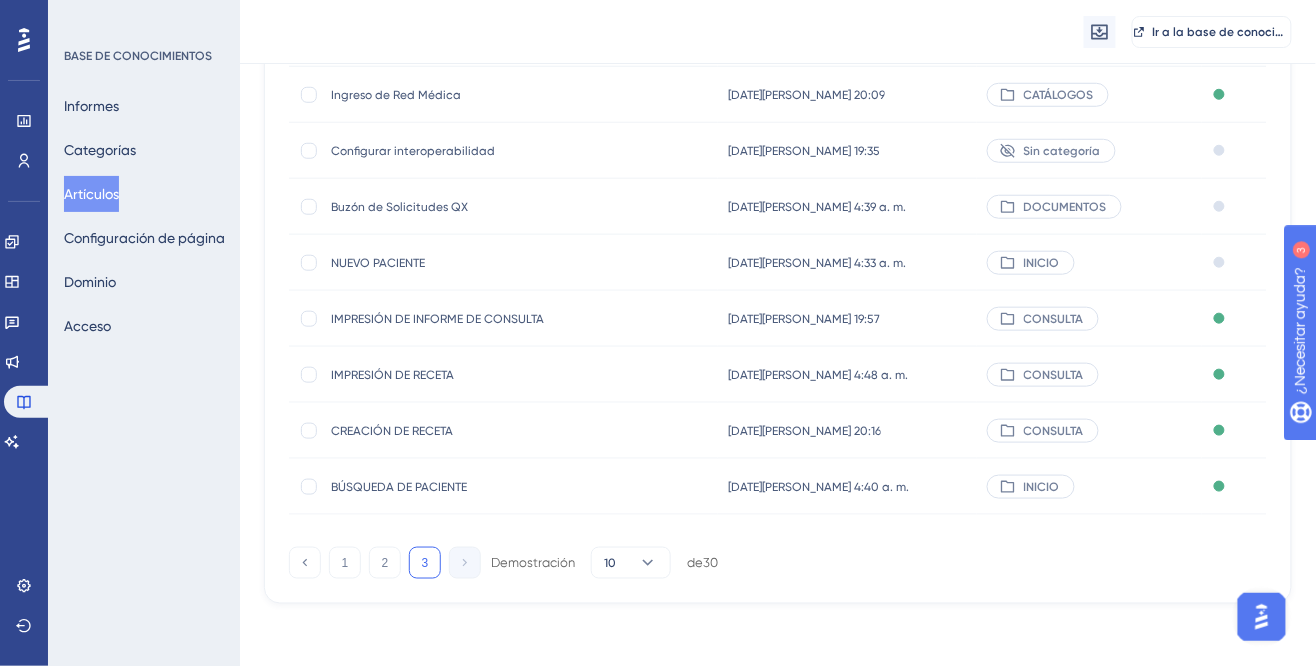 click on "NUEVO PACIENTE" at bounding box center (491, 263) 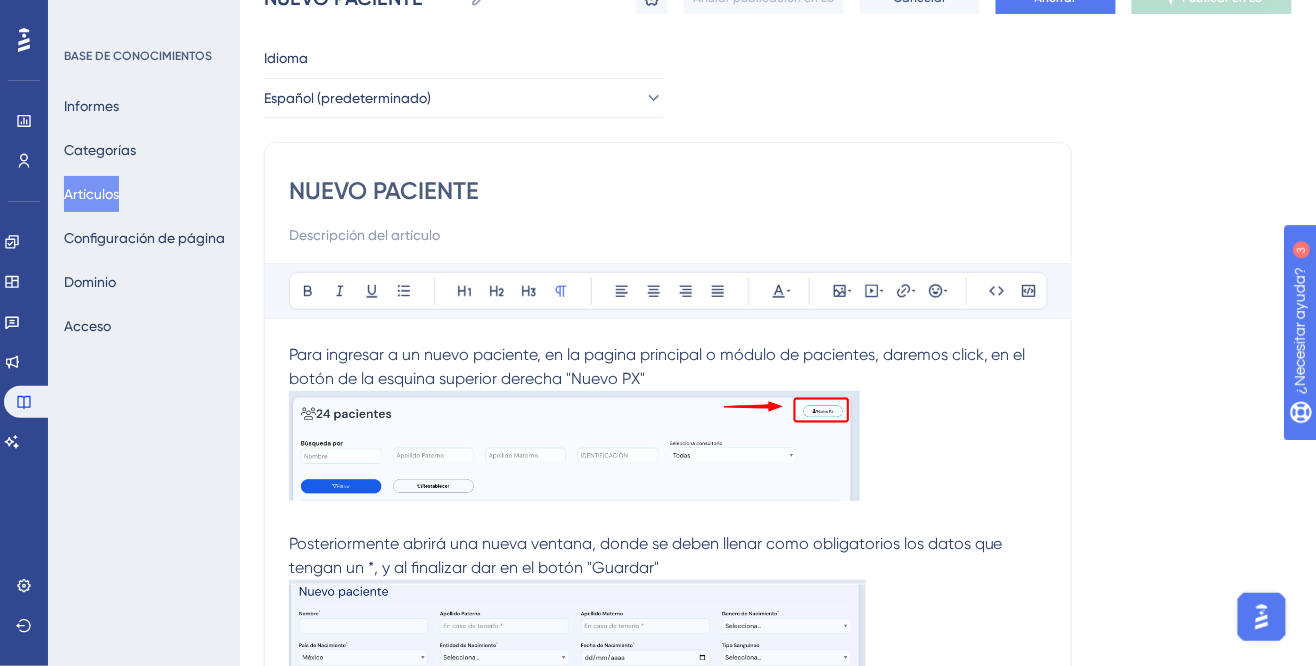 scroll, scrollTop: 0, scrollLeft: 0, axis: both 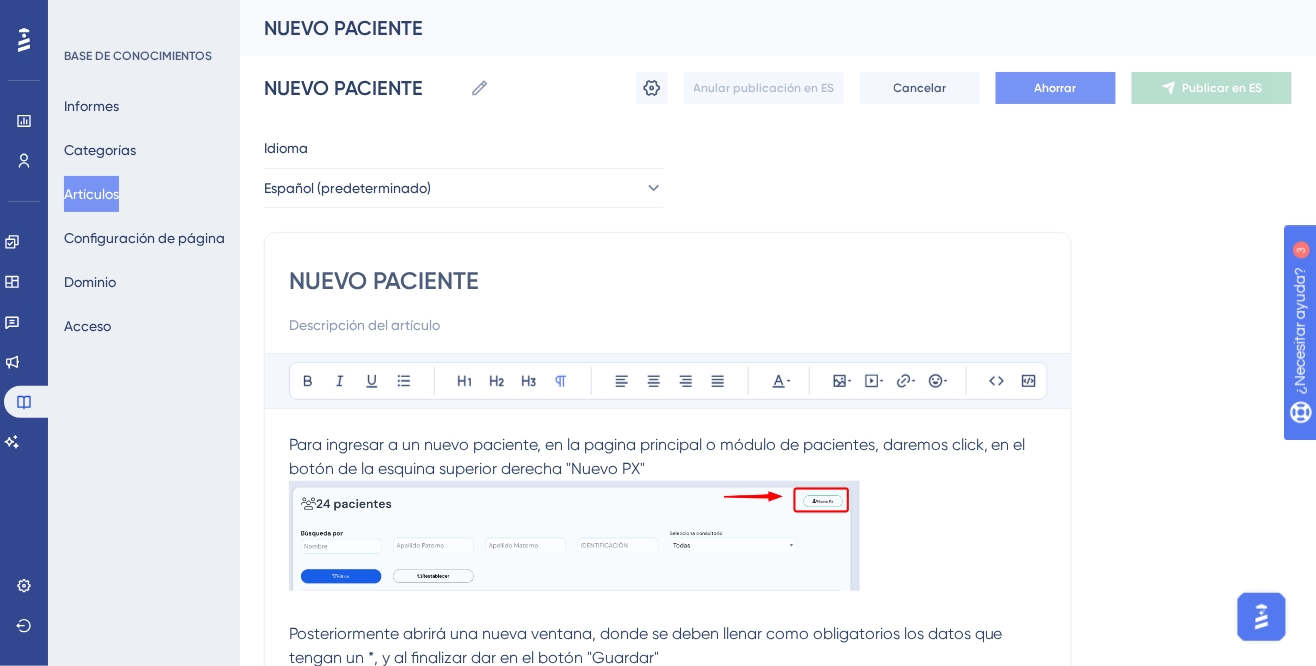 click on "Ahorrar" at bounding box center (1056, 88) 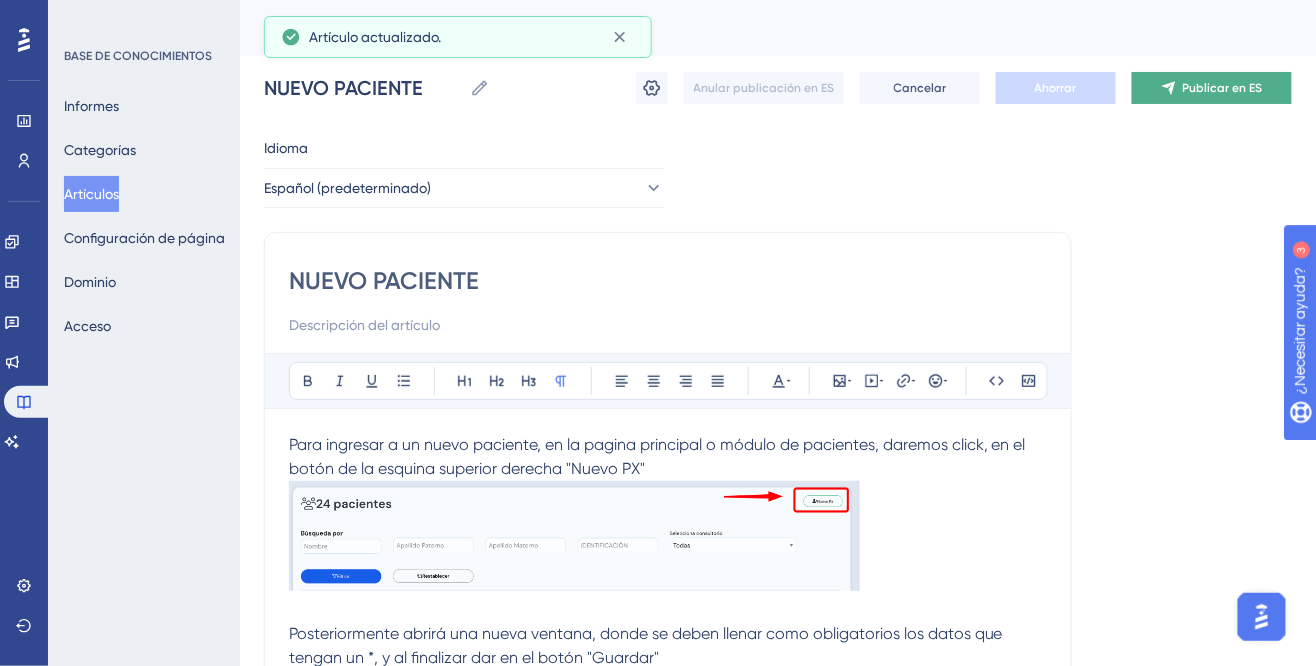 click on "Publicar en ES" at bounding box center [1223, 88] 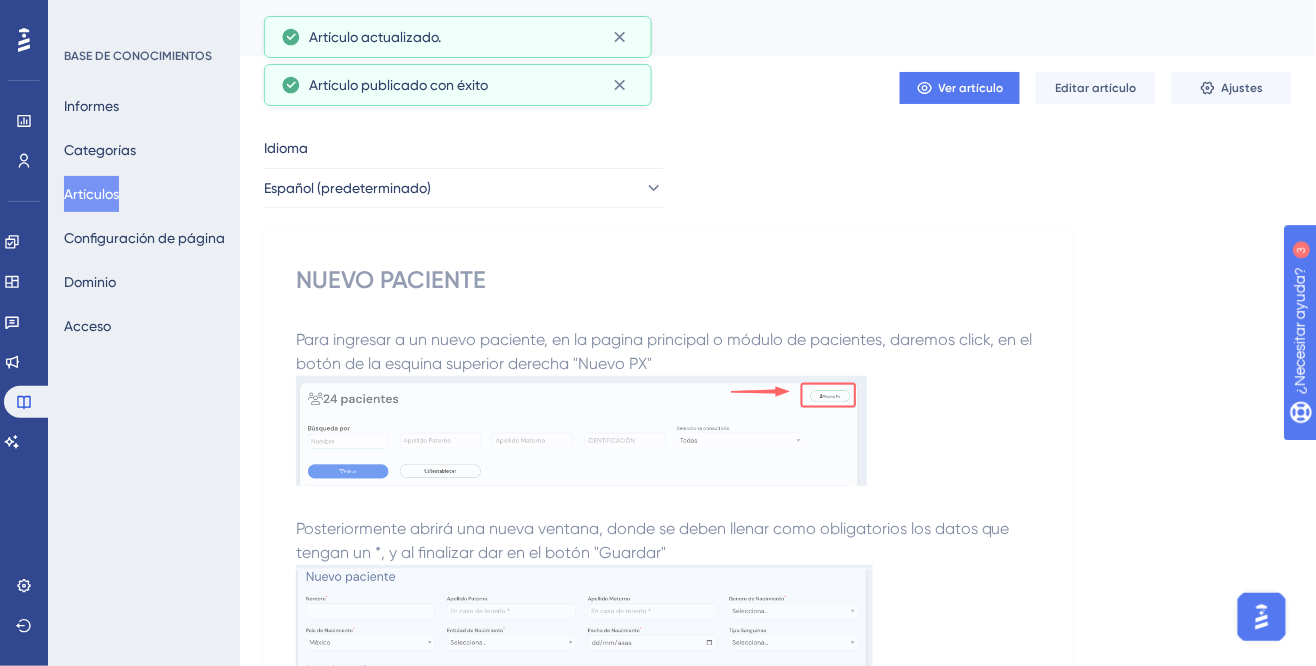 click on "Artículos" at bounding box center [91, 194] 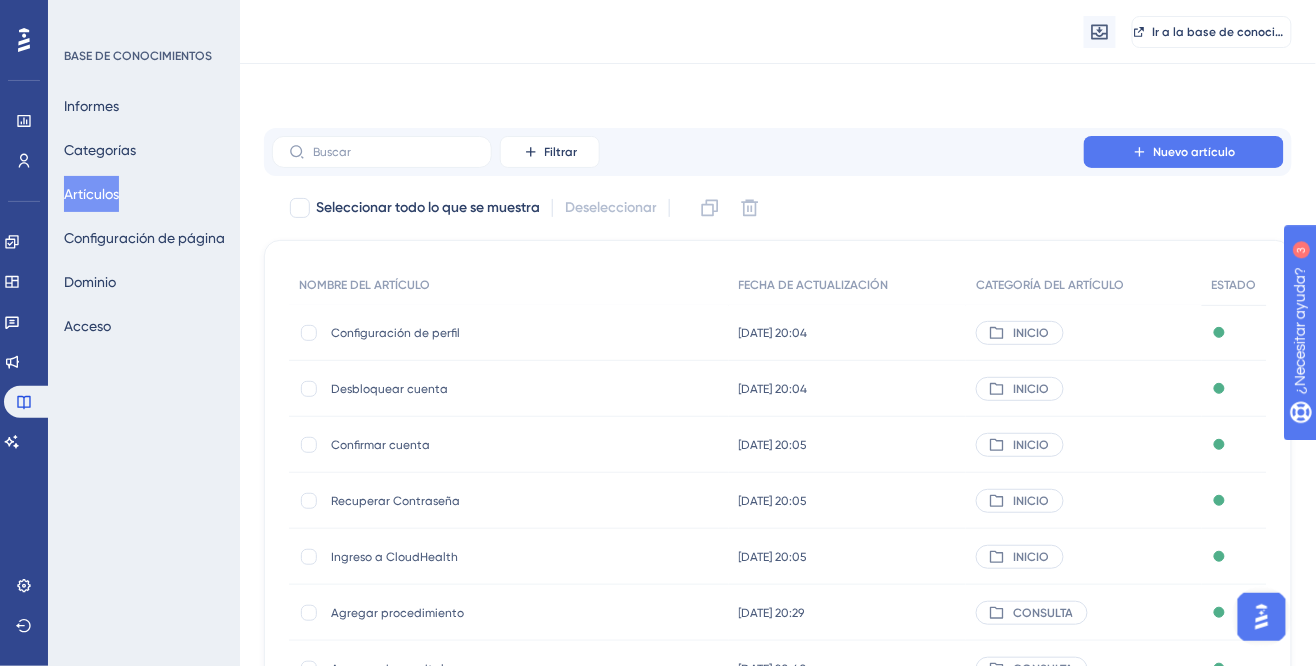 scroll, scrollTop: 350, scrollLeft: 0, axis: vertical 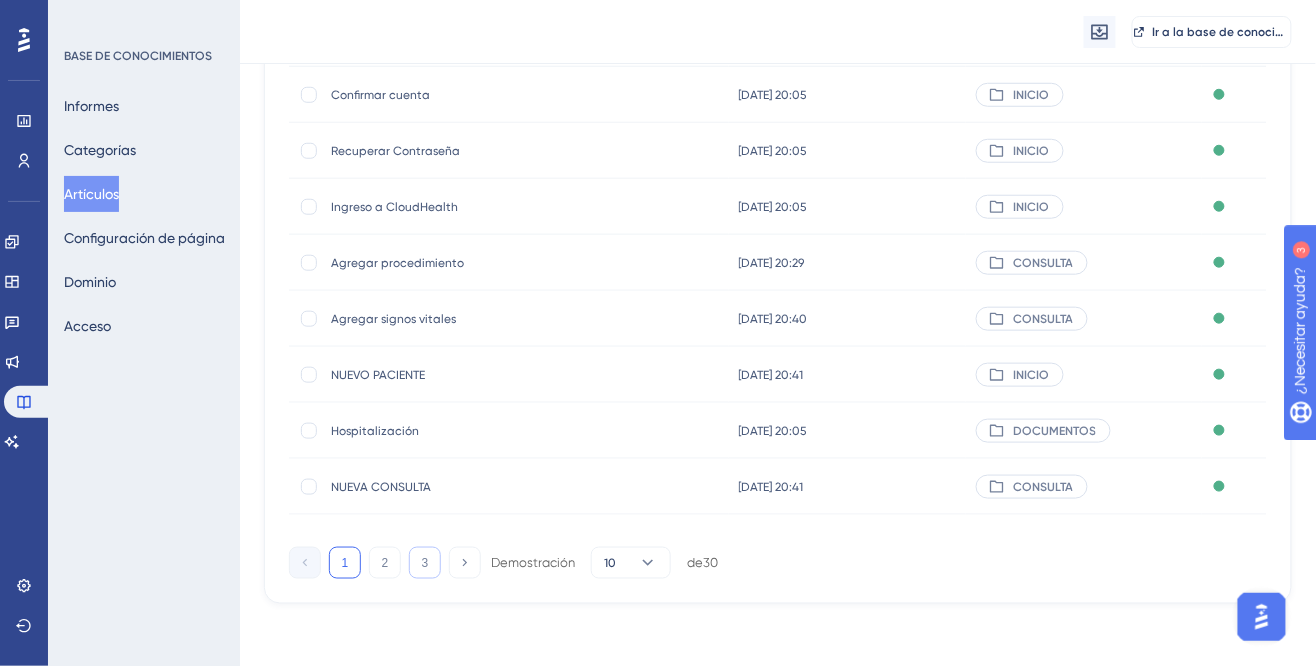 click on "3" at bounding box center (425, 563) 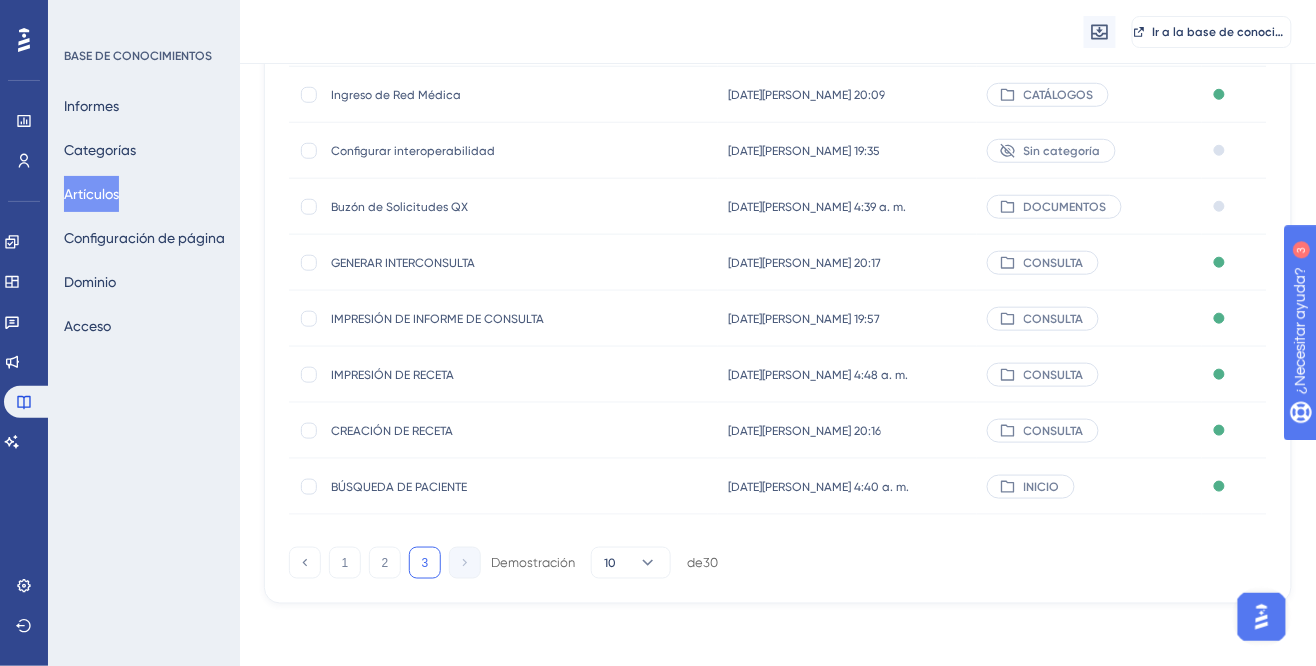 scroll, scrollTop: 263, scrollLeft: 0, axis: vertical 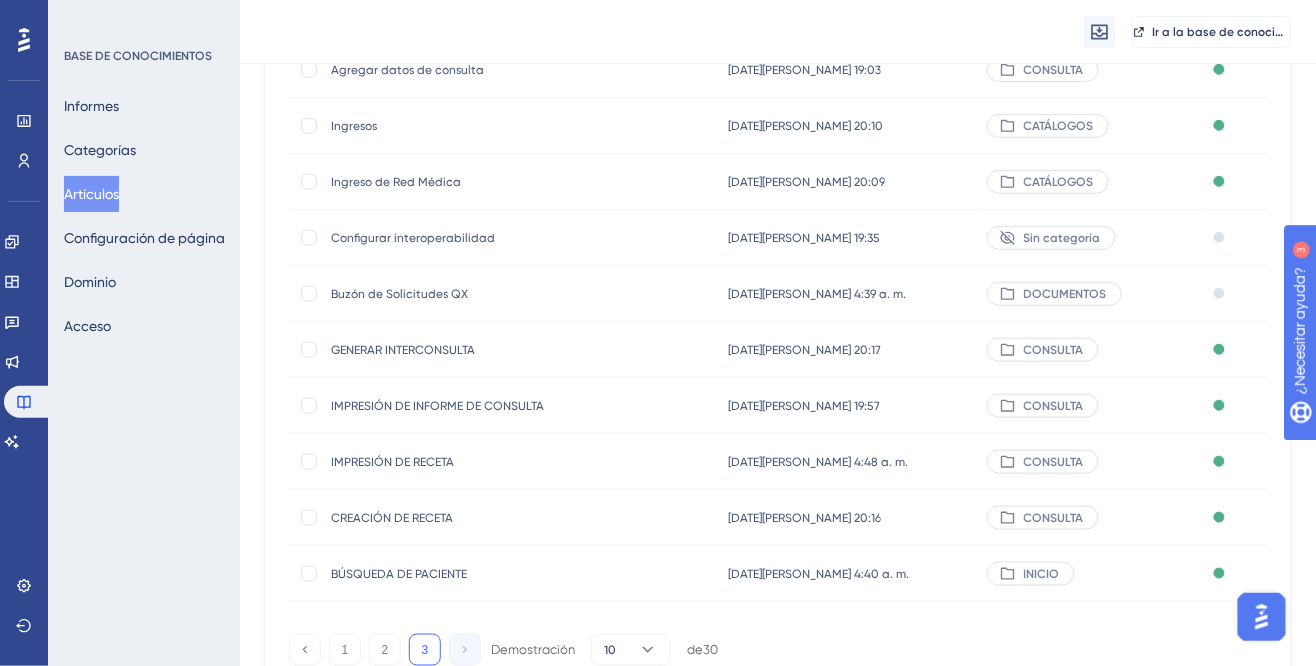 click on "Buzón de Solicitudes QX" at bounding box center [491, 294] 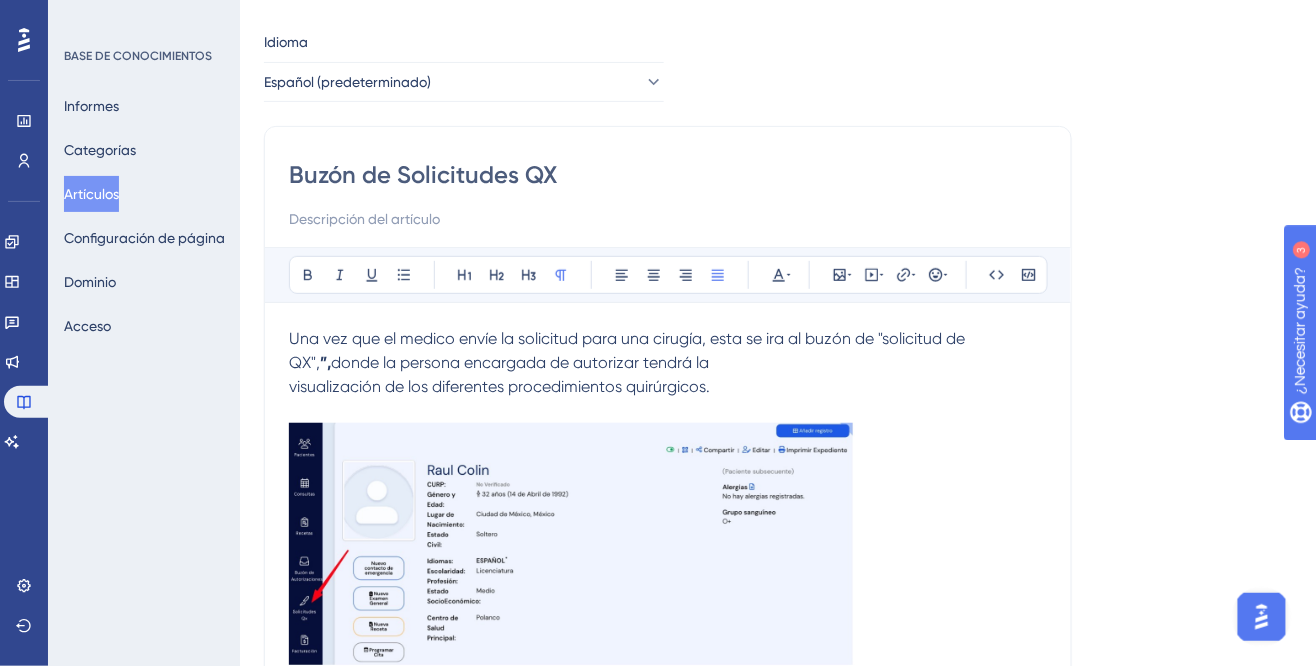 scroll, scrollTop: 0, scrollLeft: 0, axis: both 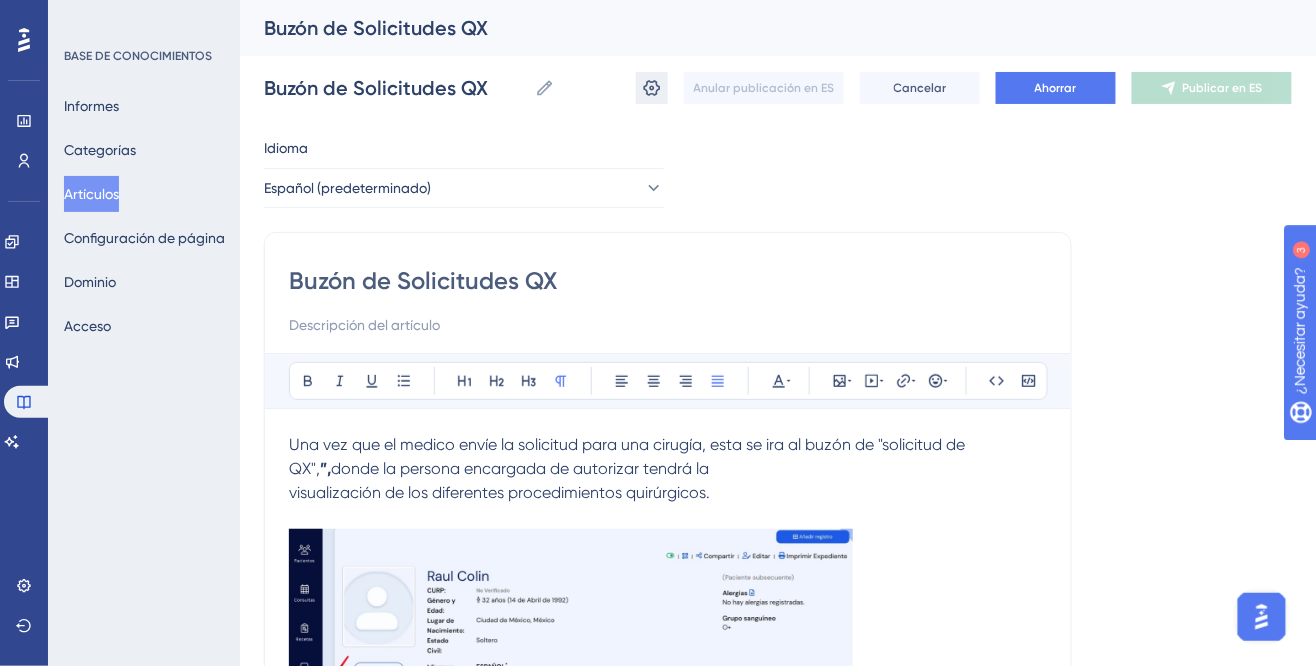 click at bounding box center [652, 88] 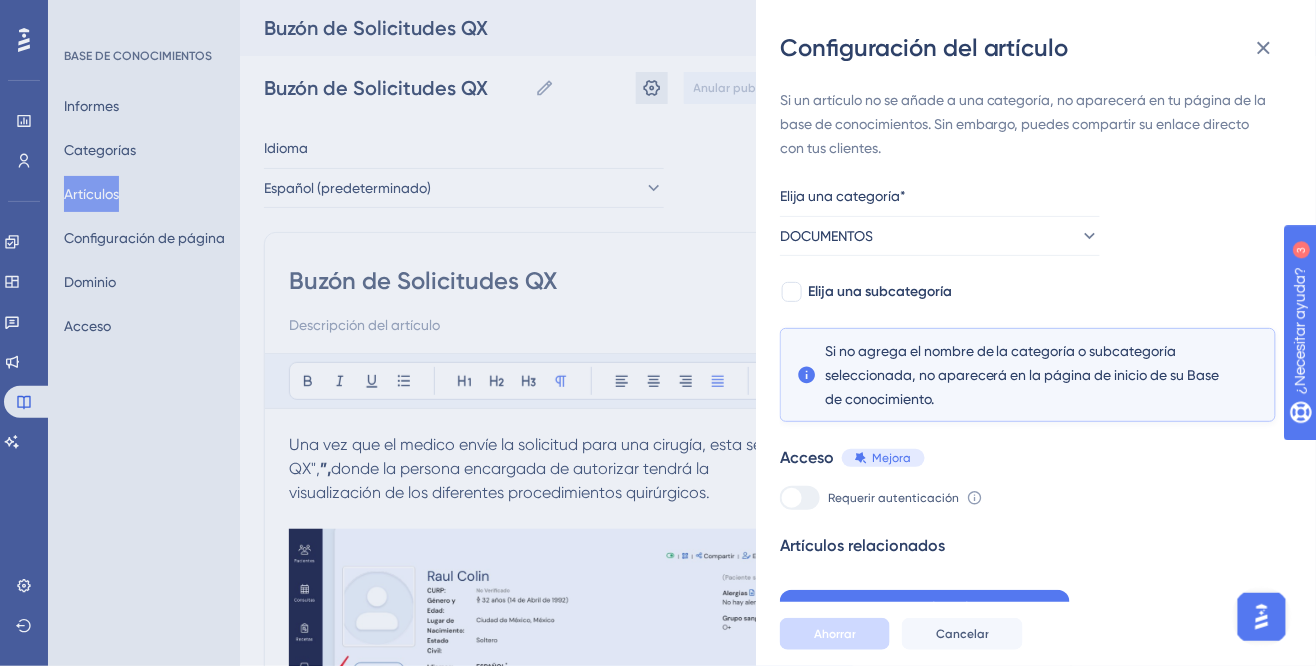 click on "Configuración del artículo Si un artículo no se añade a una categoría, no aparecerá en tu página de la base de conocimientos. Sin embargo, puedes compartir su enlace directo con tus clientes. Elija una categoría* DOCUMENTOS Elija una subcategoría Si no agrega el nombre de la categoría o subcategoría seleccionada, no aparecerá en la página de inicio de su Base de conocimiento. Acceso Mejora Requerir autenticación Para cambiar esta configuración debe administrar sus preferencias de acceso en la pestaña Acceso. Más información Artículos relacionados Agregar artículos relacionados Ahorrar Cancelar" at bounding box center (658, 333) 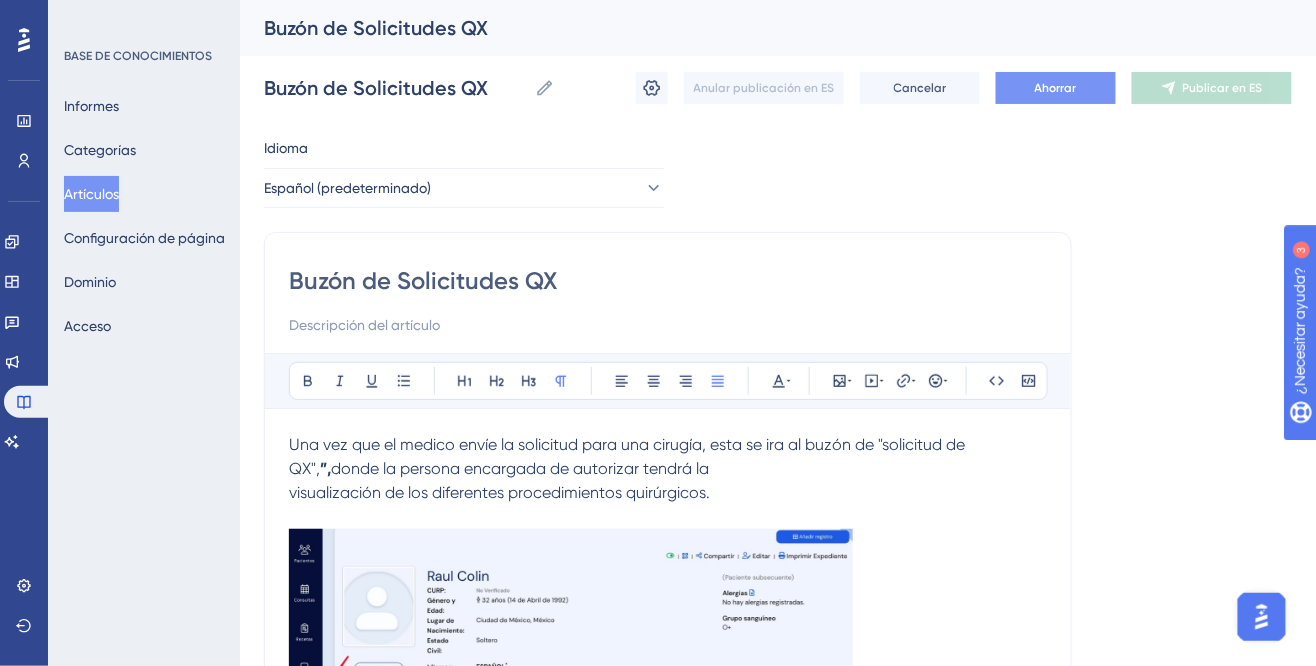 click on "Ahorrar" at bounding box center [1056, 88] 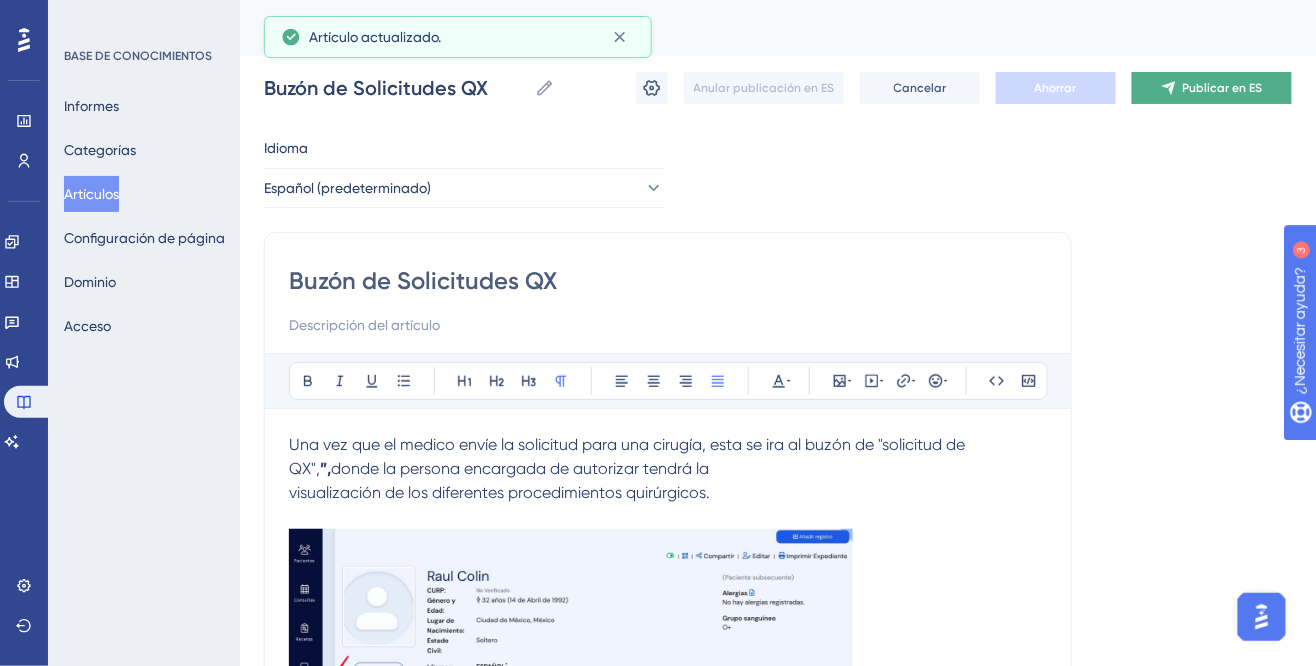 click on "Publicar en ES" at bounding box center [1223, 88] 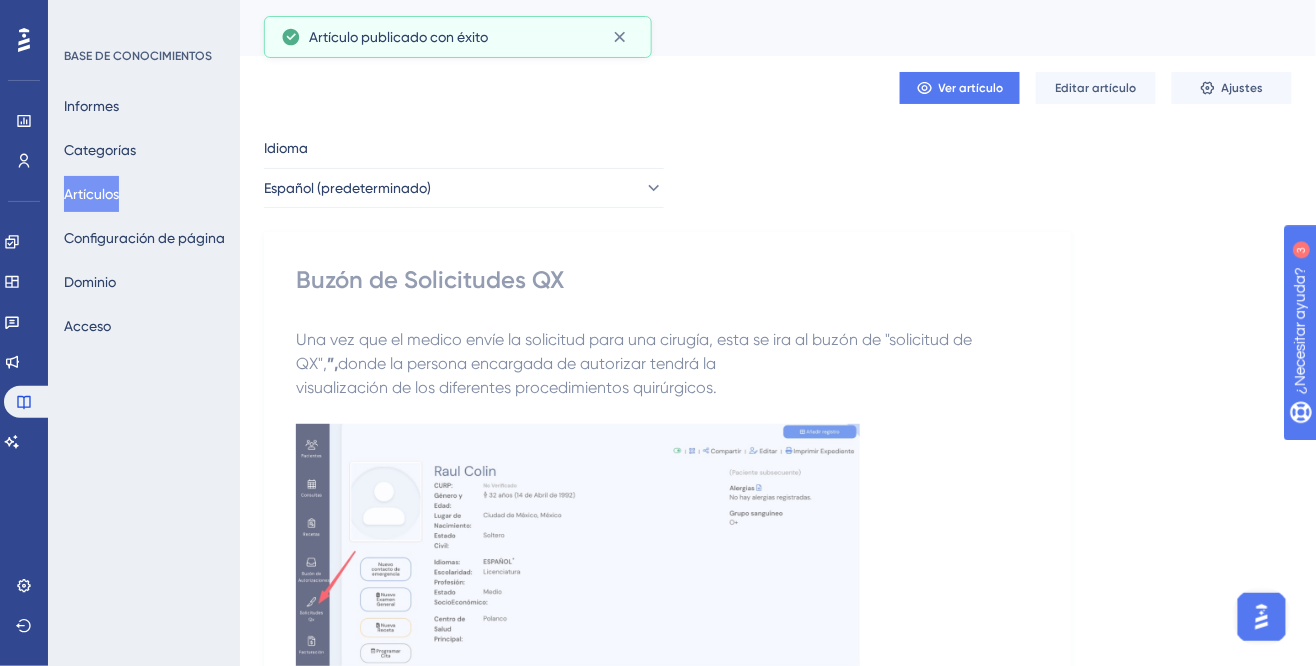 click on "Artículos" at bounding box center (91, 194) 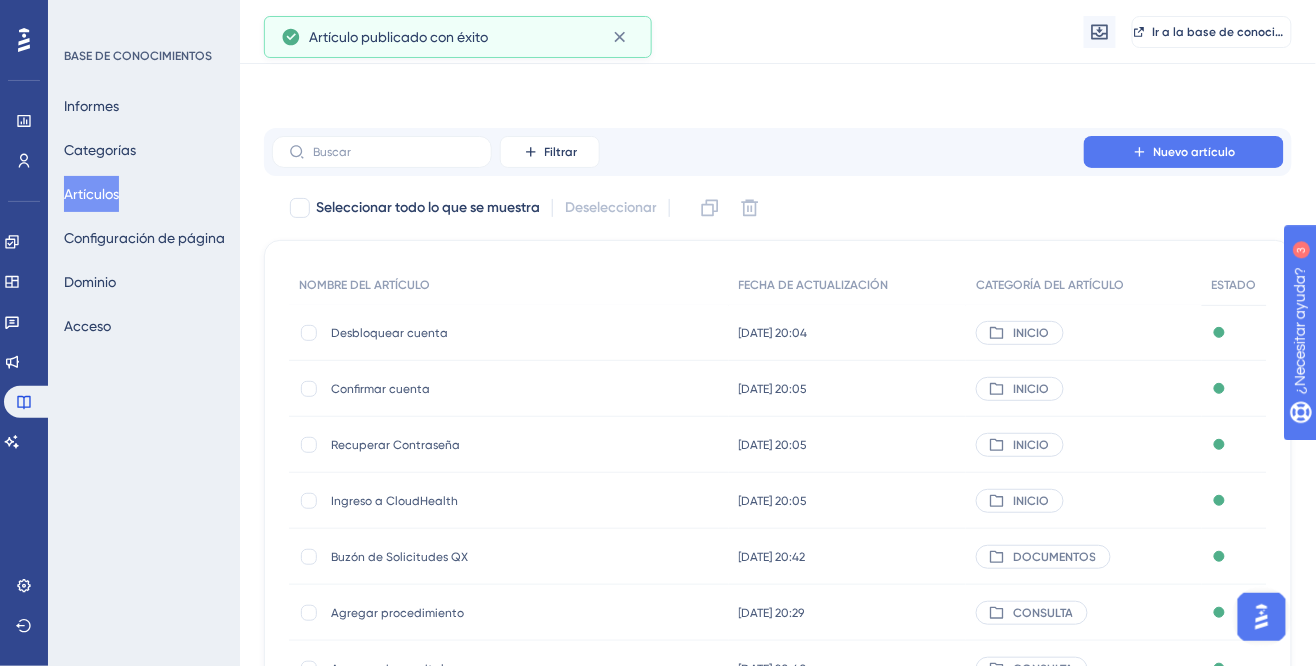 scroll, scrollTop: 350, scrollLeft: 0, axis: vertical 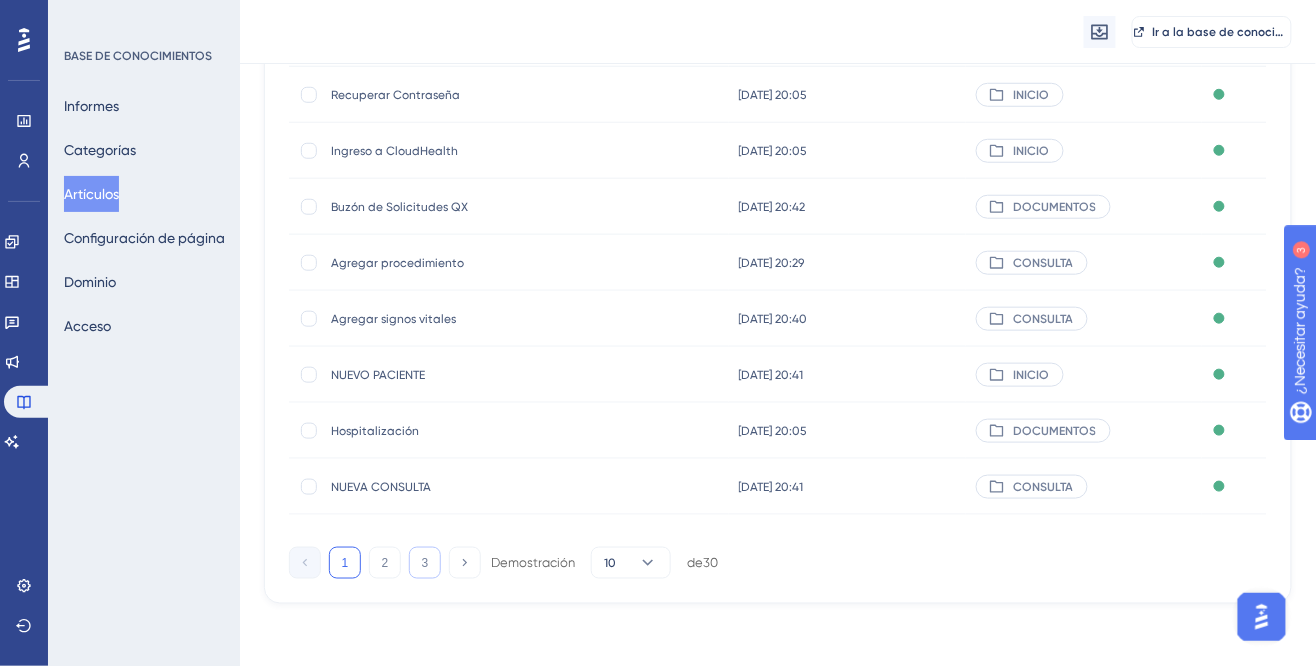 click on "3" at bounding box center (425, 563) 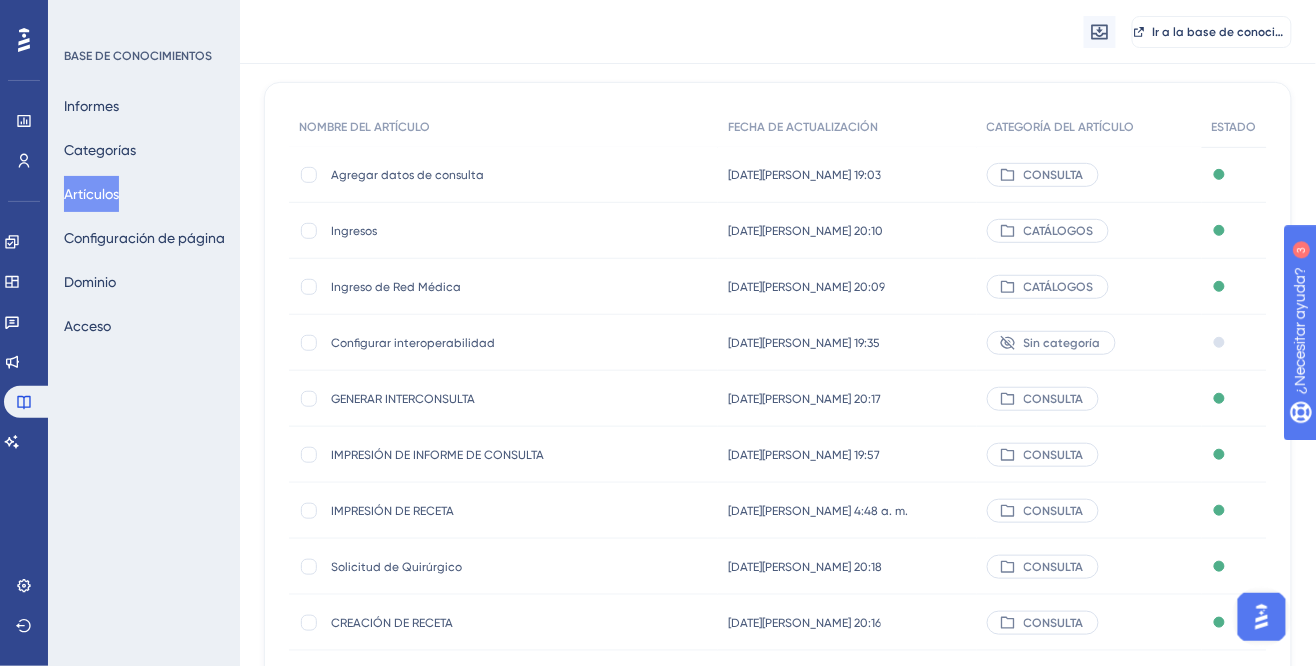 scroll, scrollTop: 159, scrollLeft: 0, axis: vertical 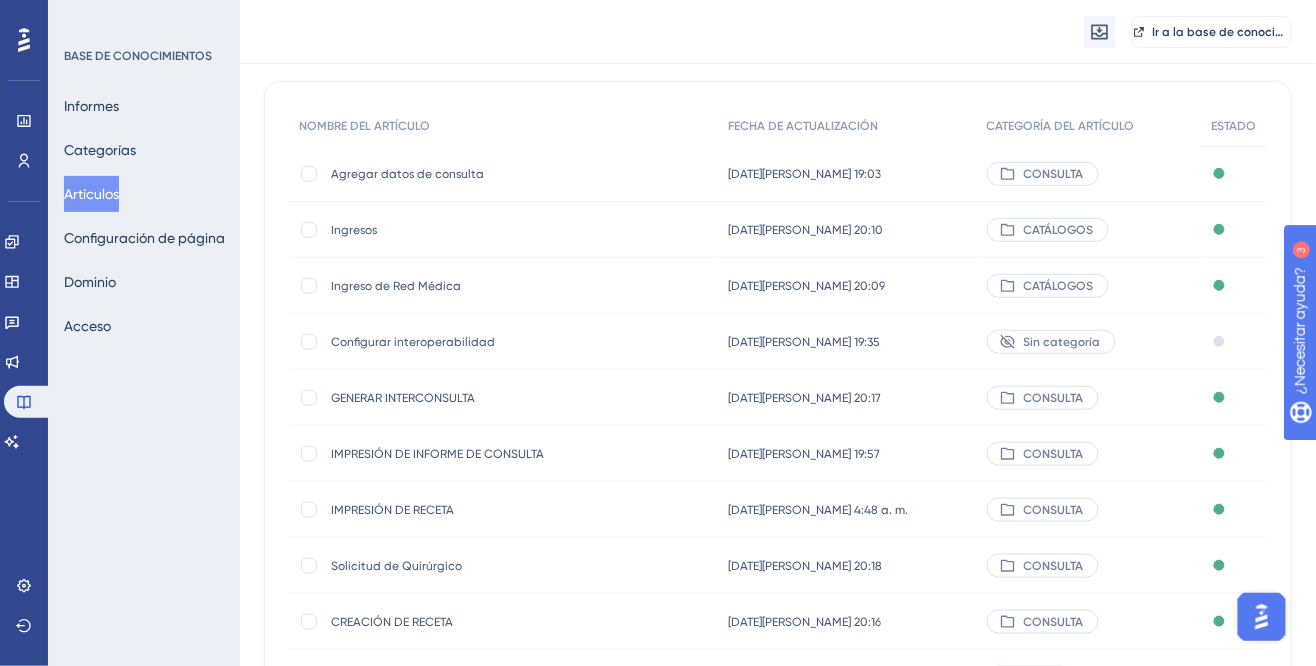 click on "Configurar interoperabilidad" at bounding box center (413, 342) 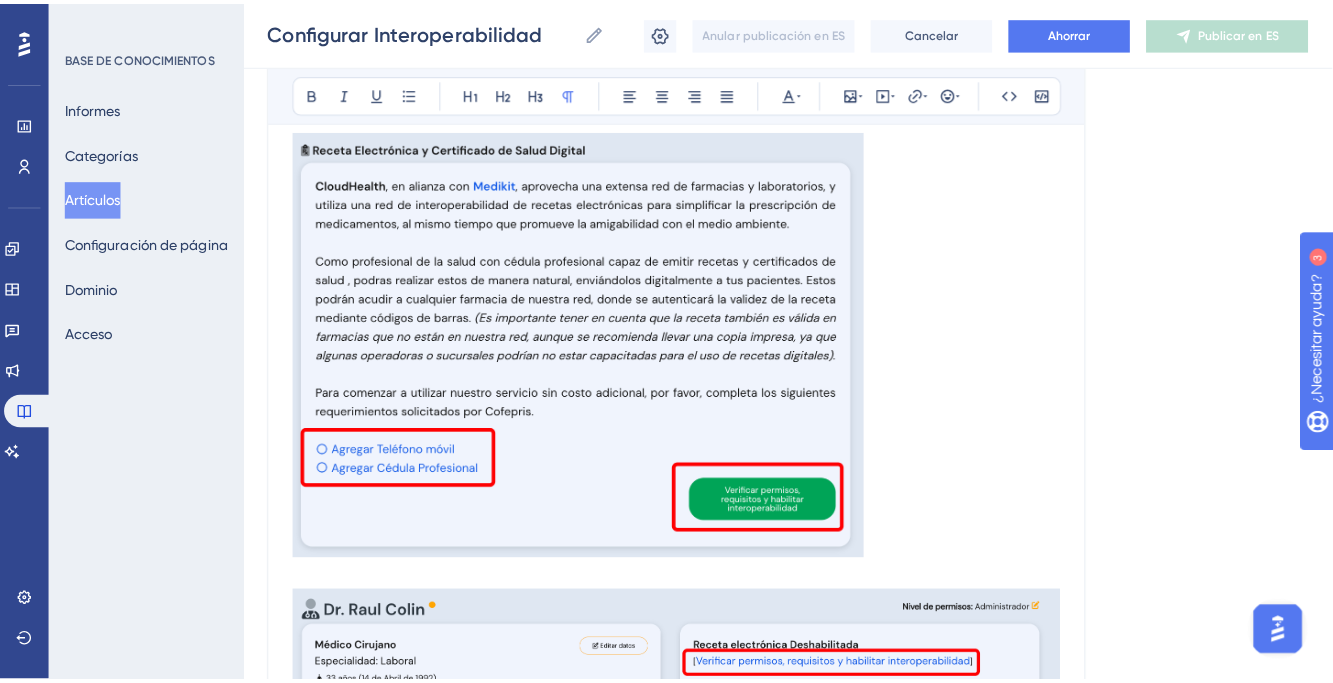 scroll, scrollTop: 387, scrollLeft: 0, axis: vertical 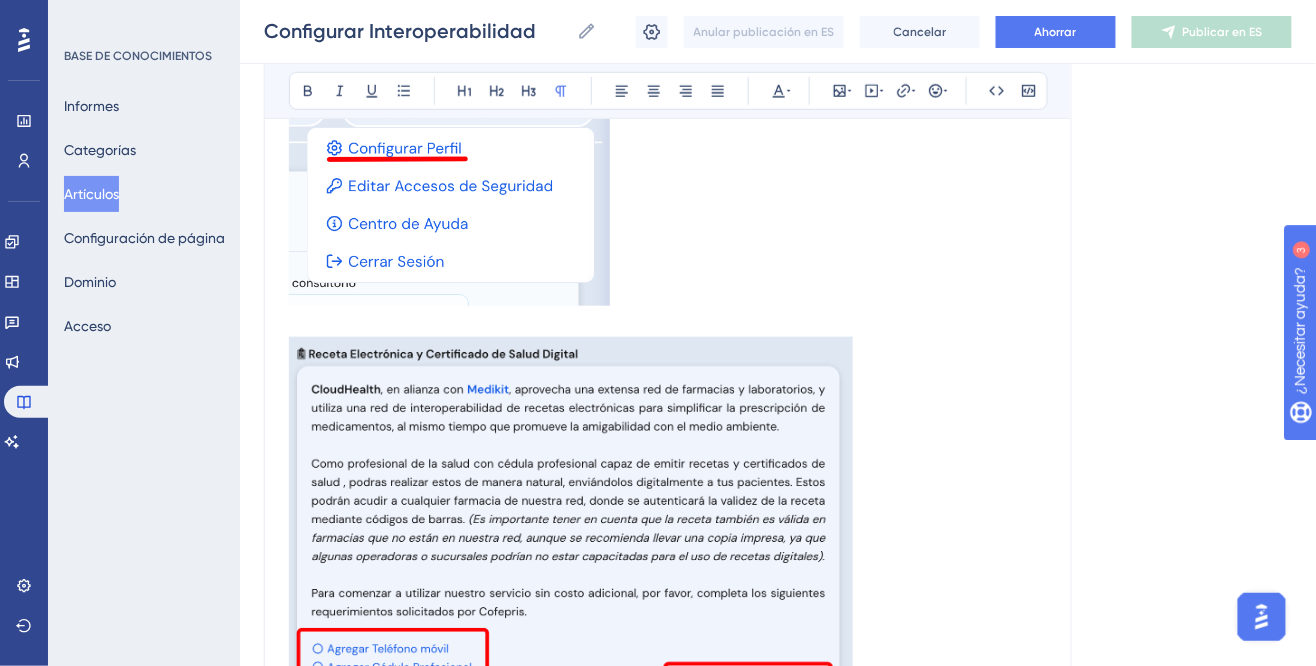 click on "Artículos" at bounding box center (91, 194) 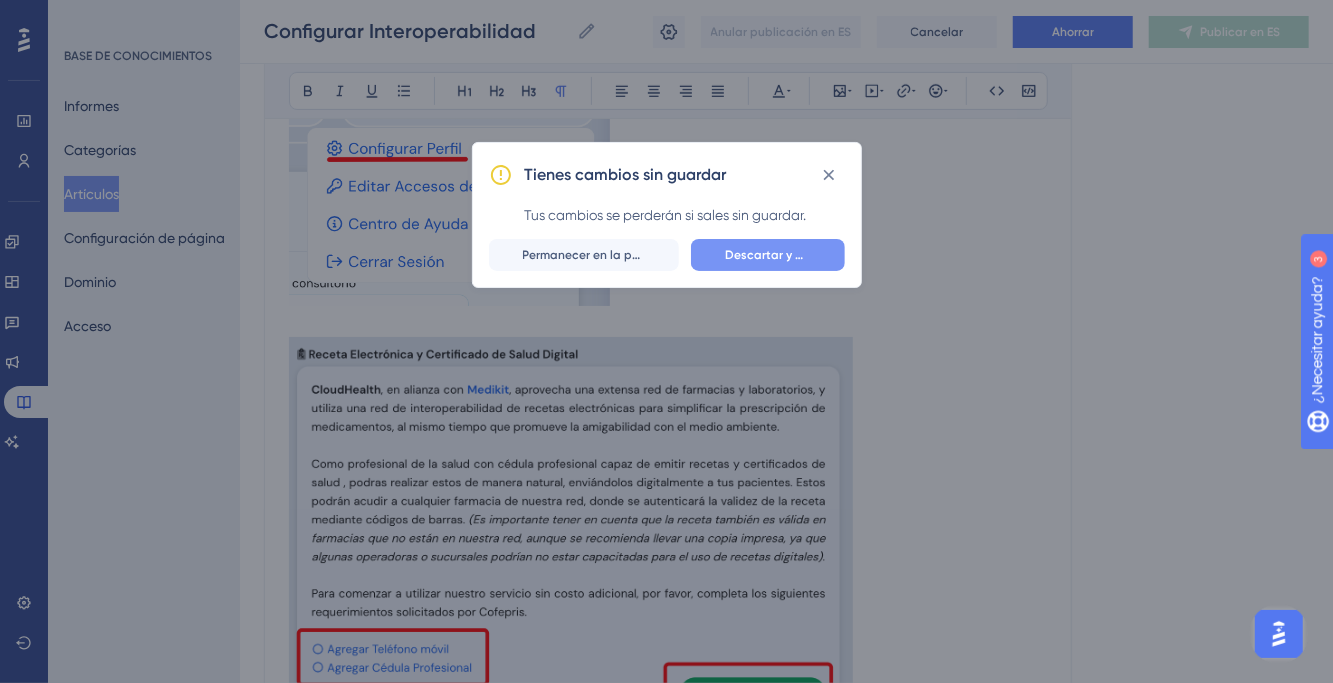 click on "Descartar y dejar" at bounding box center [775, 255] 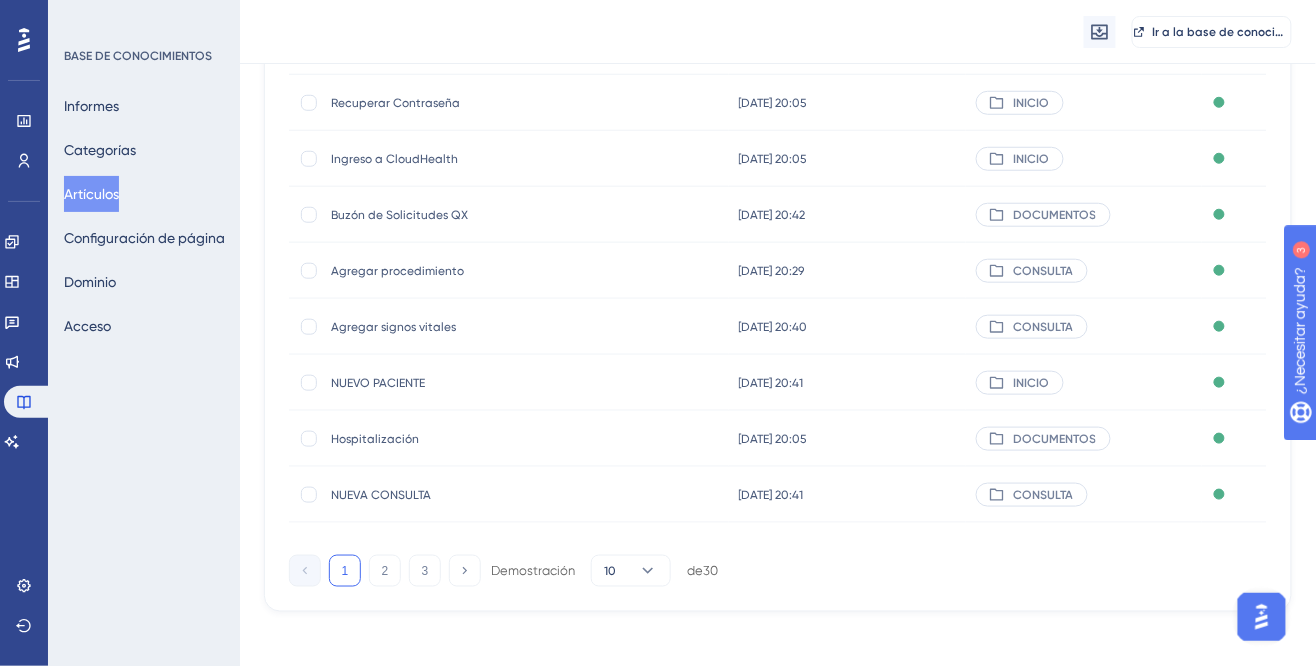 scroll, scrollTop: 350, scrollLeft: 0, axis: vertical 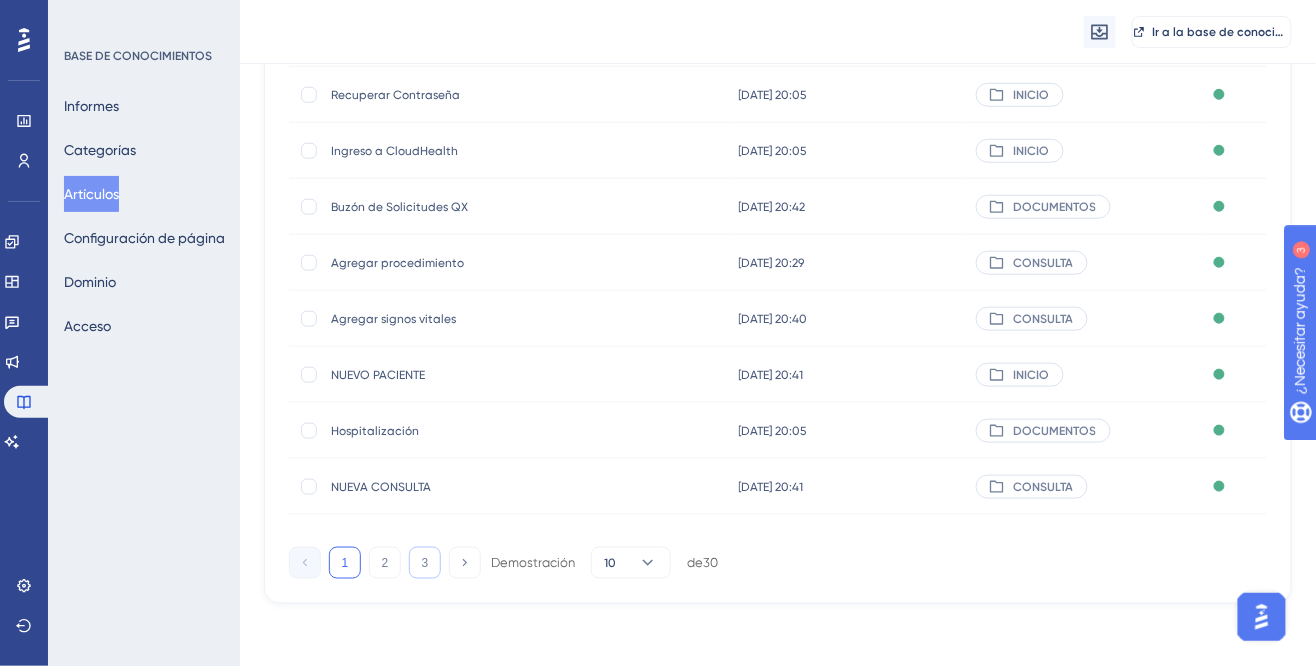 click on "3" at bounding box center (425, 563) 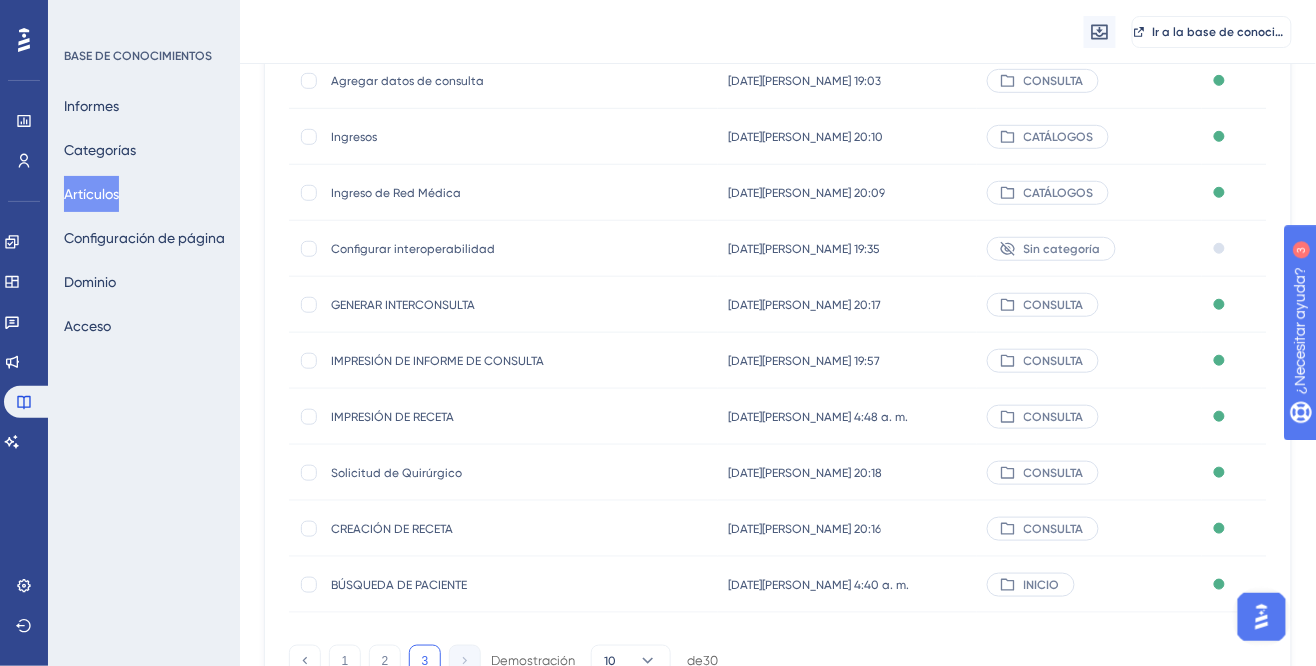 scroll, scrollTop: 350, scrollLeft: 0, axis: vertical 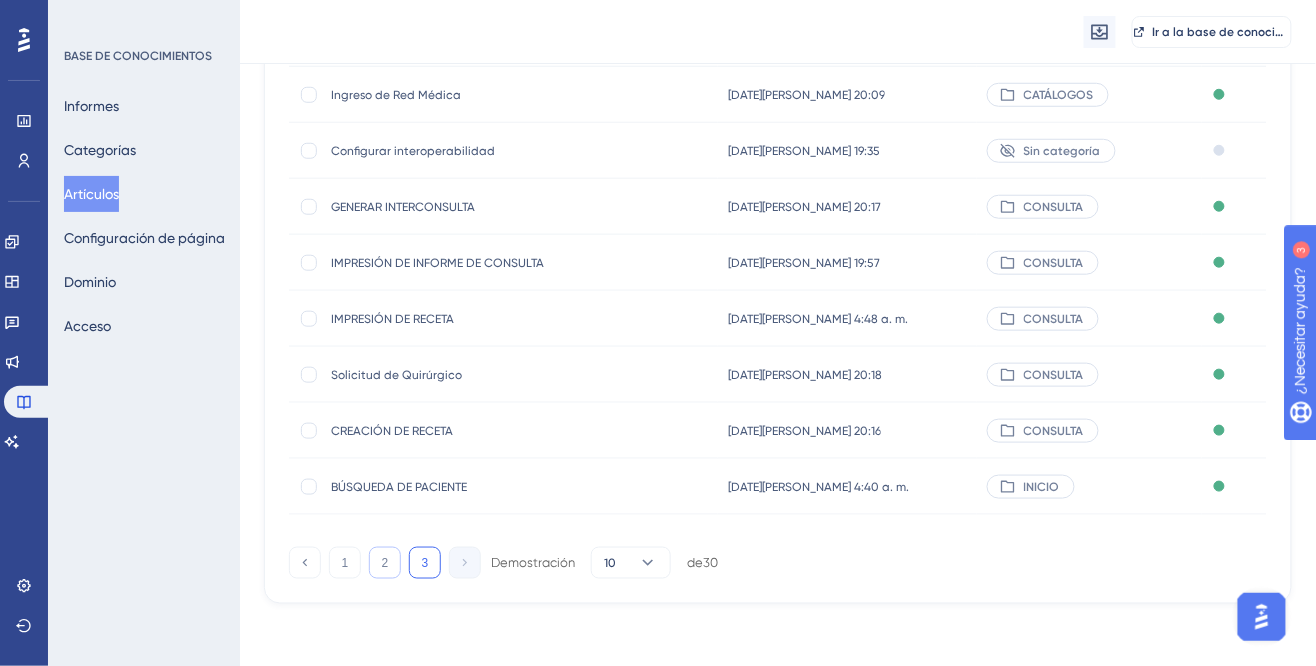 click on "2" at bounding box center (385, 563) 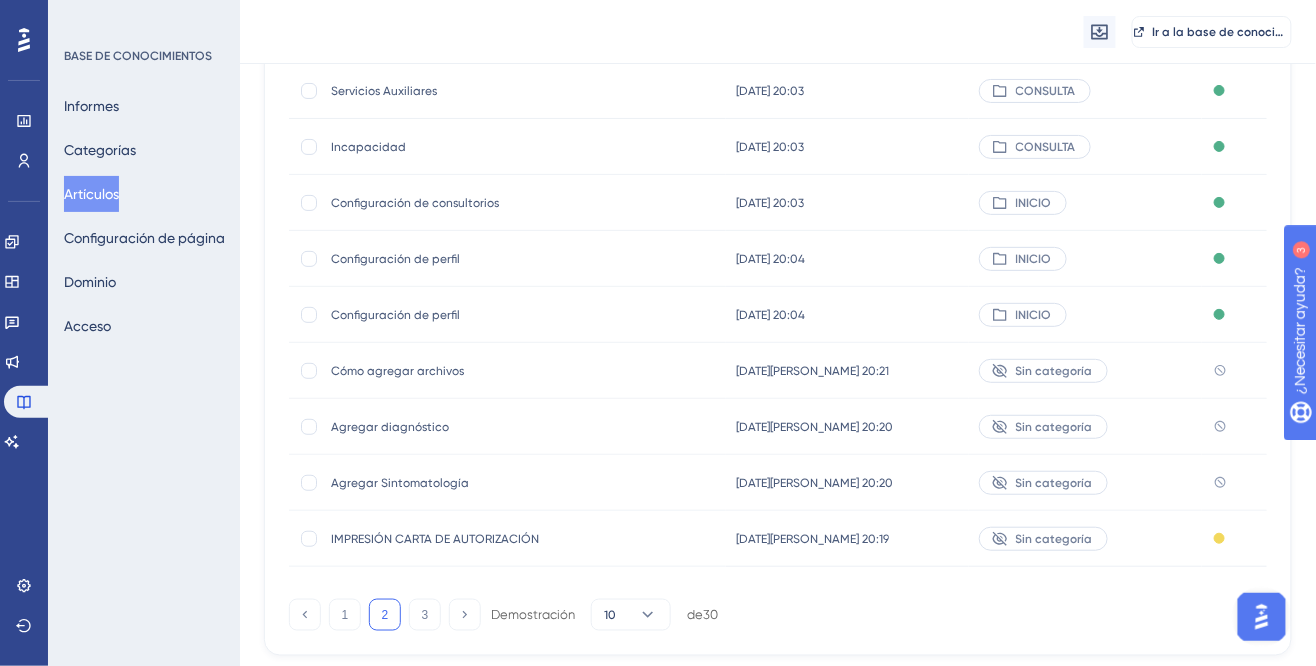 scroll, scrollTop: 287, scrollLeft: 0, axis: vertical 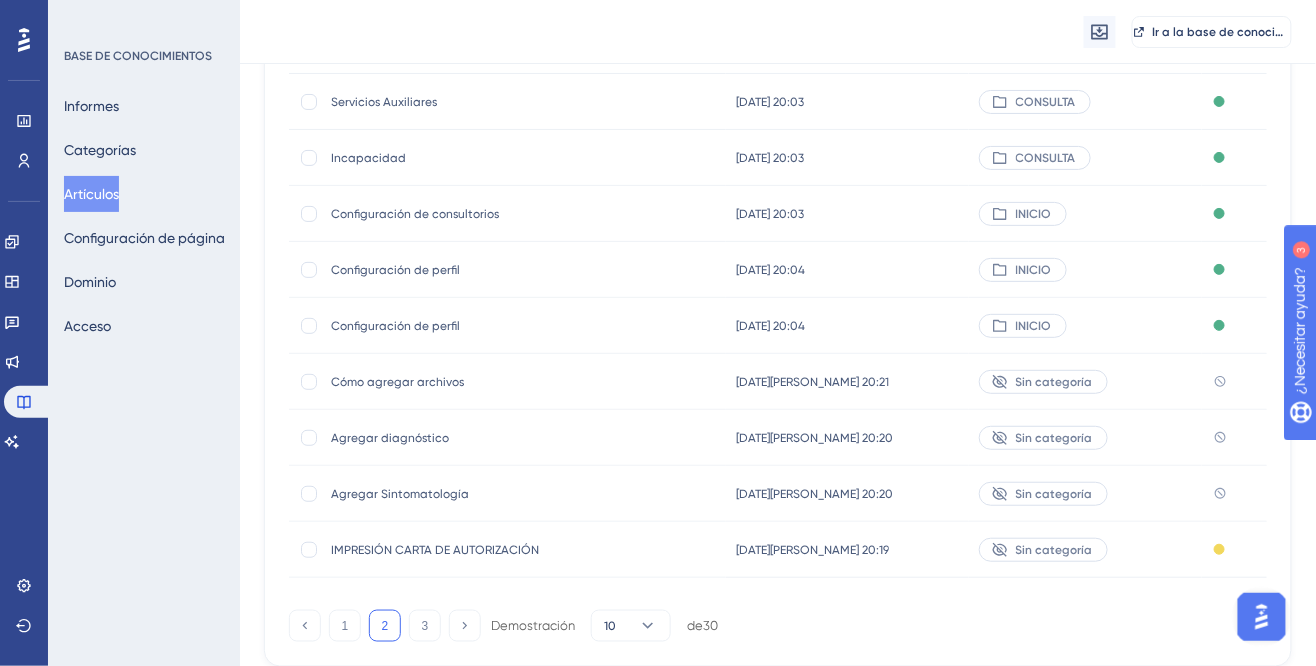 click on "Agregar Sintomatología" at bounding box center (491, 494) 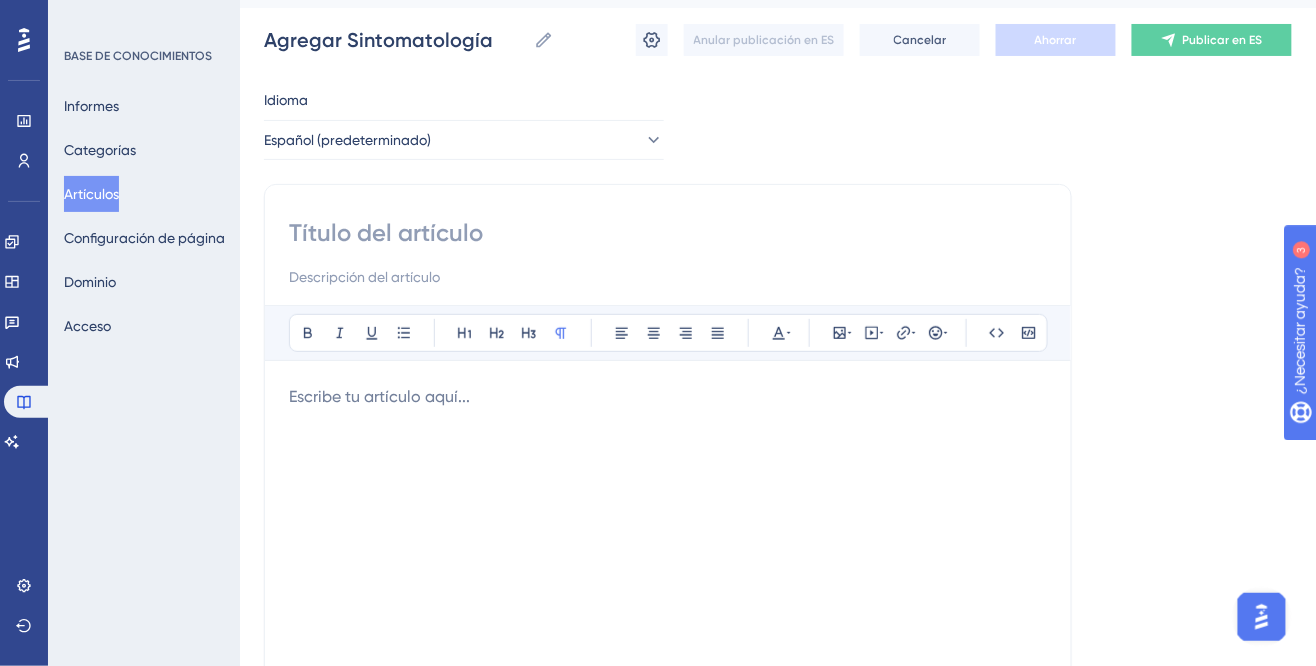 scroll, scrollTop: 15, scrollLeft: 0, axis: vertical 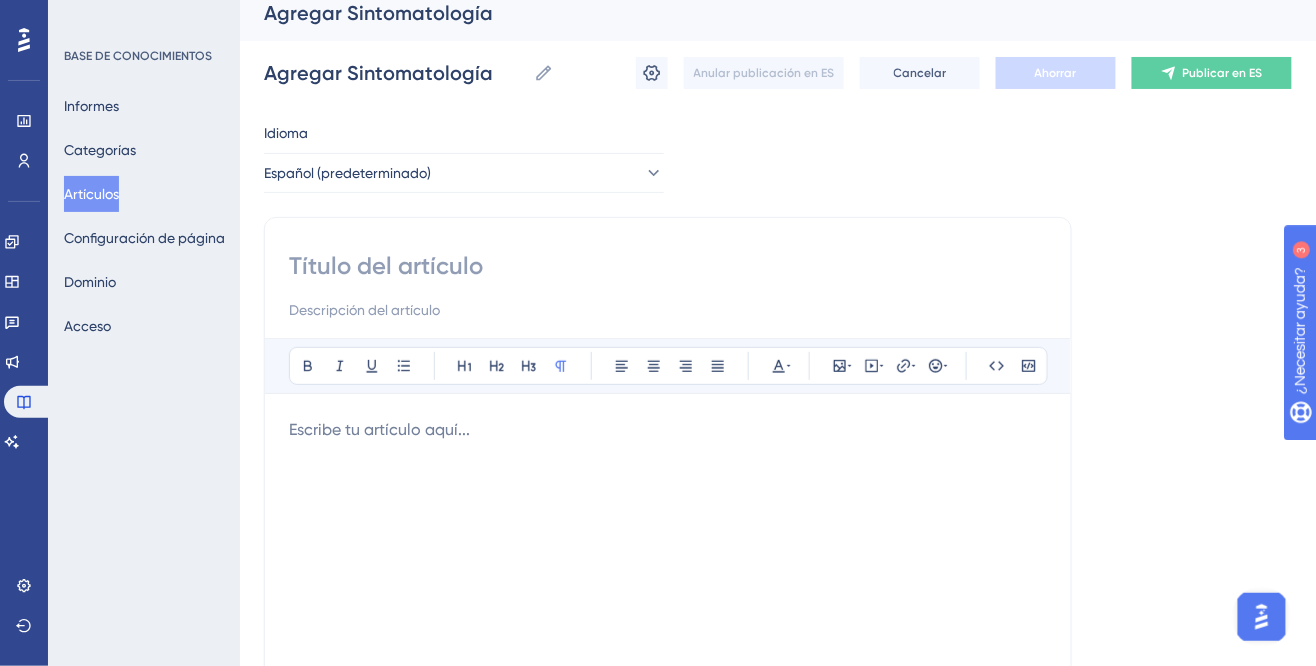 click at bounding box center [668, 266] 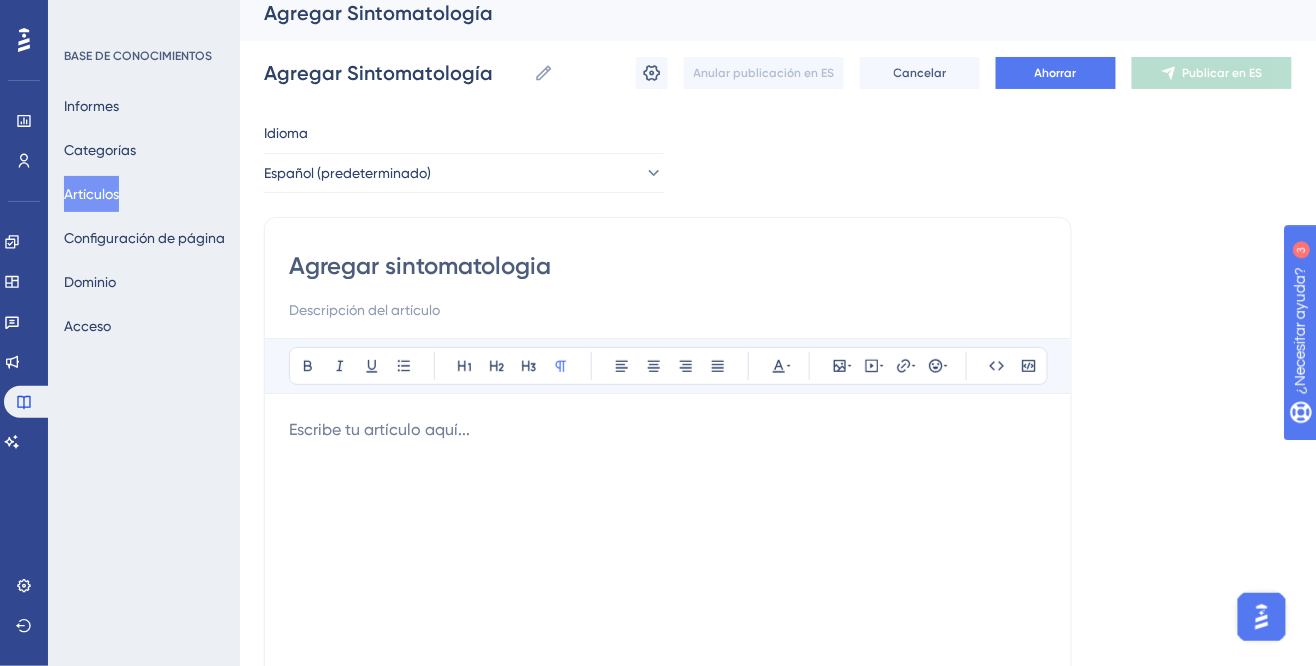 type on "Agregar sintomatologia" 